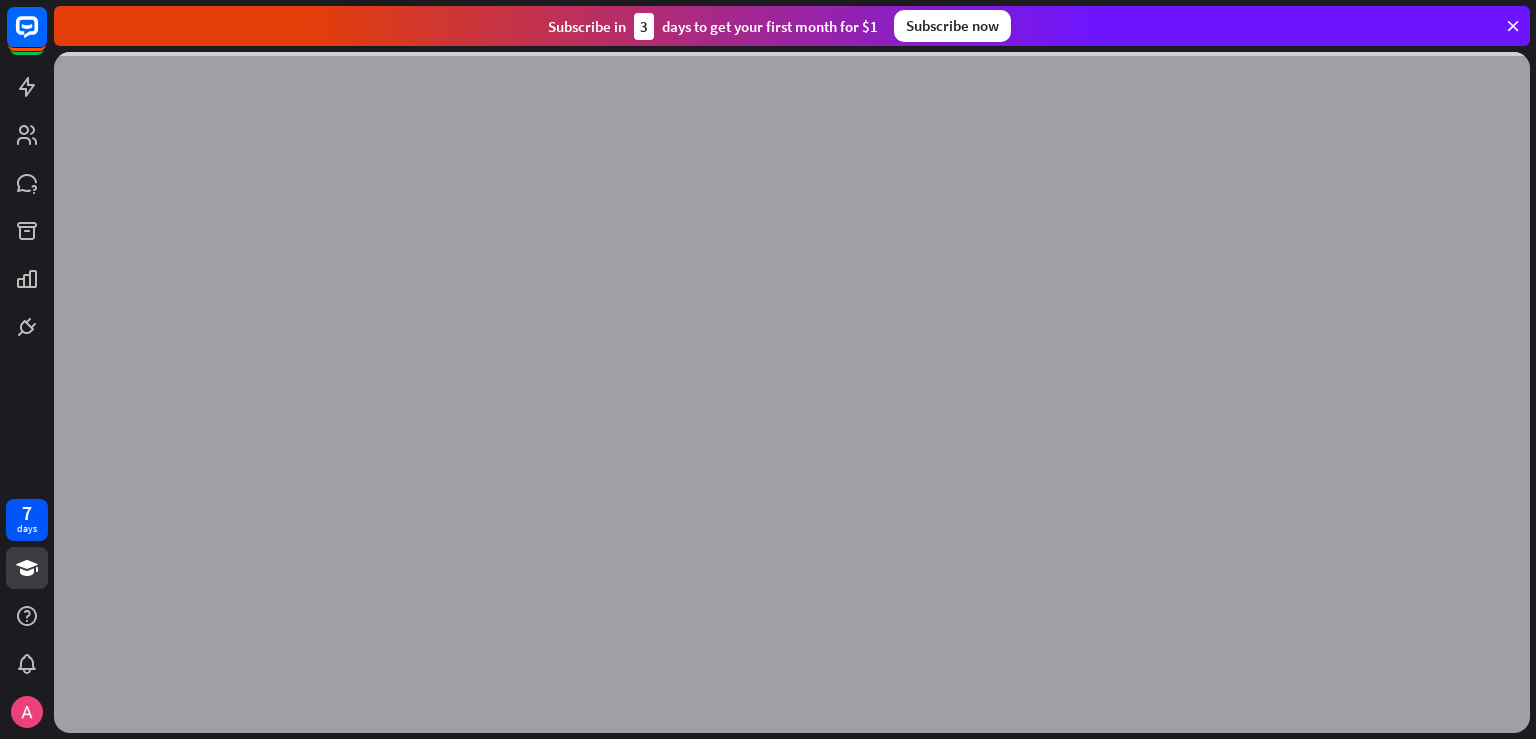scroll, scrollTop: 0, scrollLeft: 0, axis: both 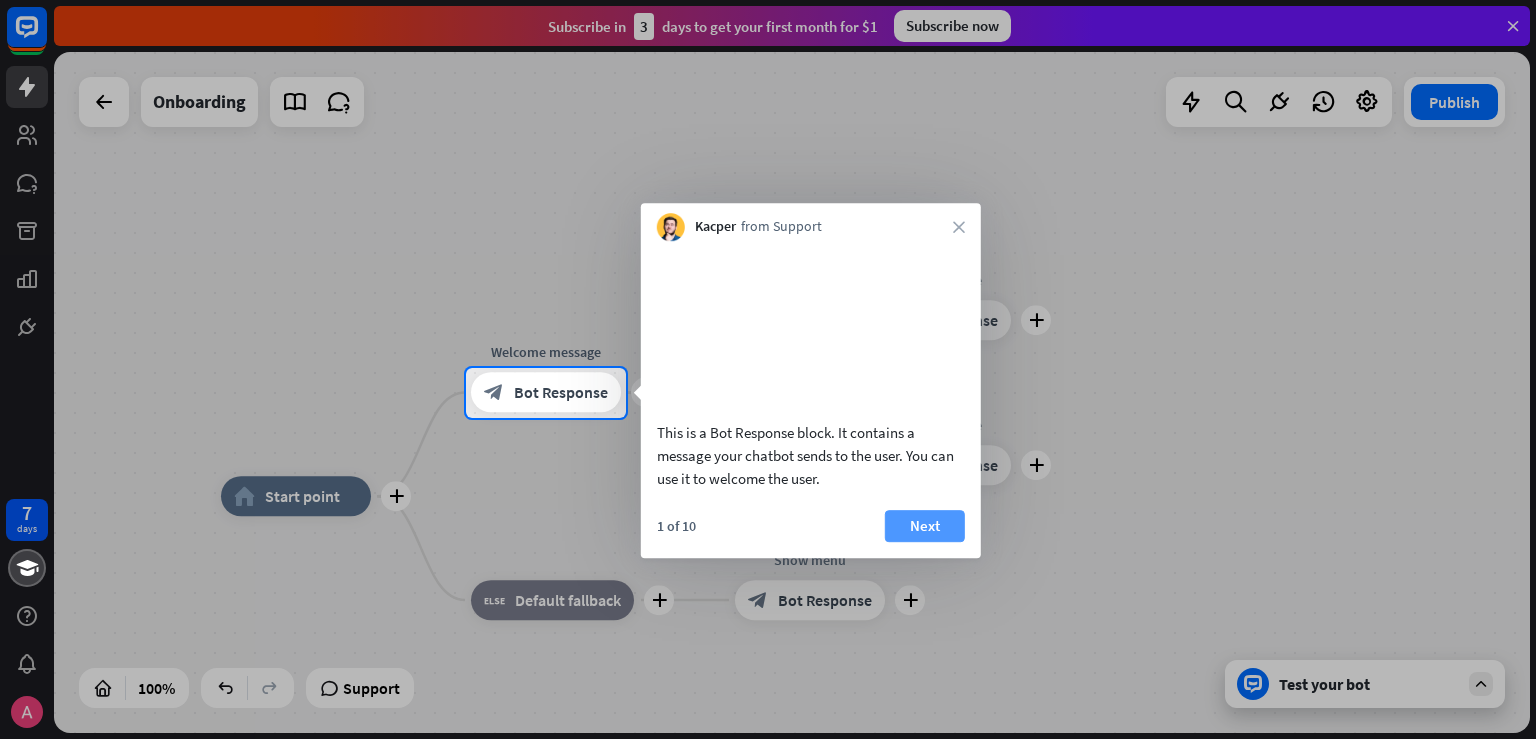 click on "Next" at bounding box center (925, 526) 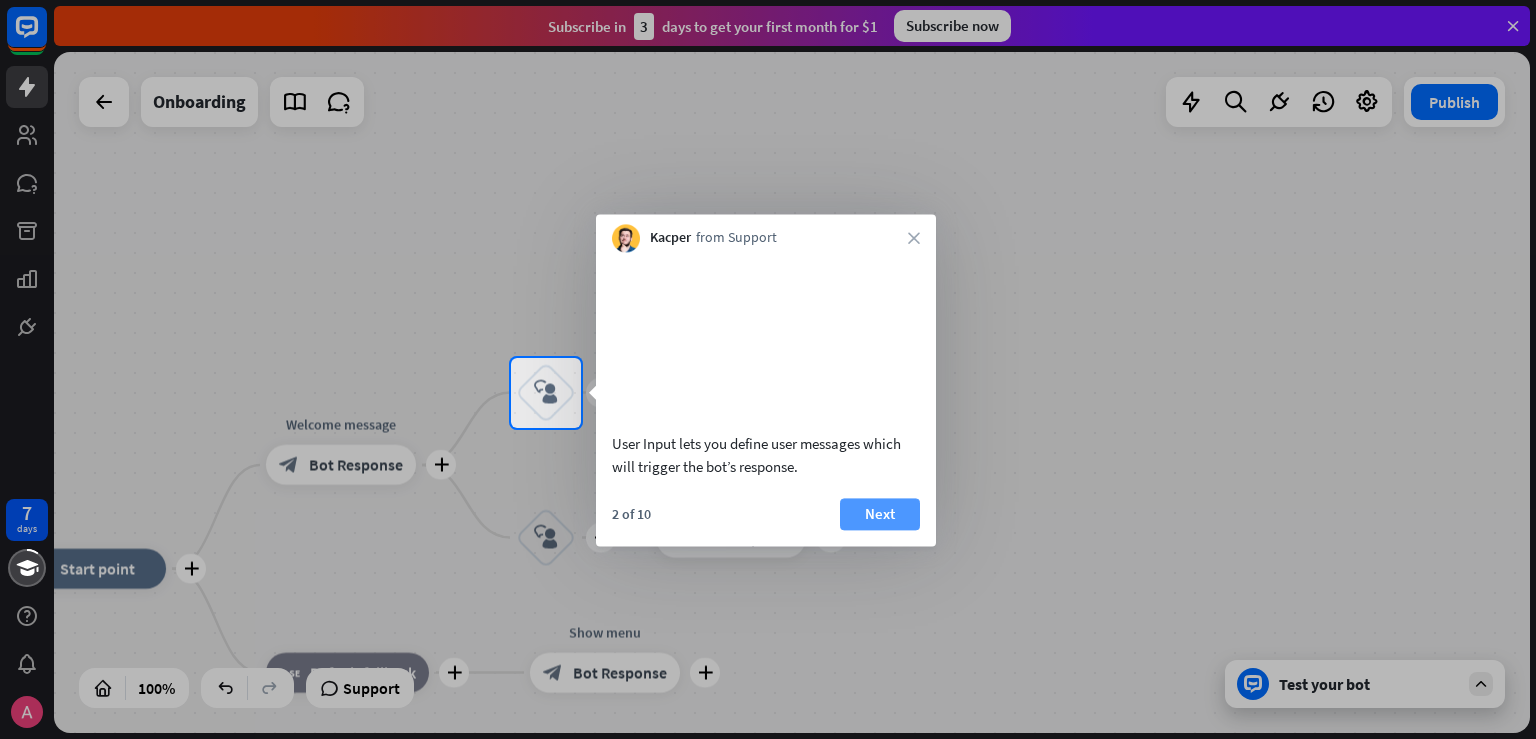 click on "Next" at bounding box center (880, 514) 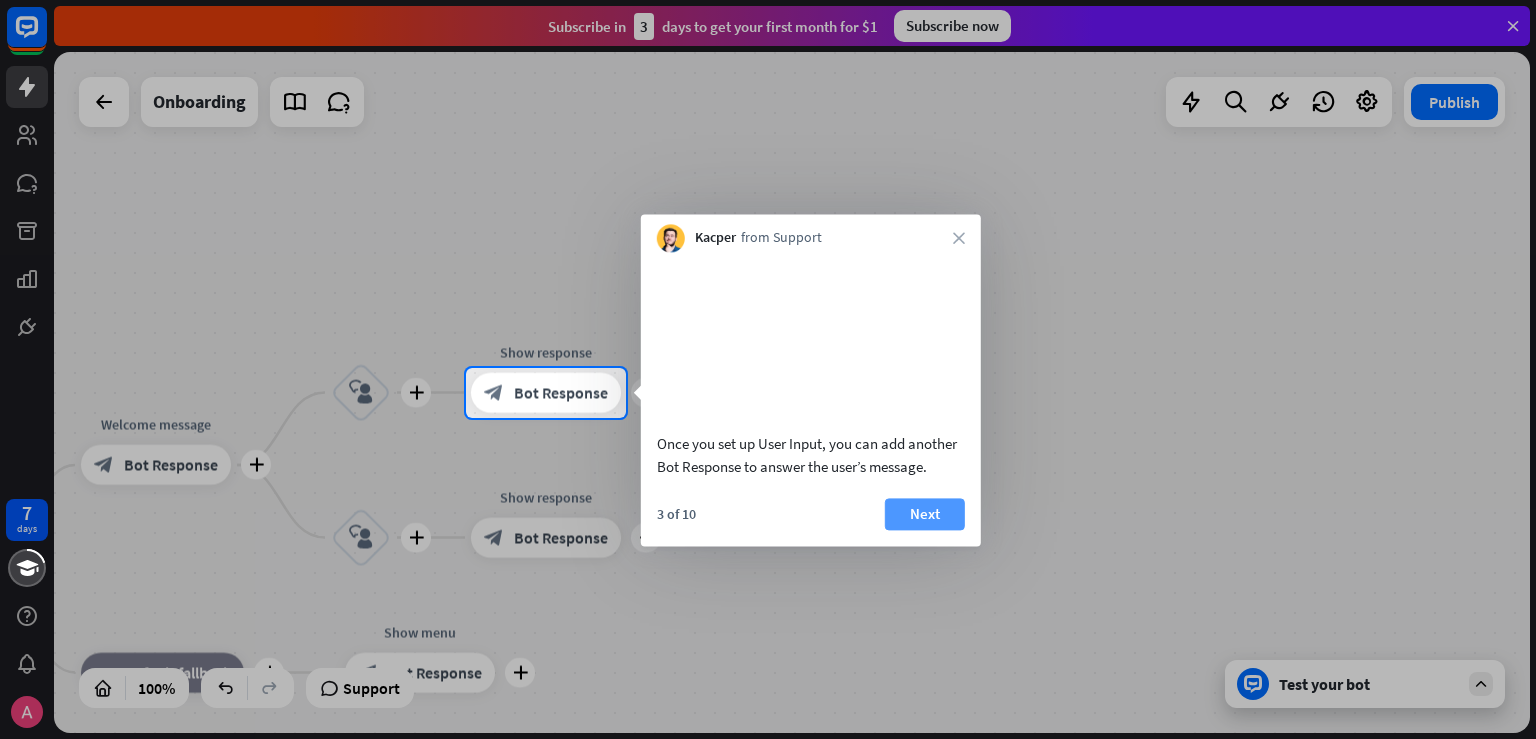 click on "Next" at bounding box center [925, 514] 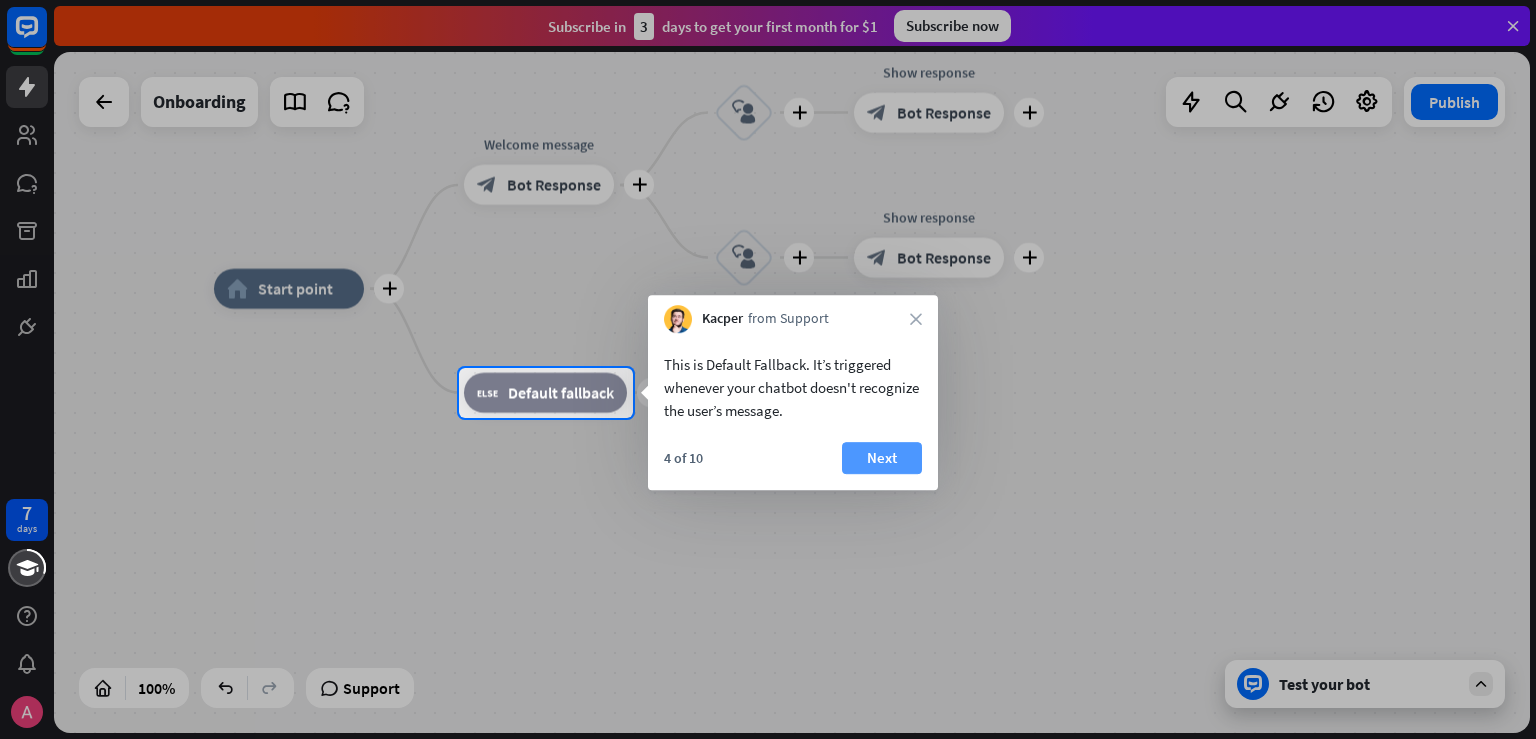 click on "Next" at bounding box center [882, 458] 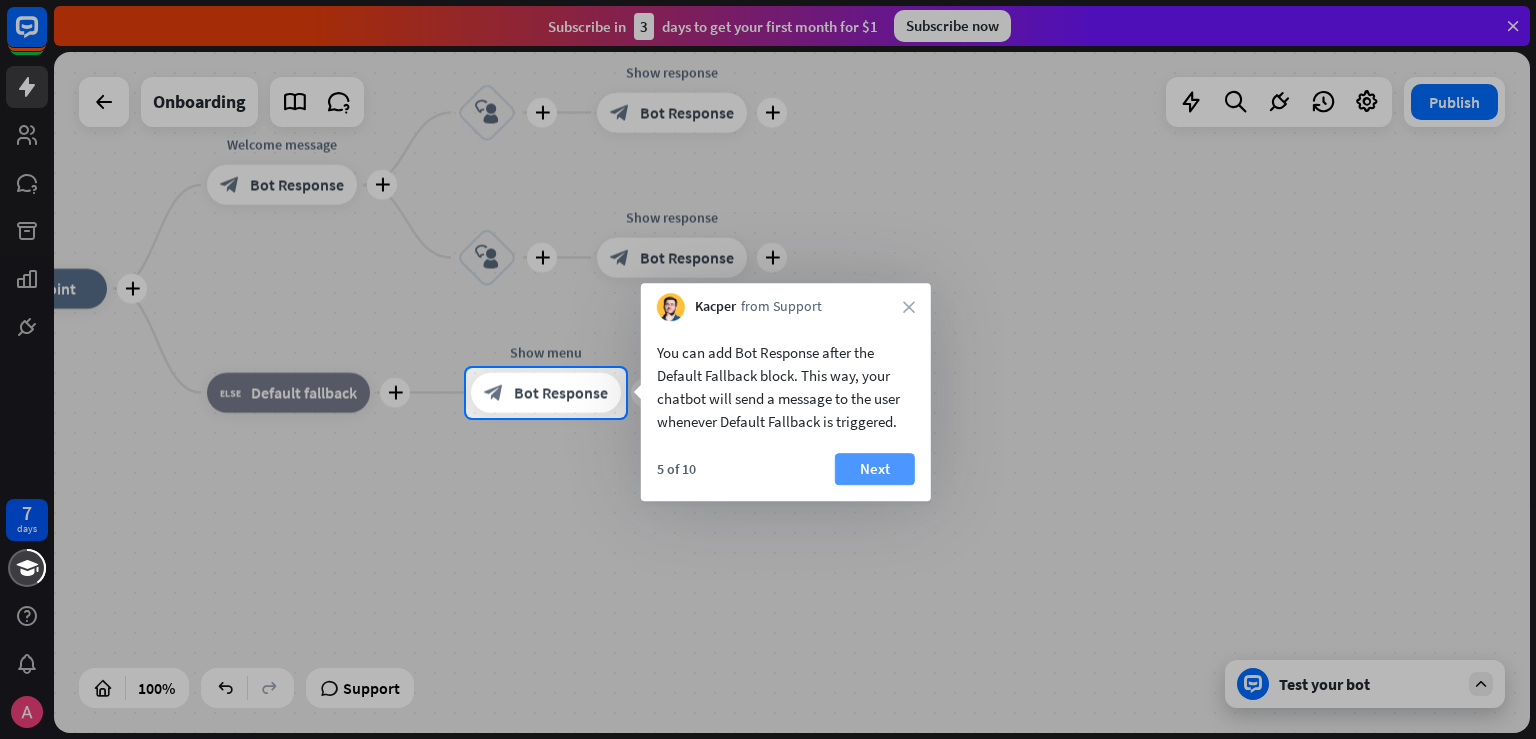 click on "Next" at bounding box center (875, 469) 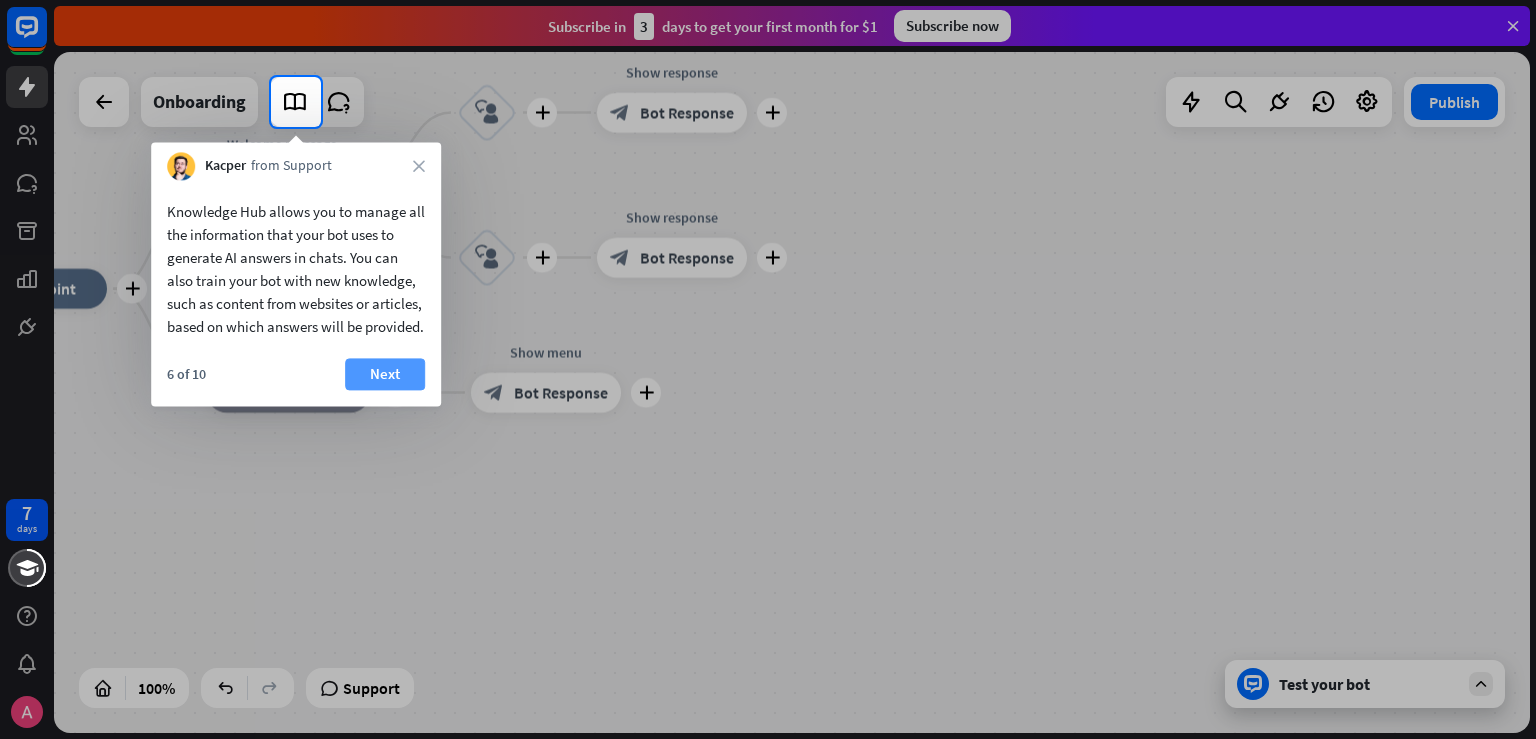 click on "Next" at bounding box center [385, 374] 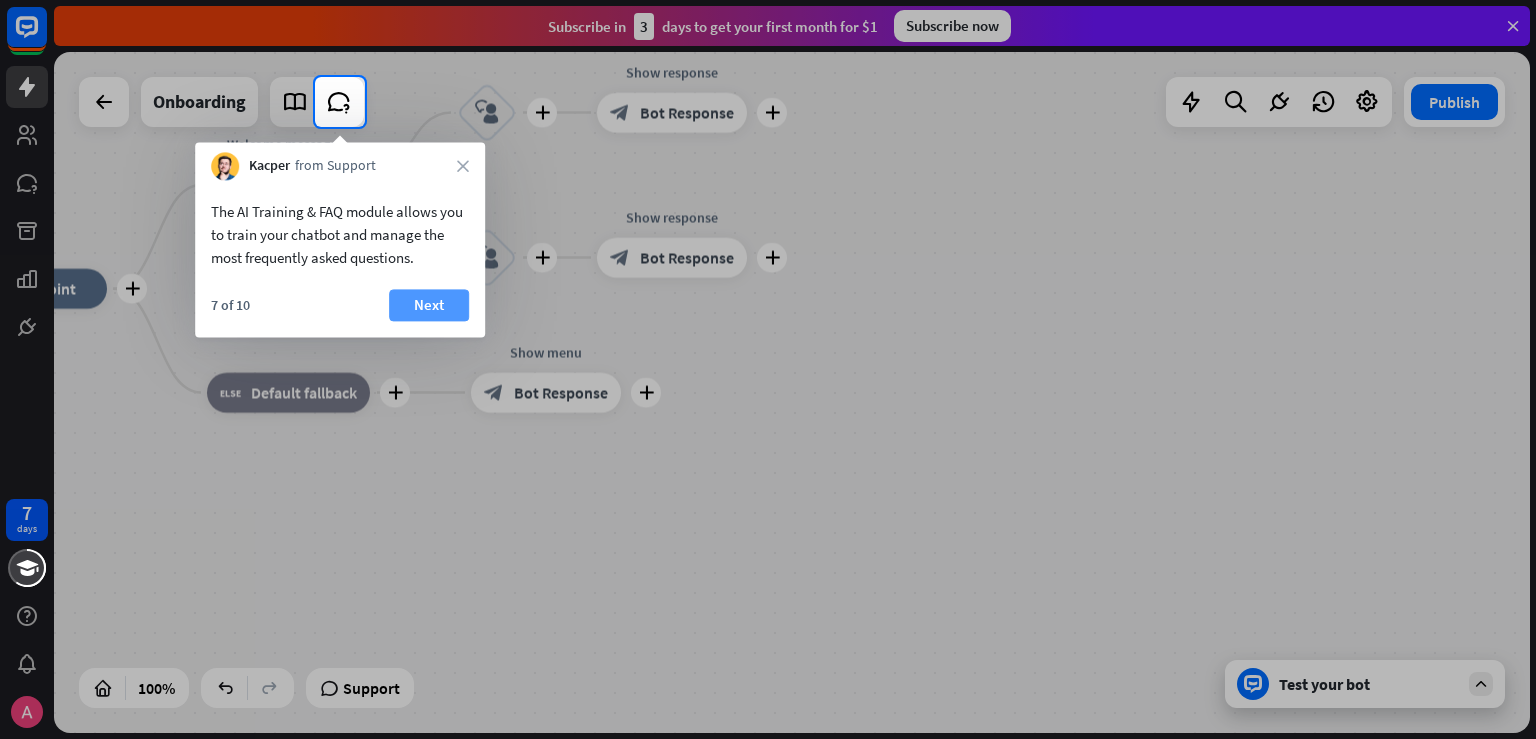 click on "Next" at bounding box center [429, 305] 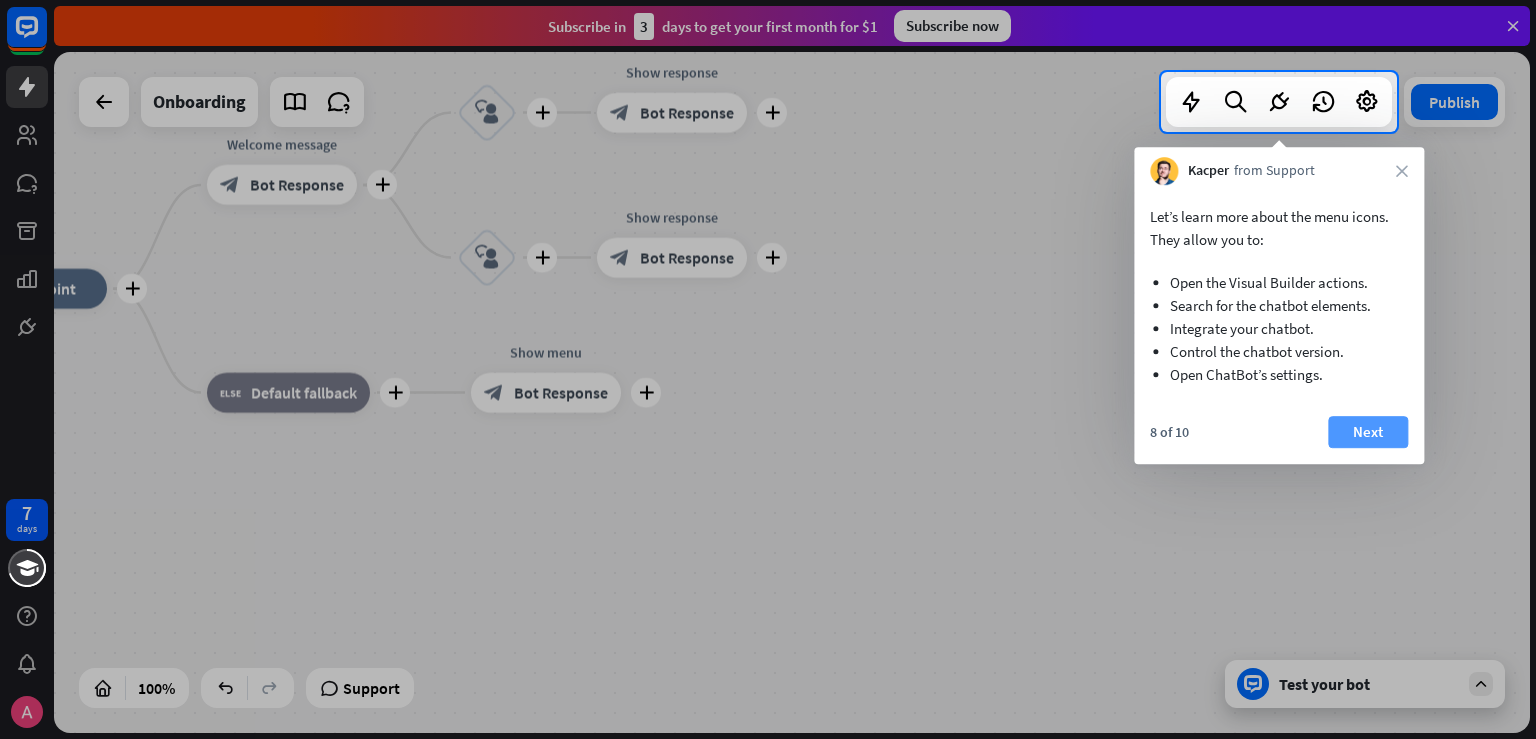 click on "Next" at bounding box center (1368, 432) 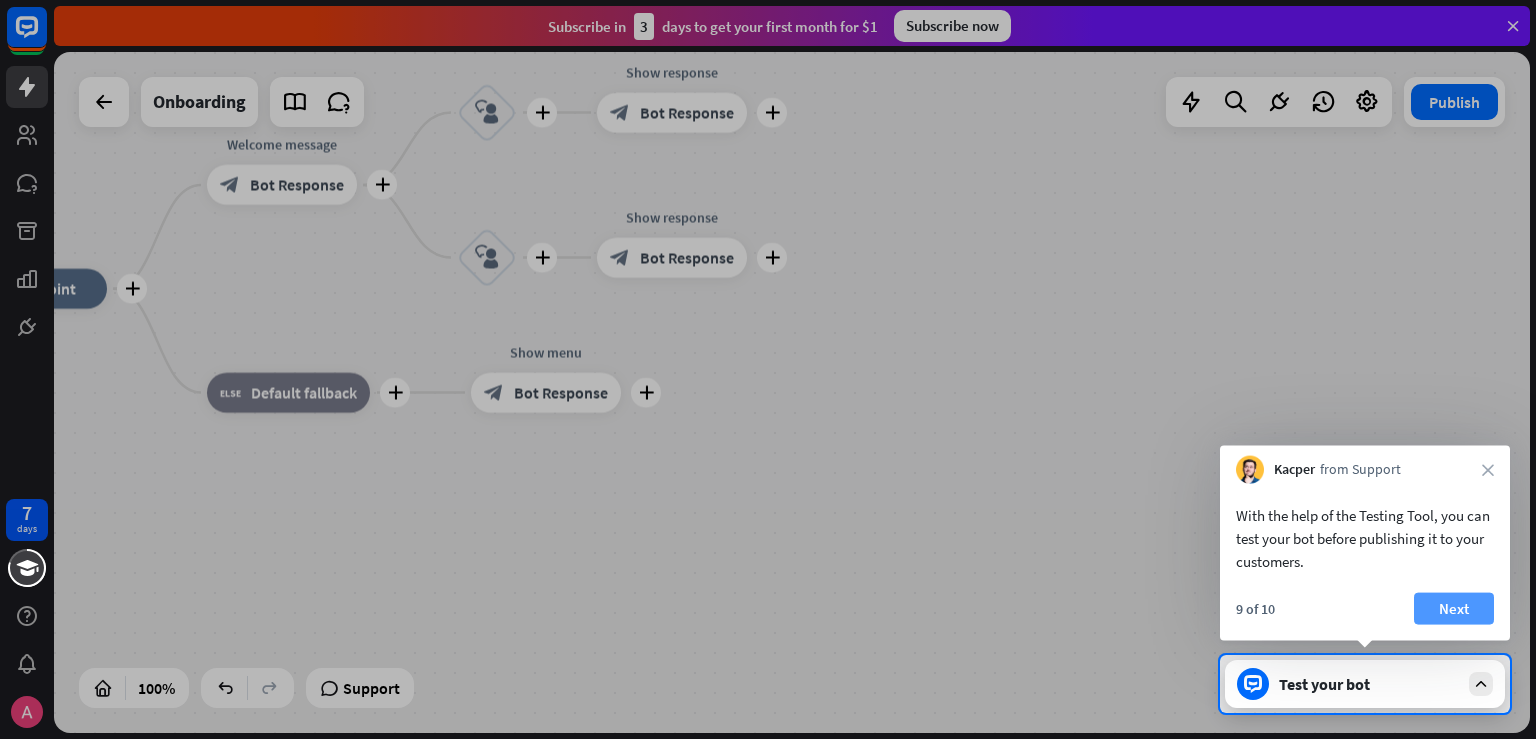click on "Next" at bounding box center [1454, 609] 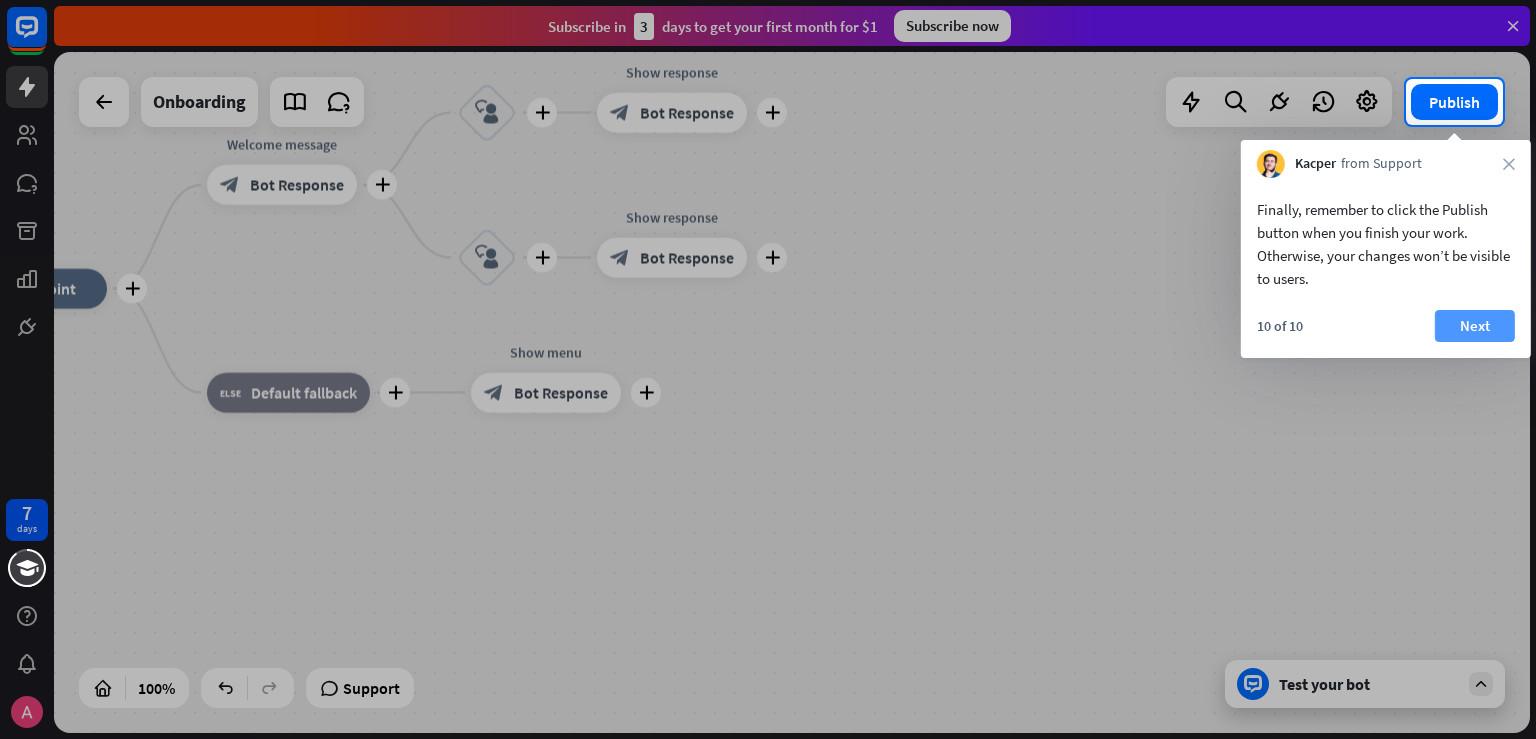 click on "Next" at bounding box center [1475, 326] 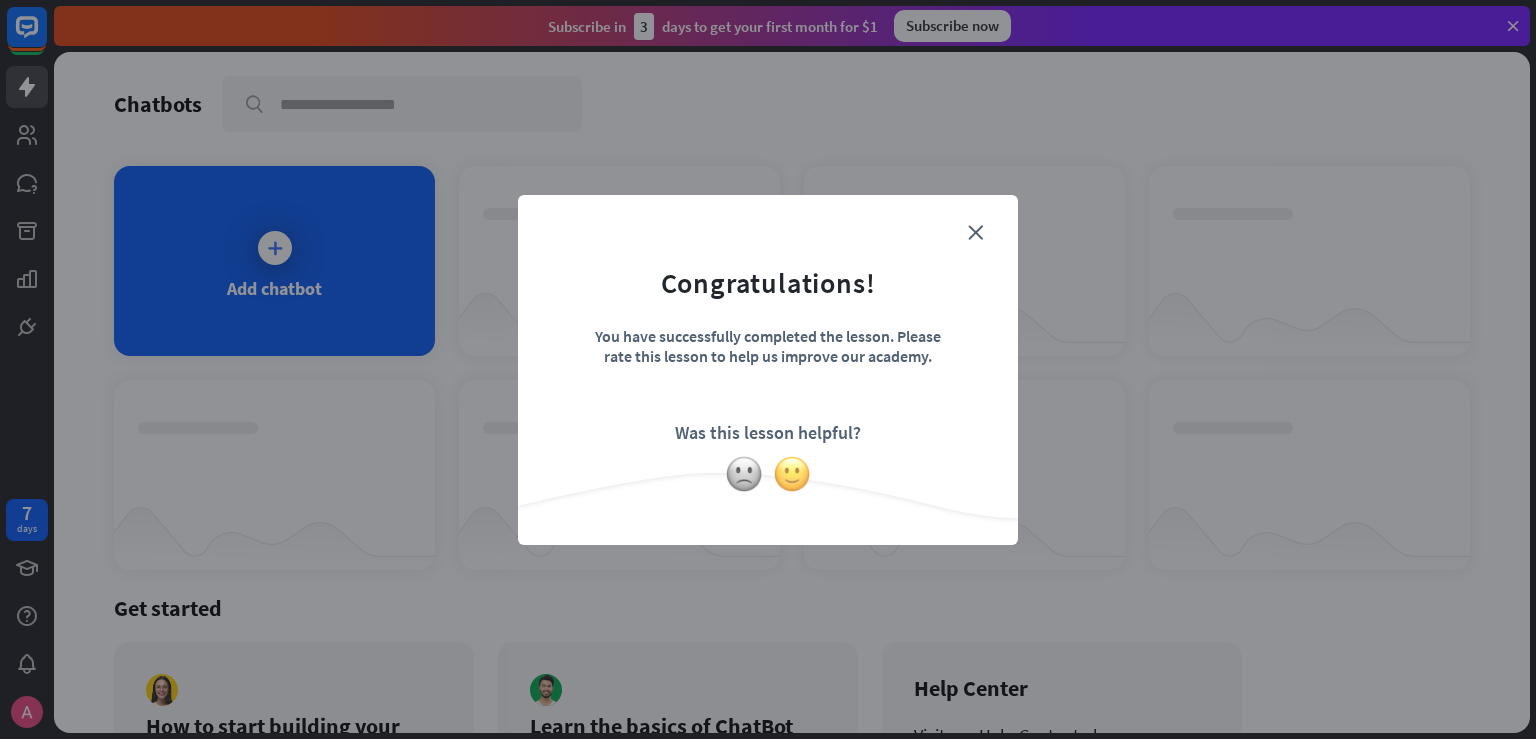 click at bounding box center (792, 474) 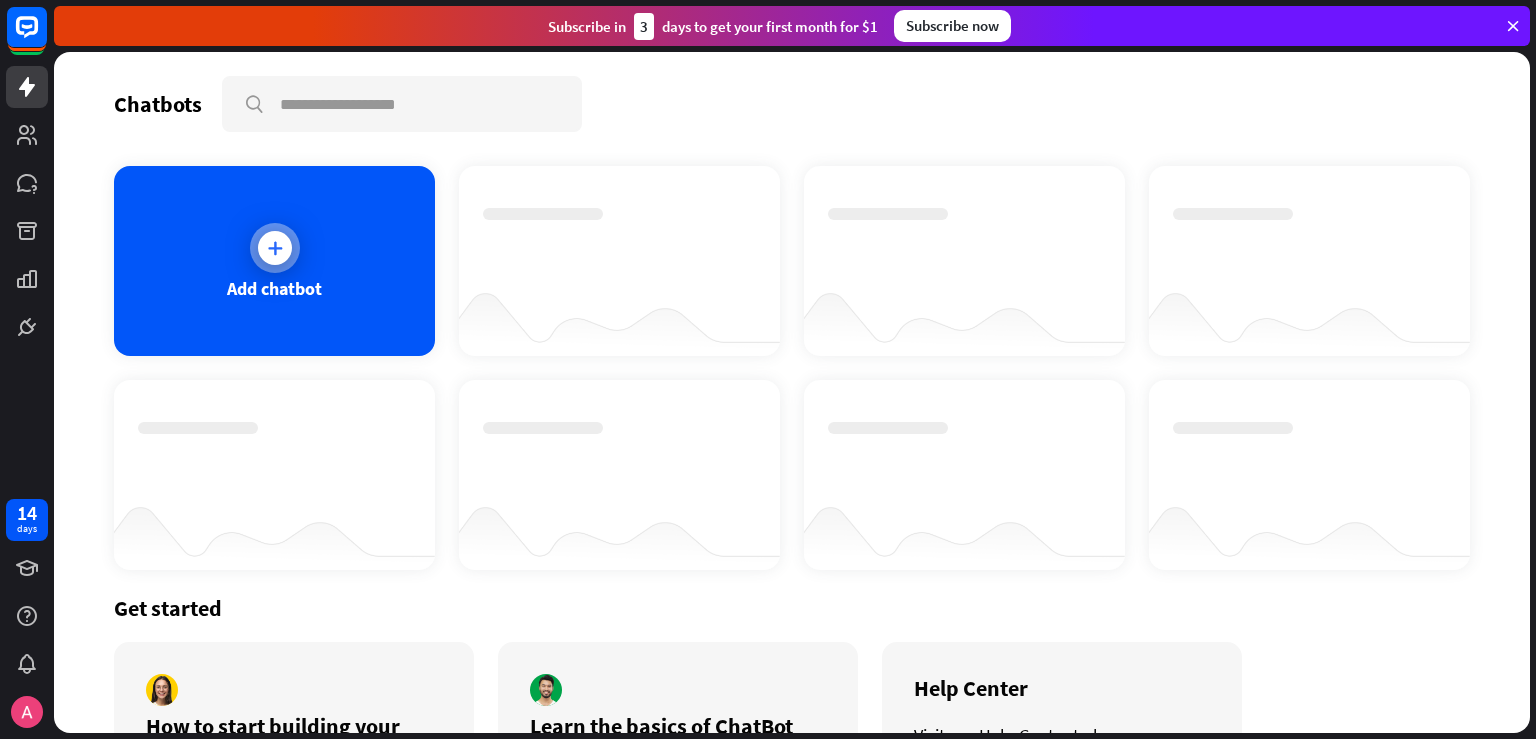 click at bounding box center [275, 248] 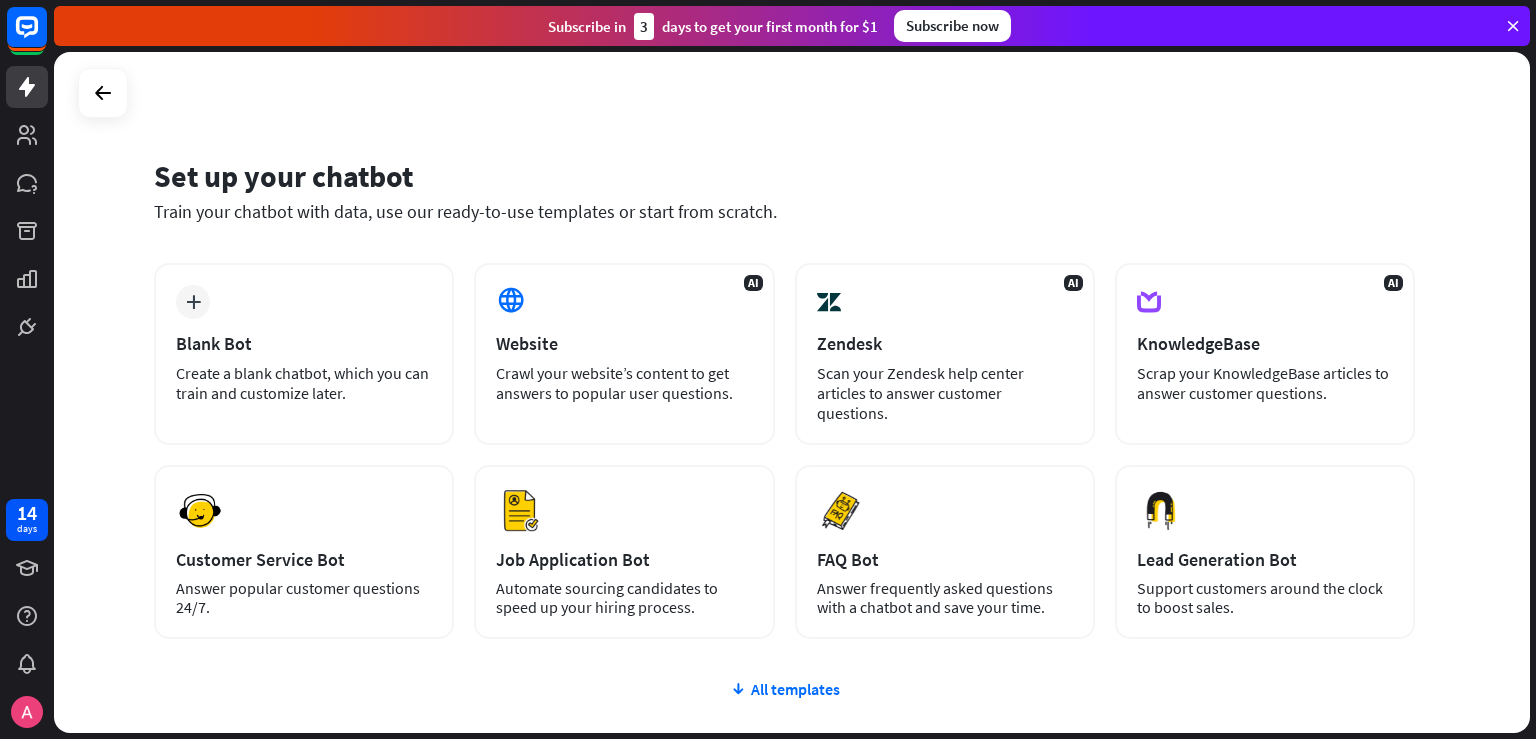 drag, startPoint x: 1535, startPoint y: 374, endPoint x: 1230, endPoint y: 497, distance: 328.86777 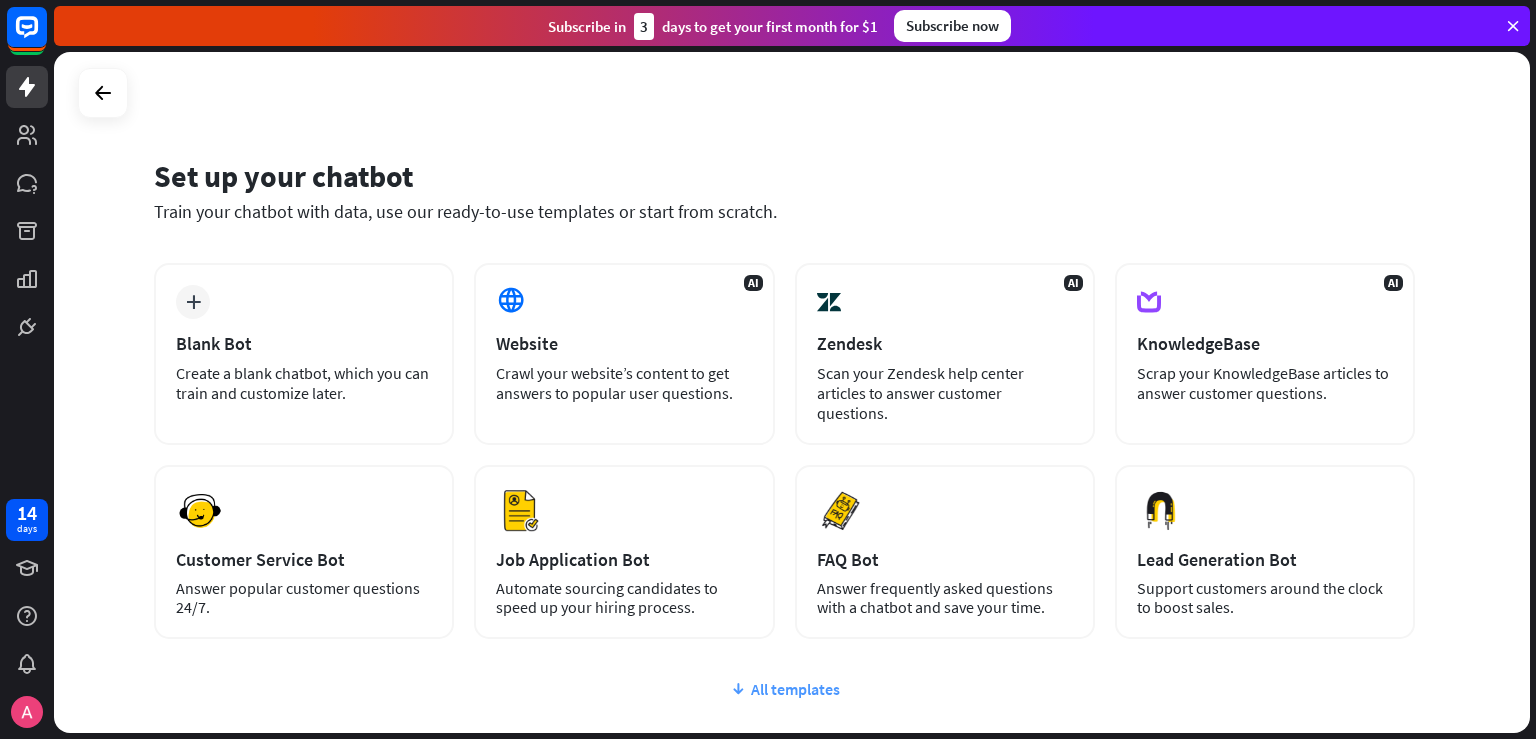 click on "All templates" at bounding box center [784, 689] 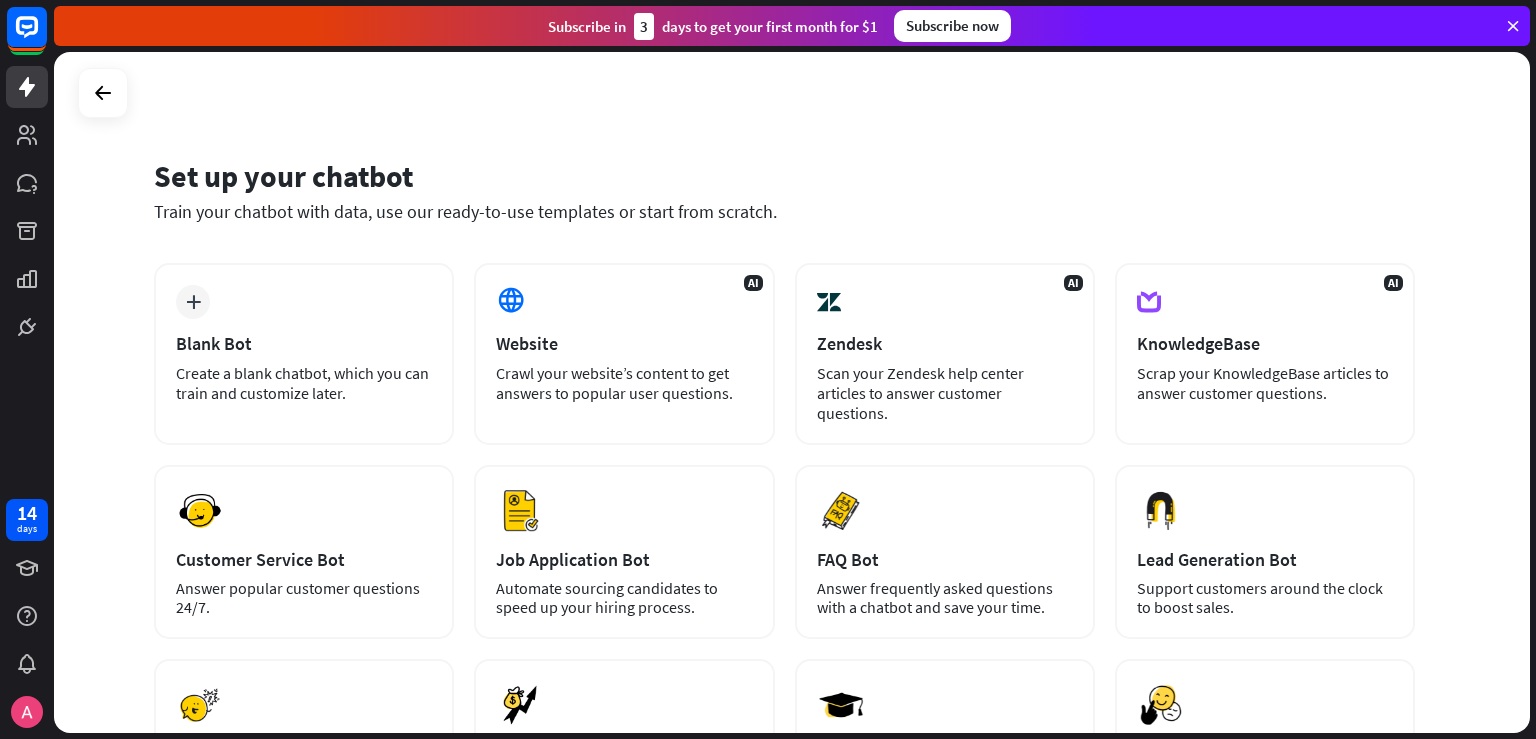 drag, startPoint x: 1535, startPoint y: 385, endPoint x: 1535, endPoint y: 579, distance: 194 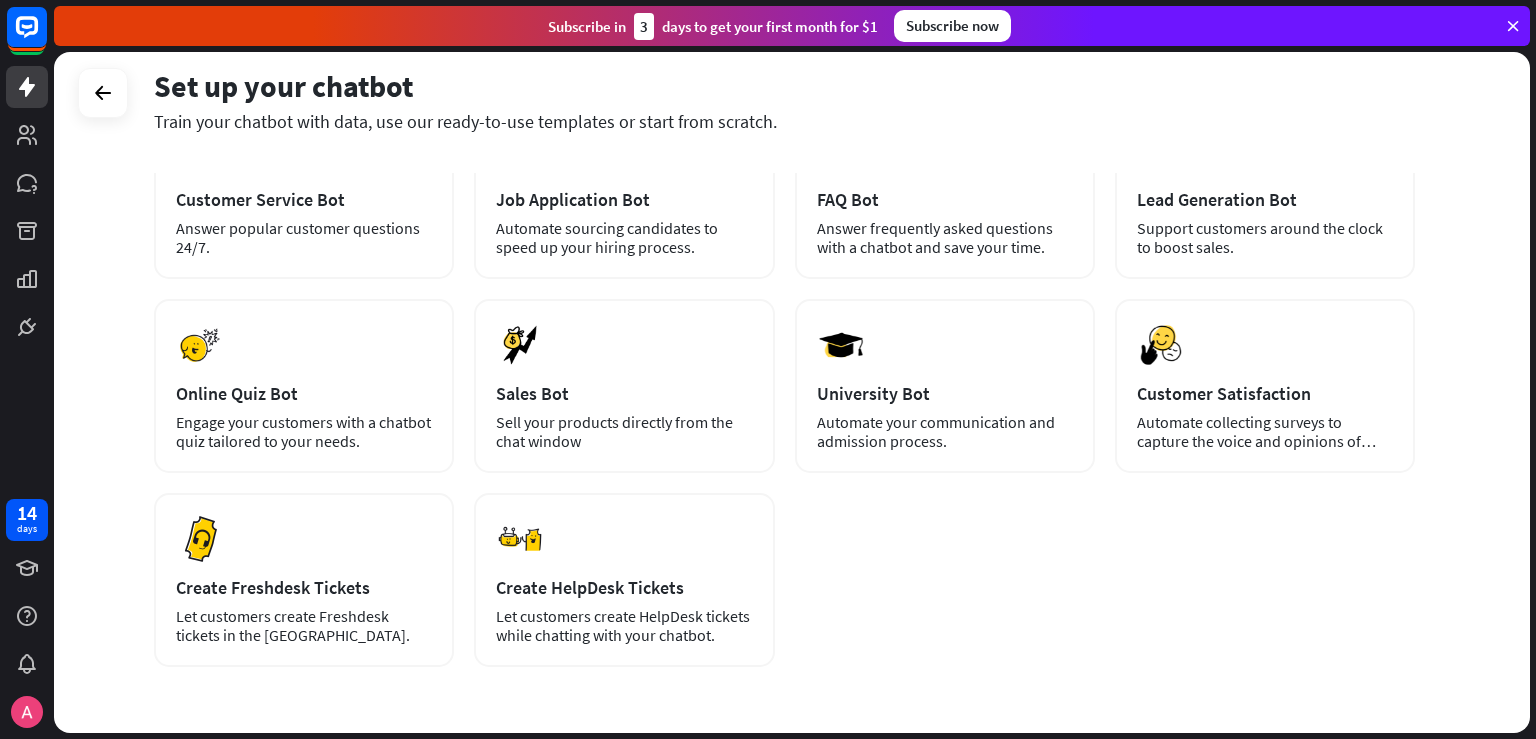 scroll, scrollTop: 0, scrollLeft: 0, axis: both 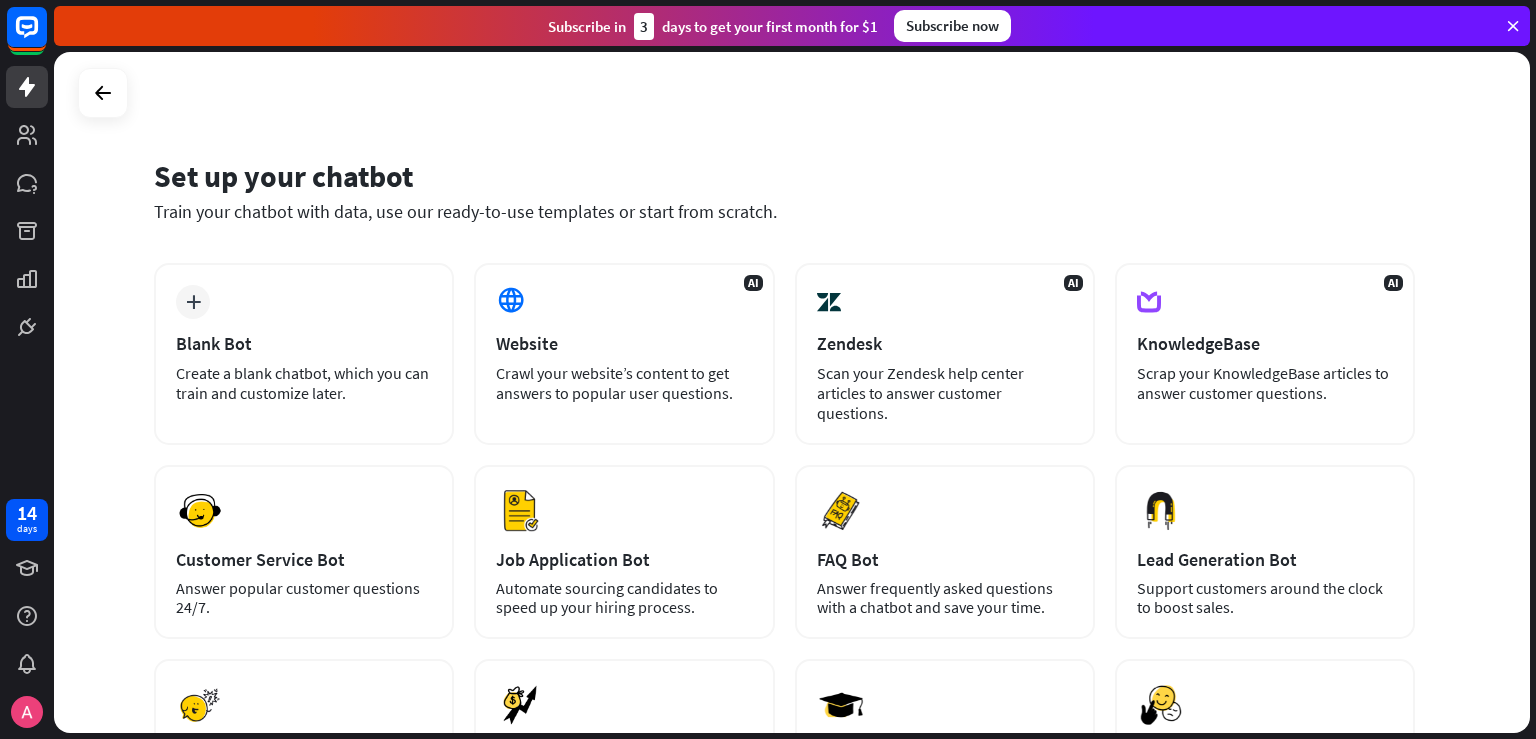 click on "Set up your chatbot
Train your chatbot with data, use our ready-to-use
templates or start from scratch.
plus   Blank Bot
Create a blank chatbot, which you can train and
customize later.
AI     Website
Crawl your website’s content to get answers to
popular user questions.
AI               Zendesk
Scan your Zendesk help center articles to answer
customer questions.
AI         KnowledgeBase
Scrap your KnowledgeBase articles to answer customer
questions.
Preview
Customer Service Bot" at bounding box center (792, 392) 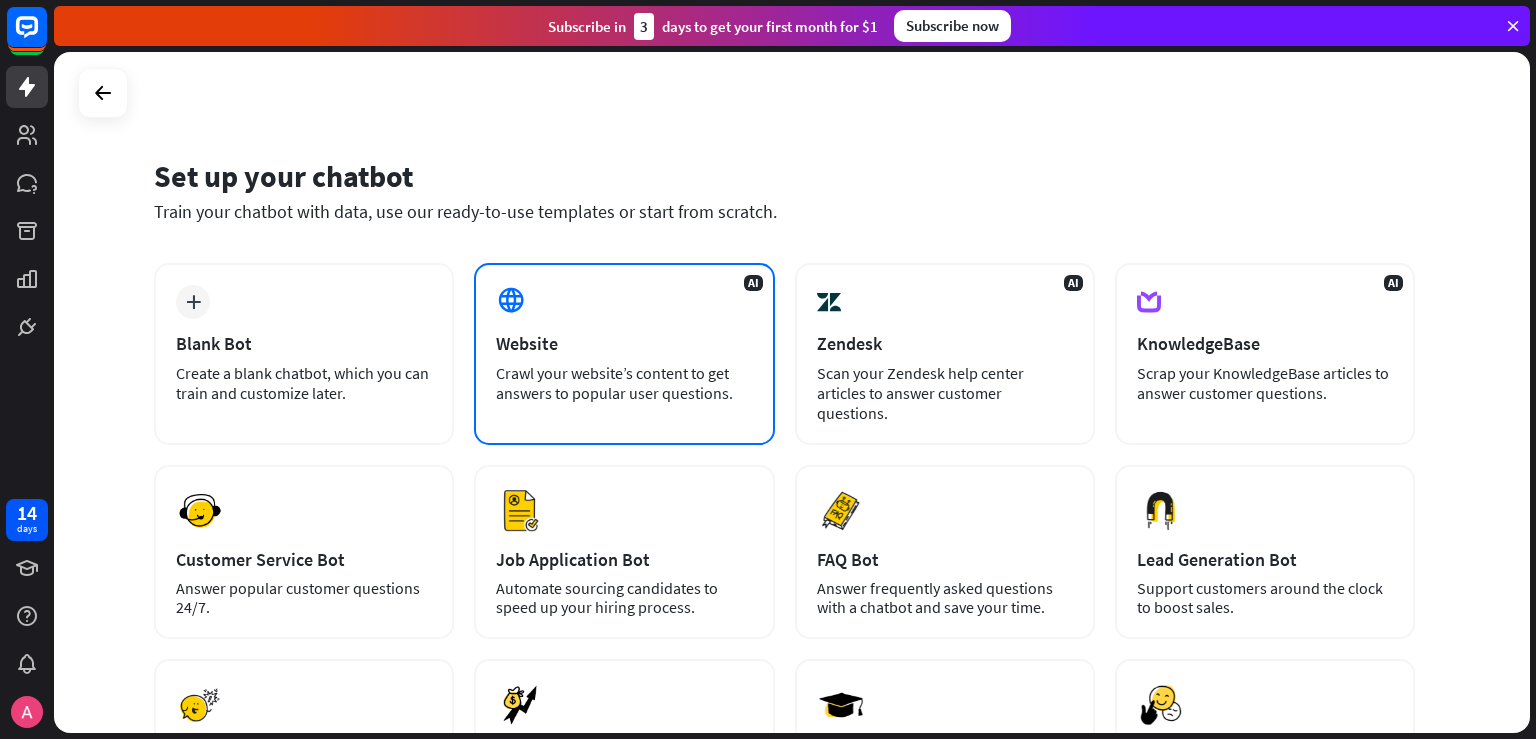 click on "Website" at bounding box center (624, 343) 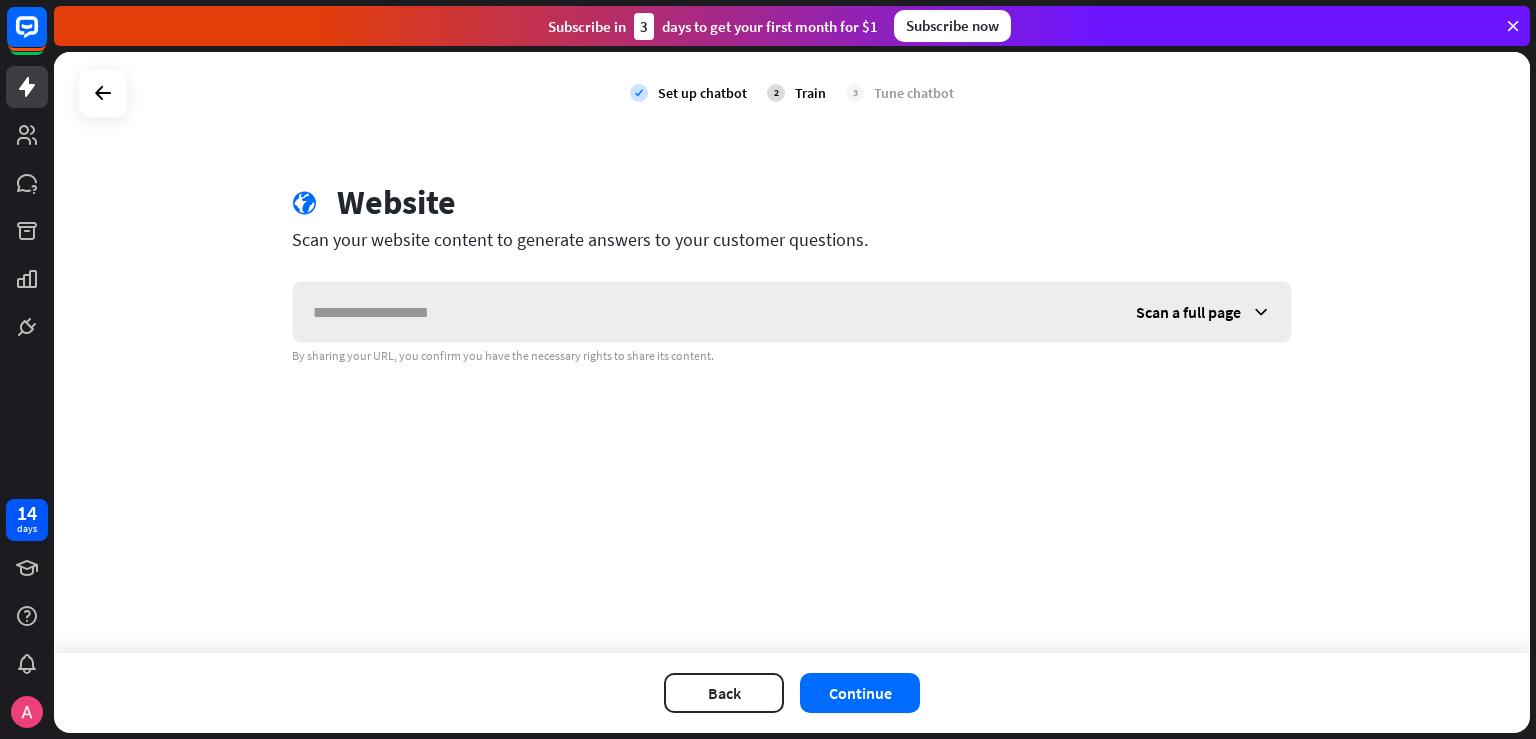 click at bounding box center [704, 312] 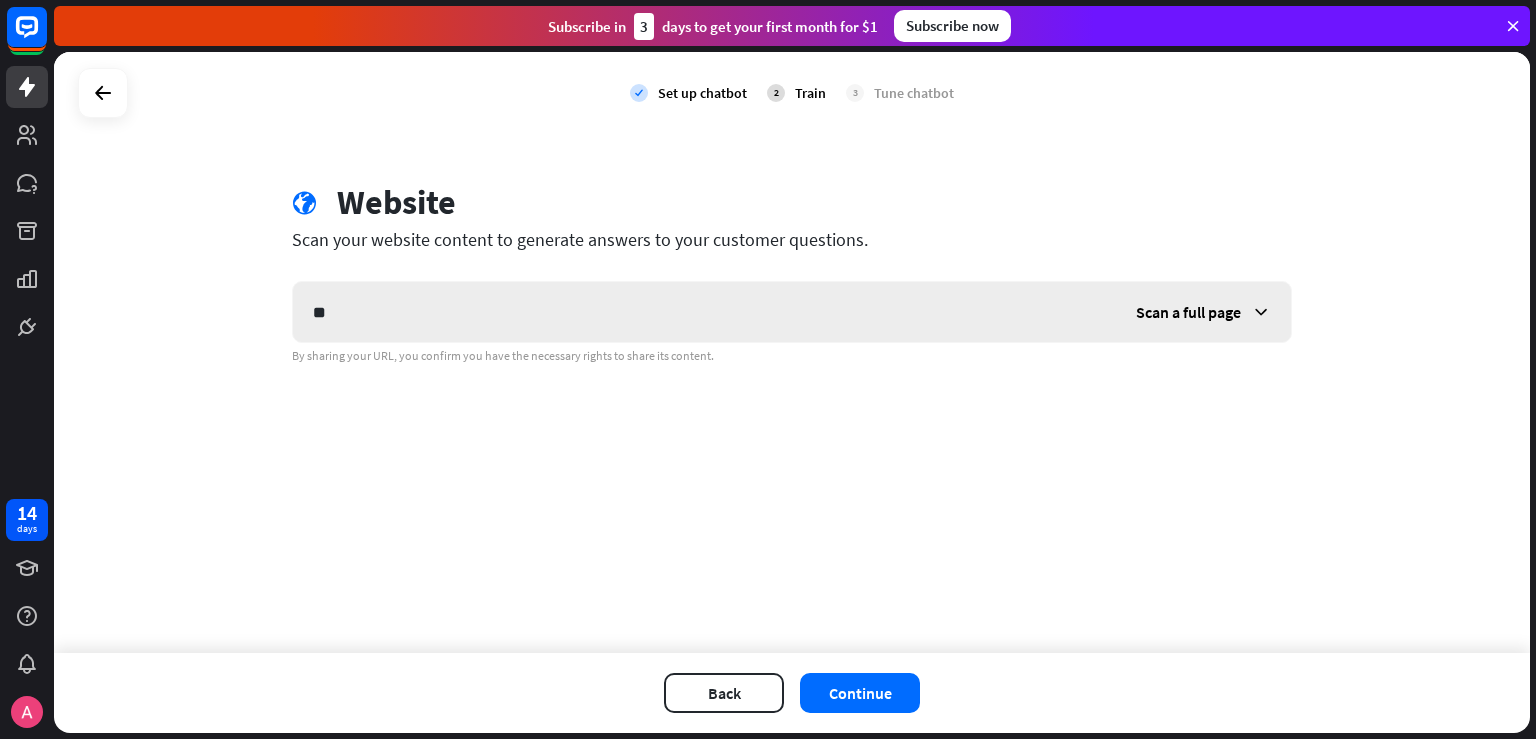 type on "*" 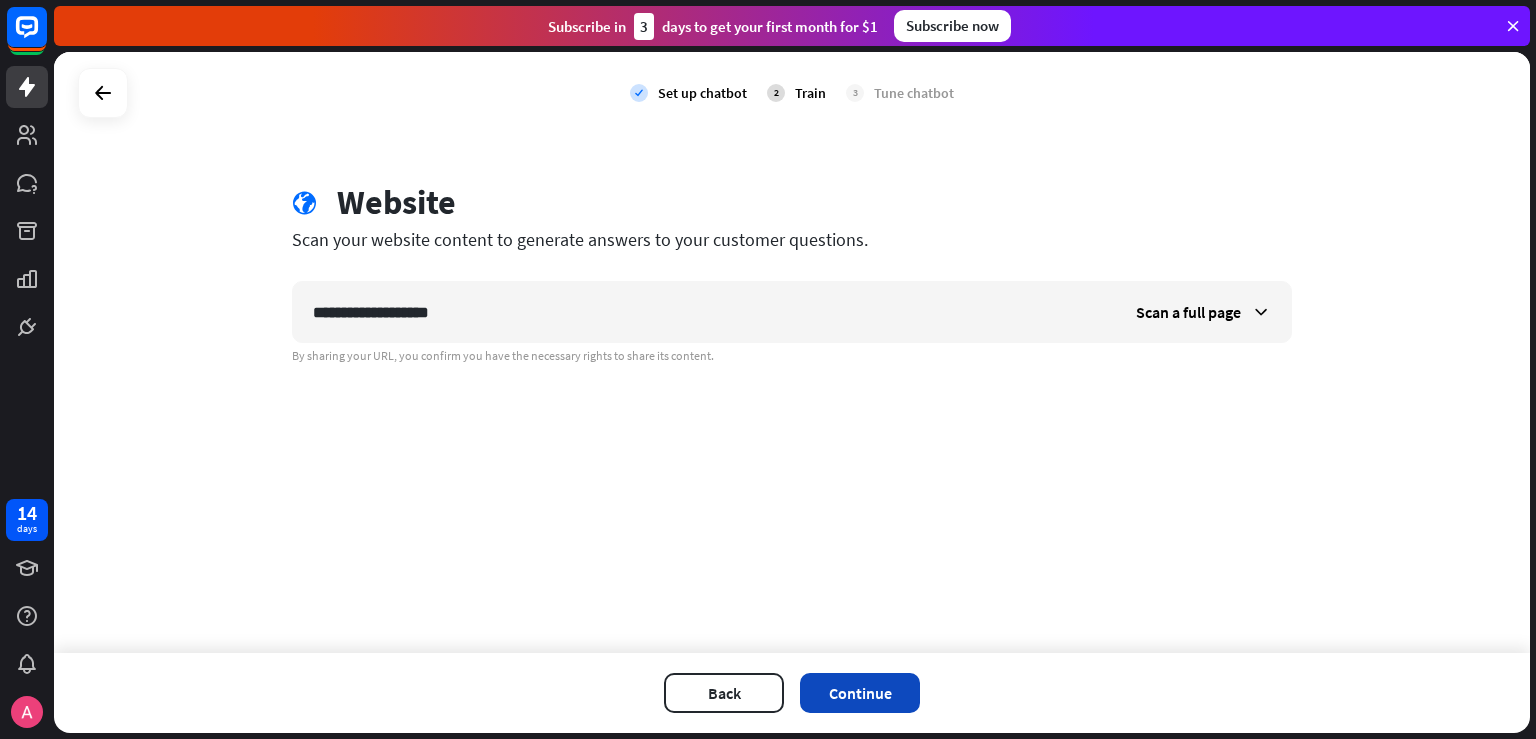 type on "**********" 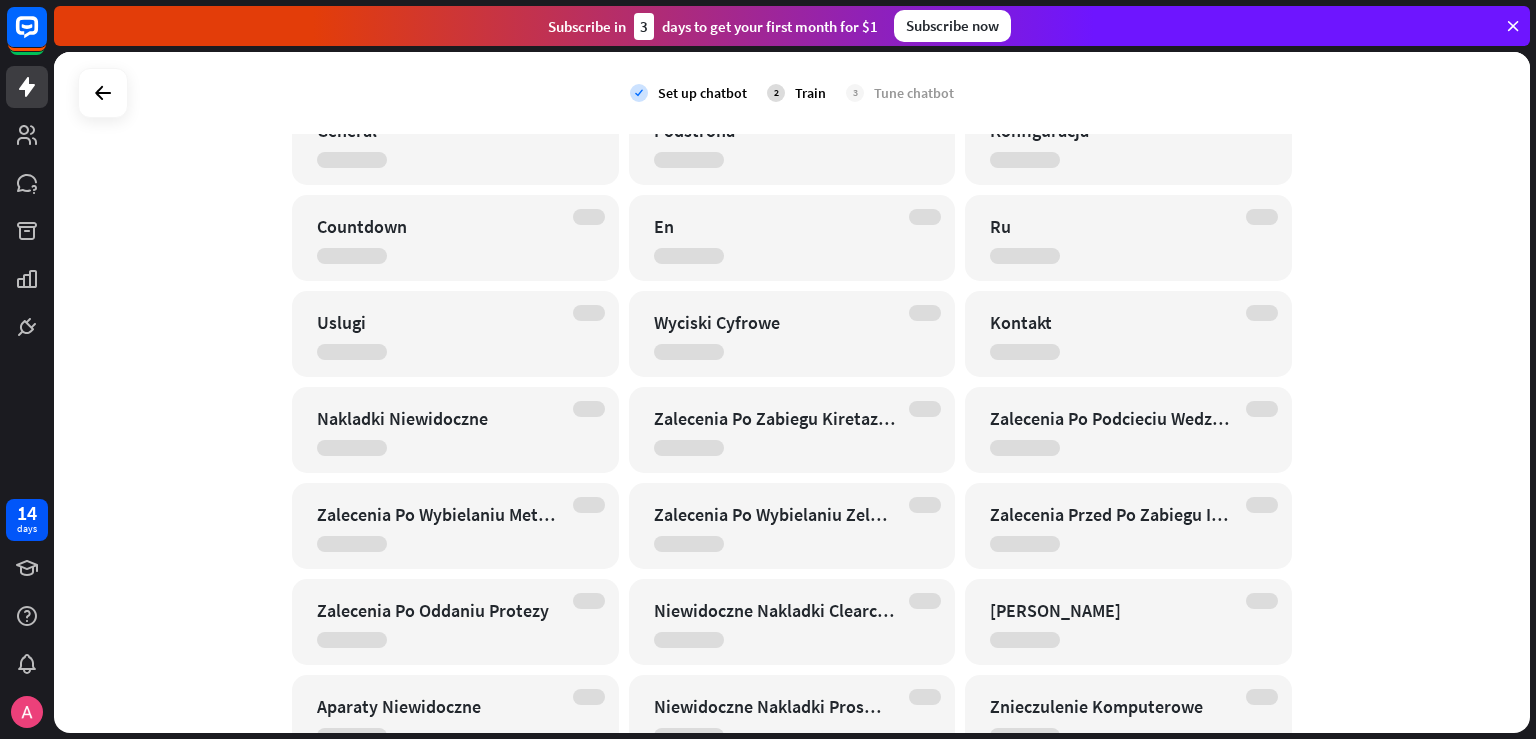 scroll, scrollTop: 243, scrollLeft: 0, axis: vertical 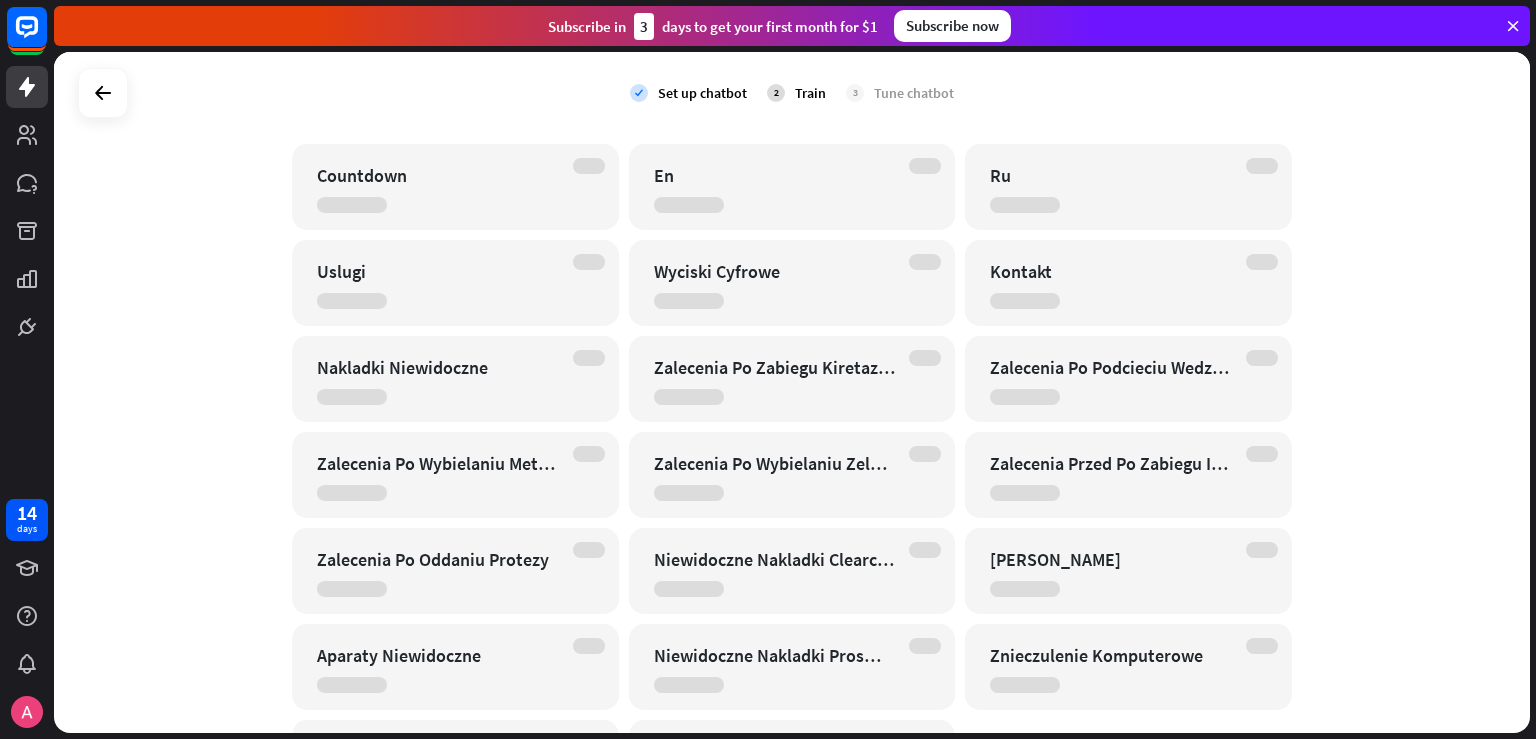 drag, startPoint x: 1535, startPoint y: 321, endPoint x: 1510, endPoint y: 230, distance: 94.371605 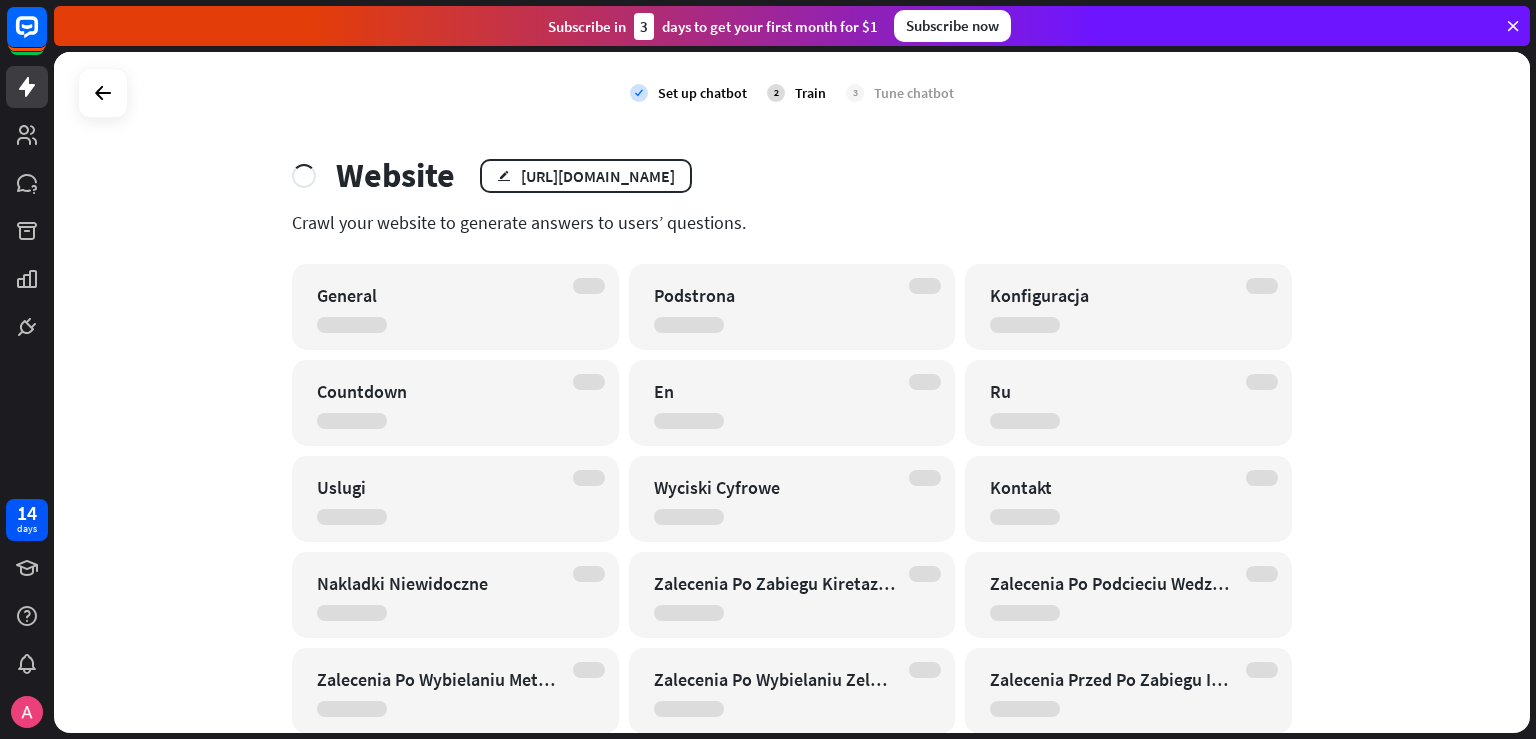 scroll, scrollTop: 0, scrollLeft: 0, axis: both 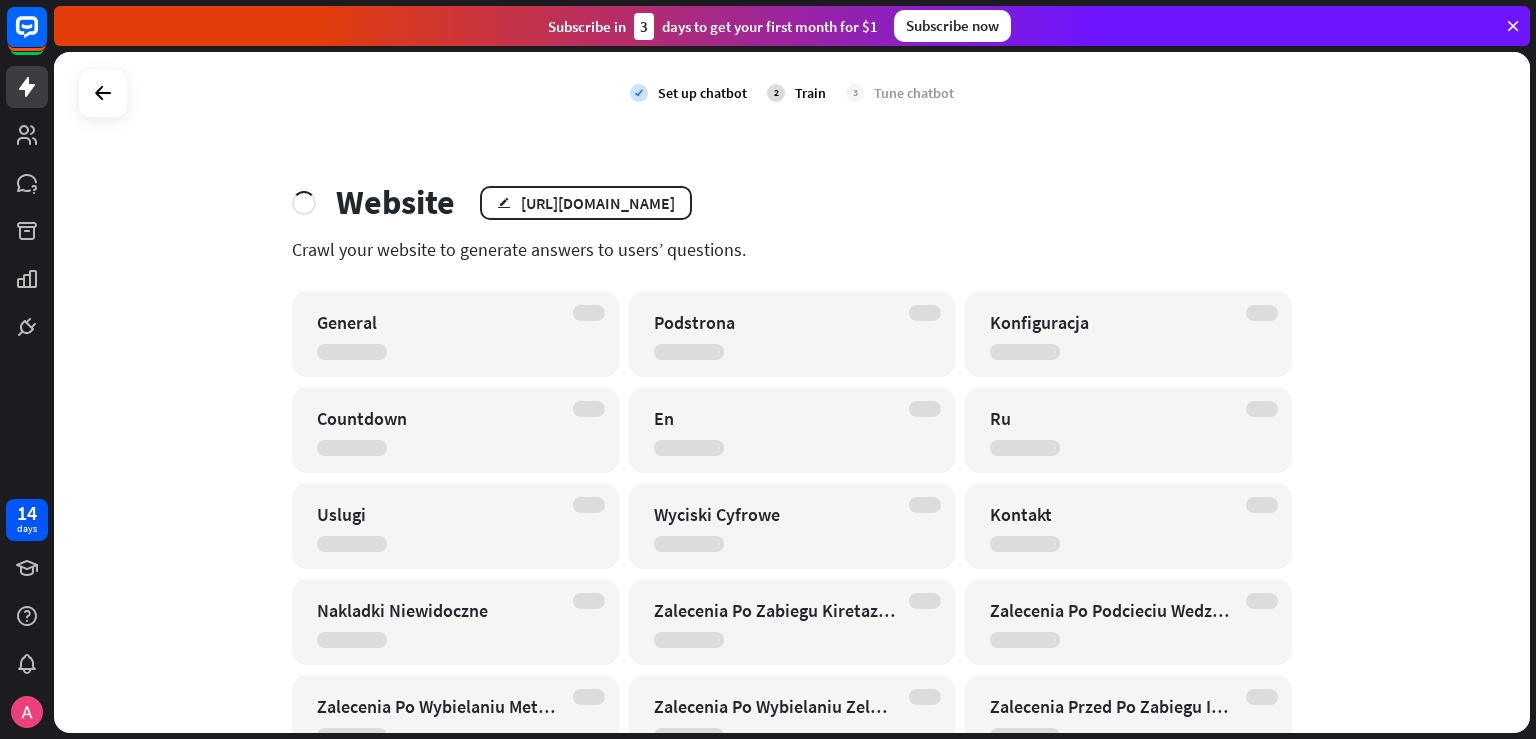 drag, startPoint x: 1535, startPoint y: 159, endPoint x: 1535, endPoint y: 522, distance: 363 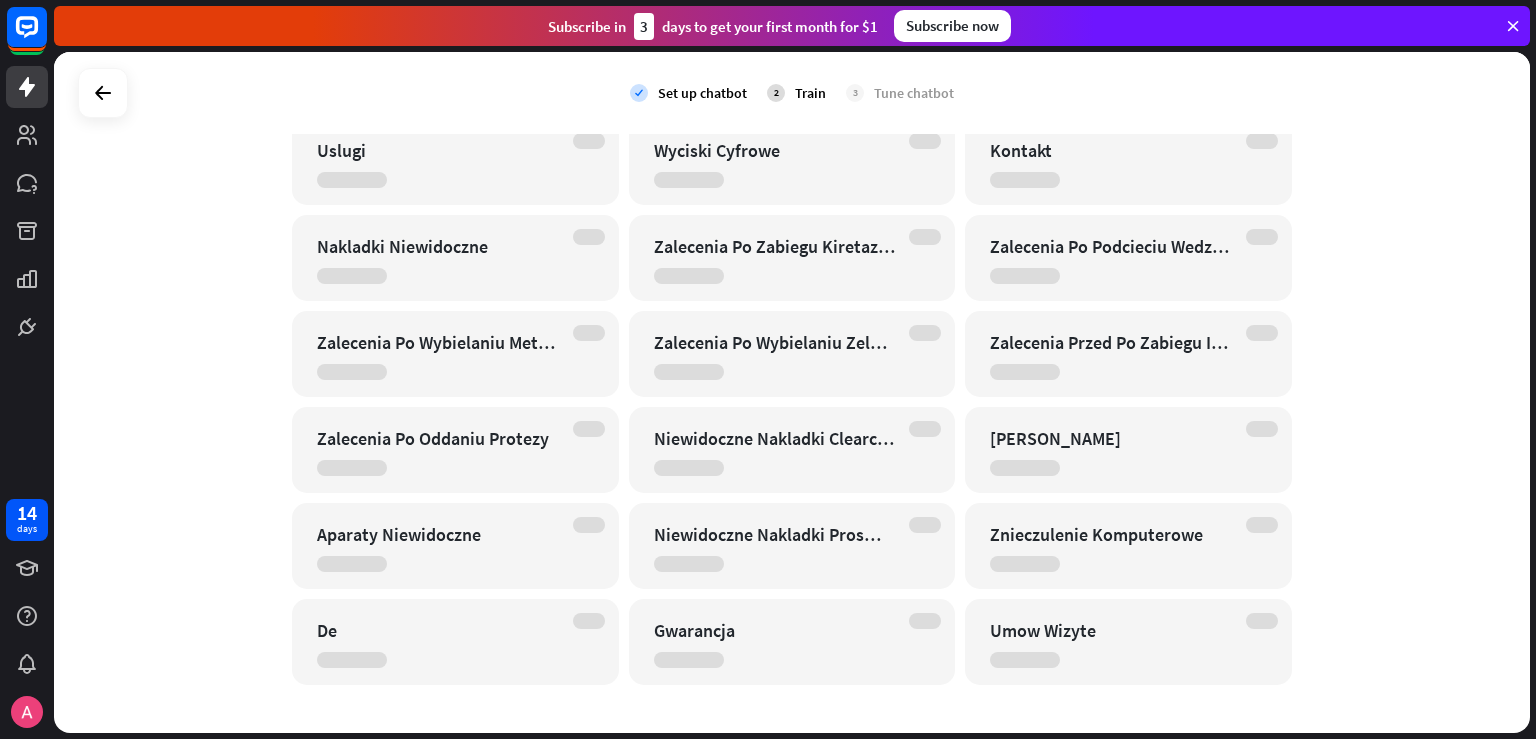 scroll, scrollTop: 379, scrollLeft: 0, axis: vertical 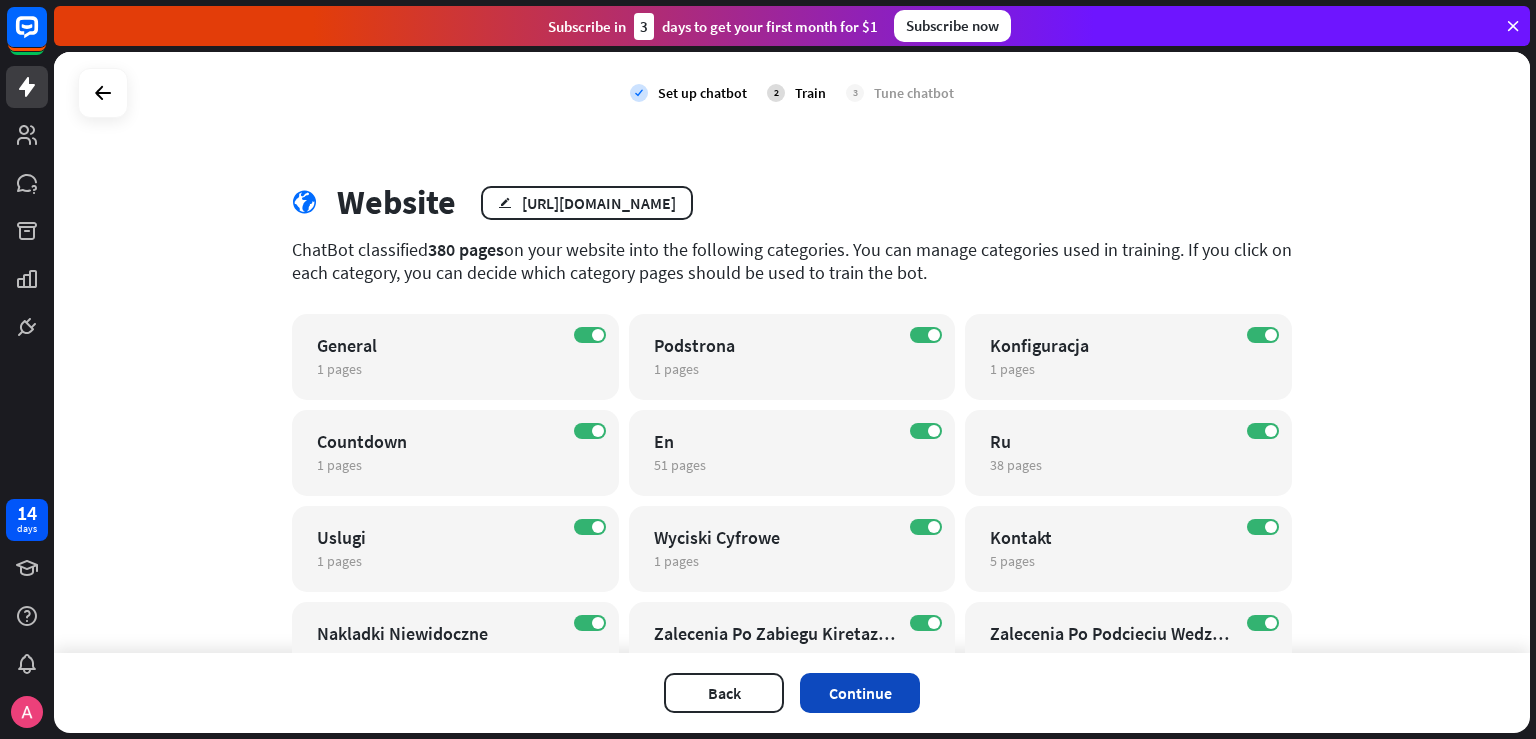 click on "Continue" at bounding box center [860, 693] 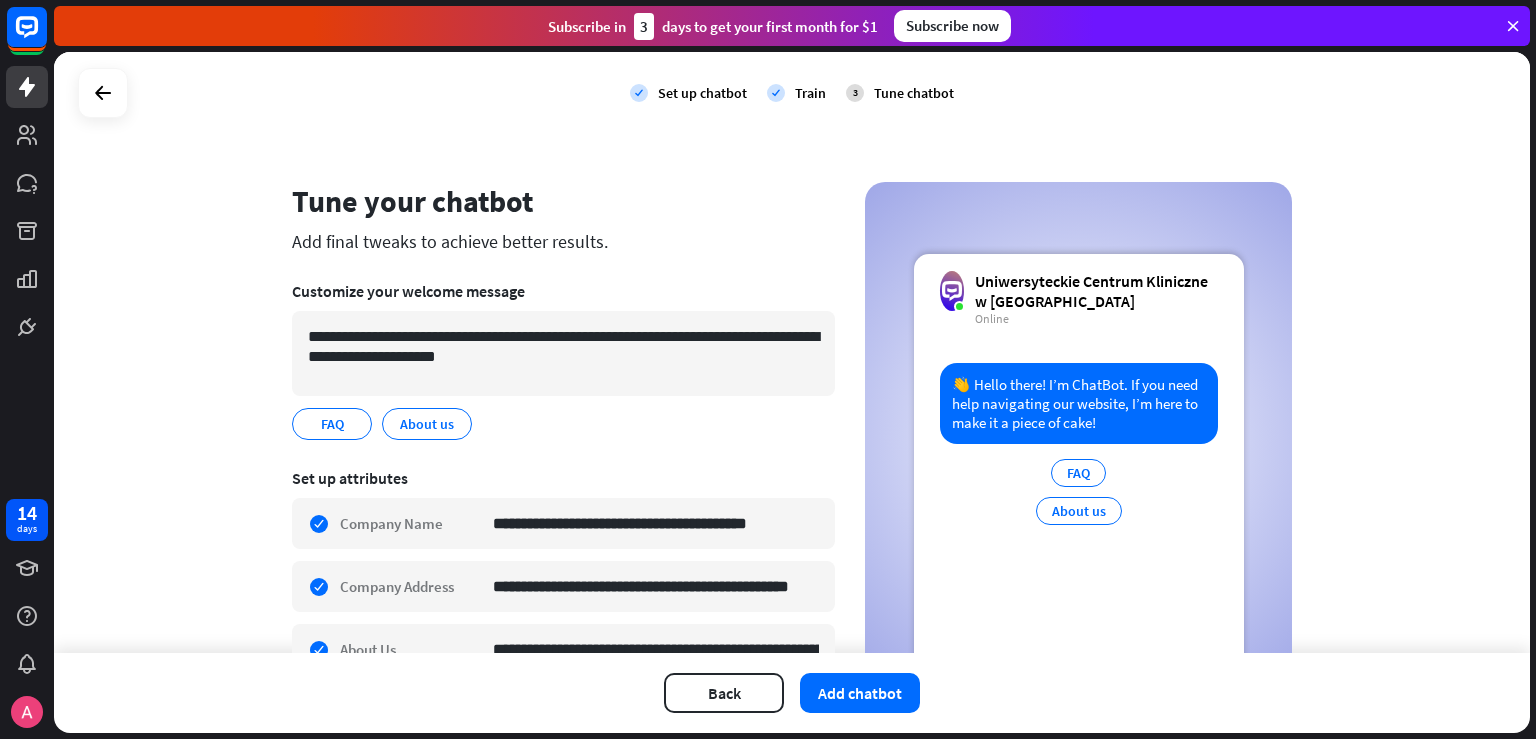 drag, startPoint x: 1535, startPoint y: 343, endPoint x: 1530, endPoint y: 389, distance: 46.270943 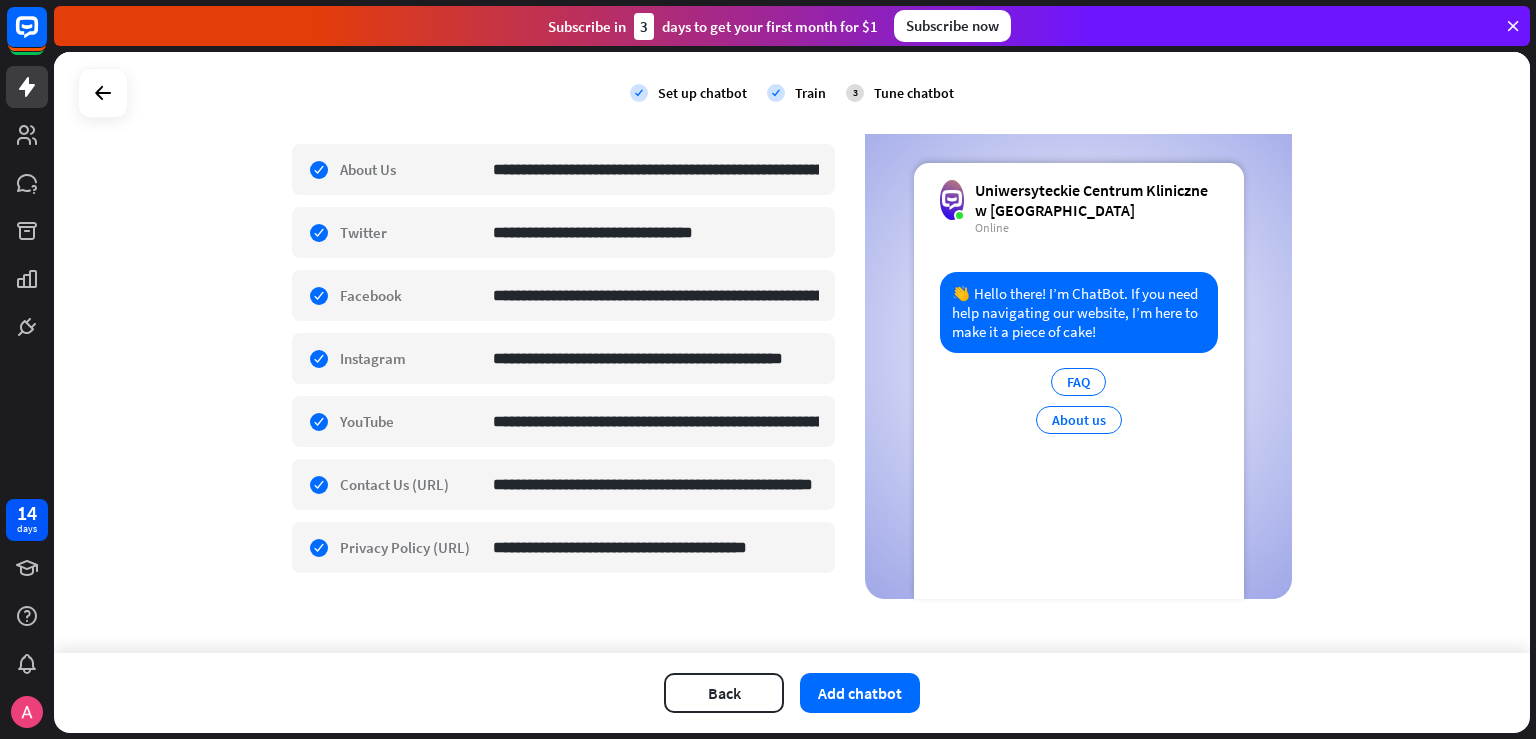 scroll, scrollTop: 0, scrollLeft: 0, axis: both 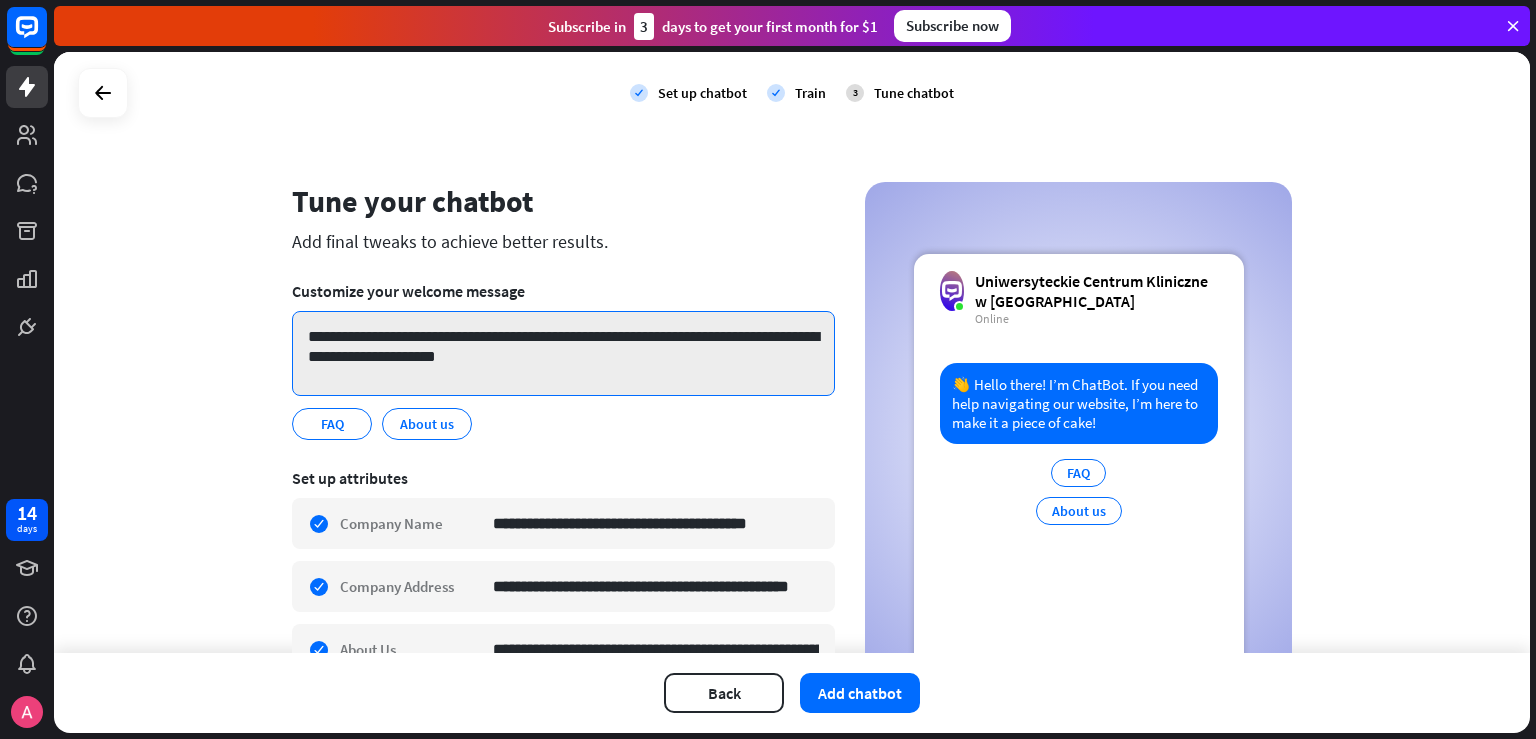 click on "**********" at bounding box center (563, 353) 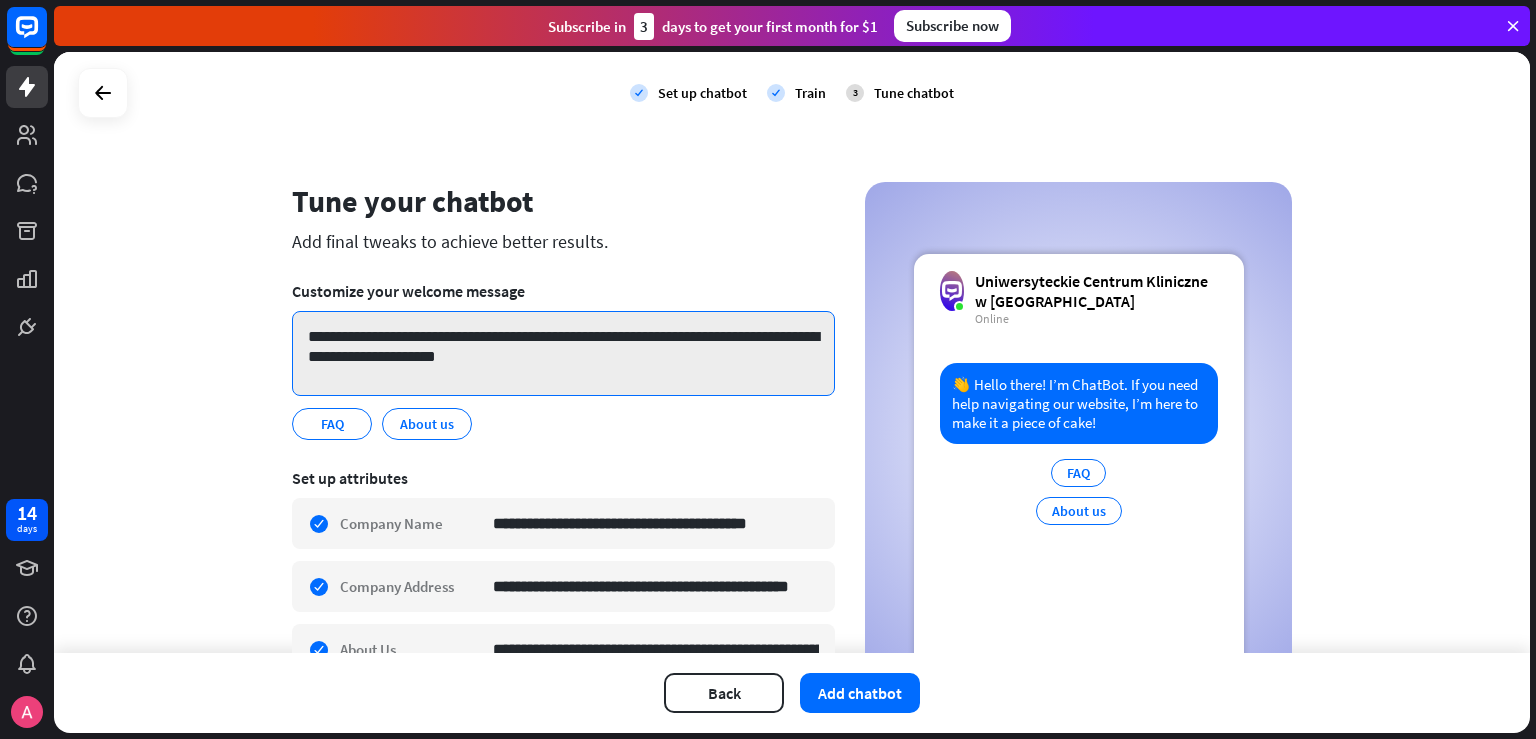 drag, startPoint x: 503, startPoint y: 358, endPoint x: 262, endPoint y: 325, distance: 243.24884 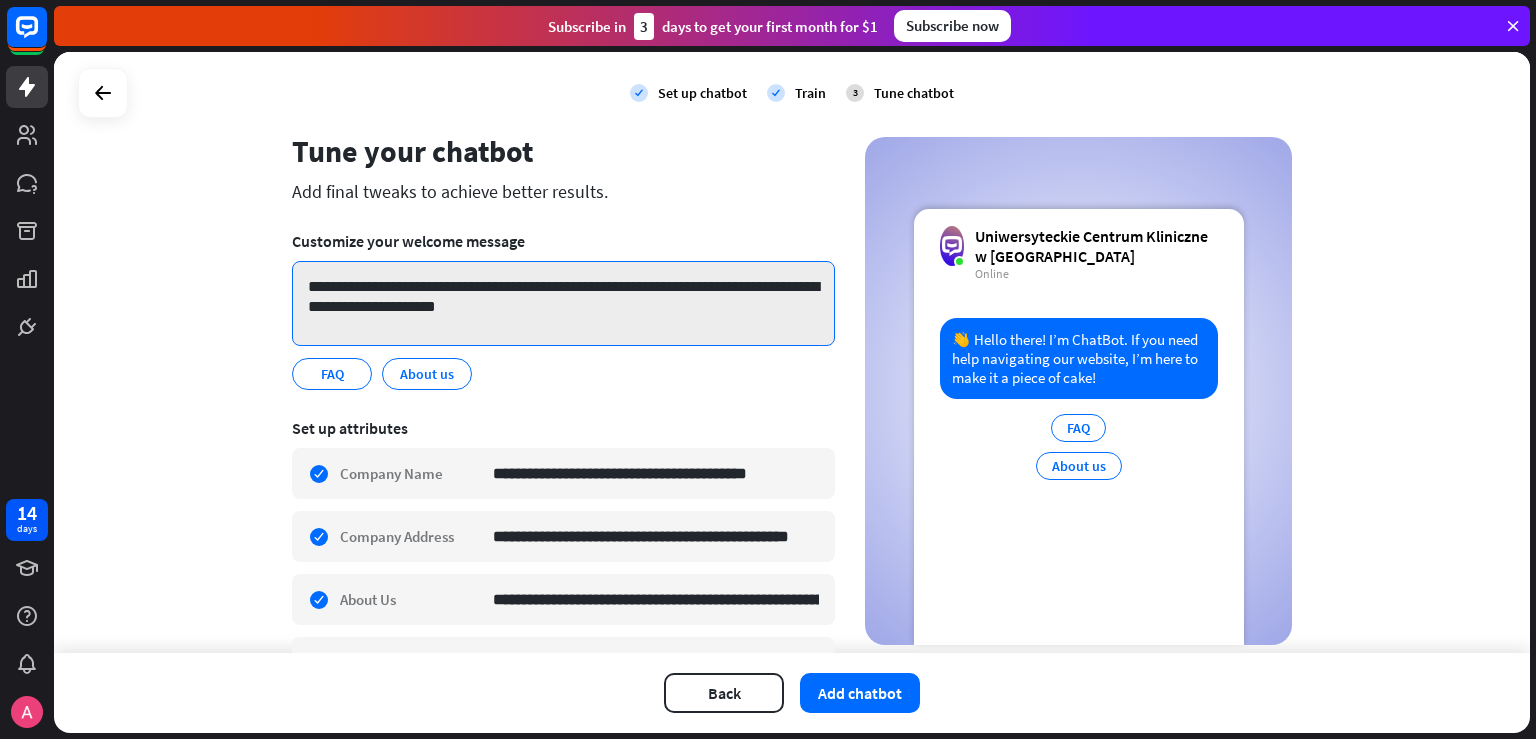 scroll, scrollTop: 147, scrollLeft: 0, axis: vertical 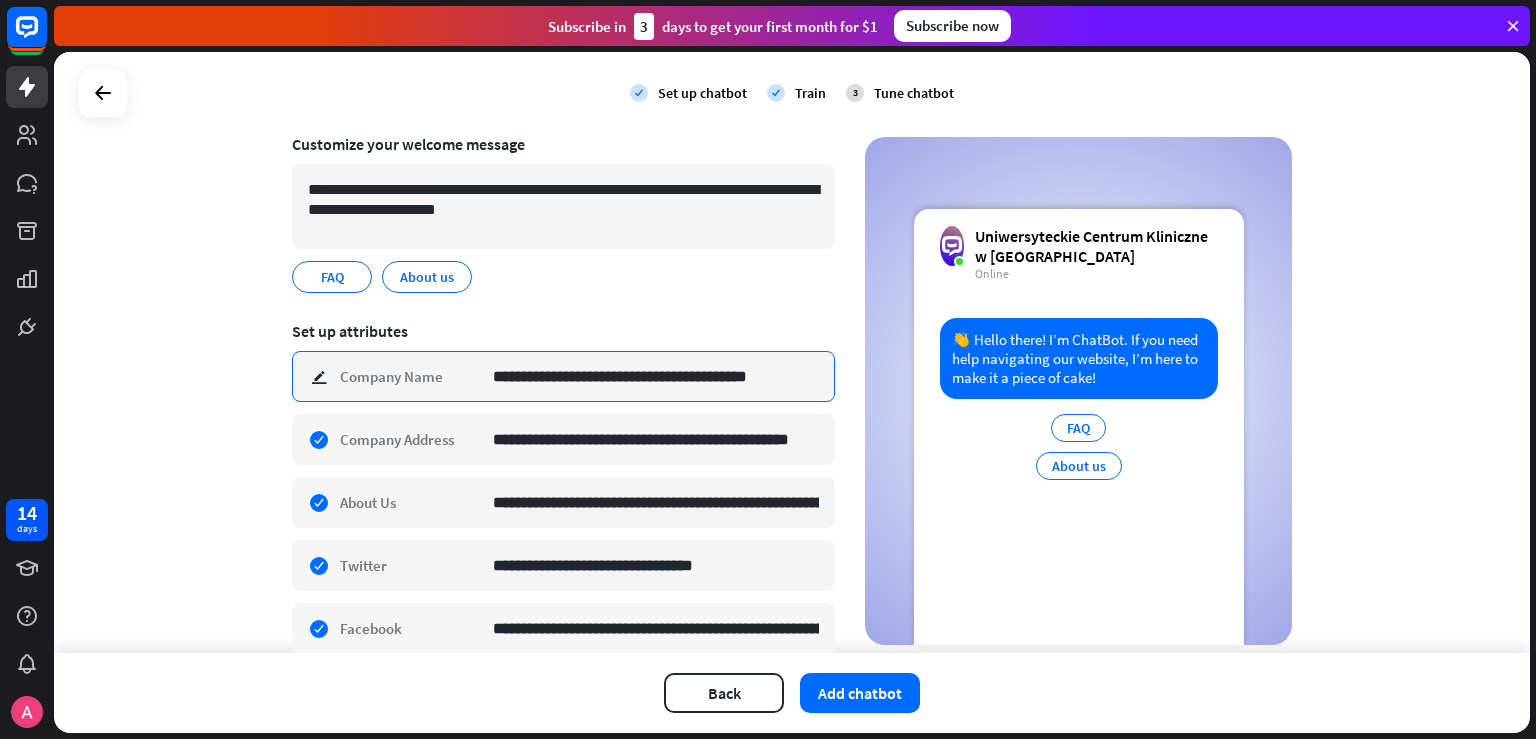 click on "**********" at bounding box center [656, 376] 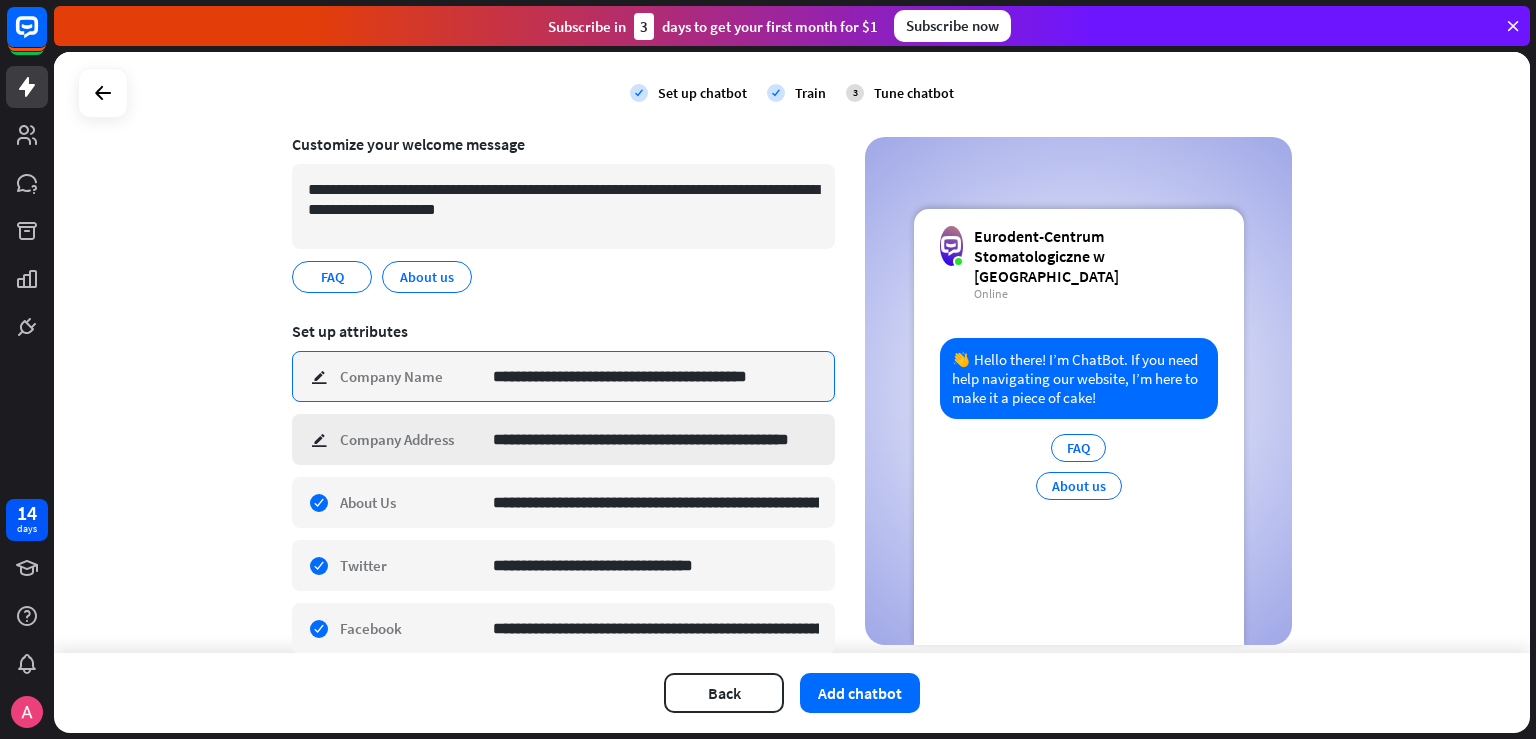 type on "**********" 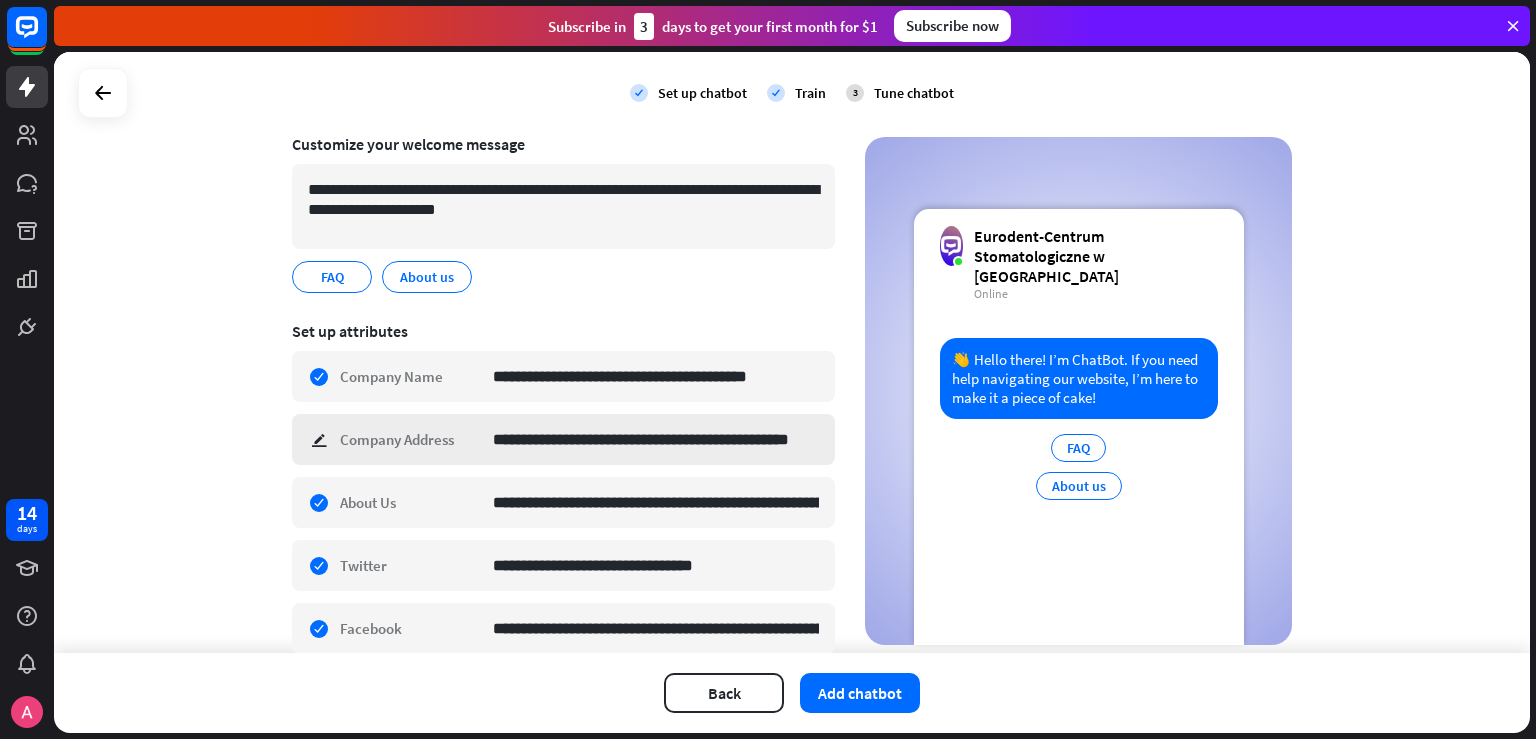 click on "**********" at bounding box center (563, 439) 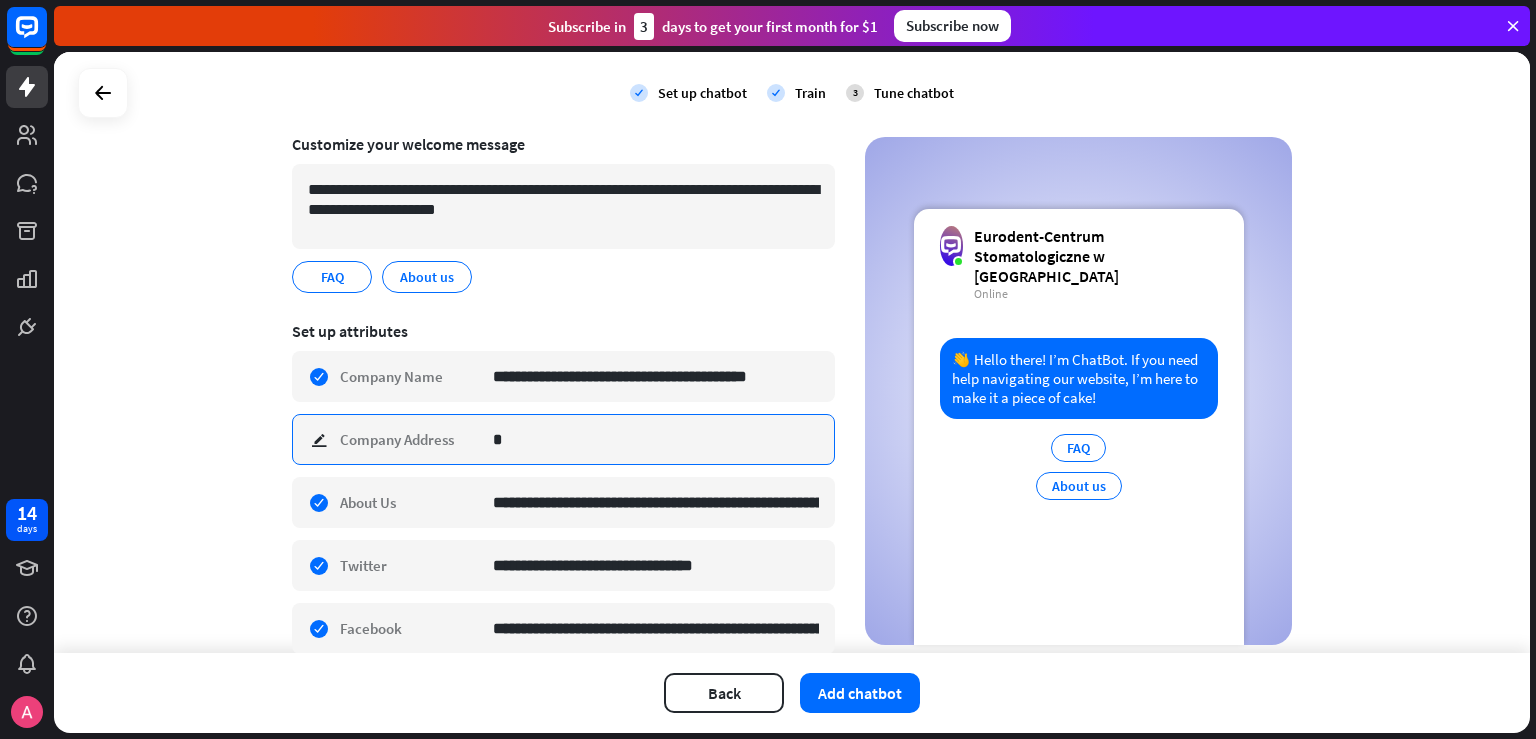scroll, scrollTop: 0, scrollLeft: 0, axis: both 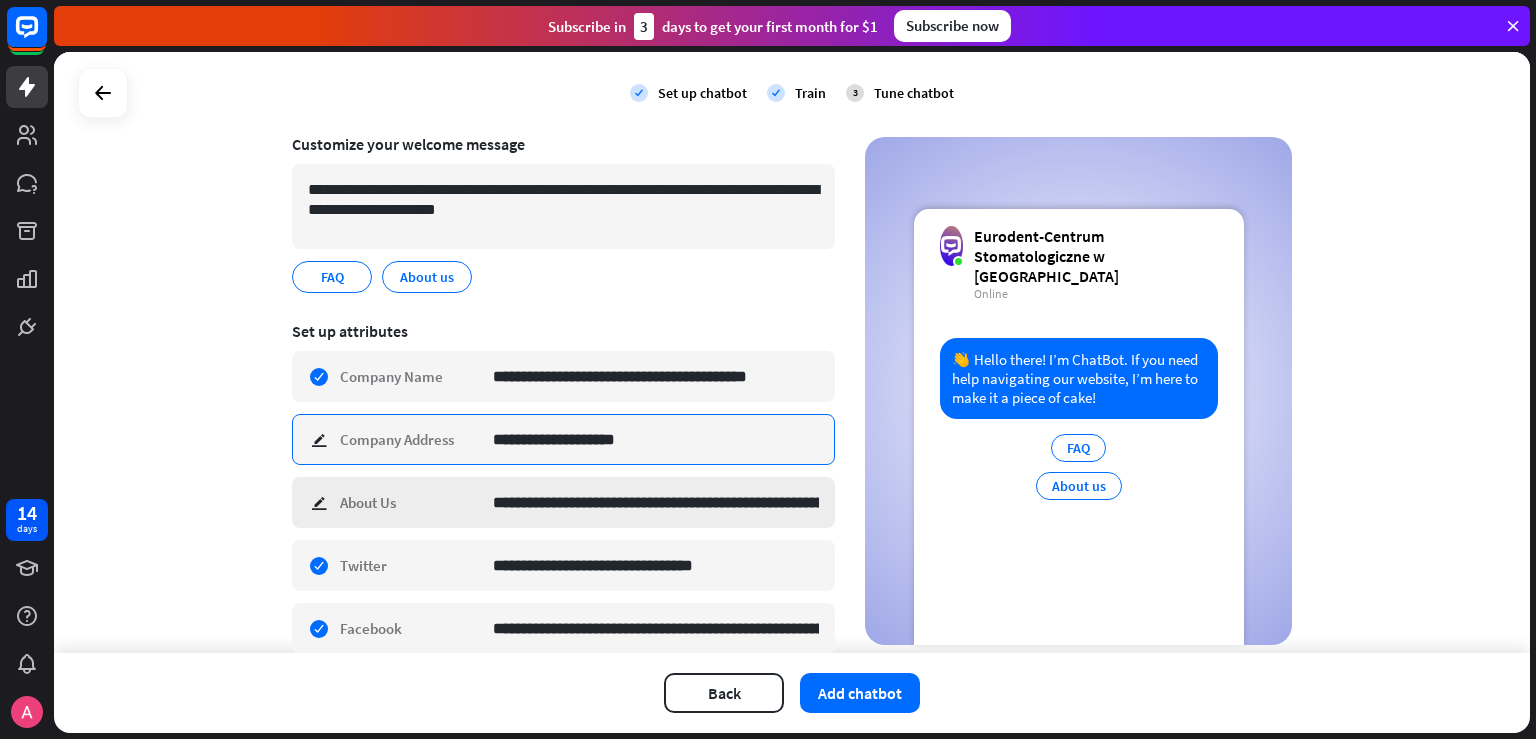 type on "**********" 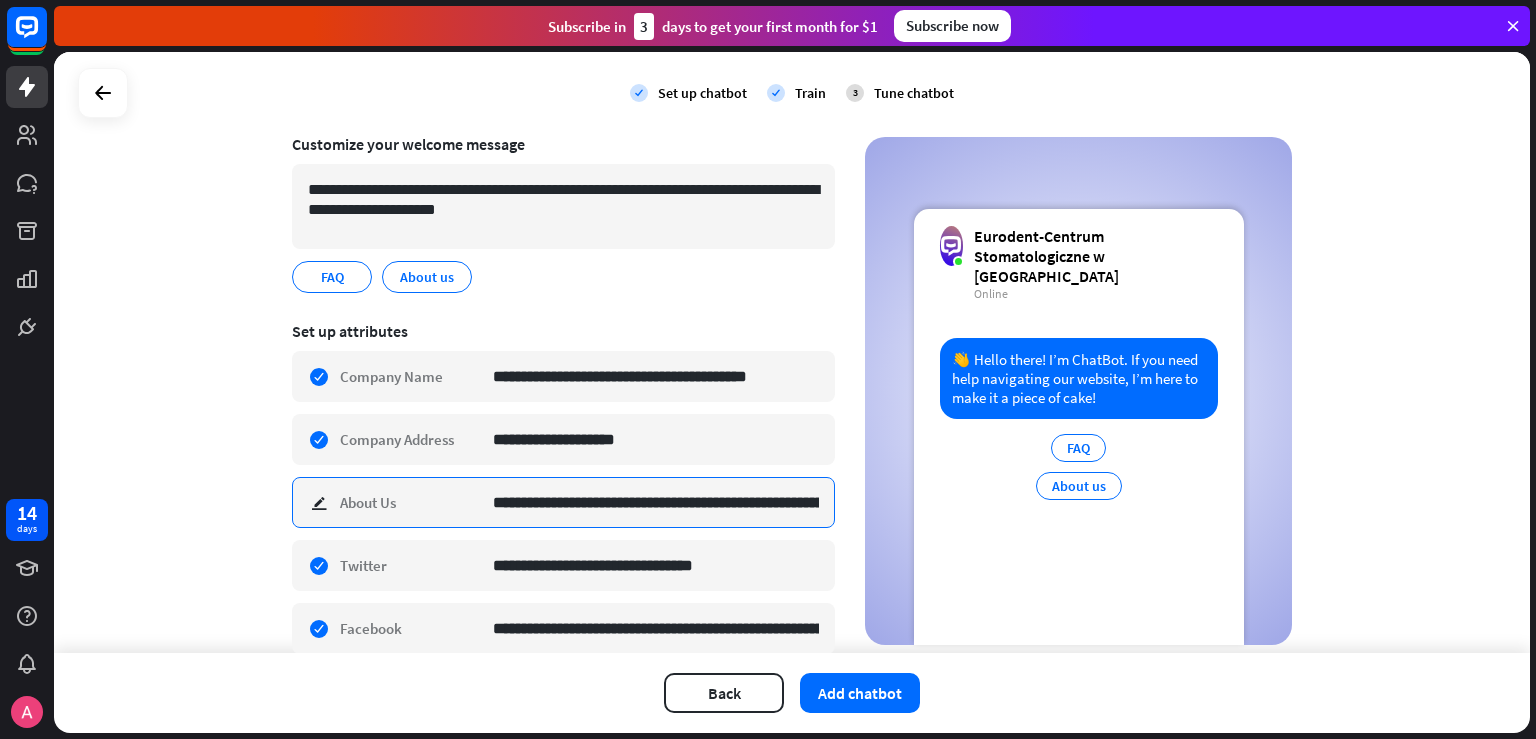click on "**********" at bounding box center [656, 502] 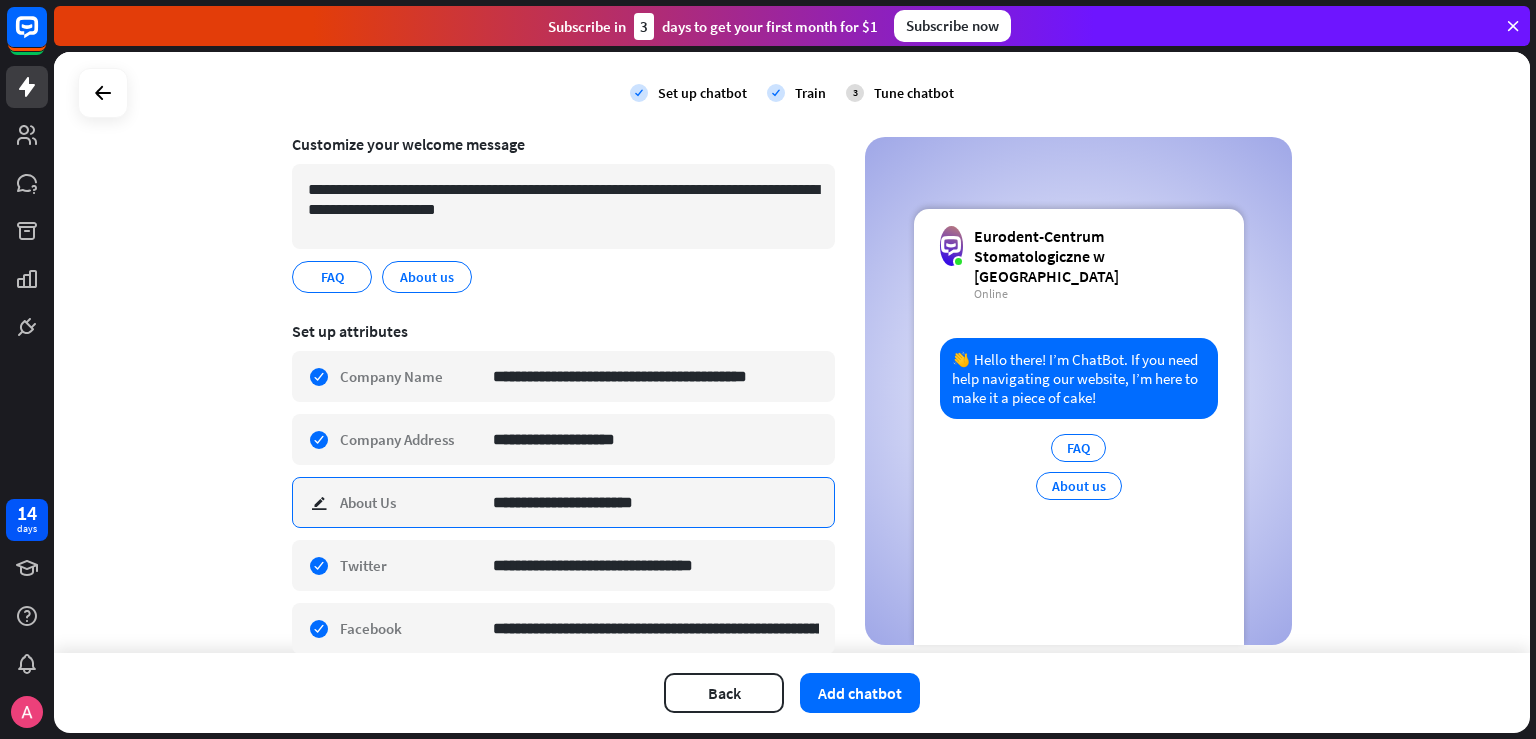 type on "**********" 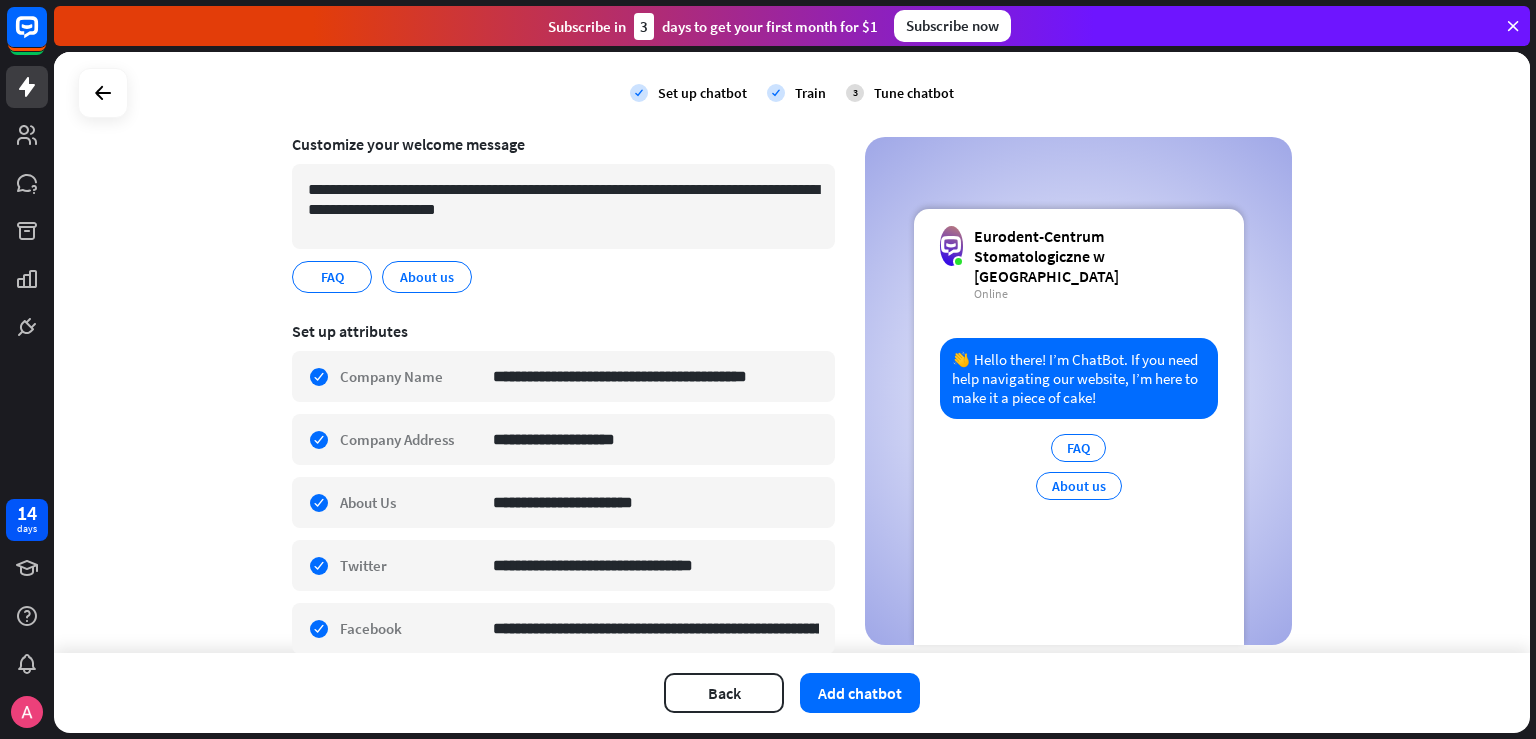 drag, startPoint x: 1534, startPoint y: 334, endPoint x: 1533, endPoint y: 390, distance: 56.008926 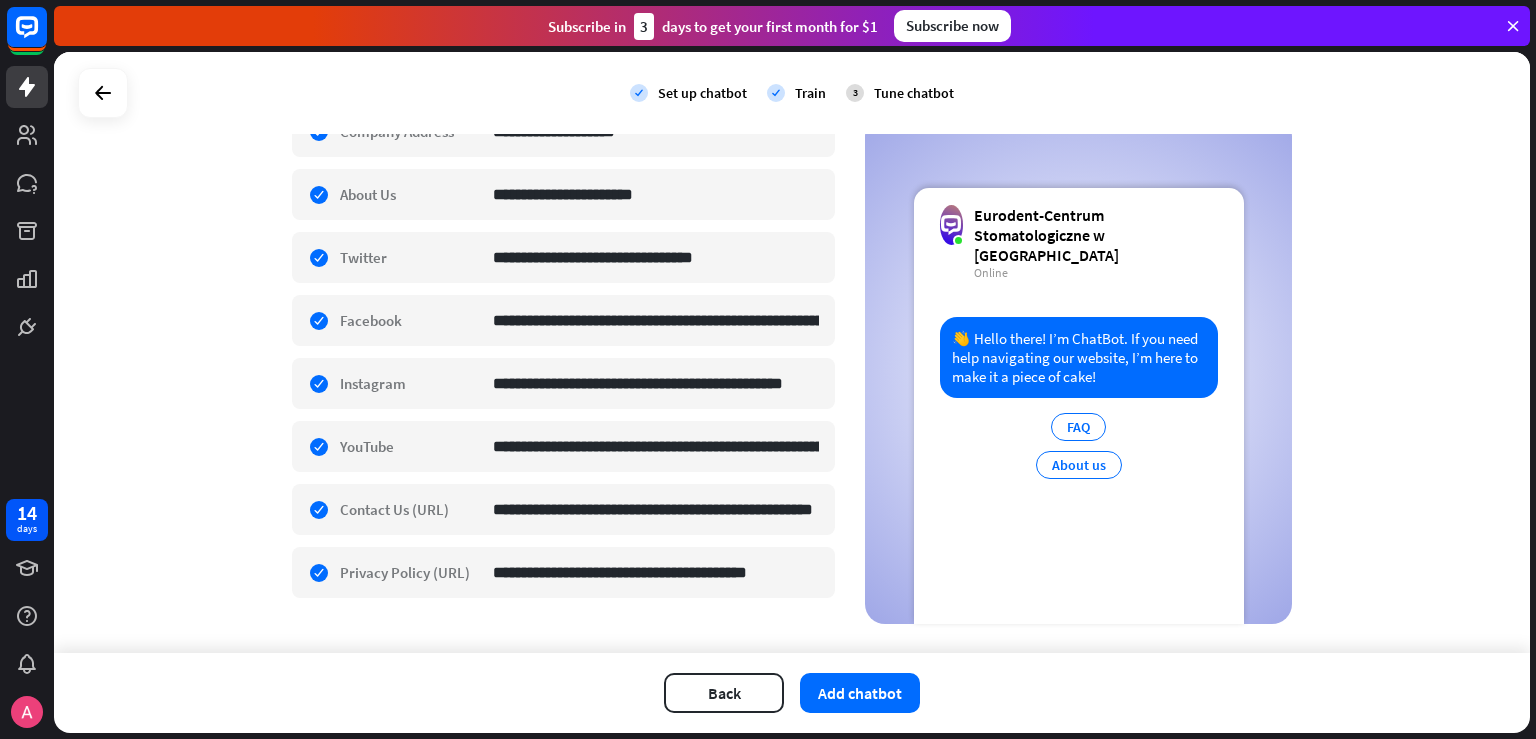 scroll, scrollTop: 458, scrollLeft: 0, axis: vertical 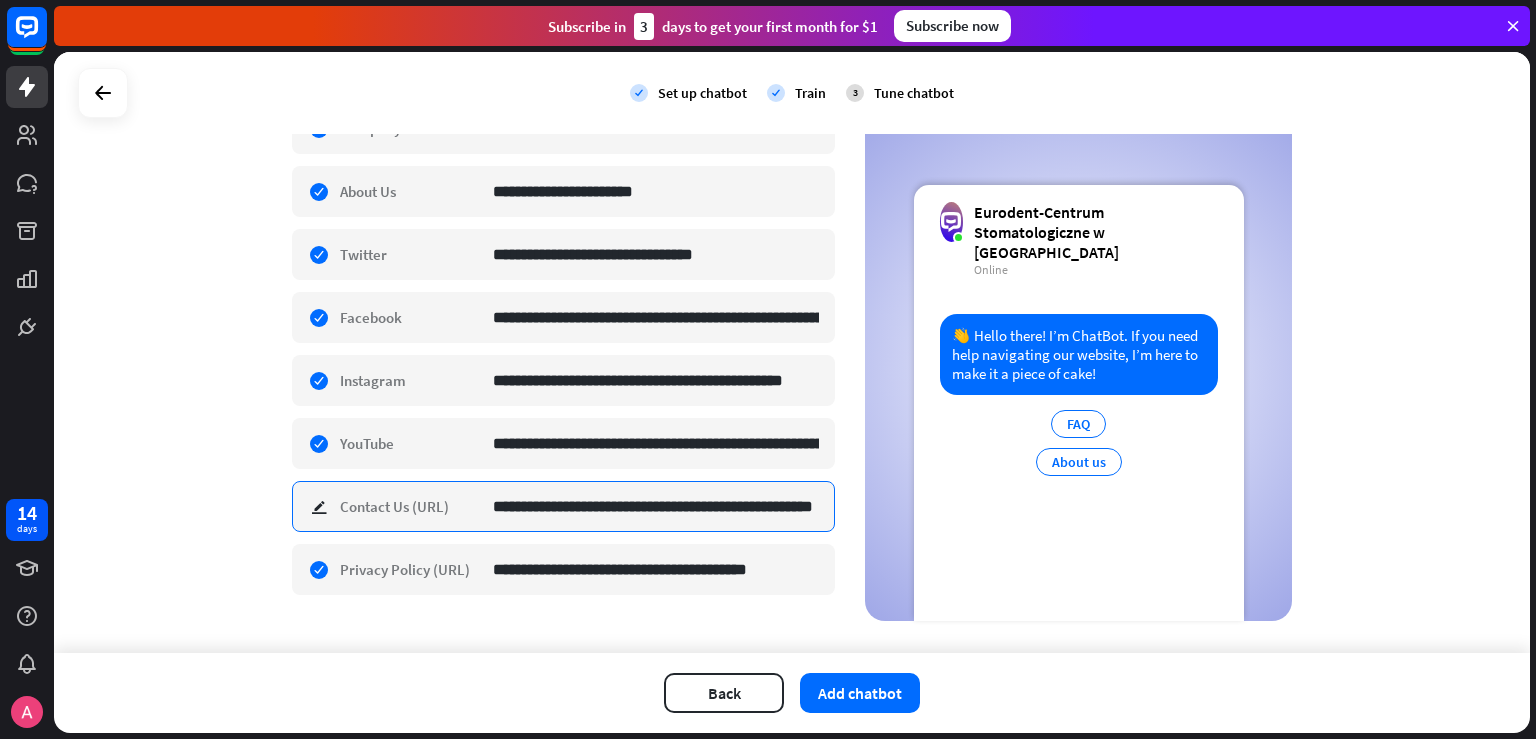 drag, startPoint x: 731, startPoint y: 493, endPoint x: 907, endPoint y: 494, distance: 176.00284 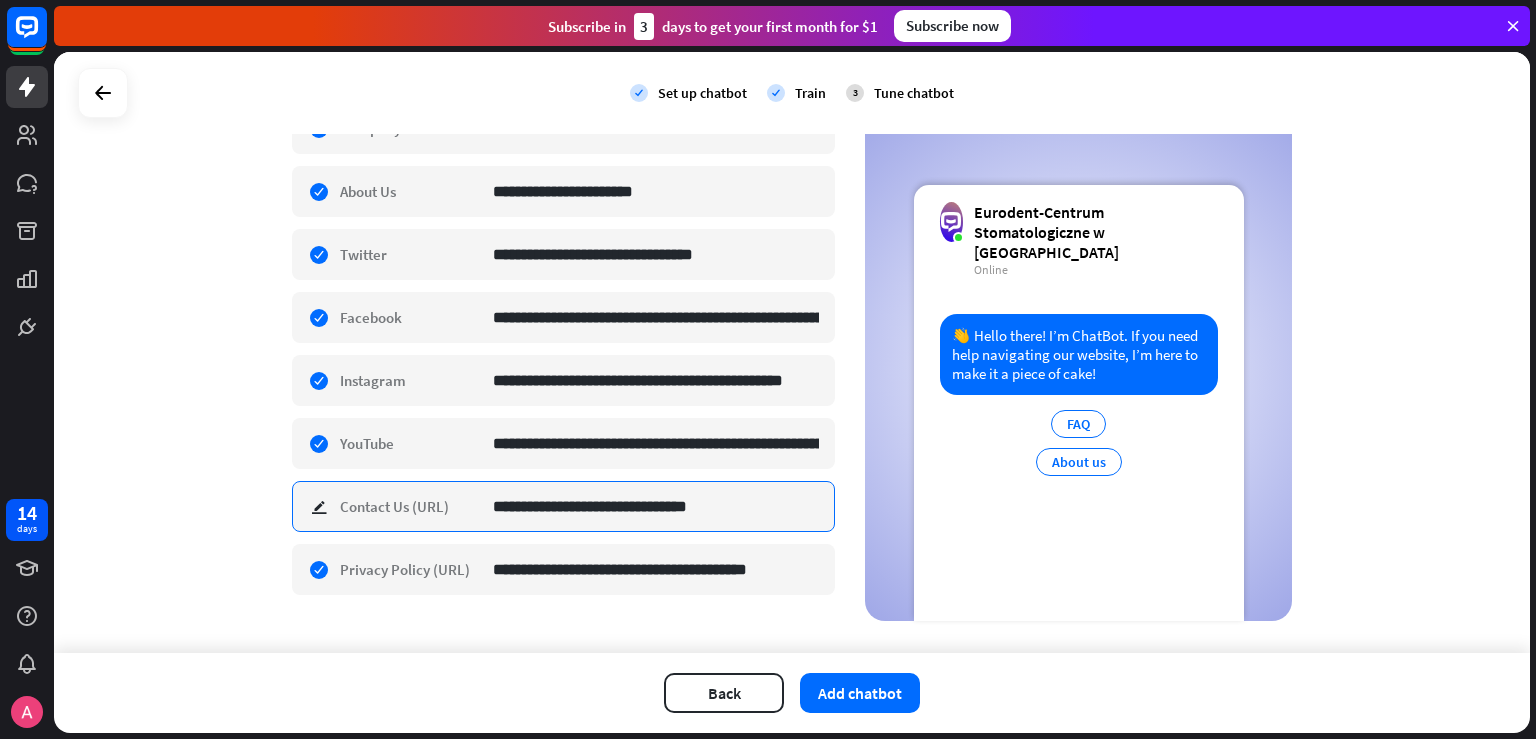 scroll, scrollTop: 0, scrollLeft: 0, axis: both 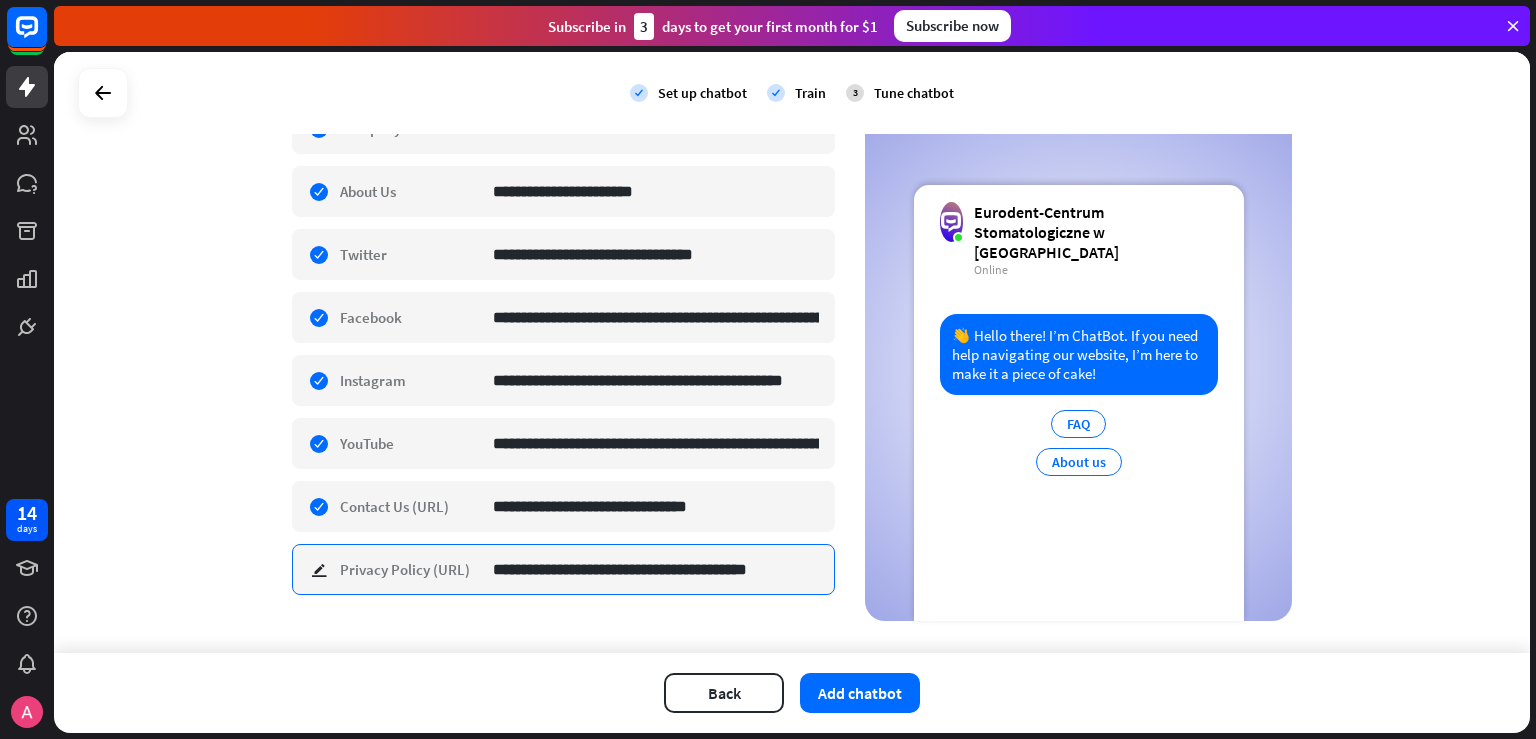 click on "**********" at bounding box center [656, 569] 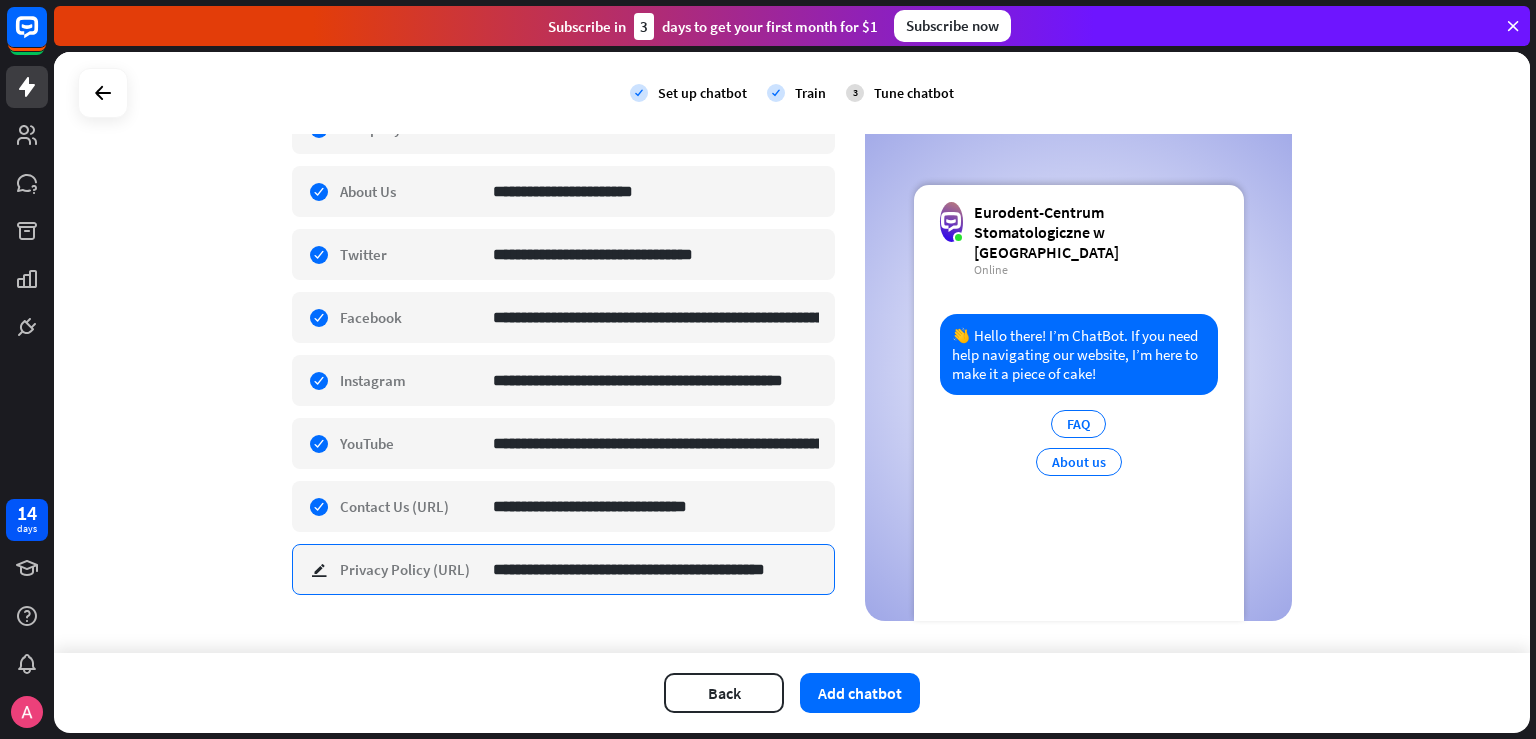 type on "**********" 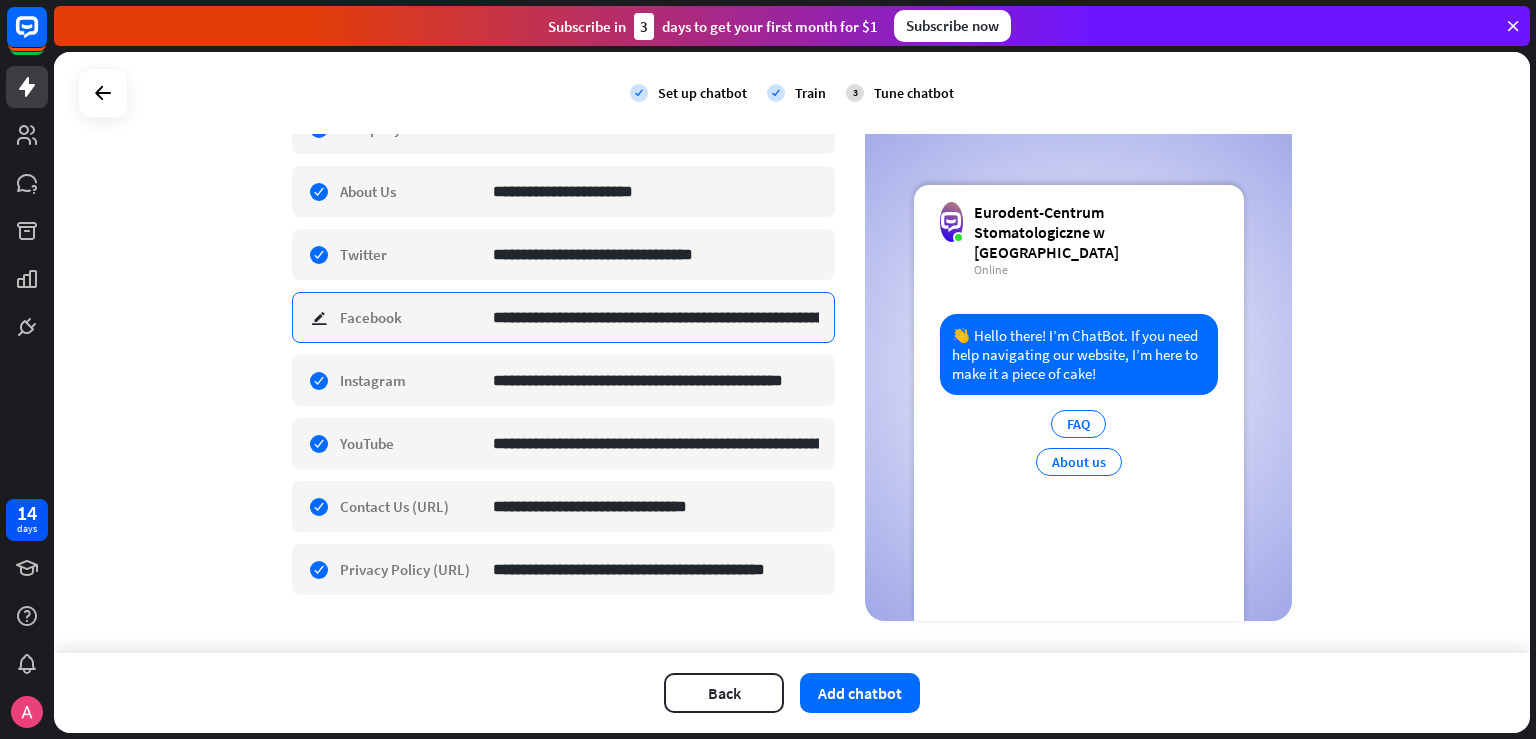 click on "**********" at bounding box center (656, 317) 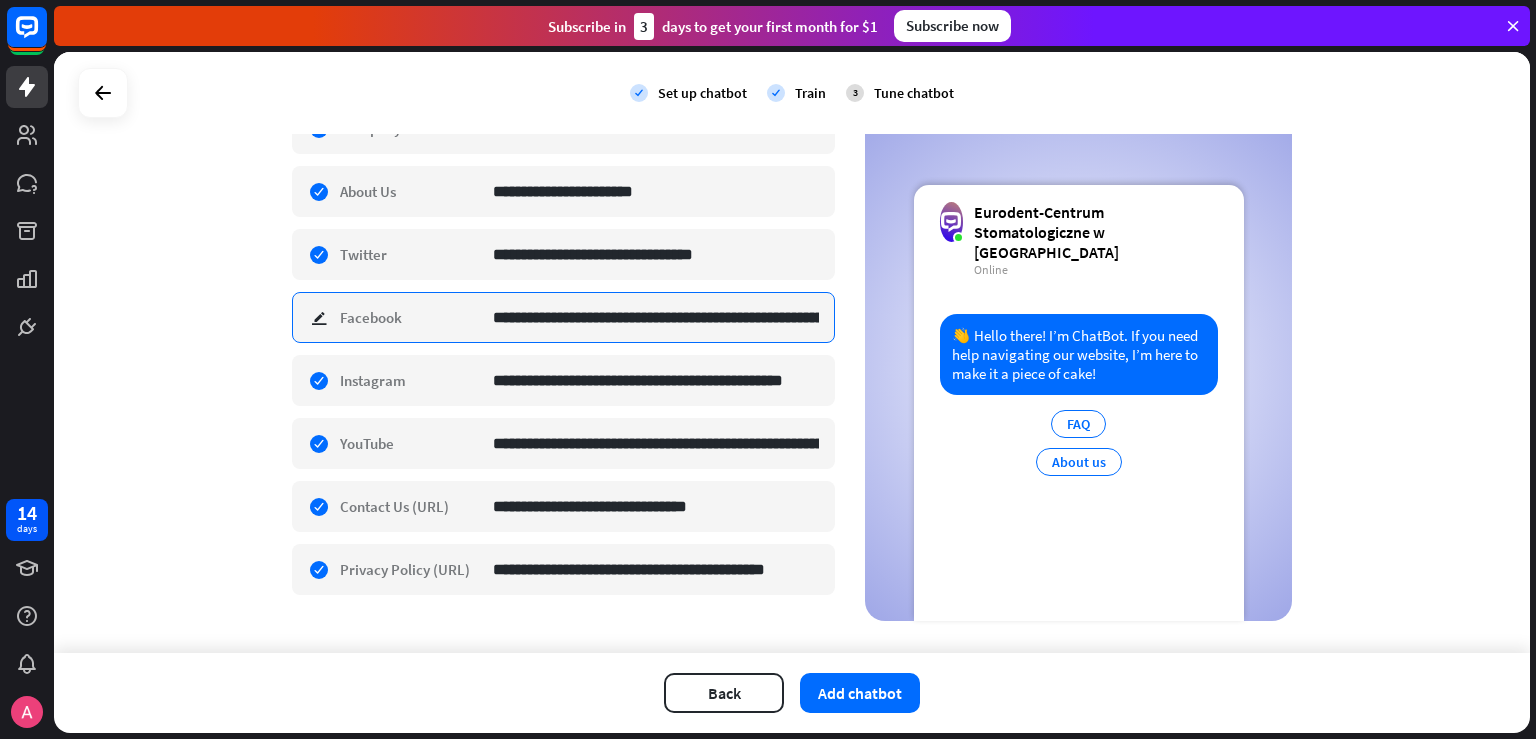 paste 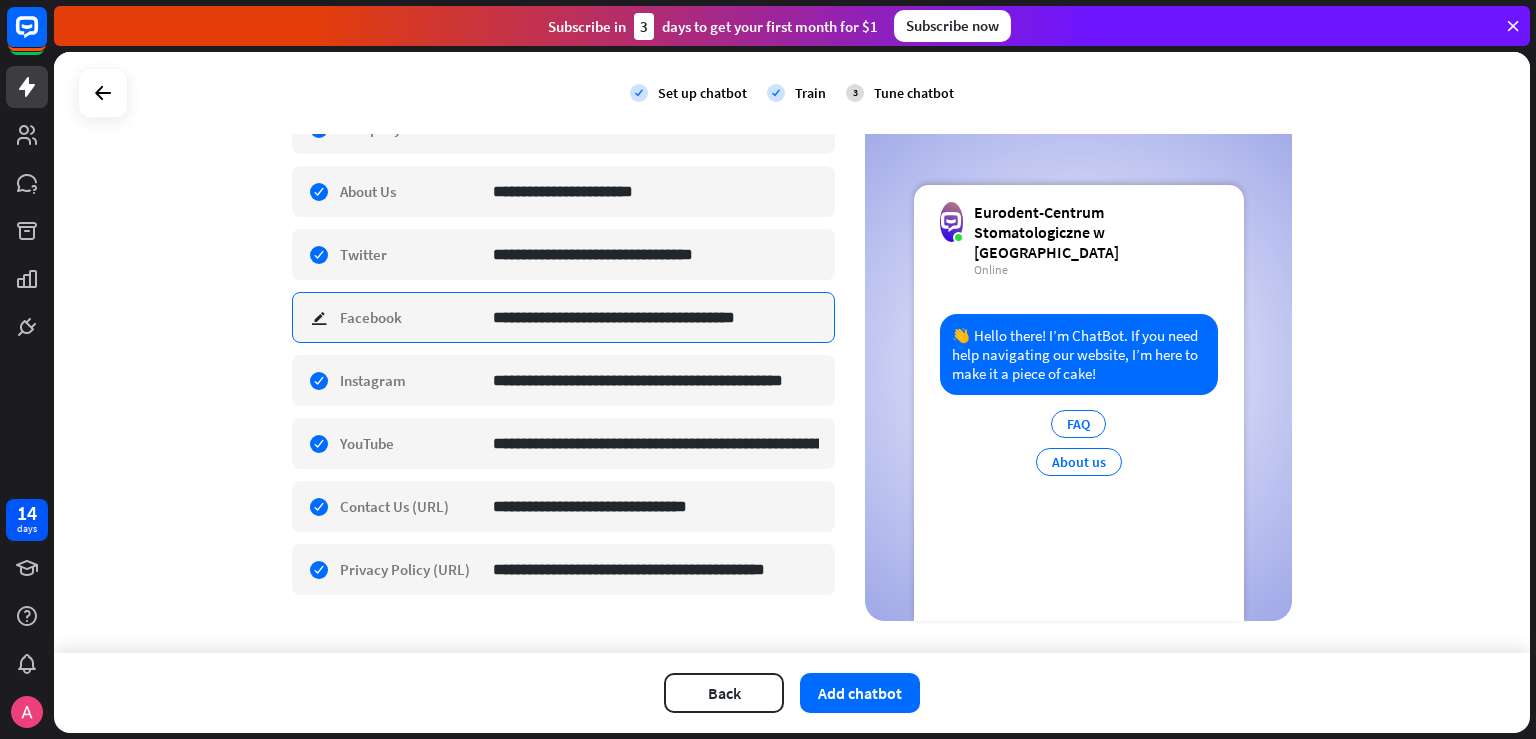 type on "**********" 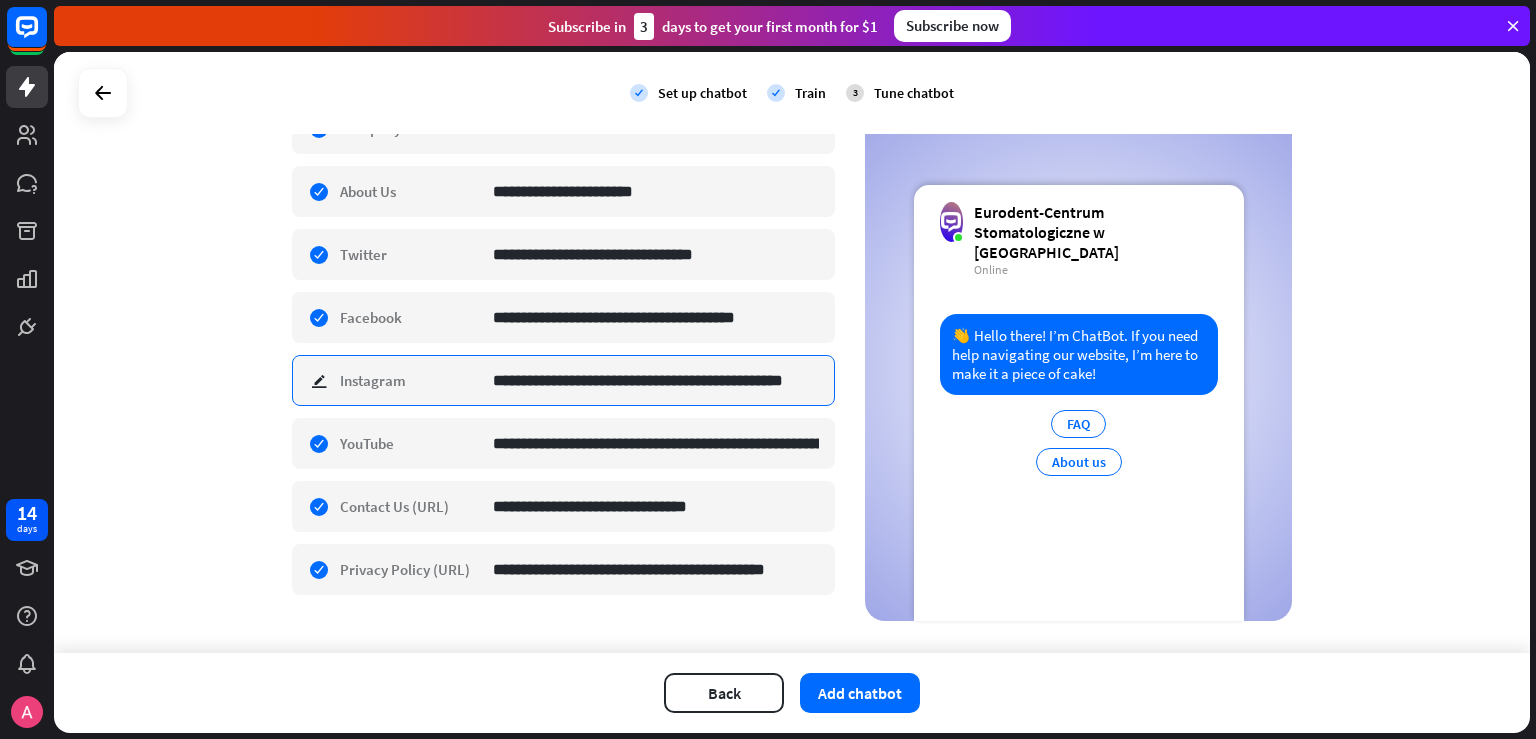 click on "**********" at bounding box center (656, 380) 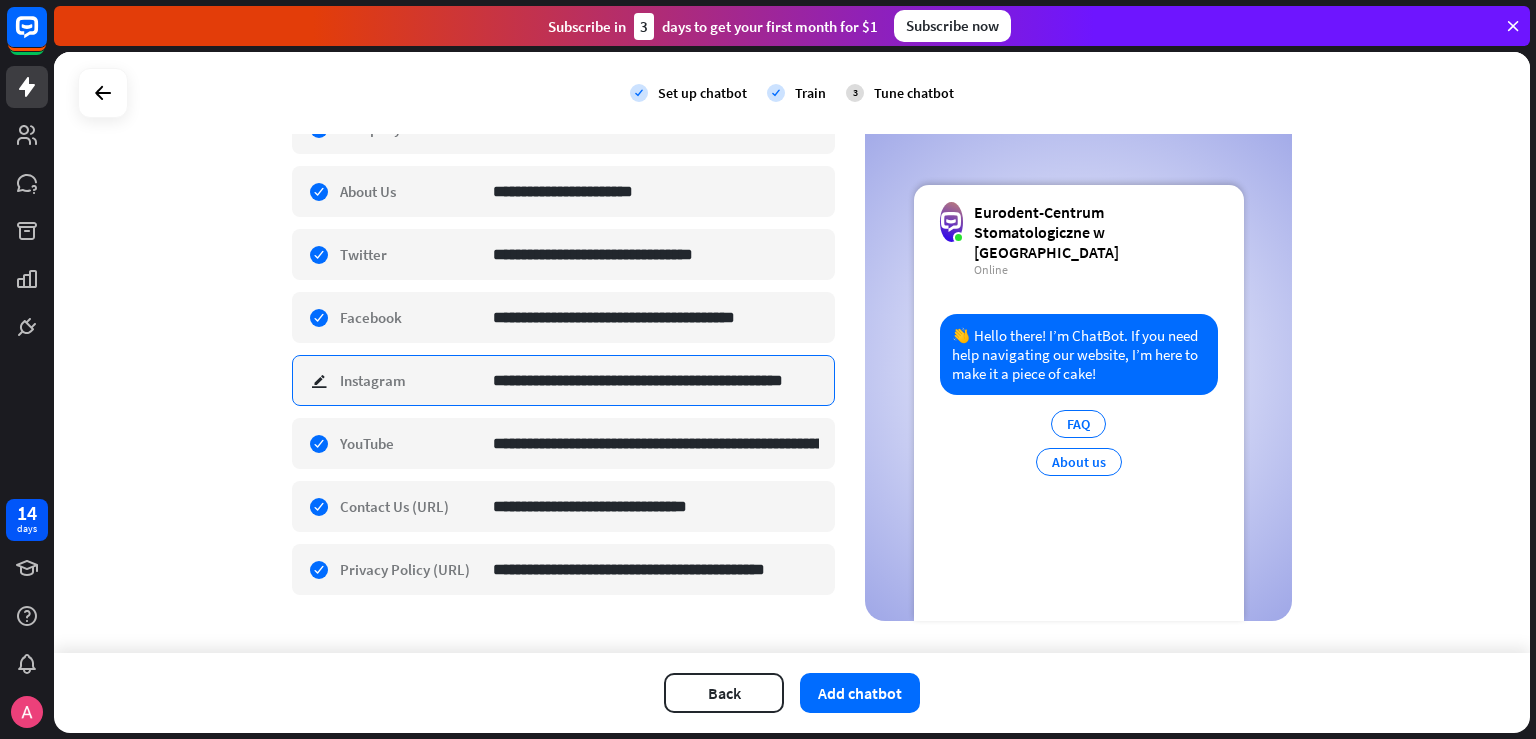 scroll, scrollTop: 0, scrollLeft: 48, axis: horizontal 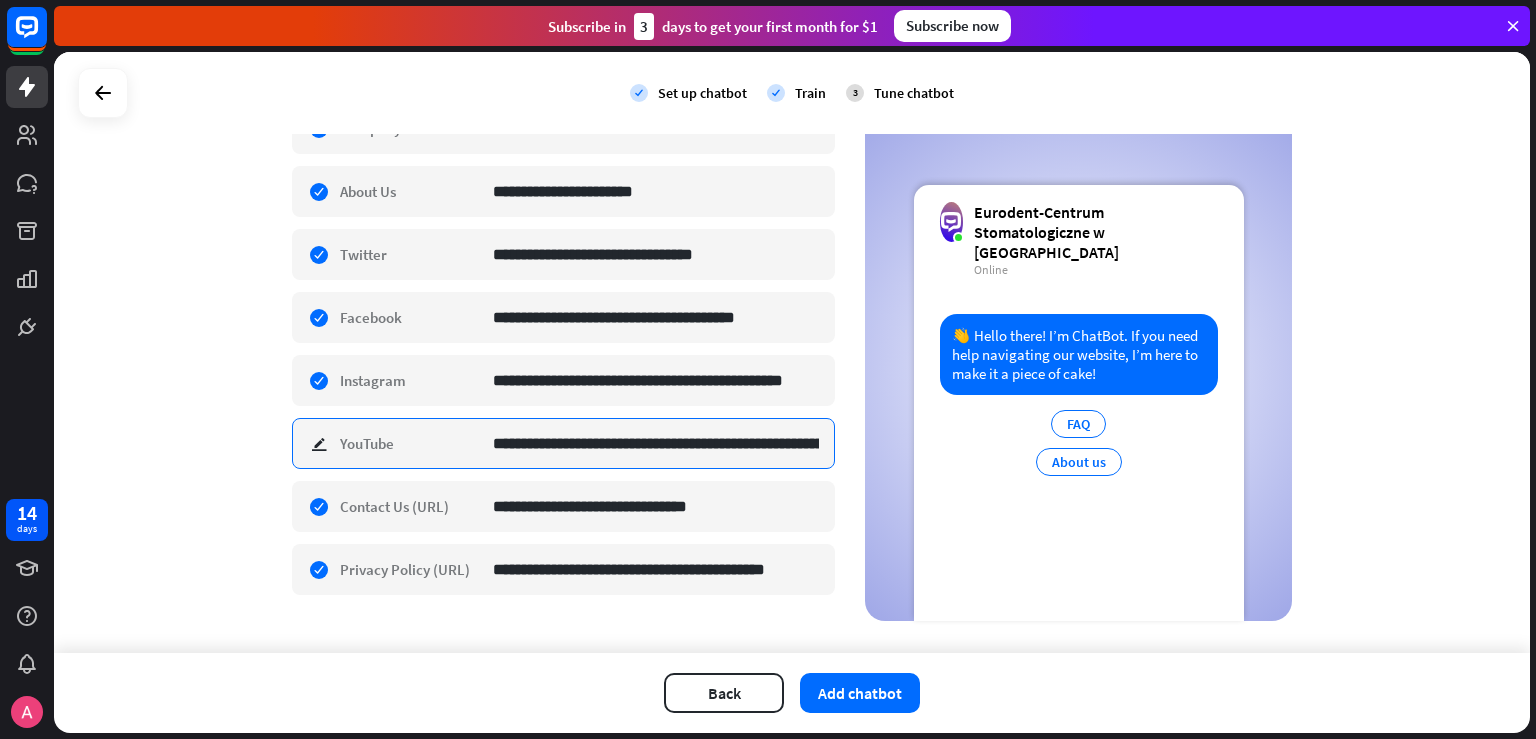click on "**********" at bounding box center (656, 443) 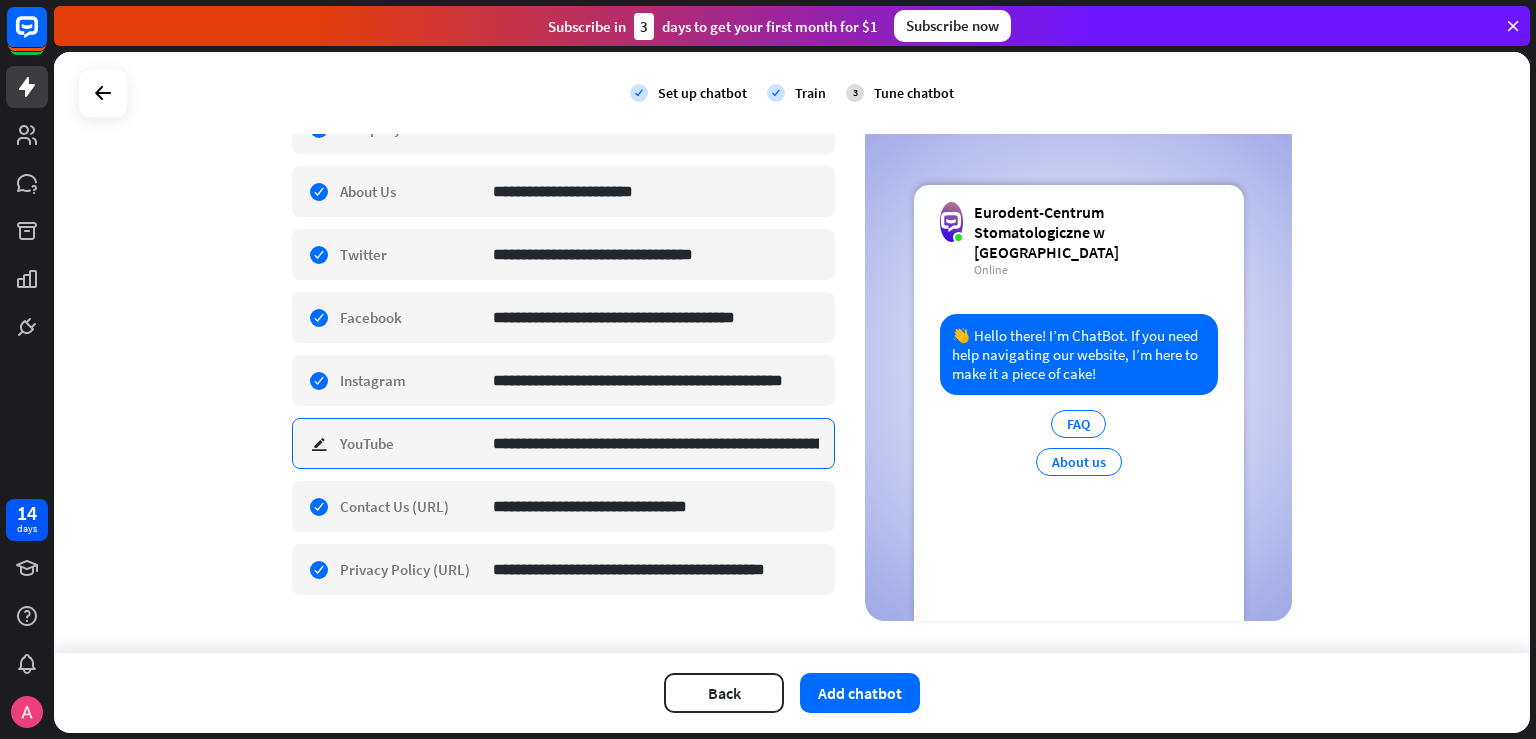 scroll, scrollTop: 480, scrollLeft: 0, axis: vertical 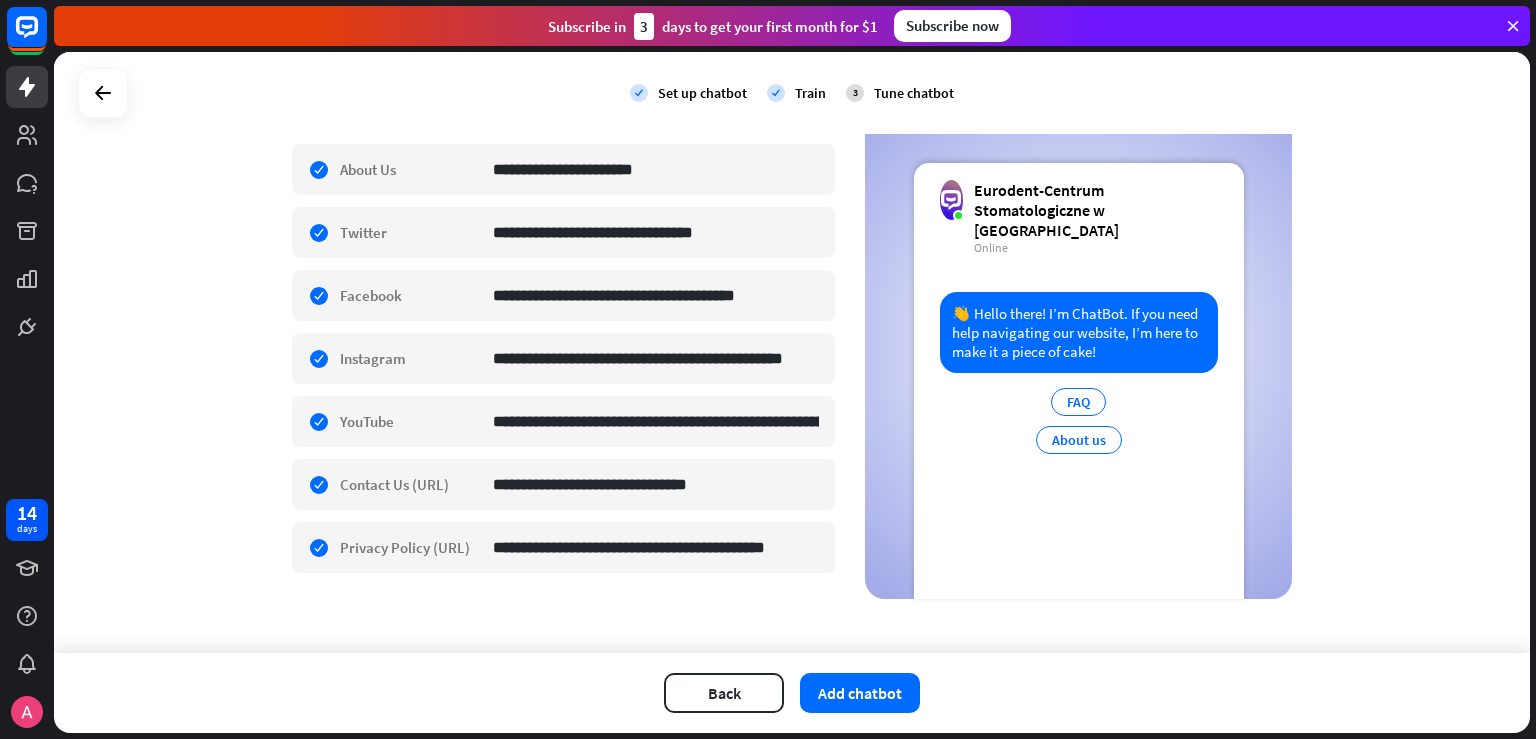 drag, startPoint x: 1535, startPoint y: 337, endPoint x: 1535, endPoint y: 285, distance: 52 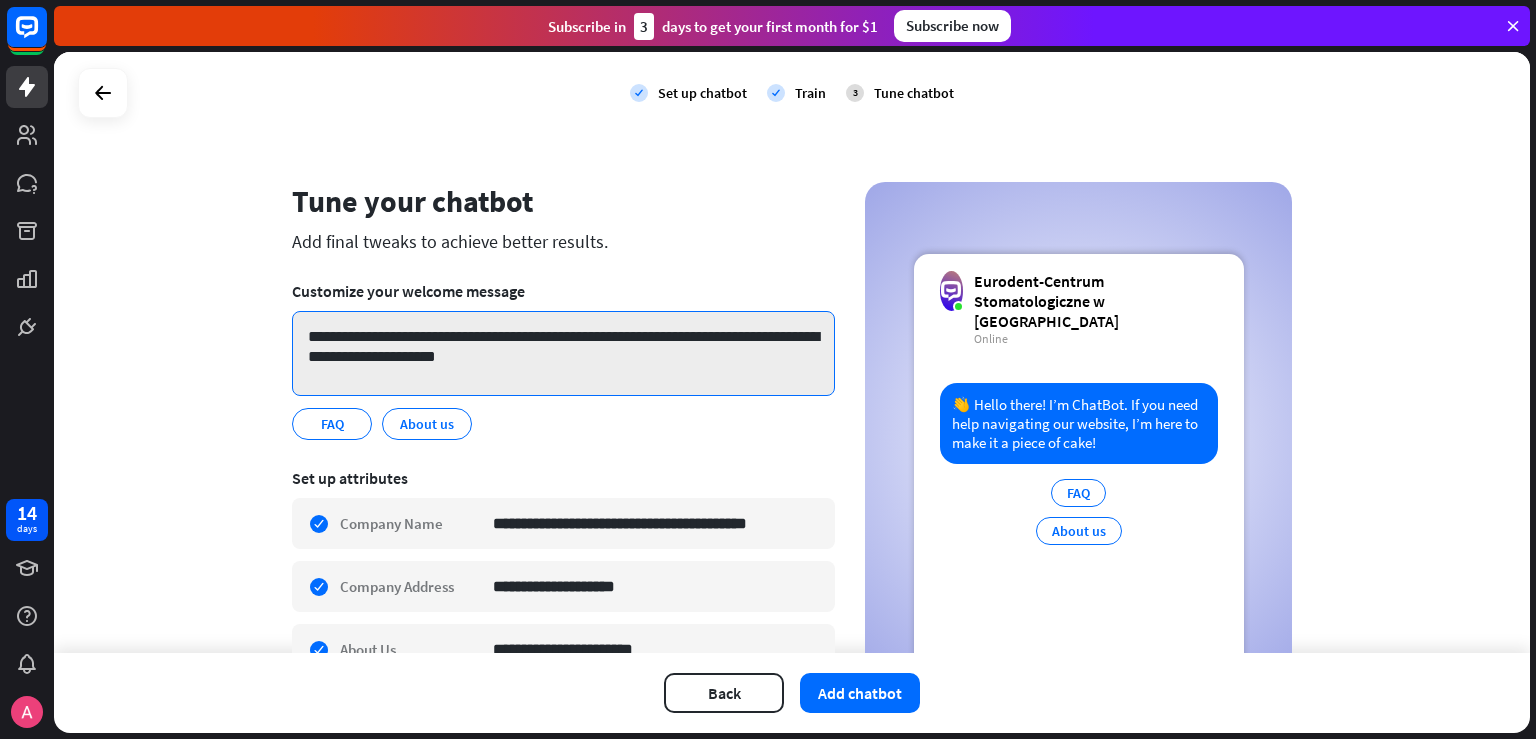 click on "**********" at bounding box center [563, 353] 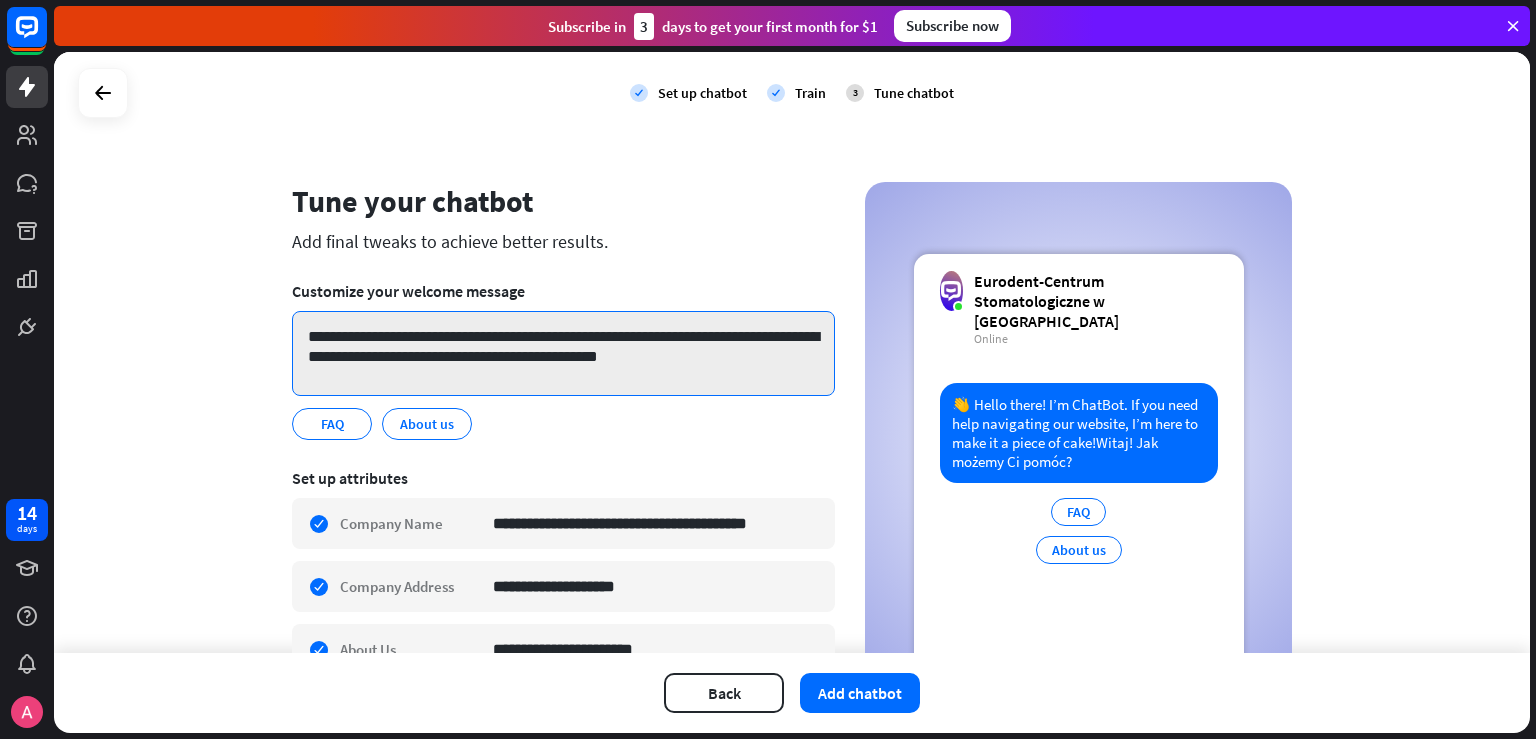 click on "**********" at bounding box center (563, 353) 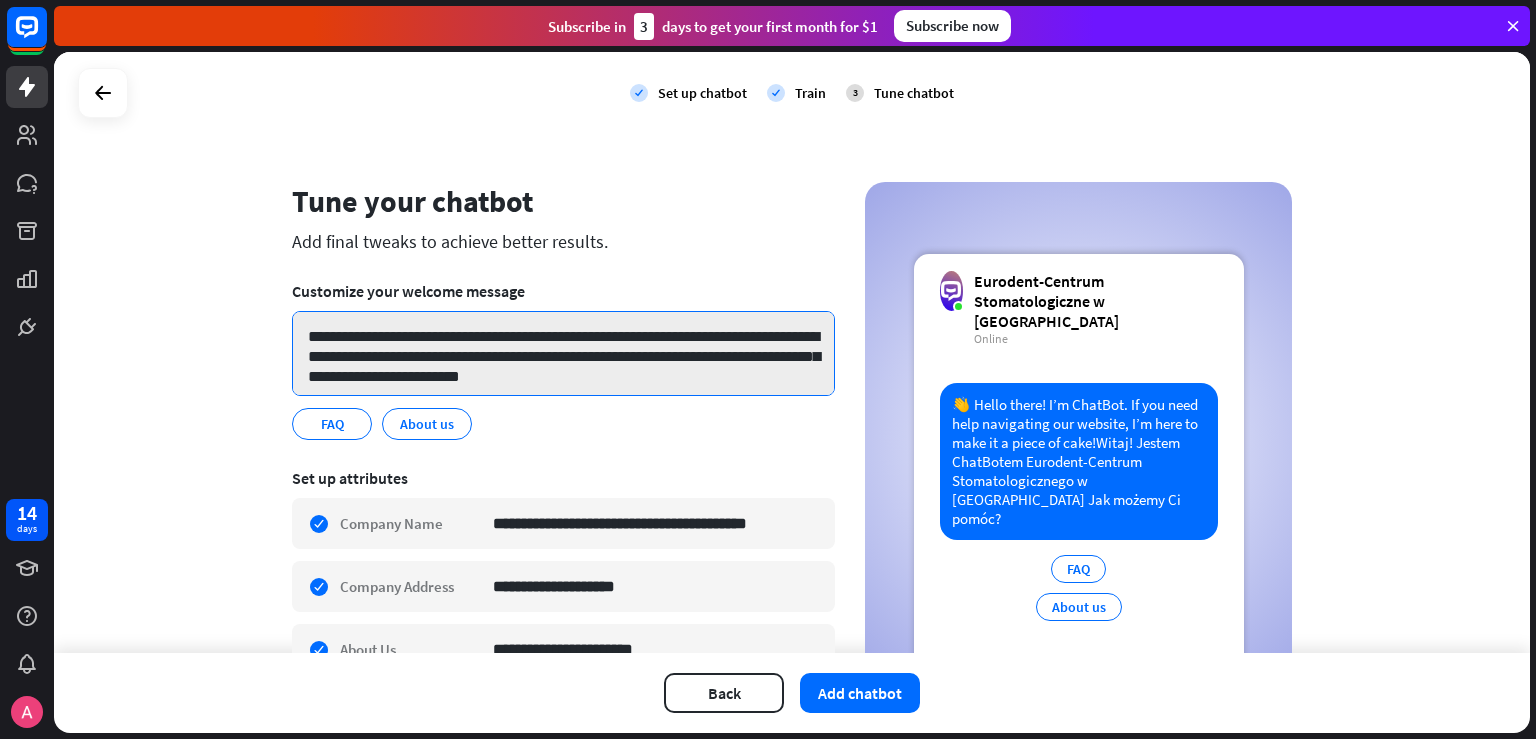 click on "**********" at bounding box center [563, 353] 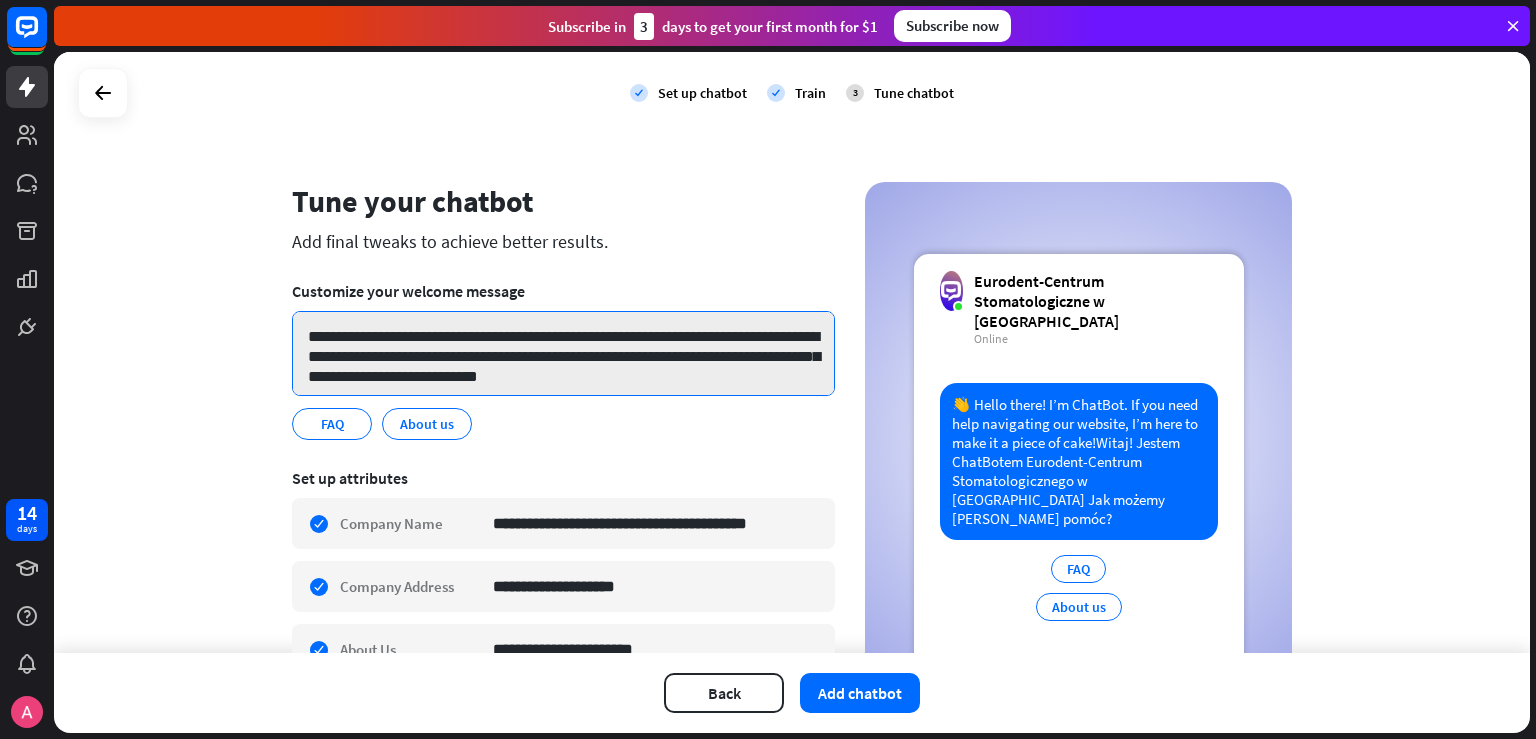 click on "**********" at bounding box center (563, 353) 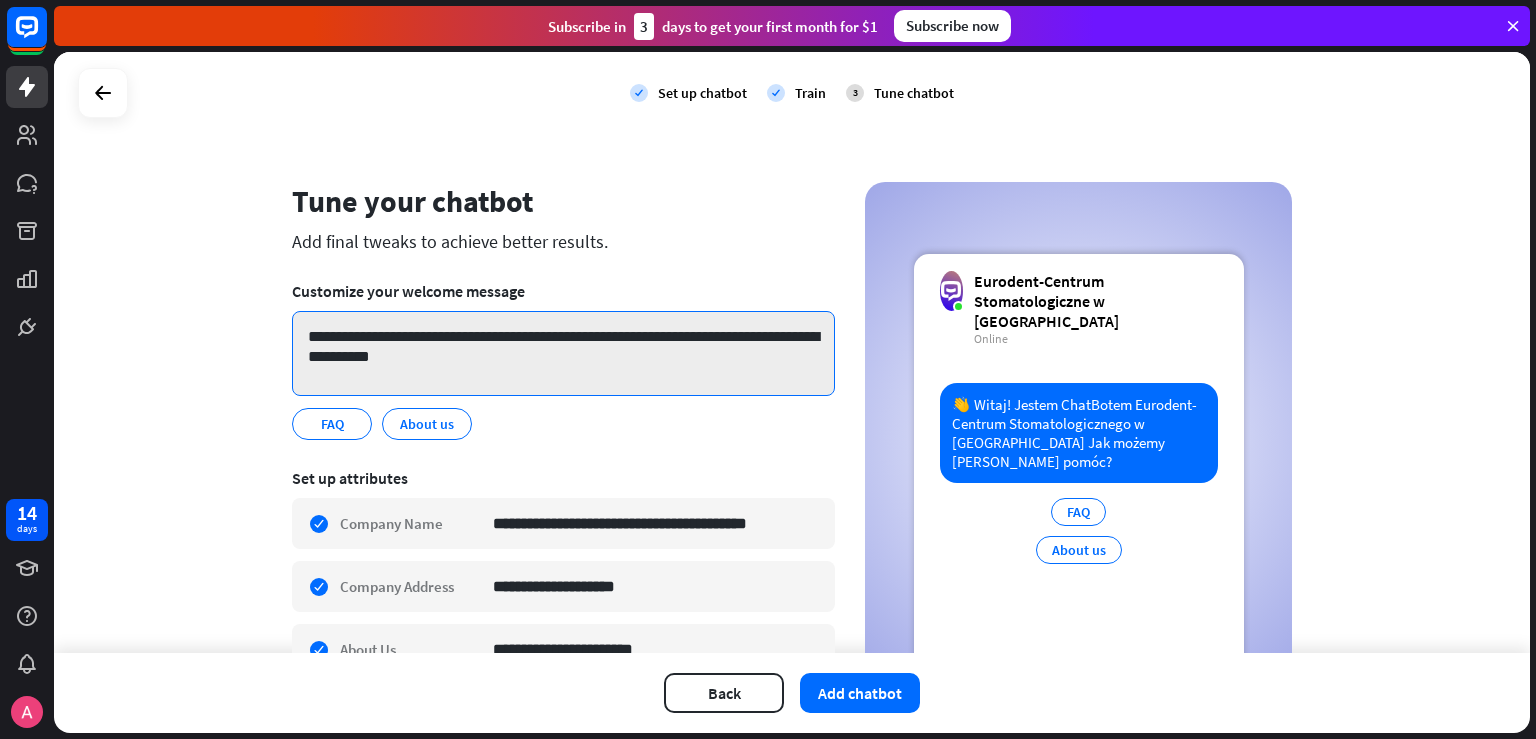 click on "**********" at bounding box center [563, 353] 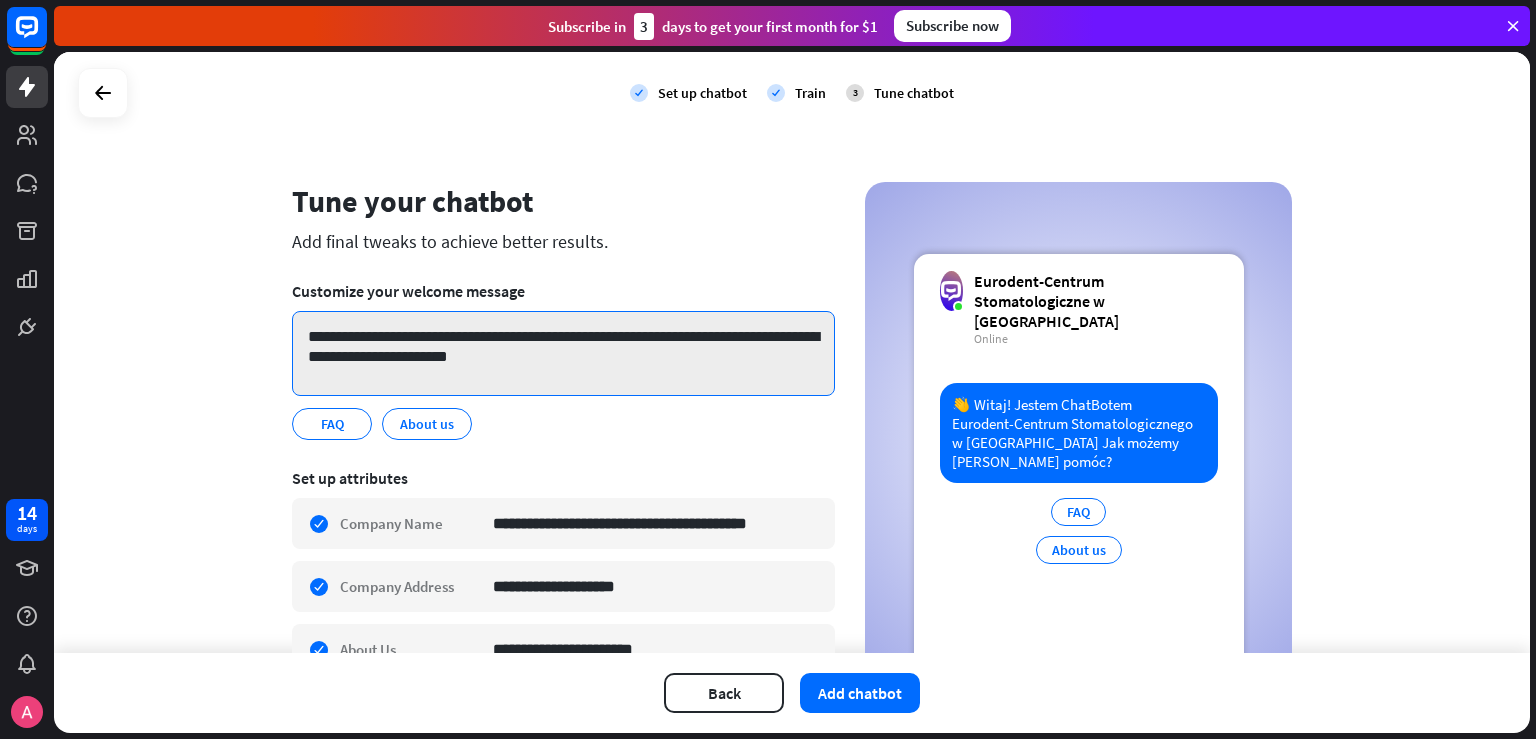 click on "**********" at bounding box center (563, 353) 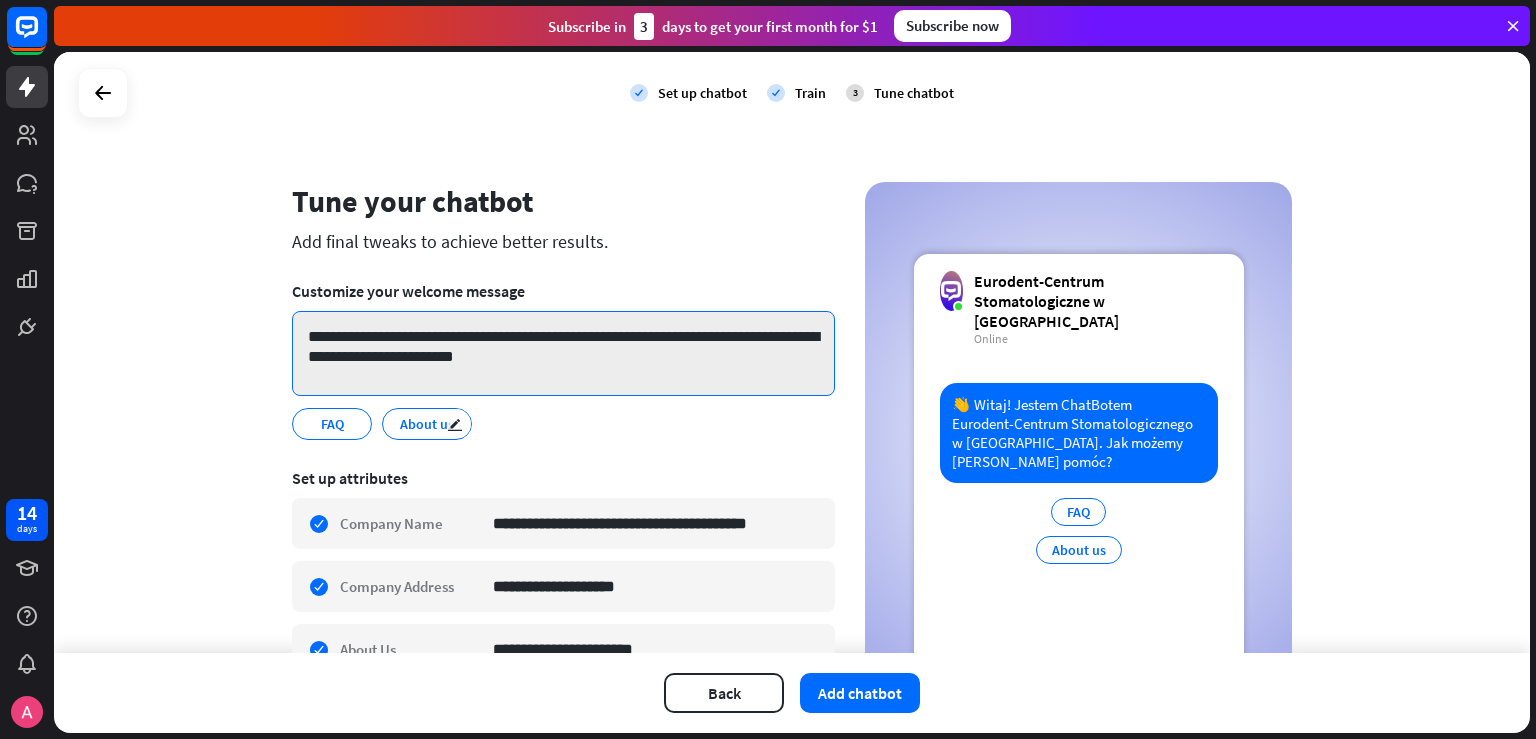 type on "**********" 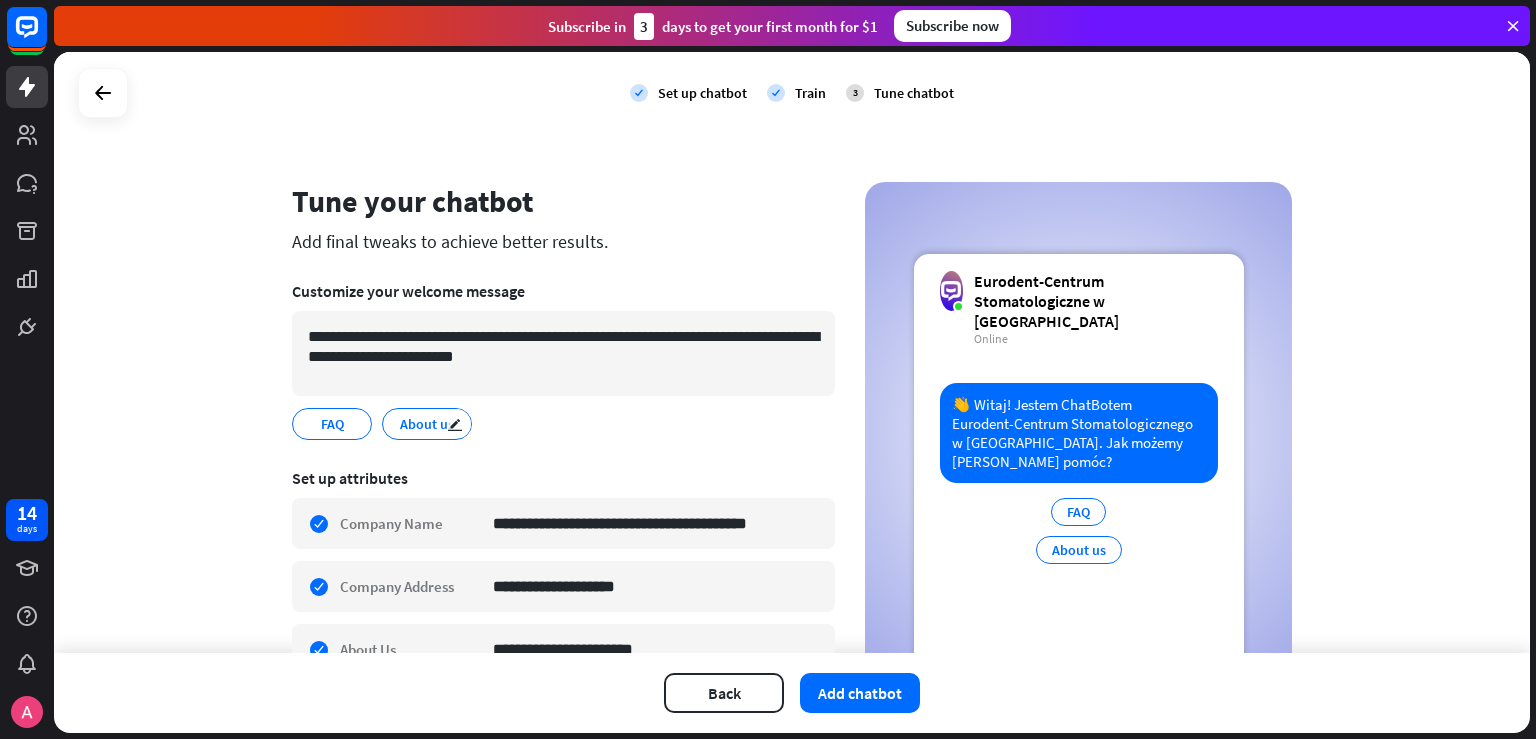 click on "About us" at bounding box center (427, 424) 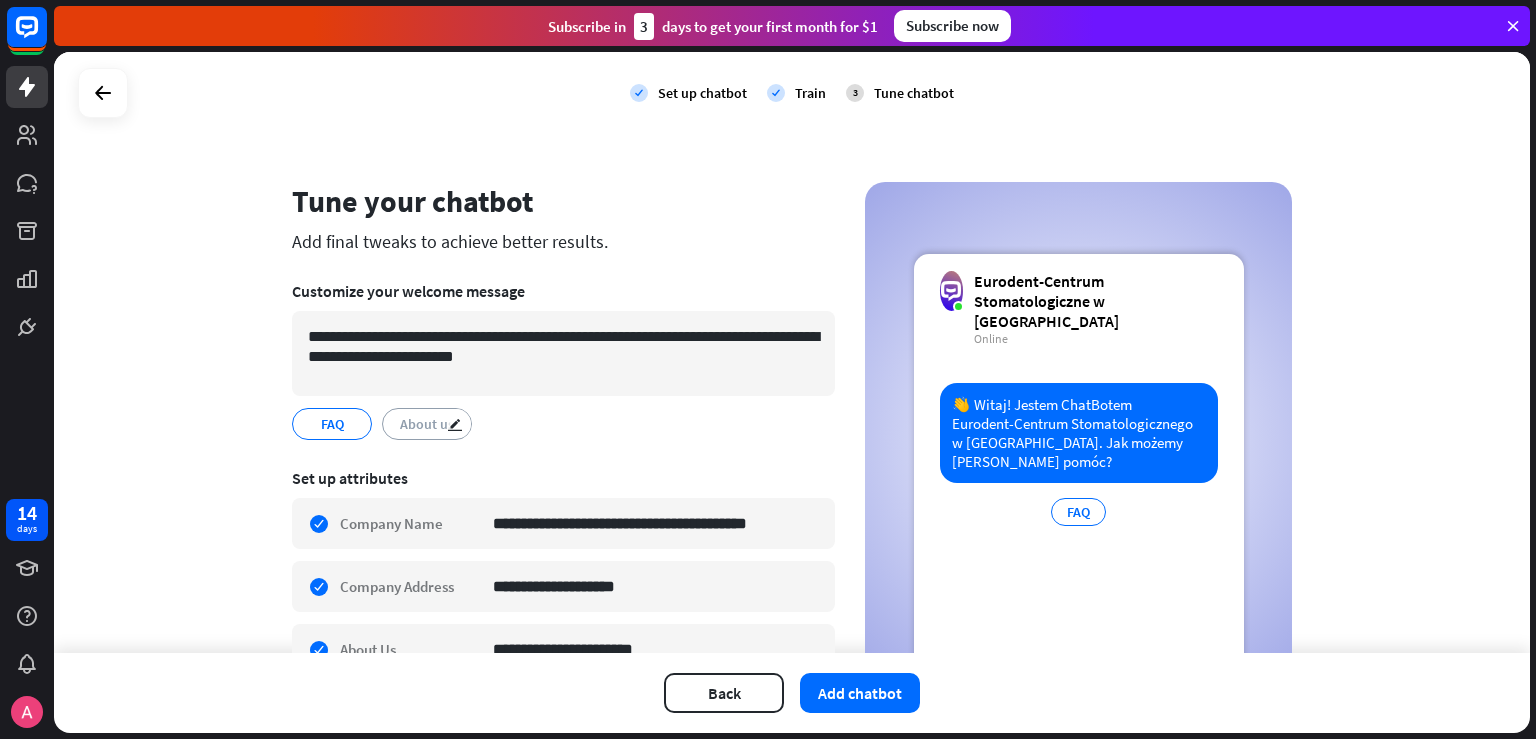 click on "About us" at bounding box center [427, 424] 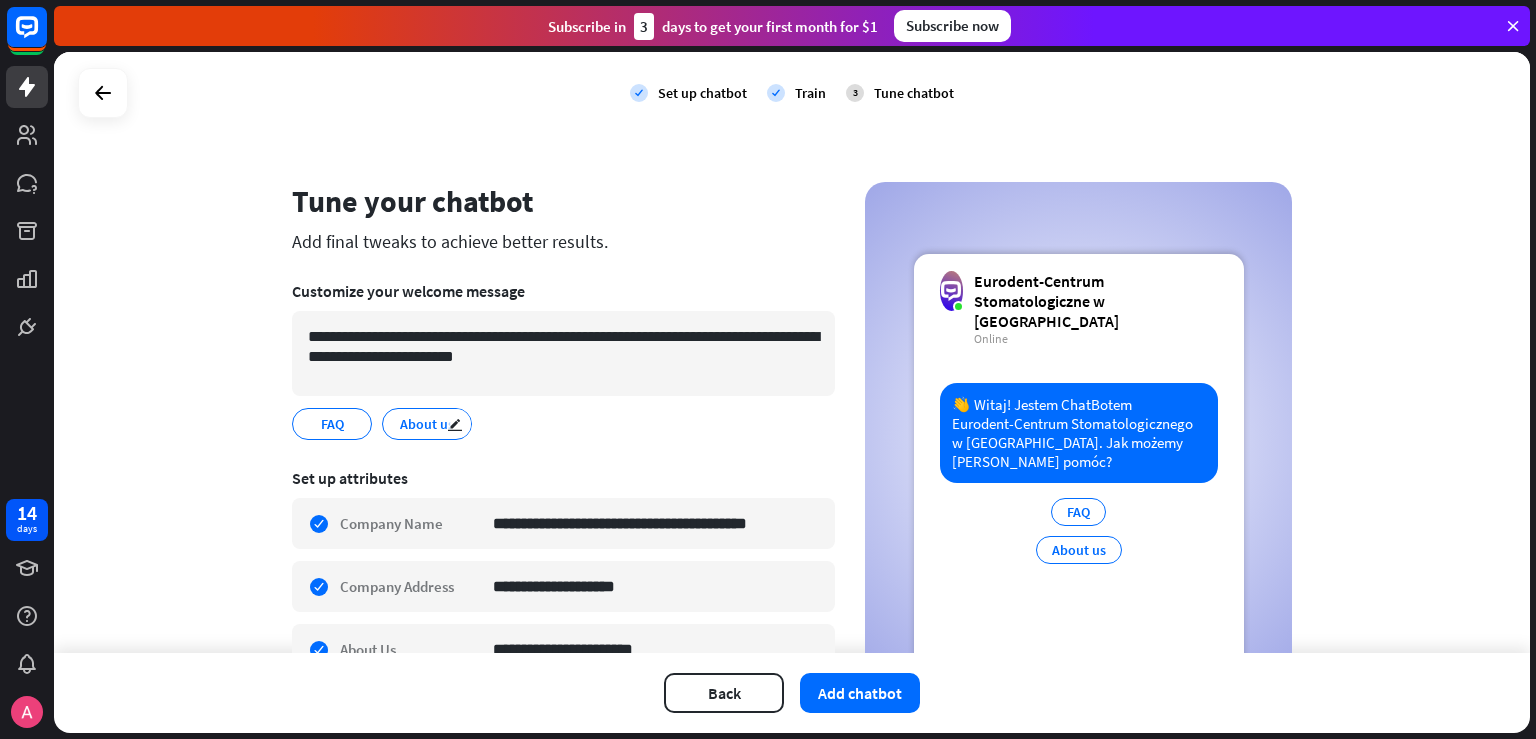 click on "About us" at bounding box center (427, 424) 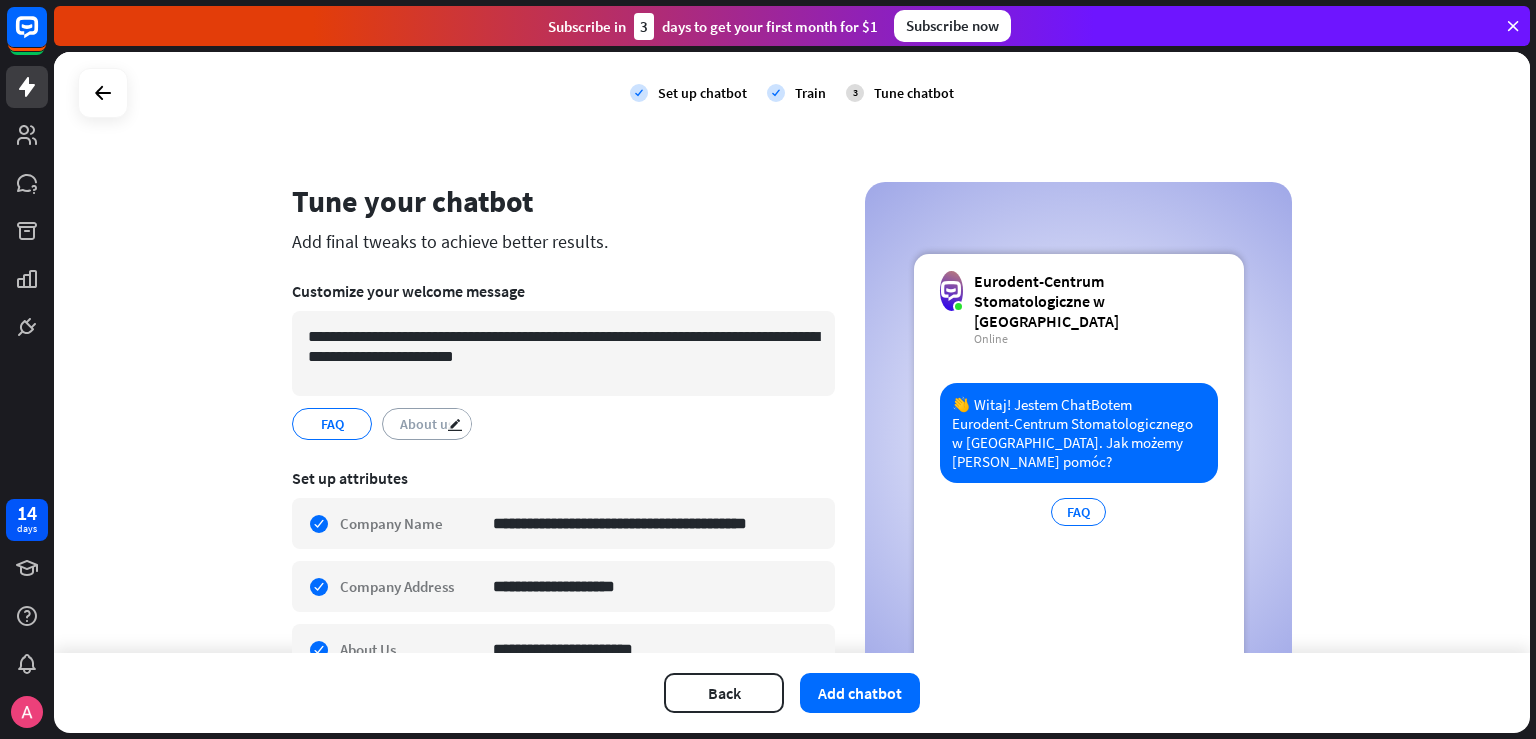 click on "About us" at bounding box center [427, 424] 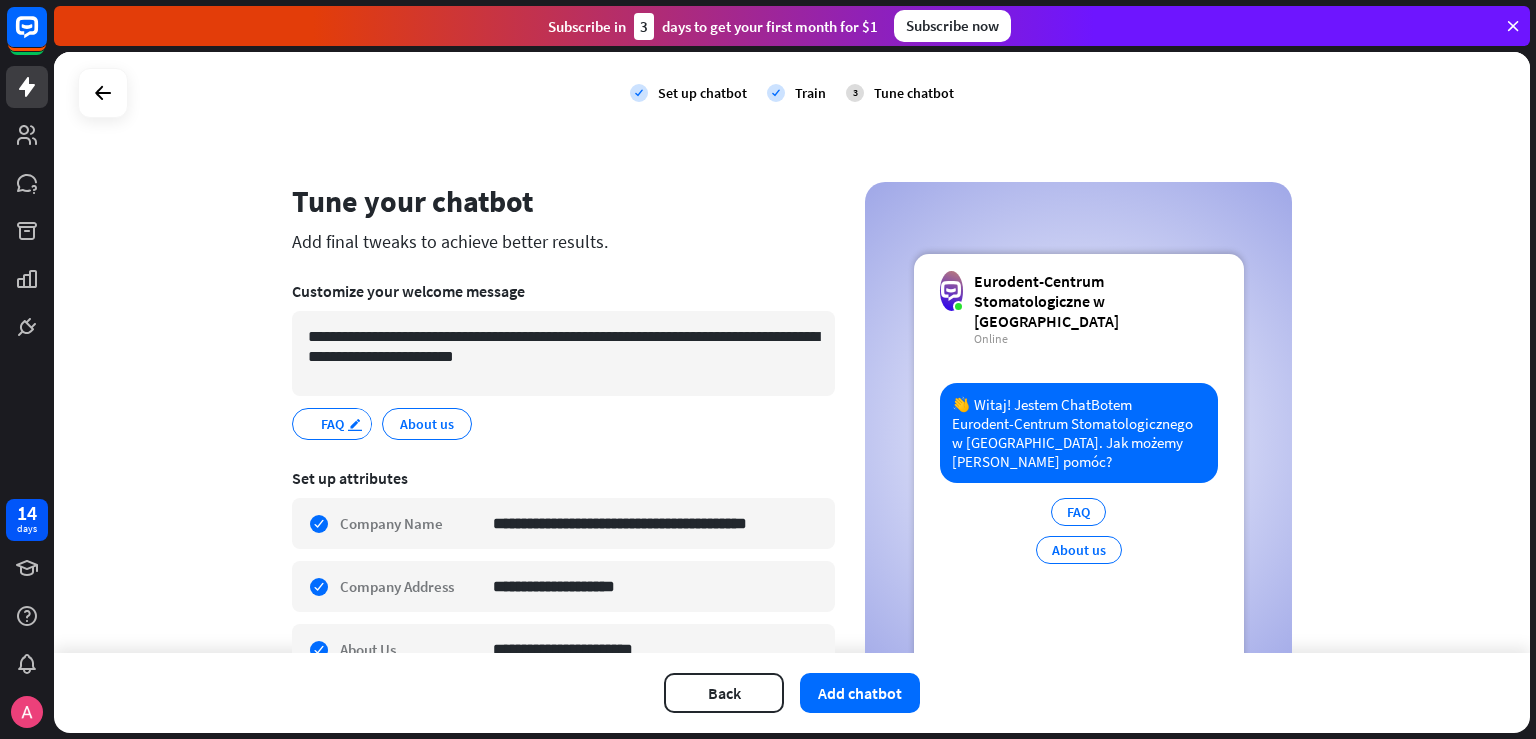click on "edit" at bounding box center [358, 423] 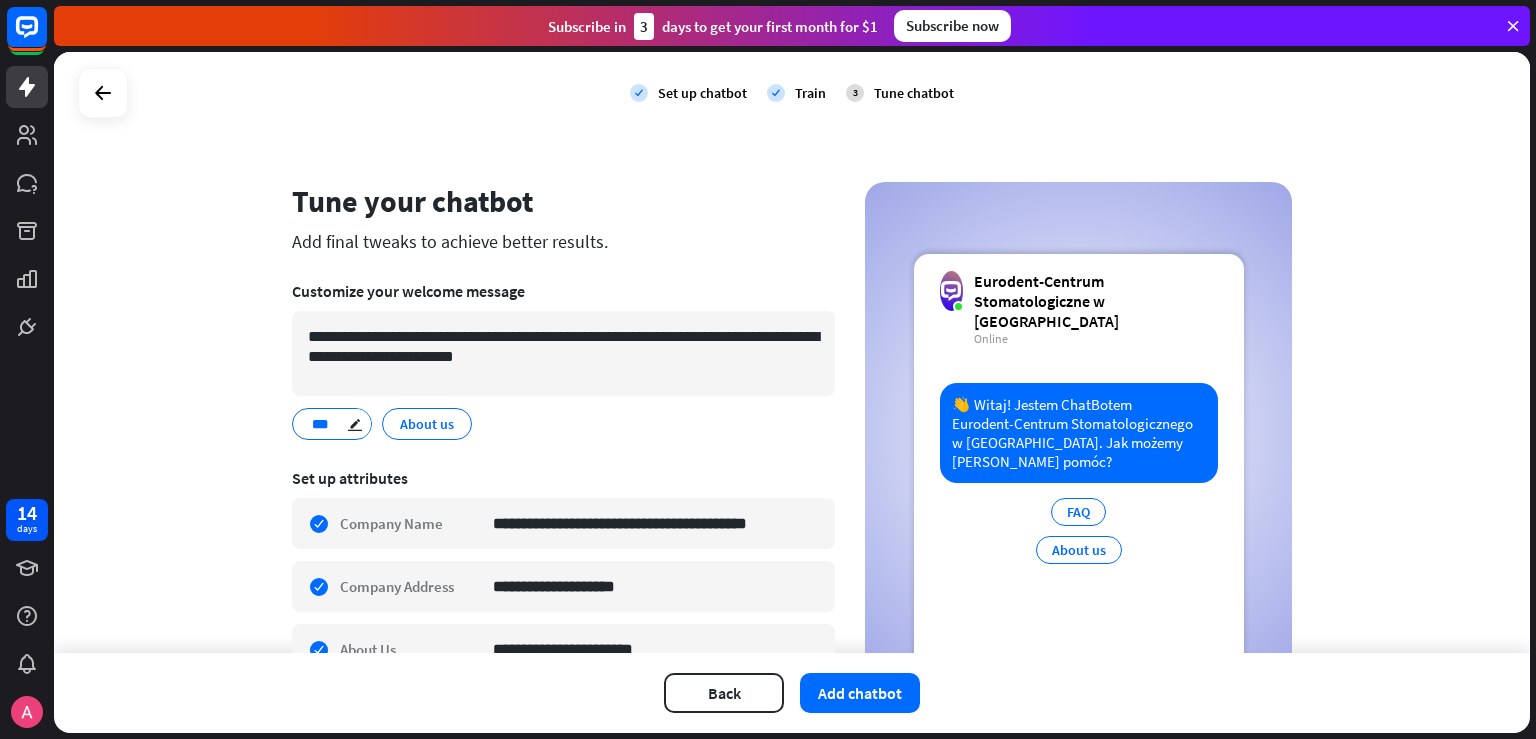 click on "FAQ..       ***   edit" at bounding box center (332, 424) 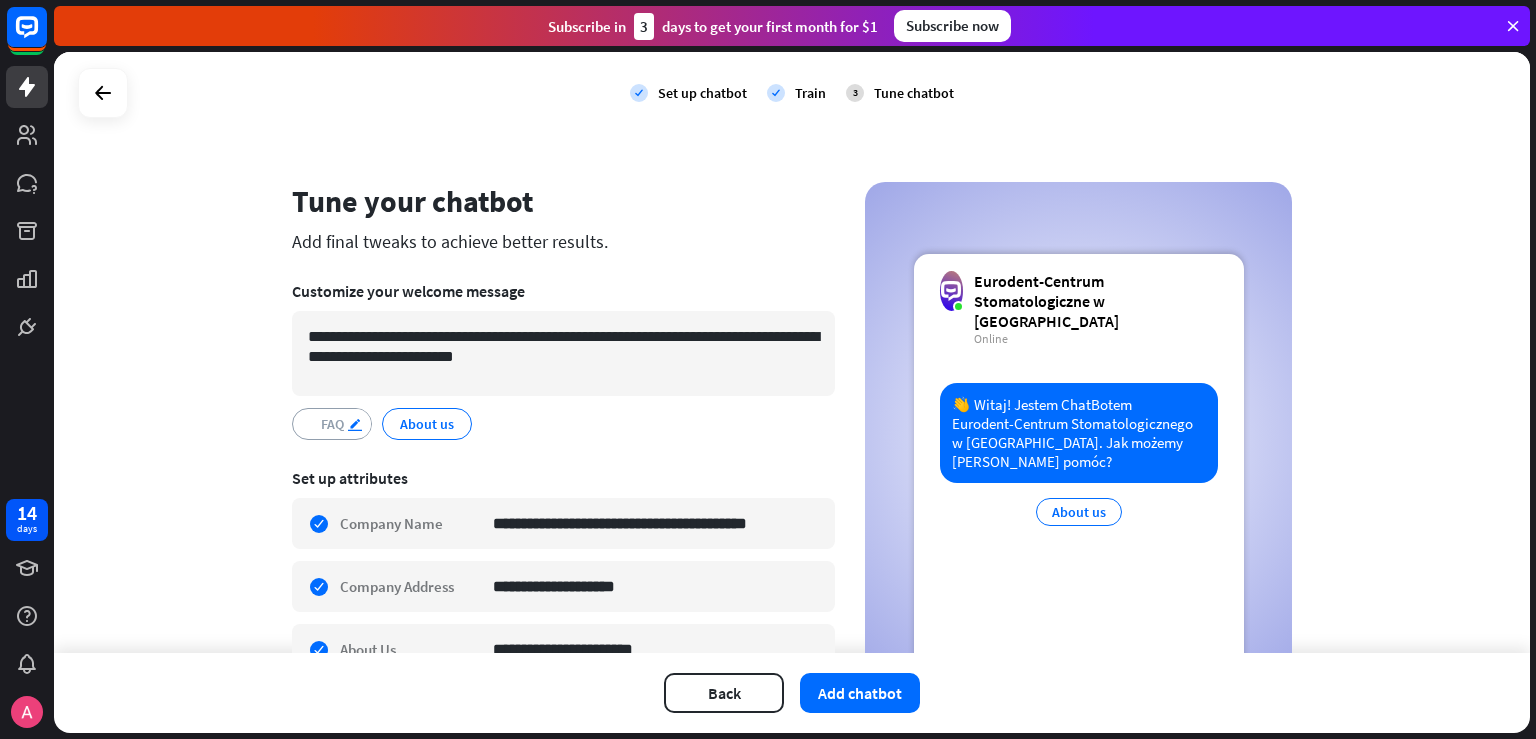 click on "edit" at bounding box center [358, 423] 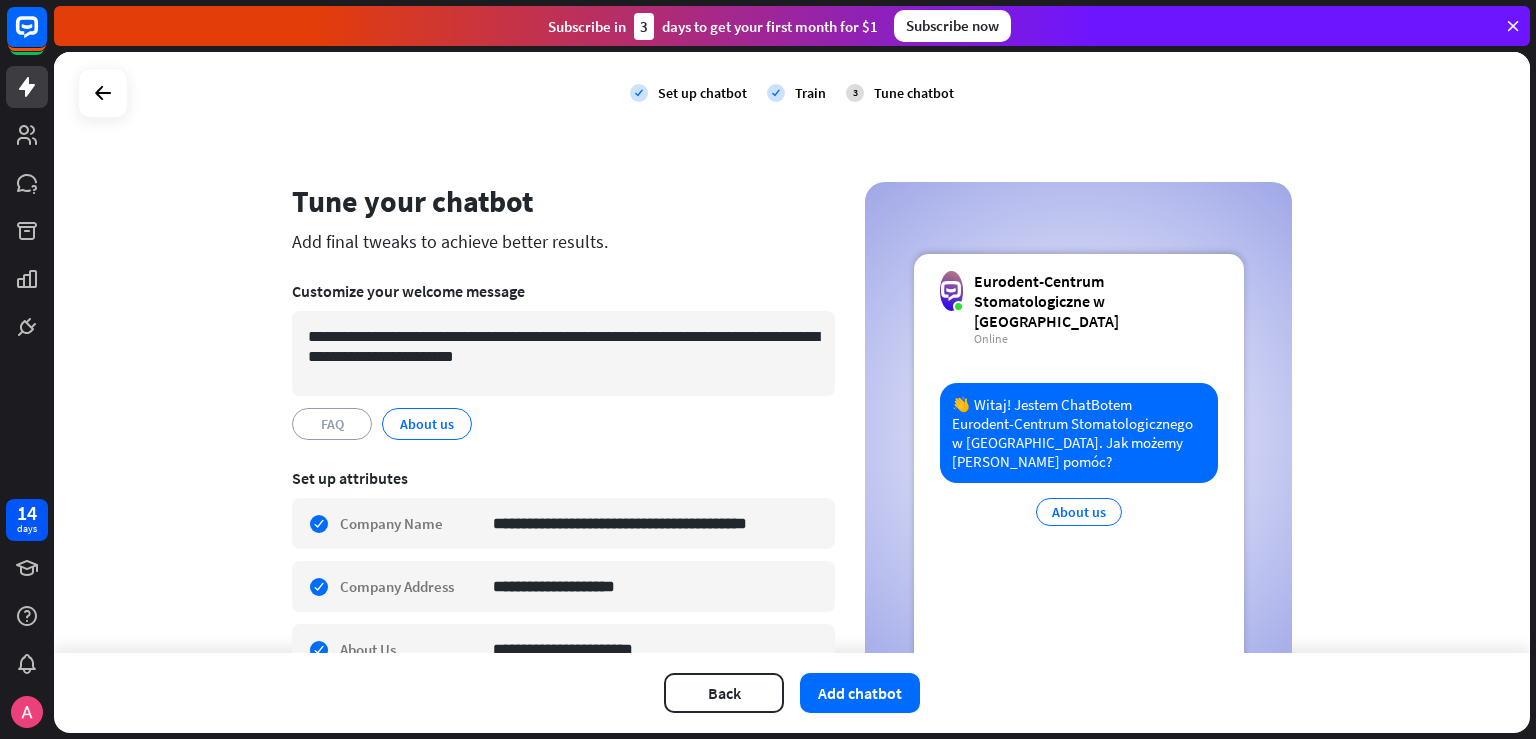 click on "**********" at bounding box center (563, 360) 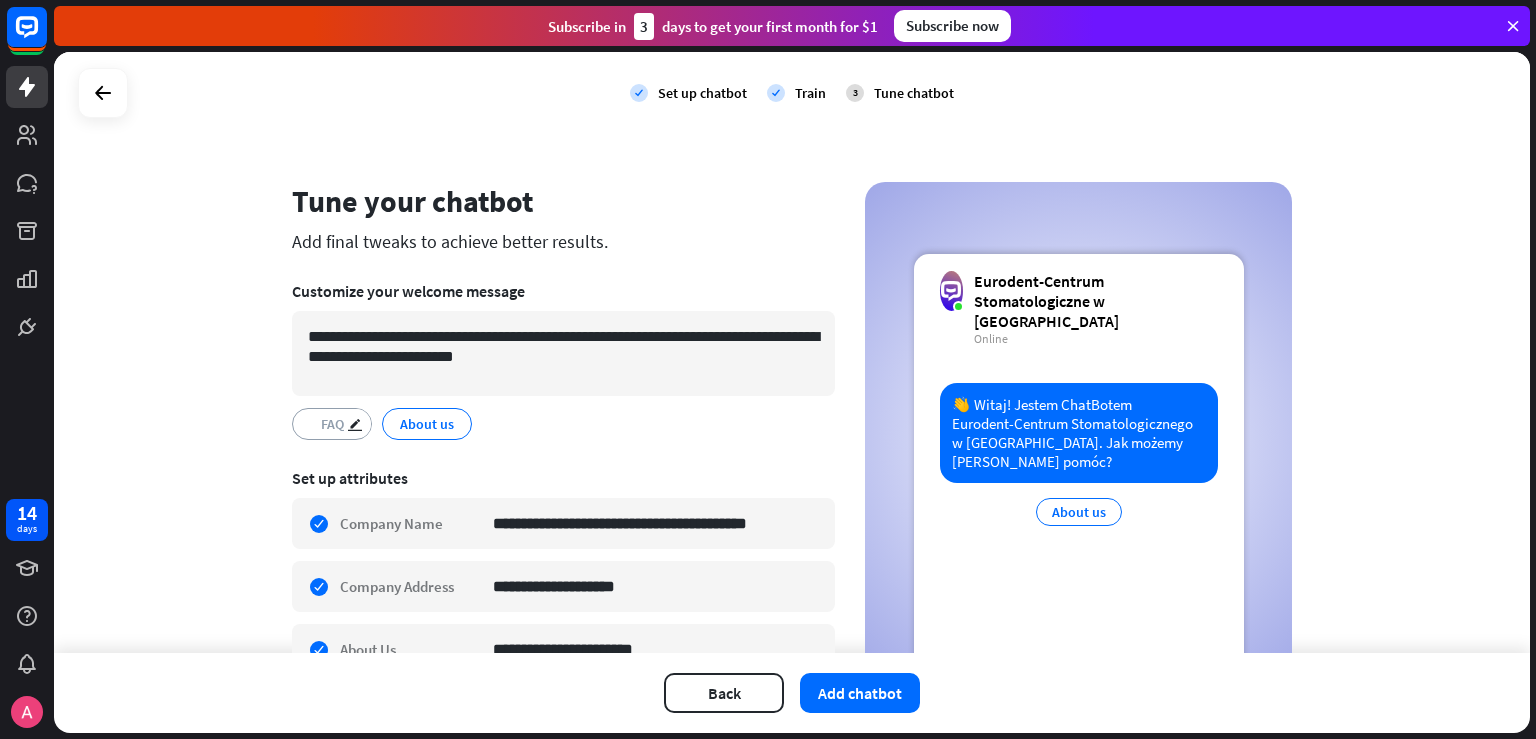 click on "FAQ" at bounding box center (332, 424) 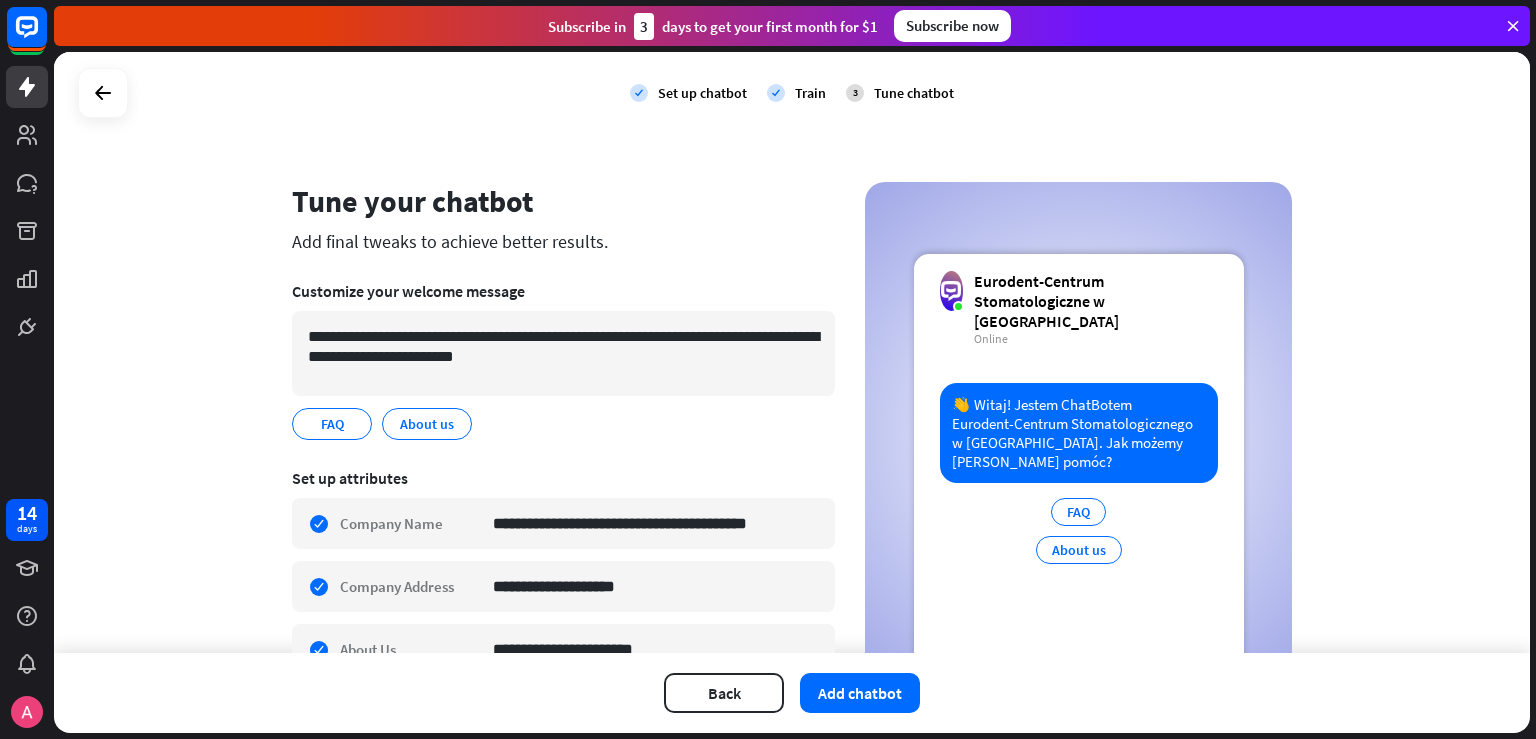 drag, startPoint x: 1535, startPoint y: 238, endPoint x: 1534, endPoint y: 366, distance: 128.0039 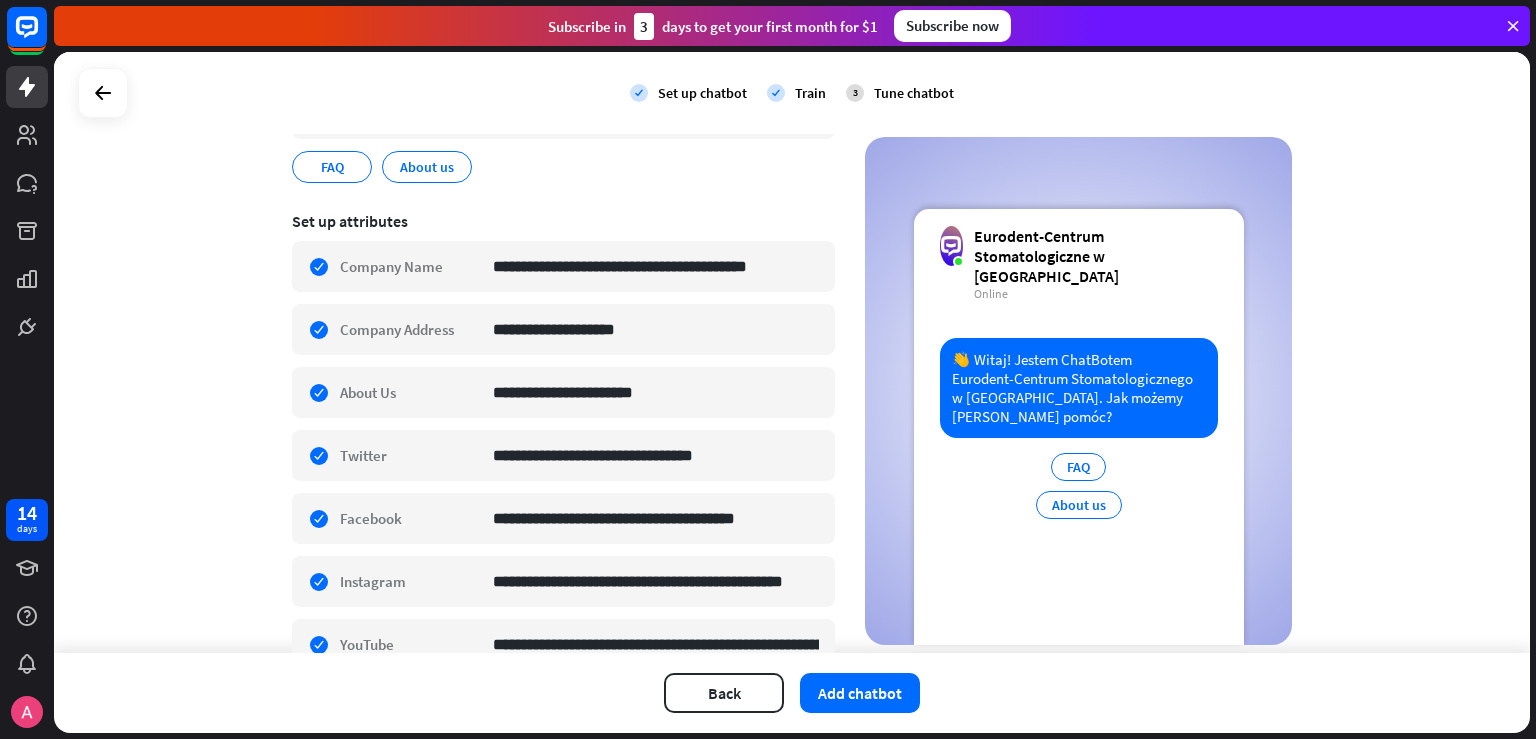 scroll, scrollTop: 254, scrollLeft: 0, axis: vertical 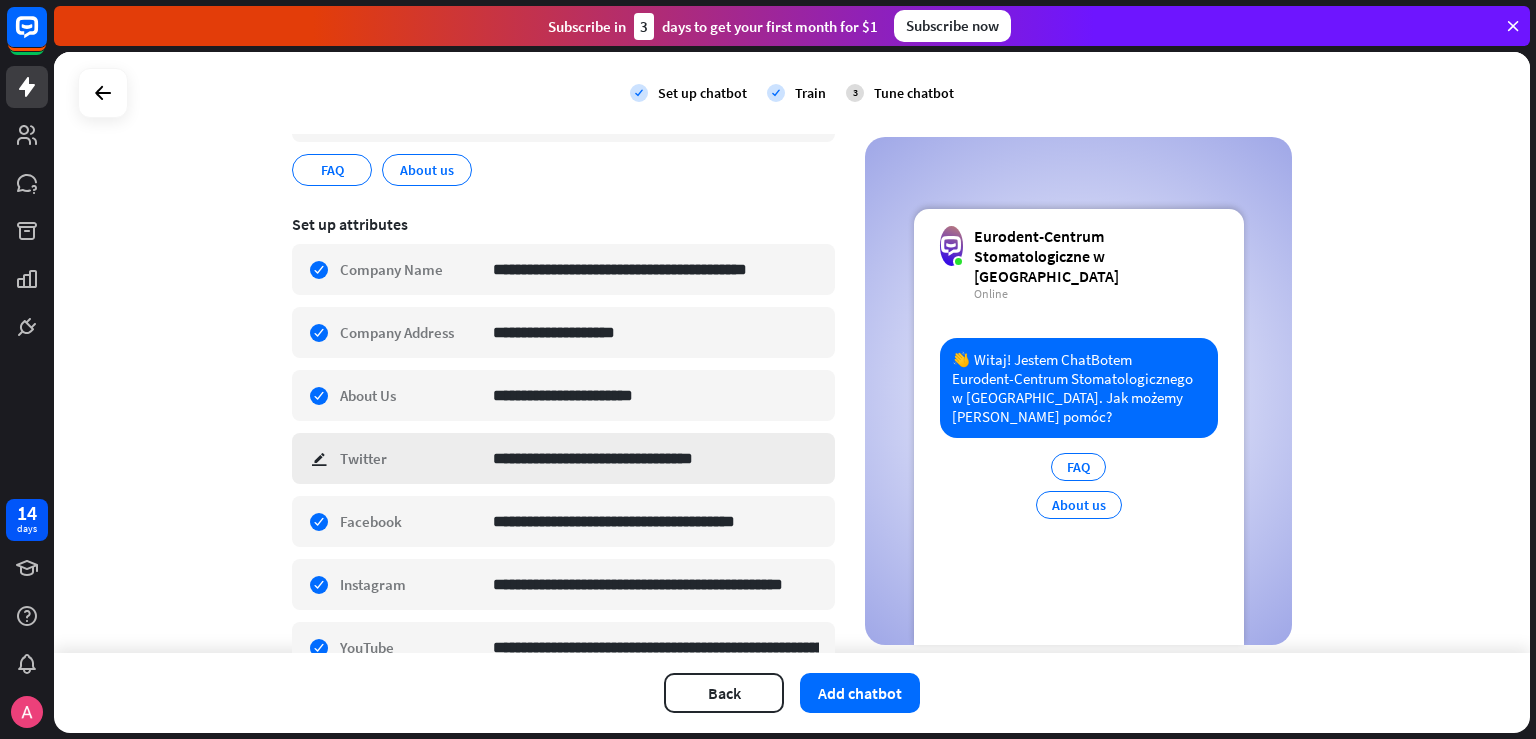 click on "**********" at bounding box center [563, 458] 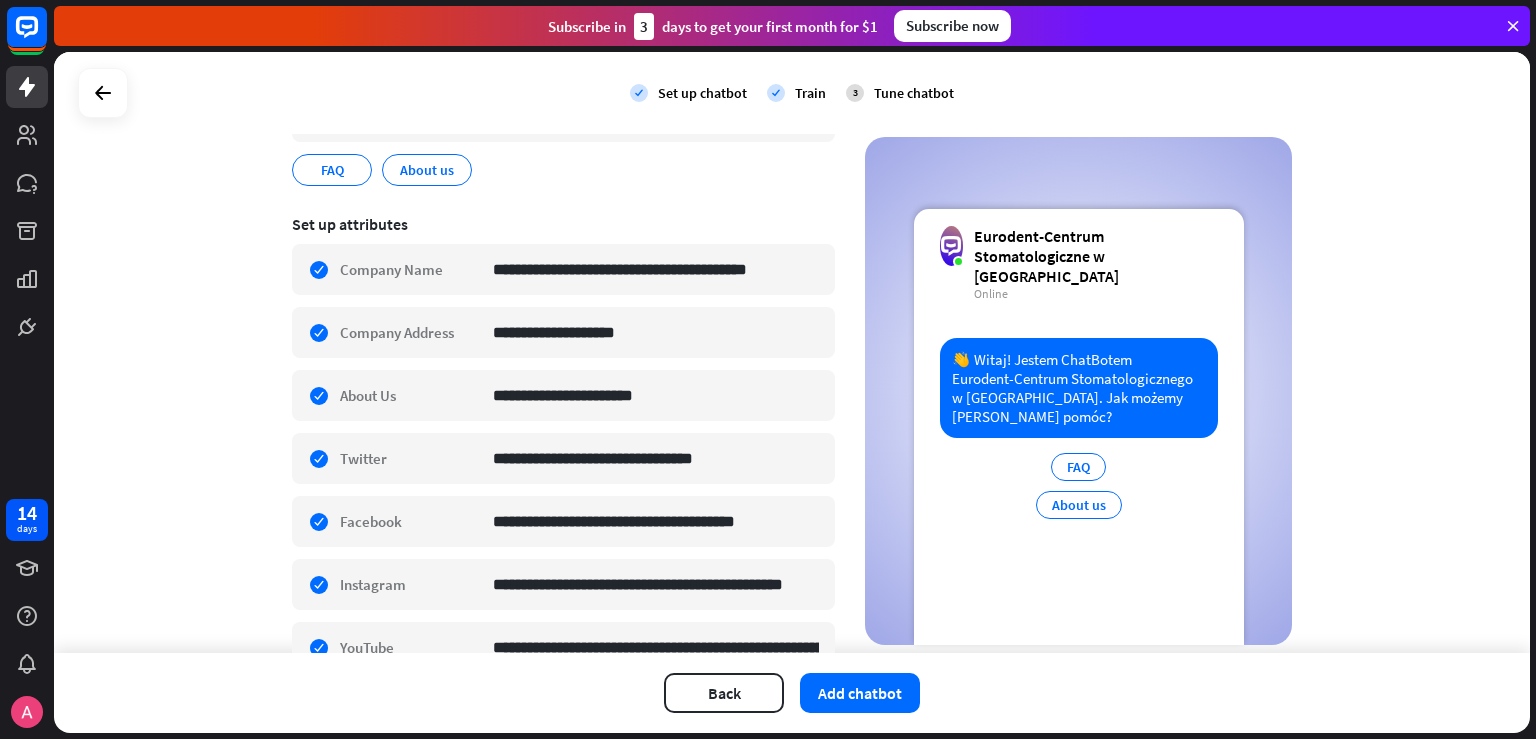 click on "**********" at bounding box center [792, 352] 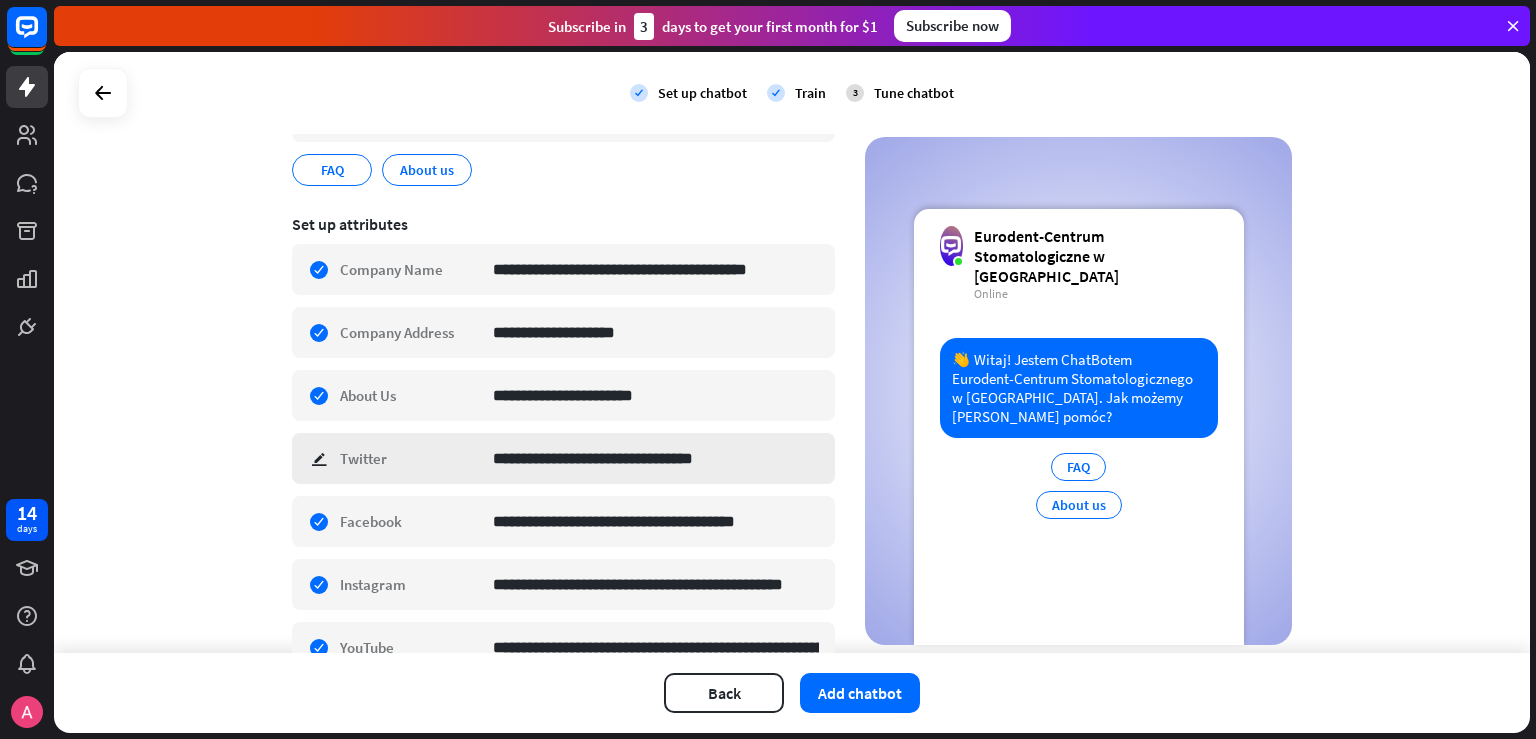 click on "**********" at bounding box center [563, 458] 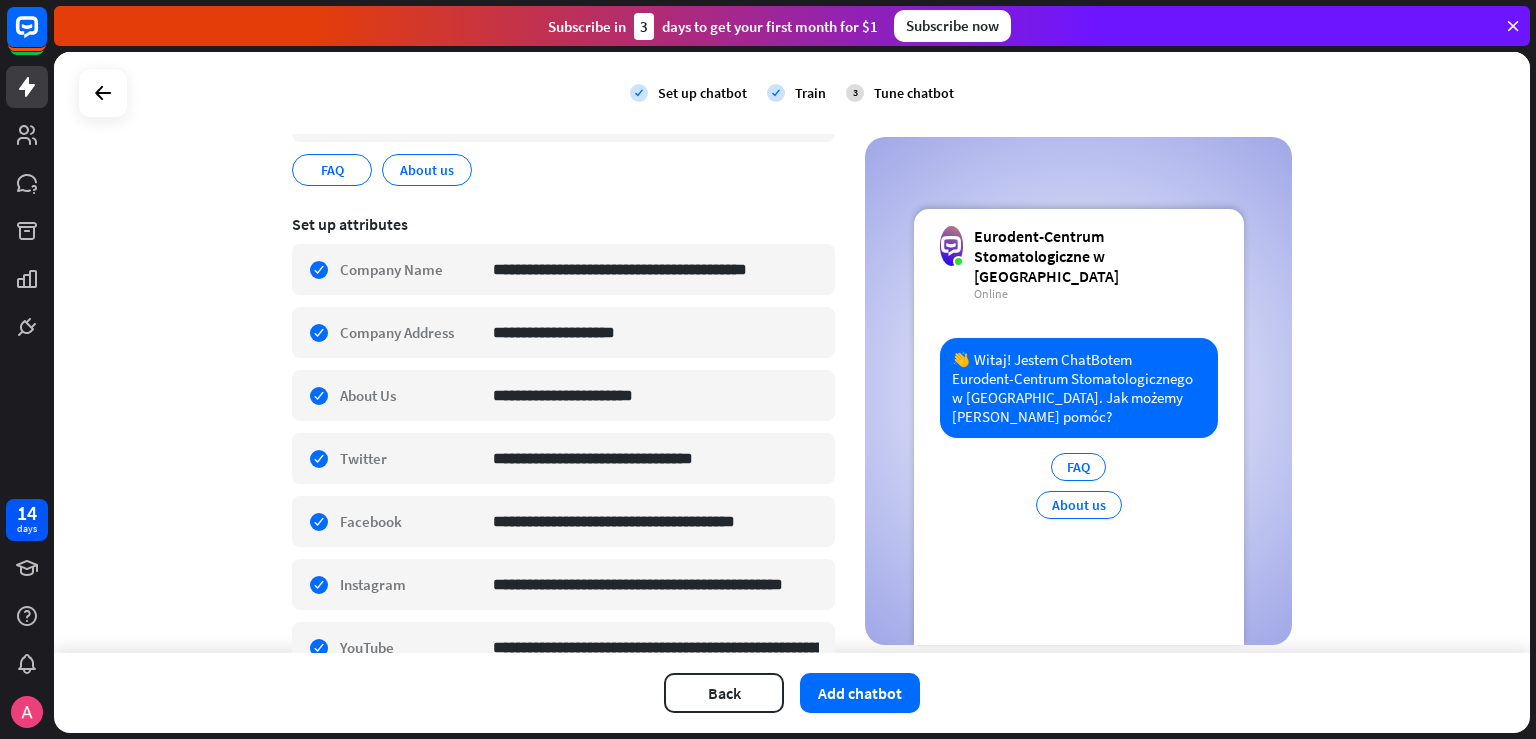 click on "**********" at bounding box center [792, 352] 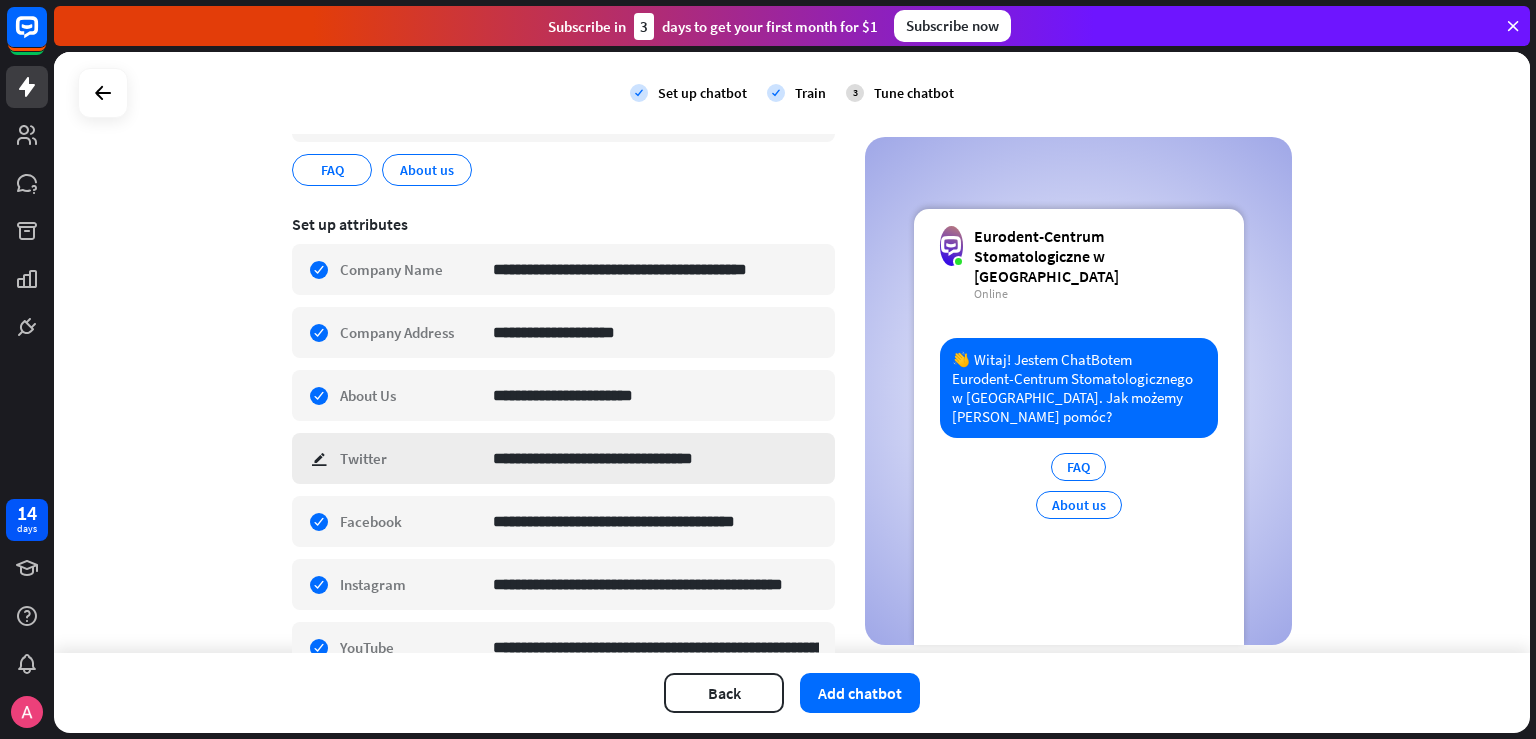 click on "**********" at bounding box center (563, 458) 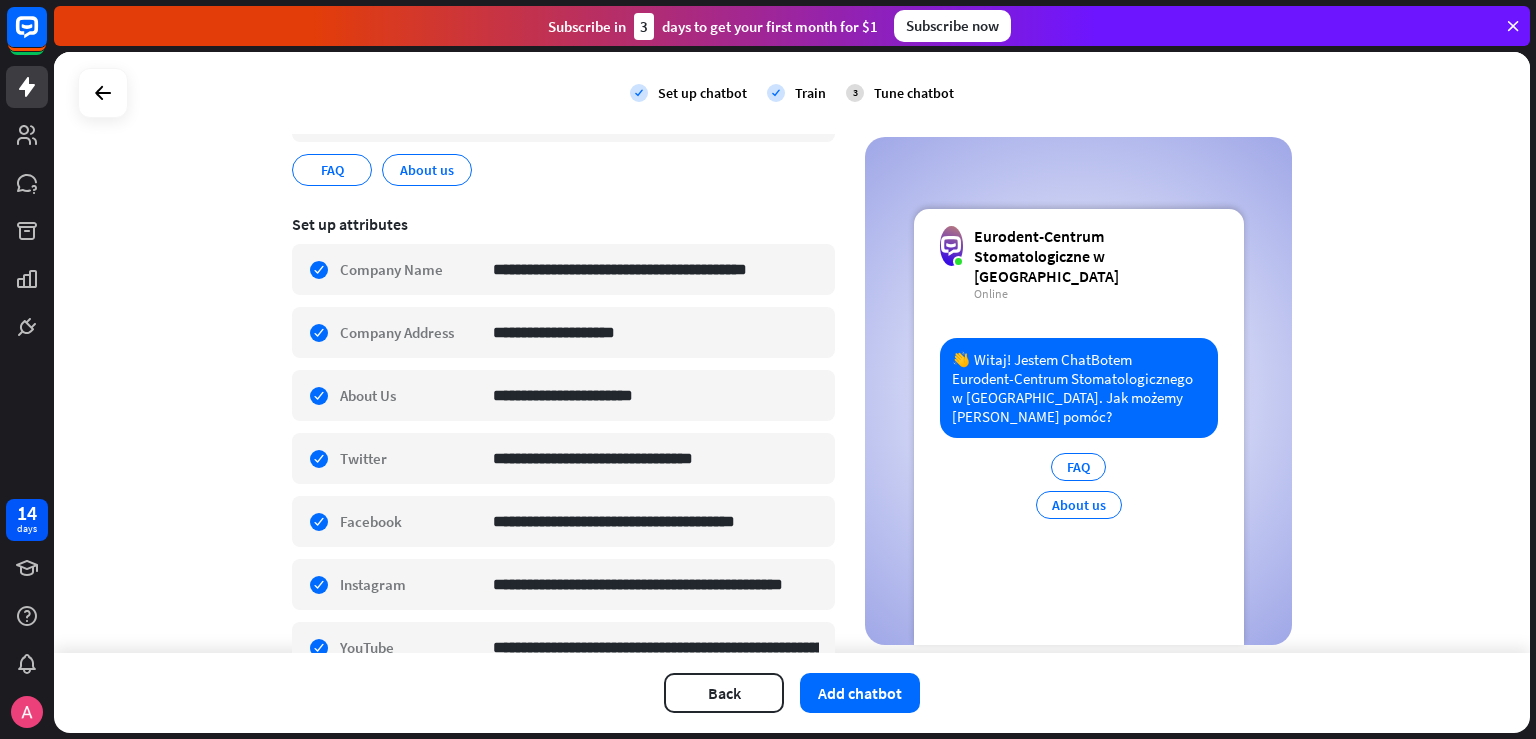 click on "**********" at bounding box center [792, 352] 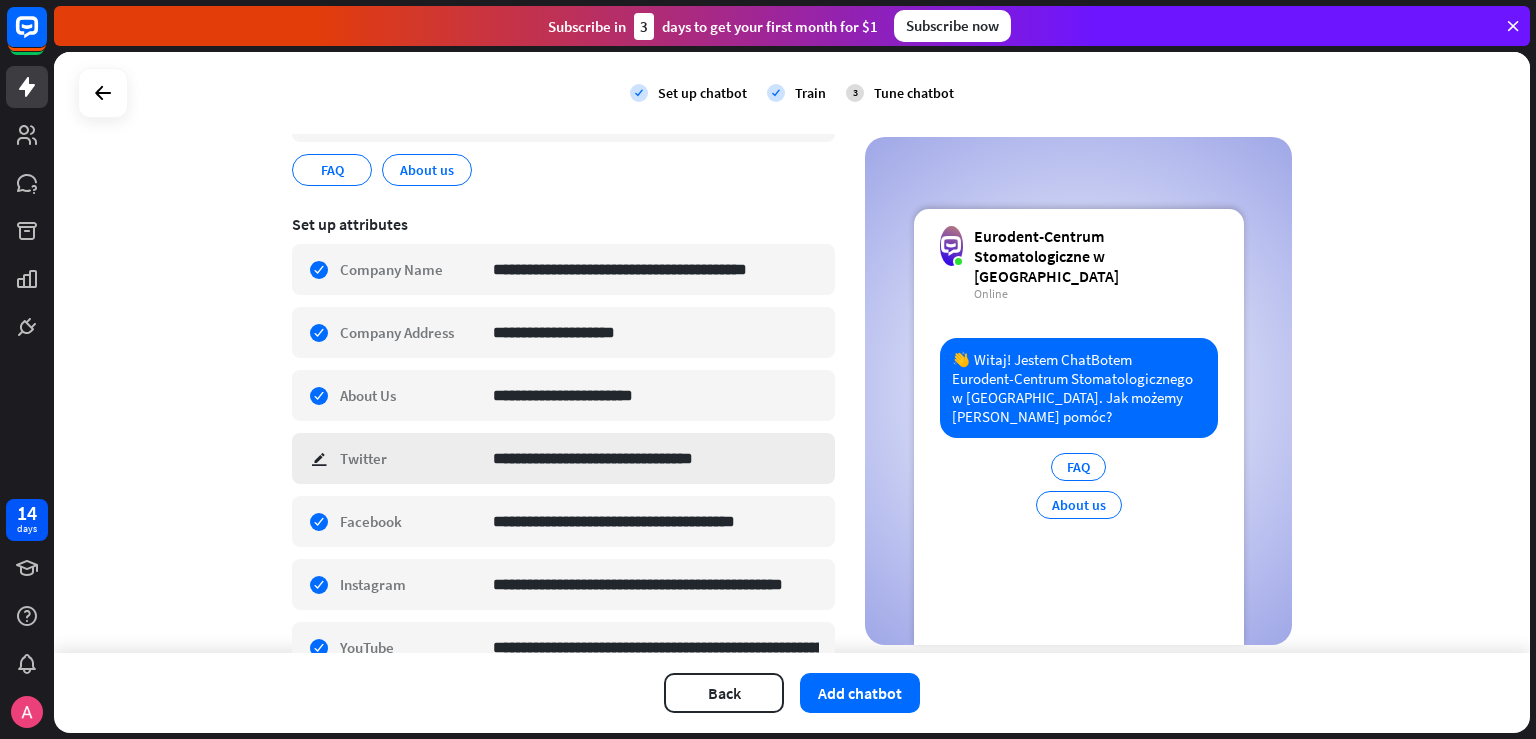 click on "**********" at bounding box center (563, 458) 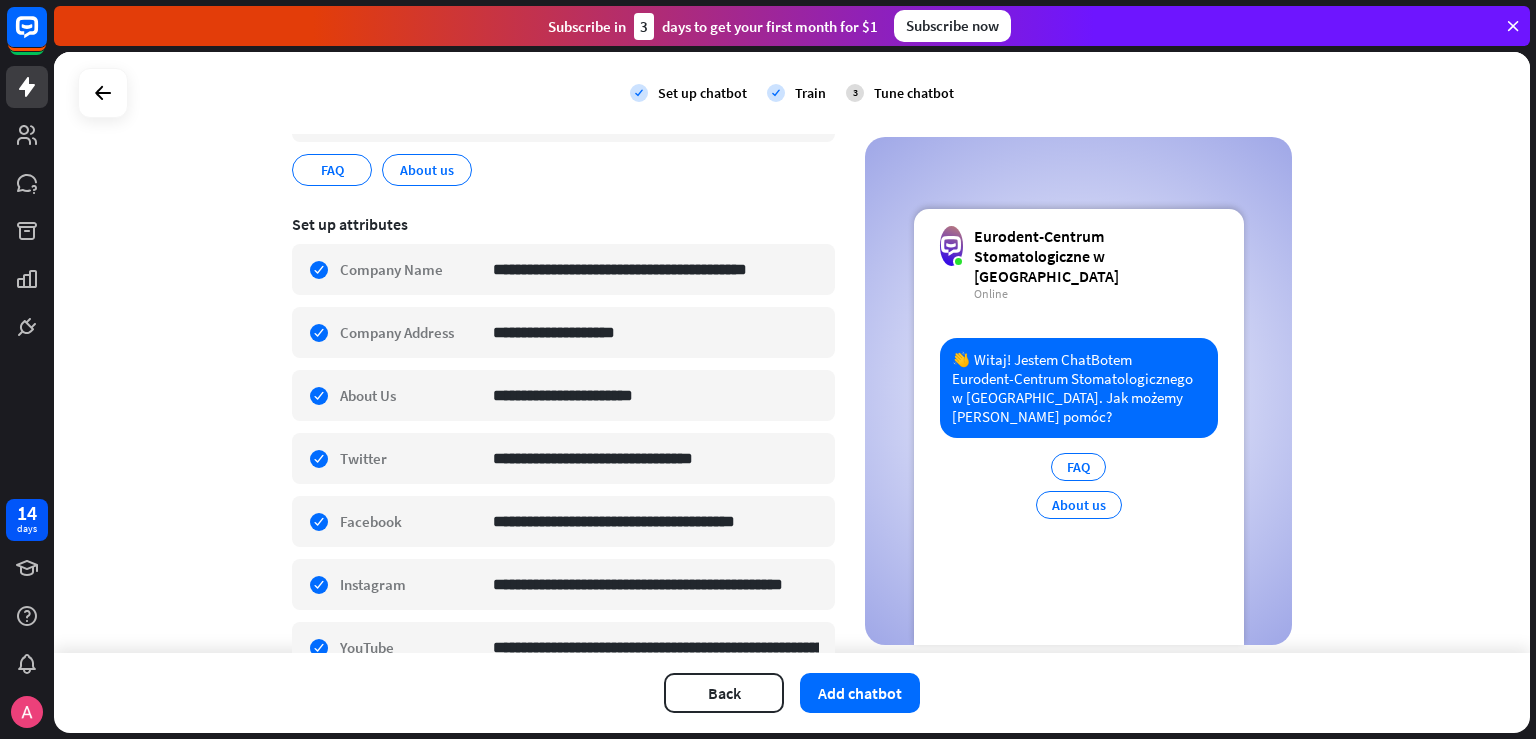 click on "**********" at bounding box center [792, 352] 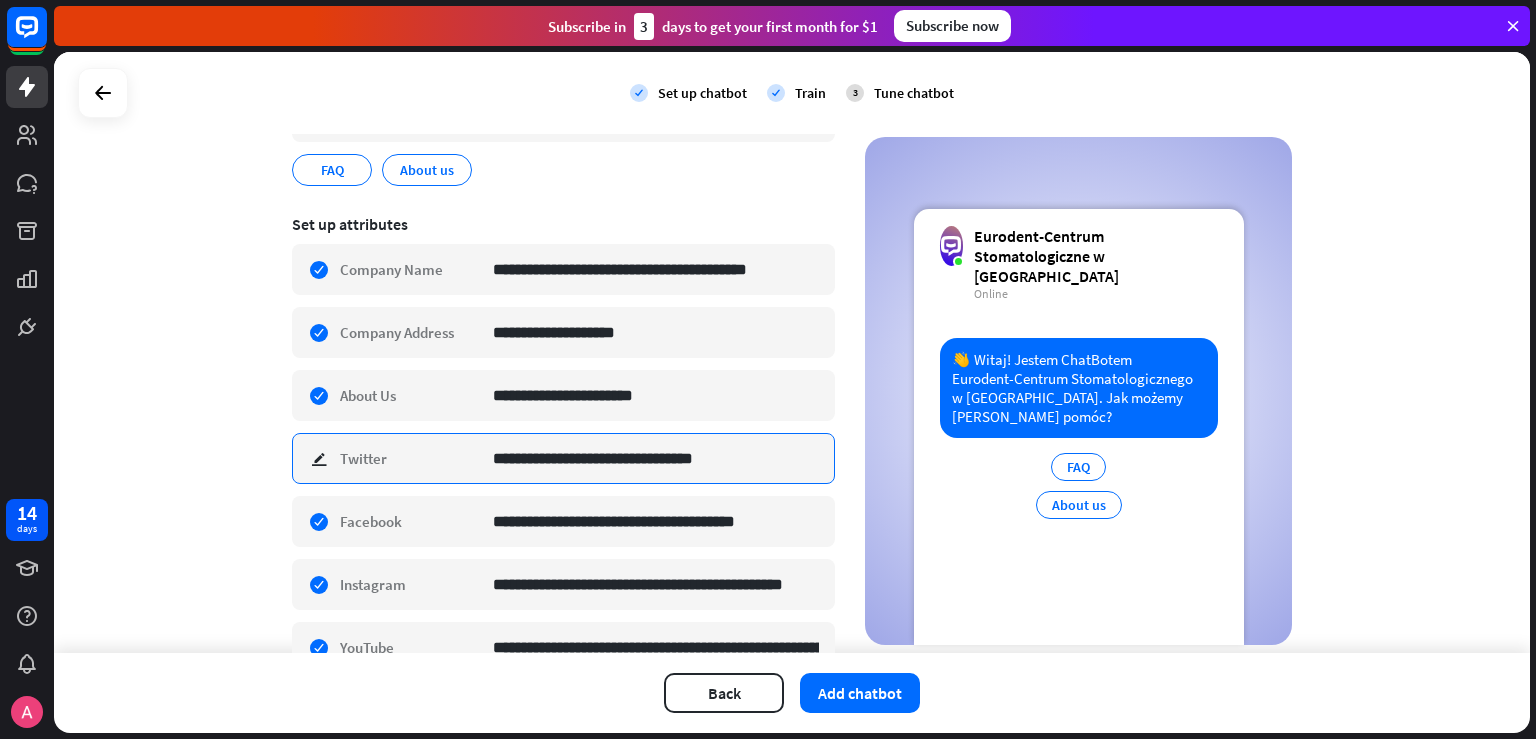 click on "**********" at bounding box center [656, 458] 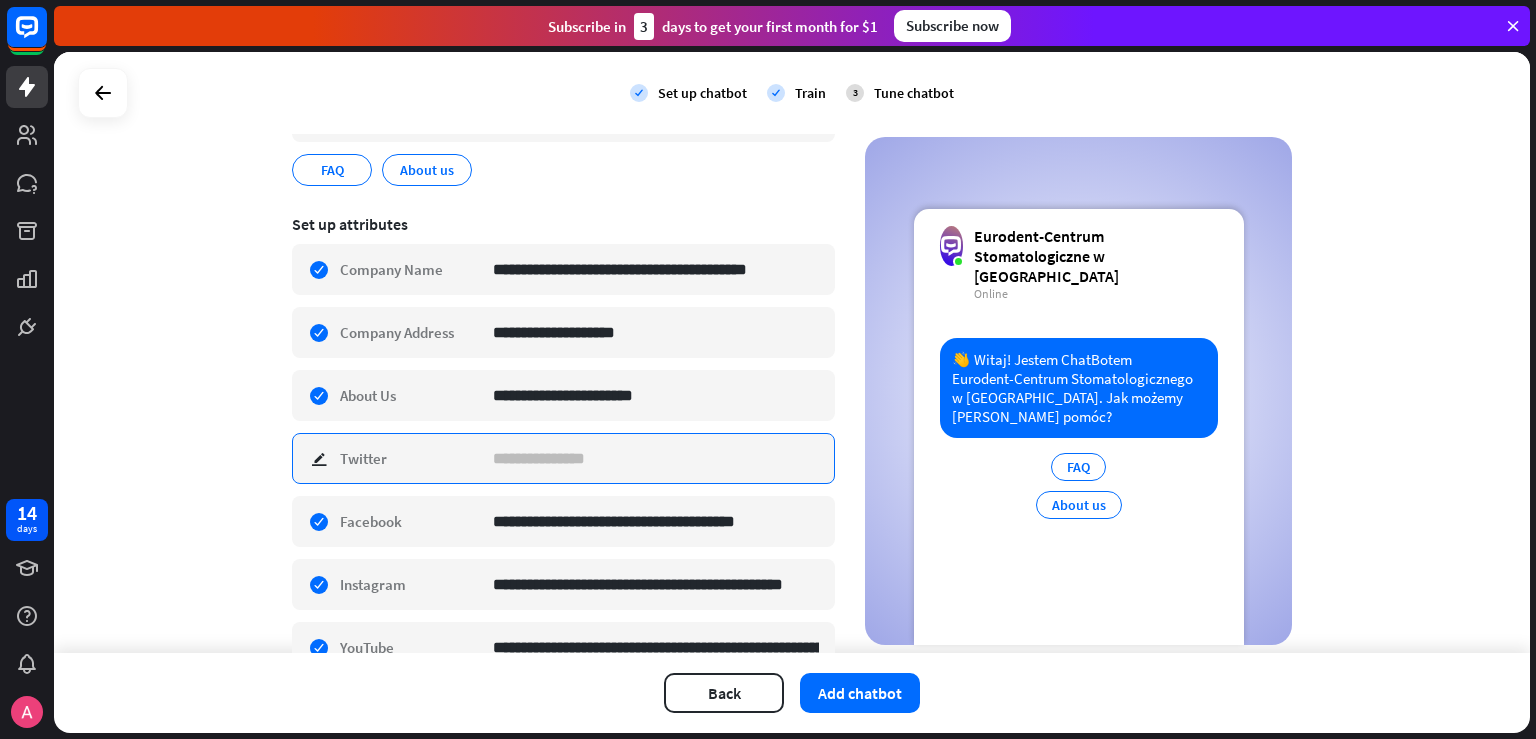 type 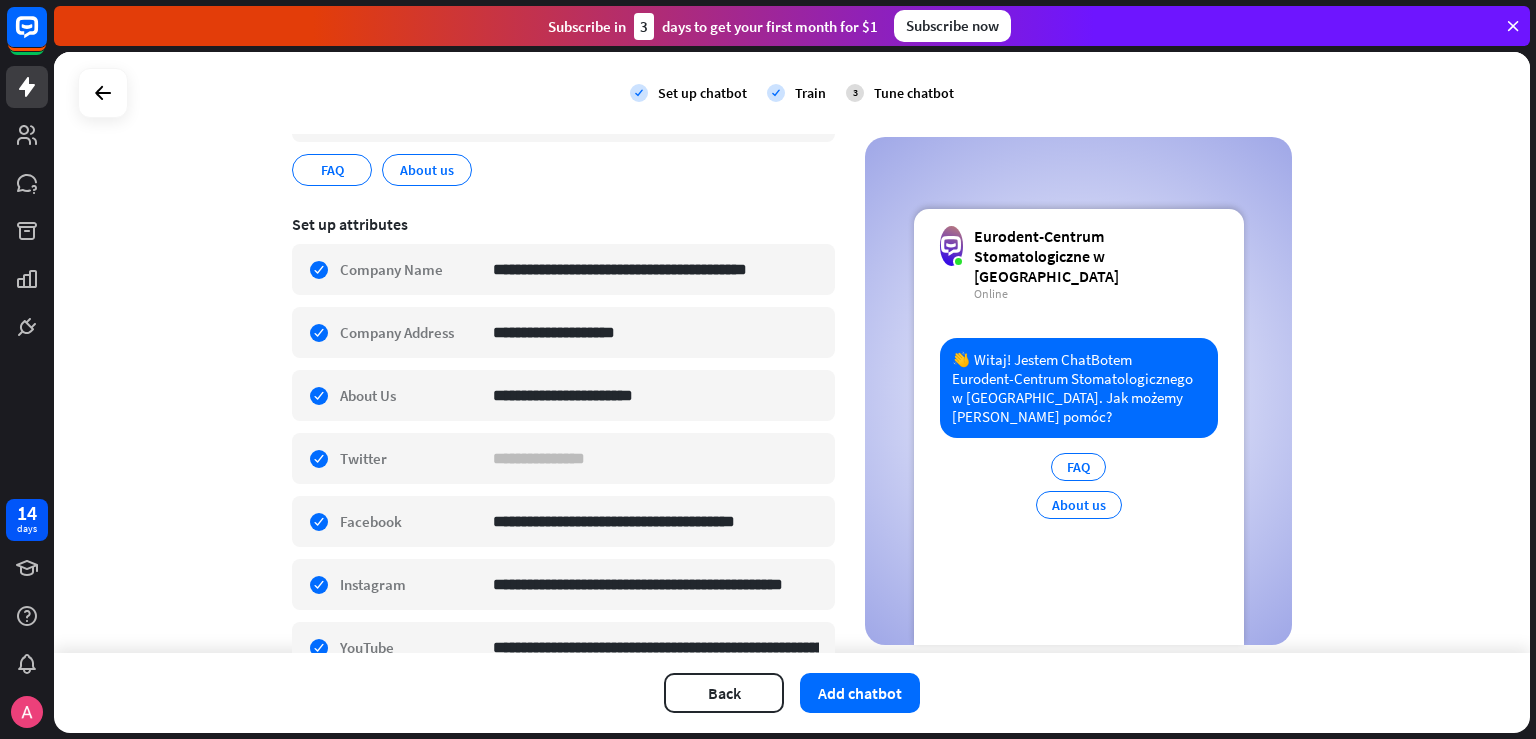 click on "**********" at bounding box center (792, 352) 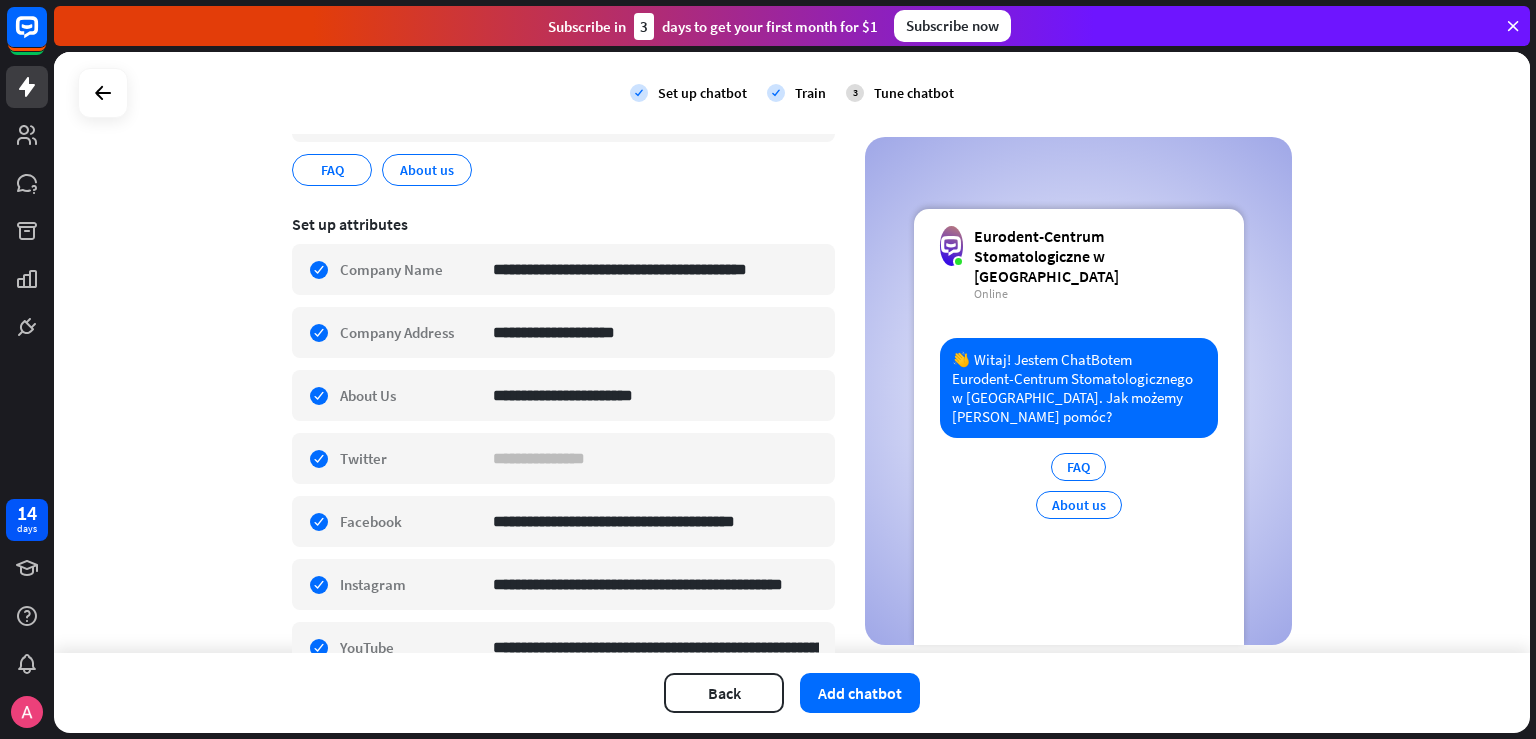 click on "**********" at bounding box center [795, 395] 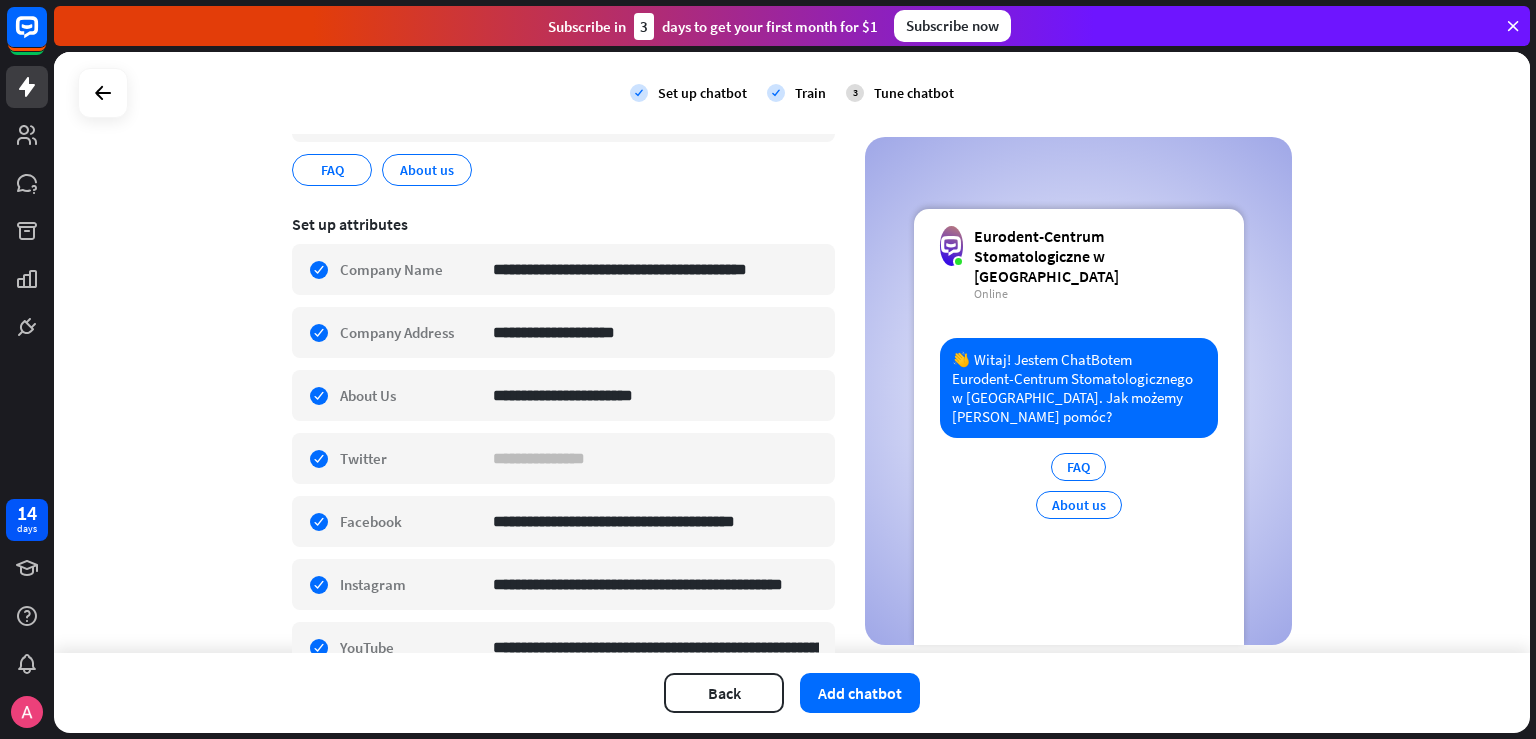 drag, startPoint x: 1534, startPoint y: 345, endPoint x: 1534, endPoint y: 370, distance: 25 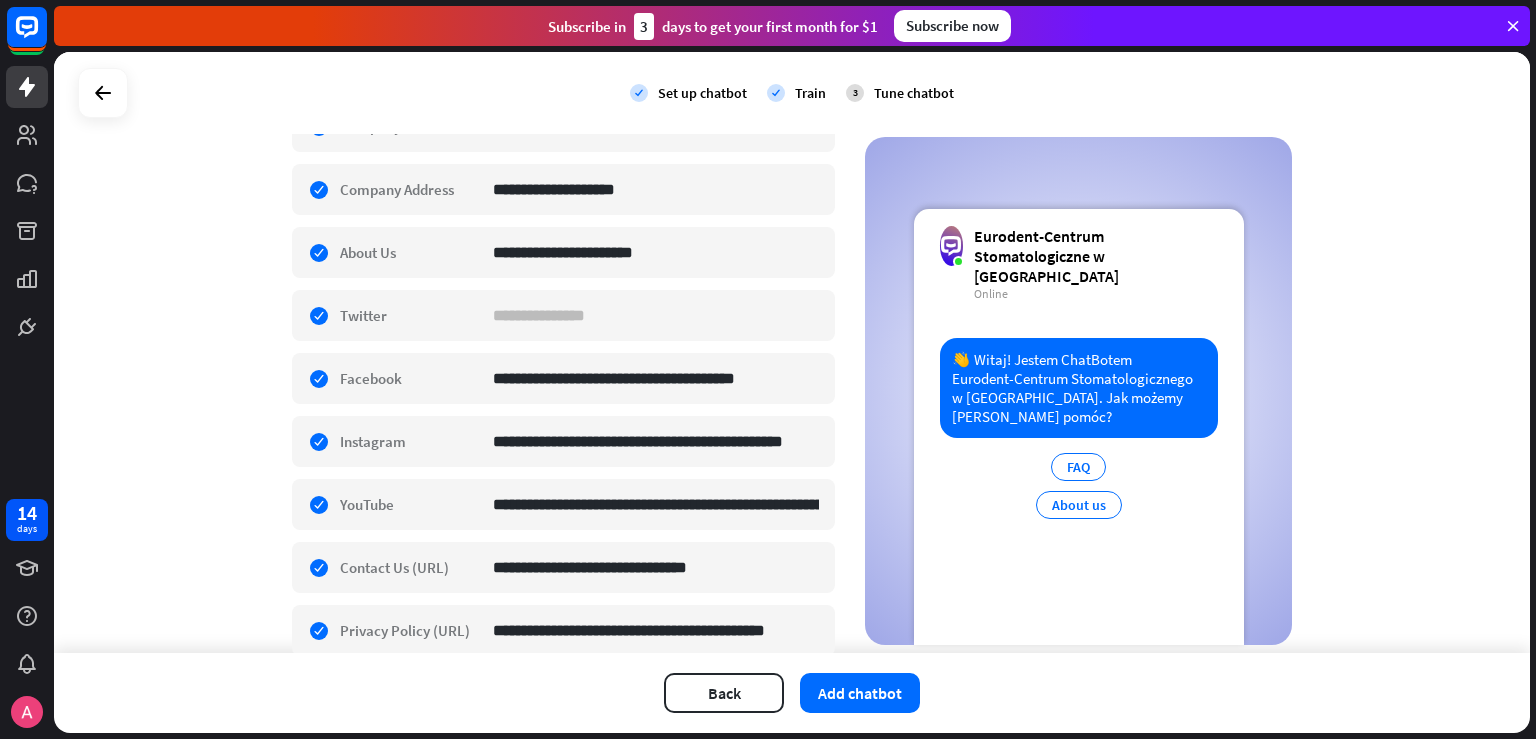 scroll, scrollTop: 424, scrollLeft: 0, axis: vertical 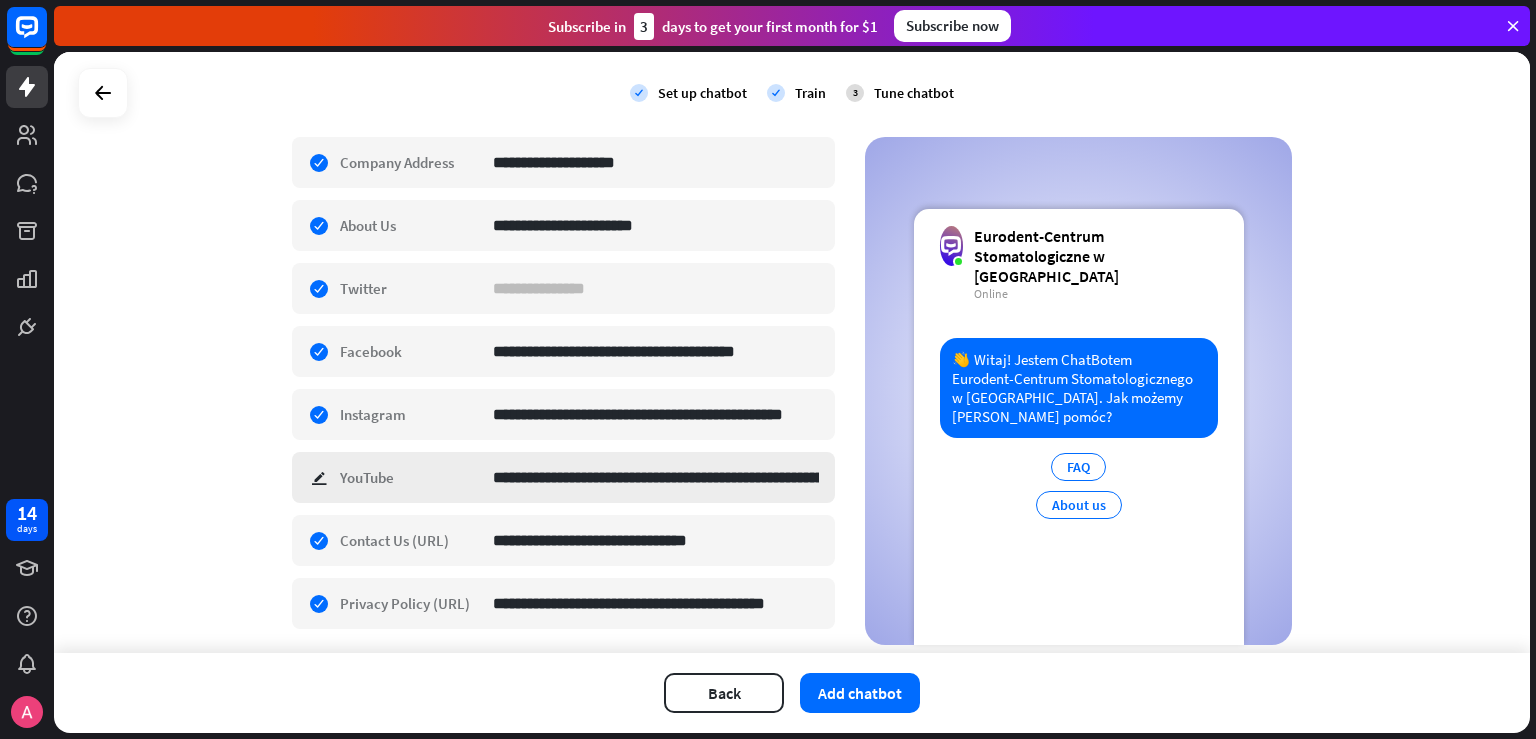 click on "**********" at bounding box center [563, 477] 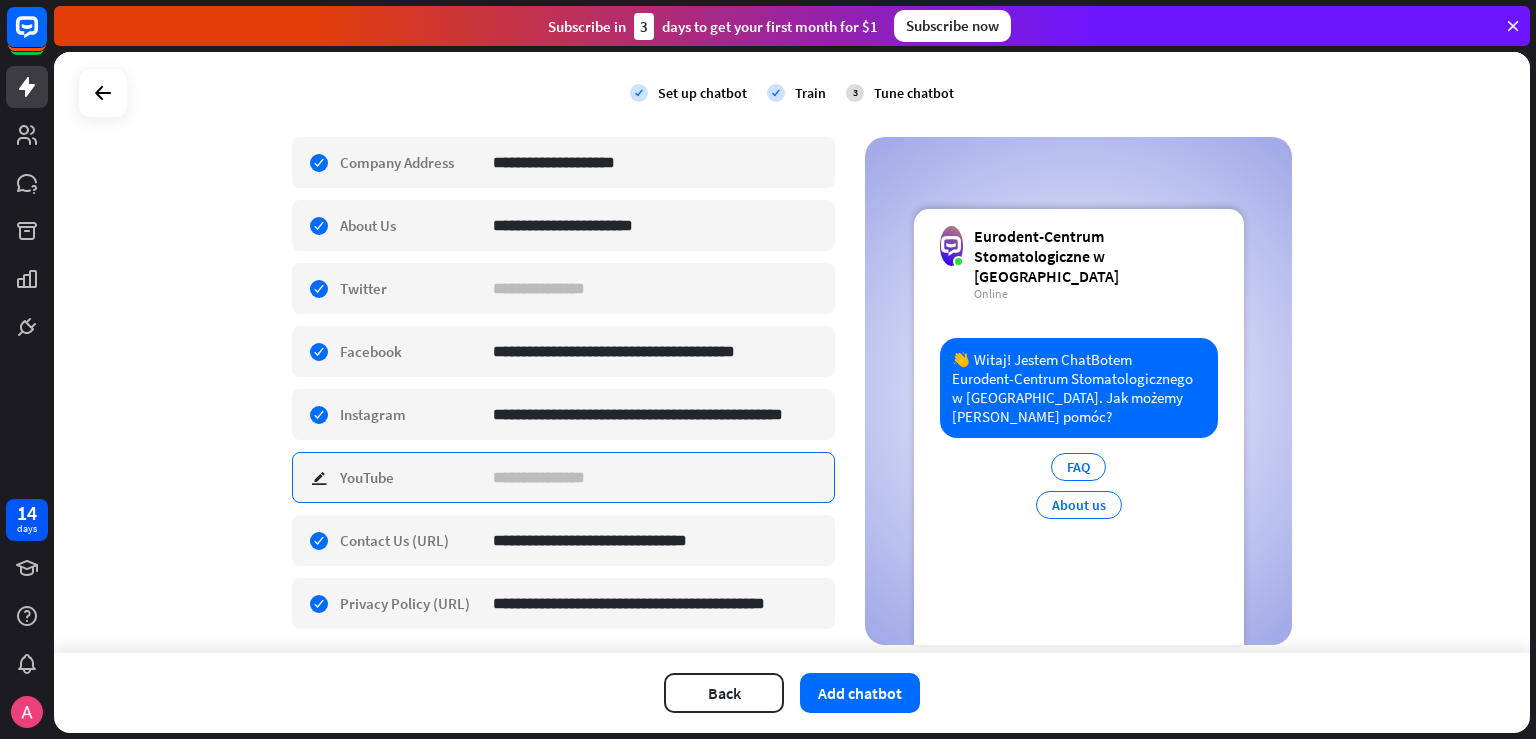 scroll, scrollTop: 0, scrollLeft: 0, axis: both 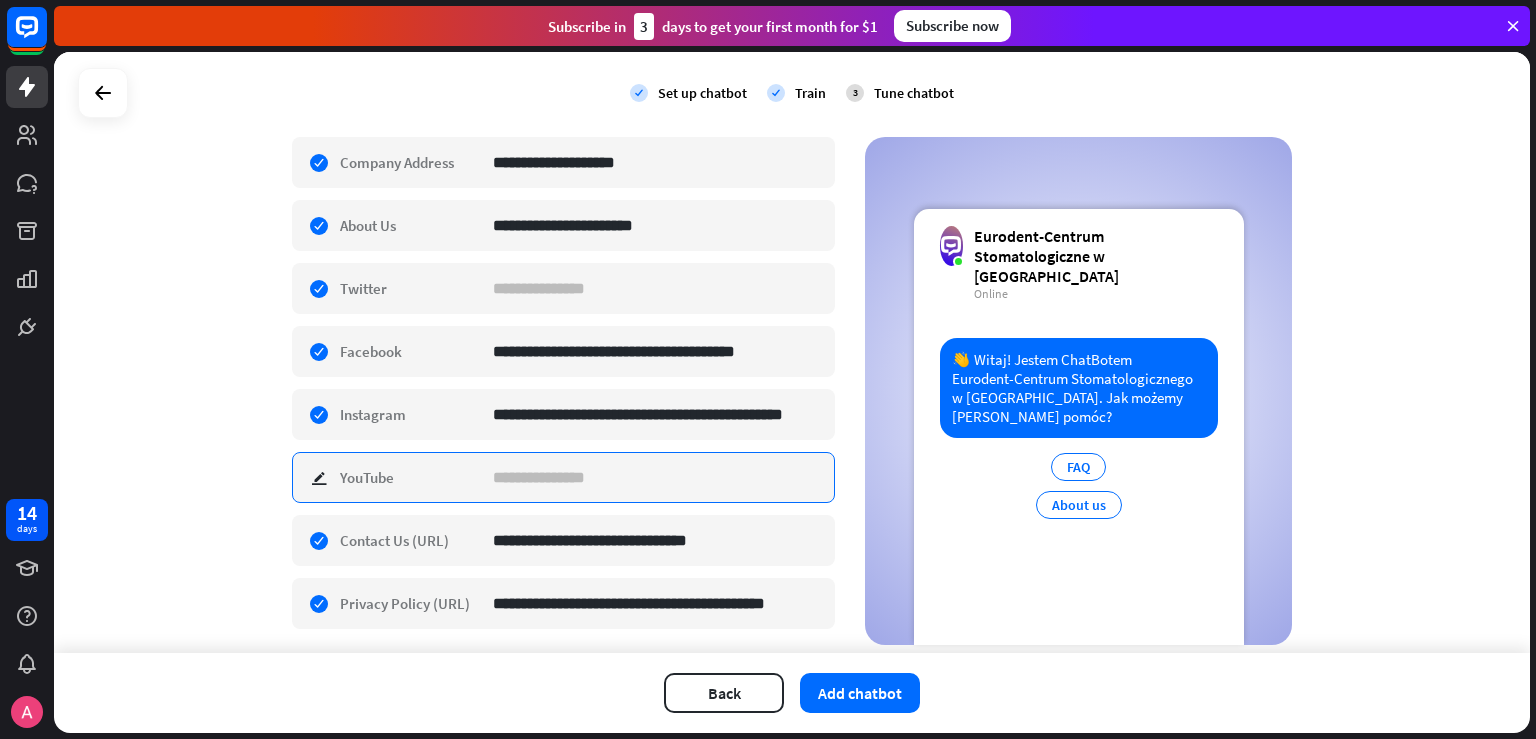 type 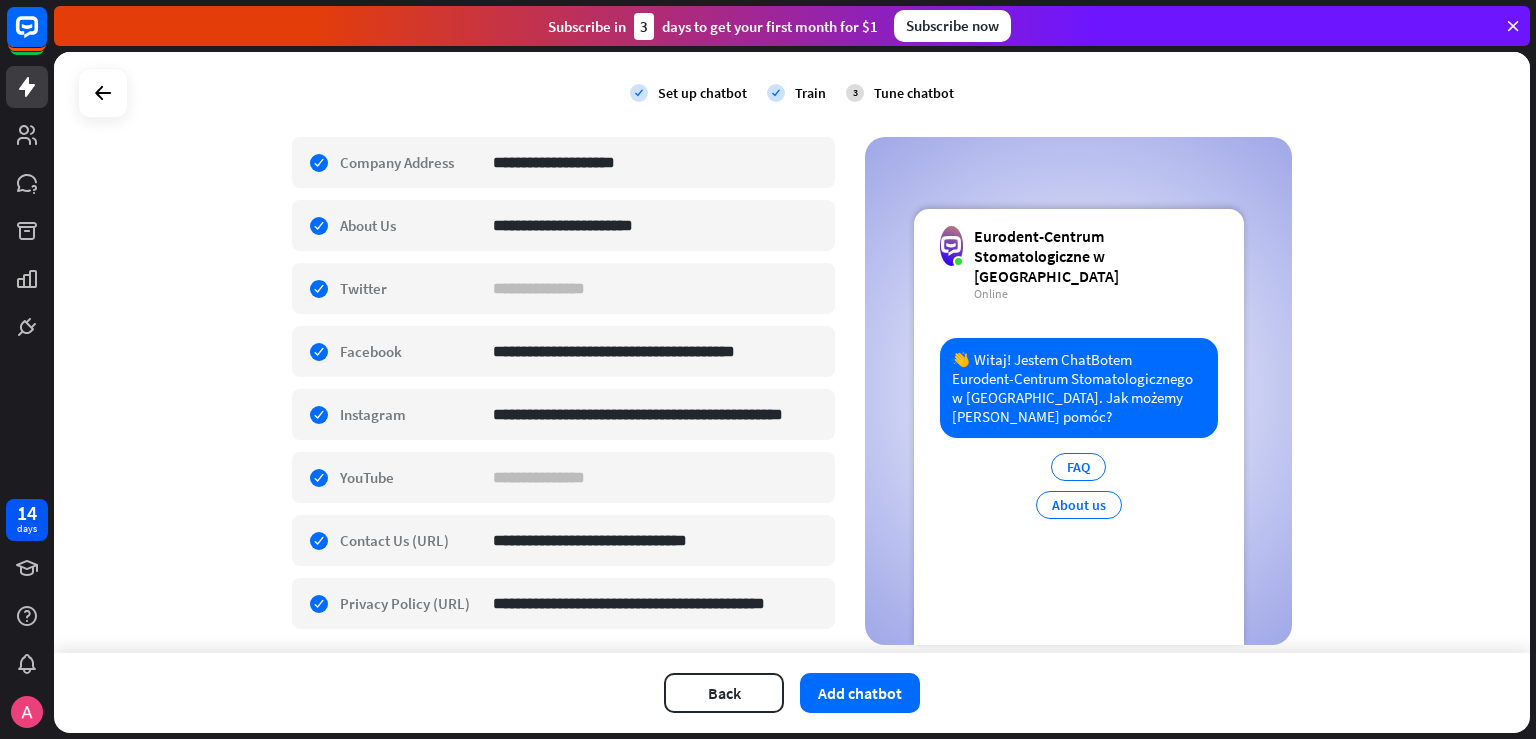 click on "**********" at bounding box center [792, 352] 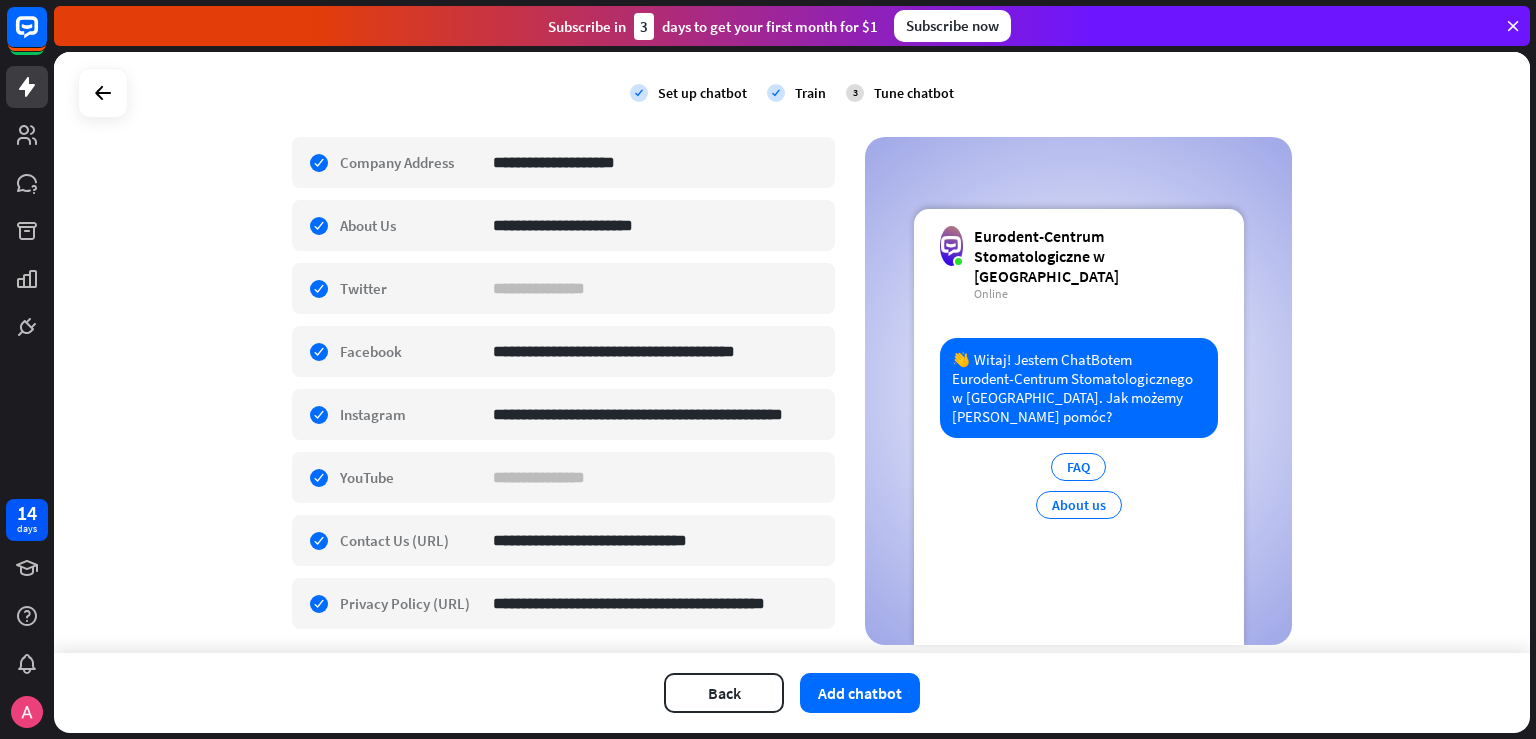 click on "**********" at bounding box center (795, 395) 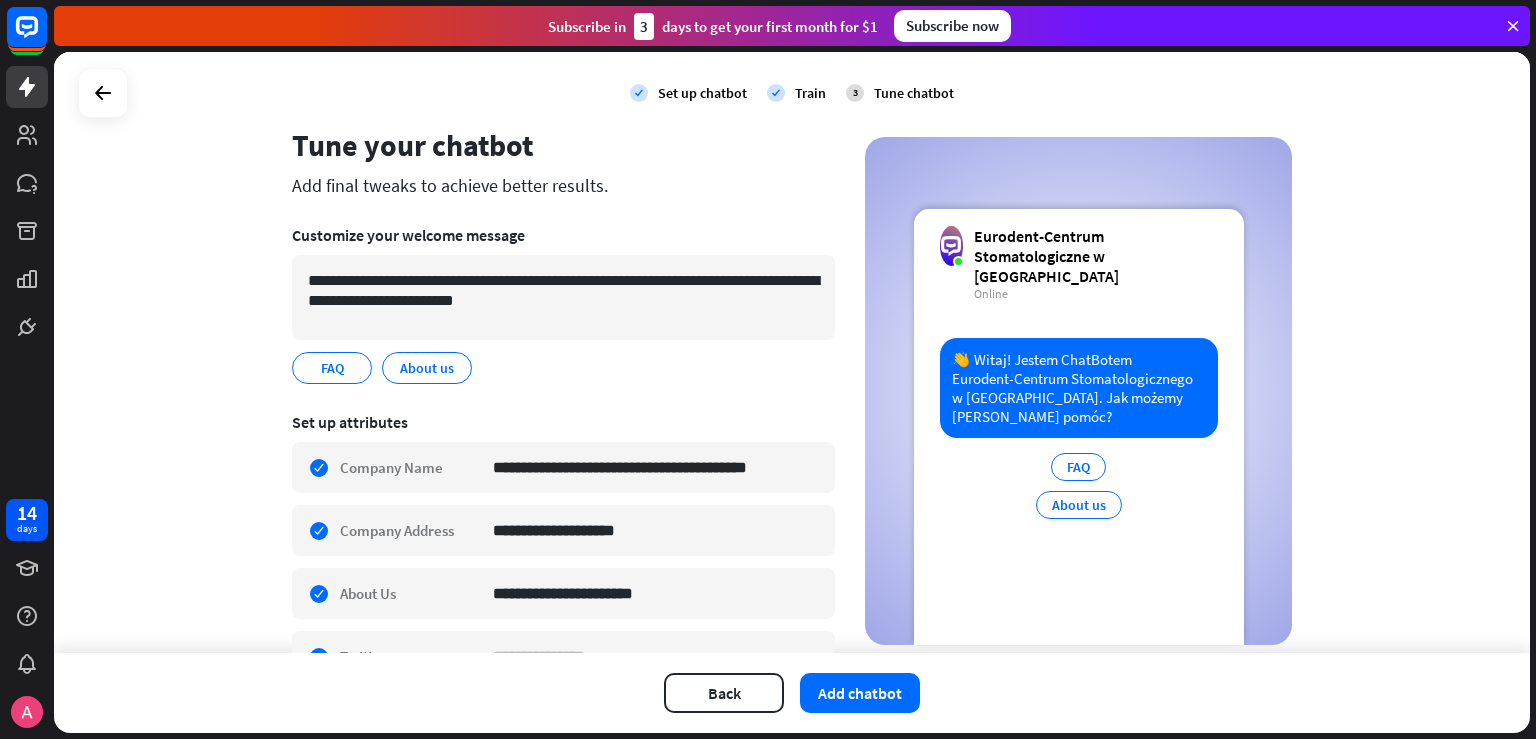 scroll, scrollTop: 0, scrollLeft: 0, axis: both 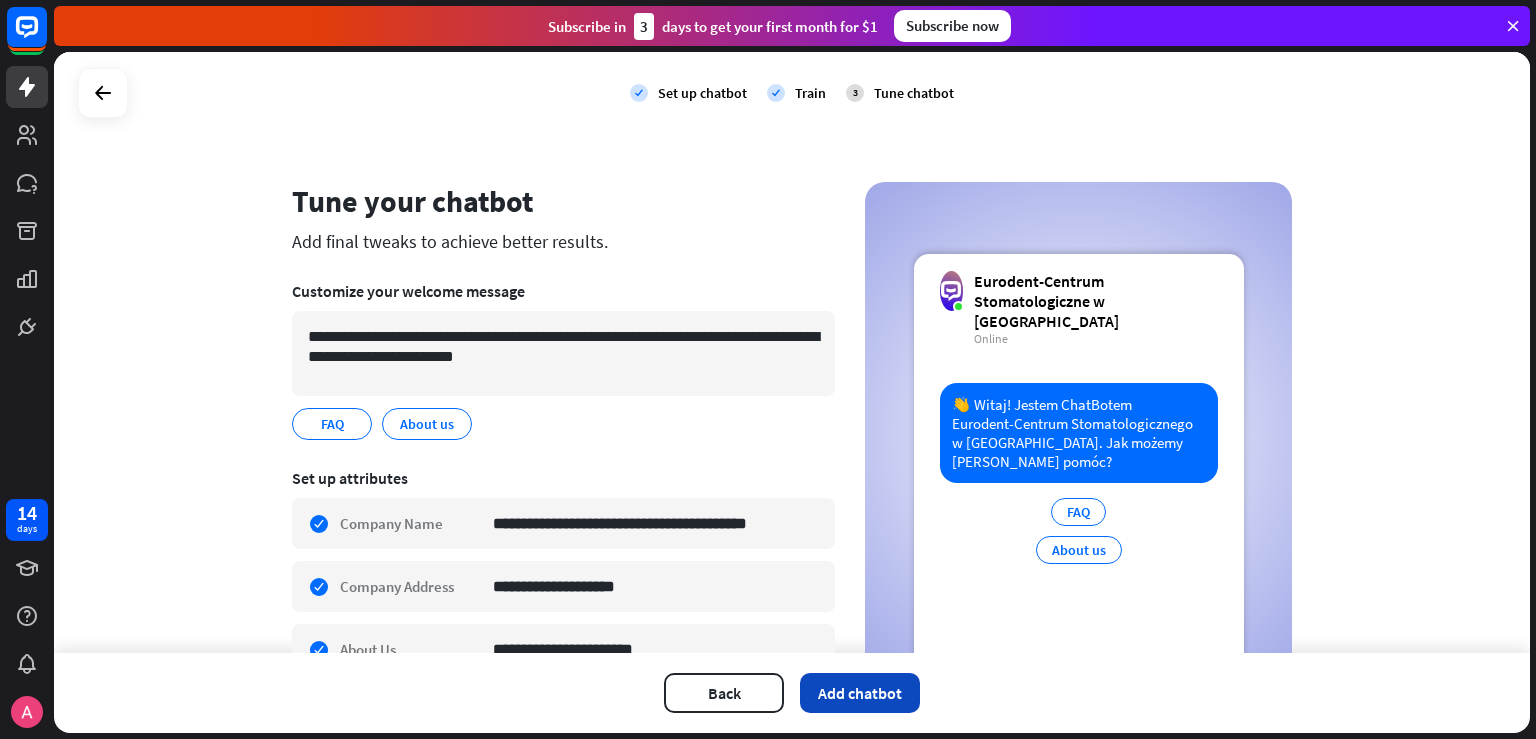 click on "Add chatbot" at bounding box center [860, 693] 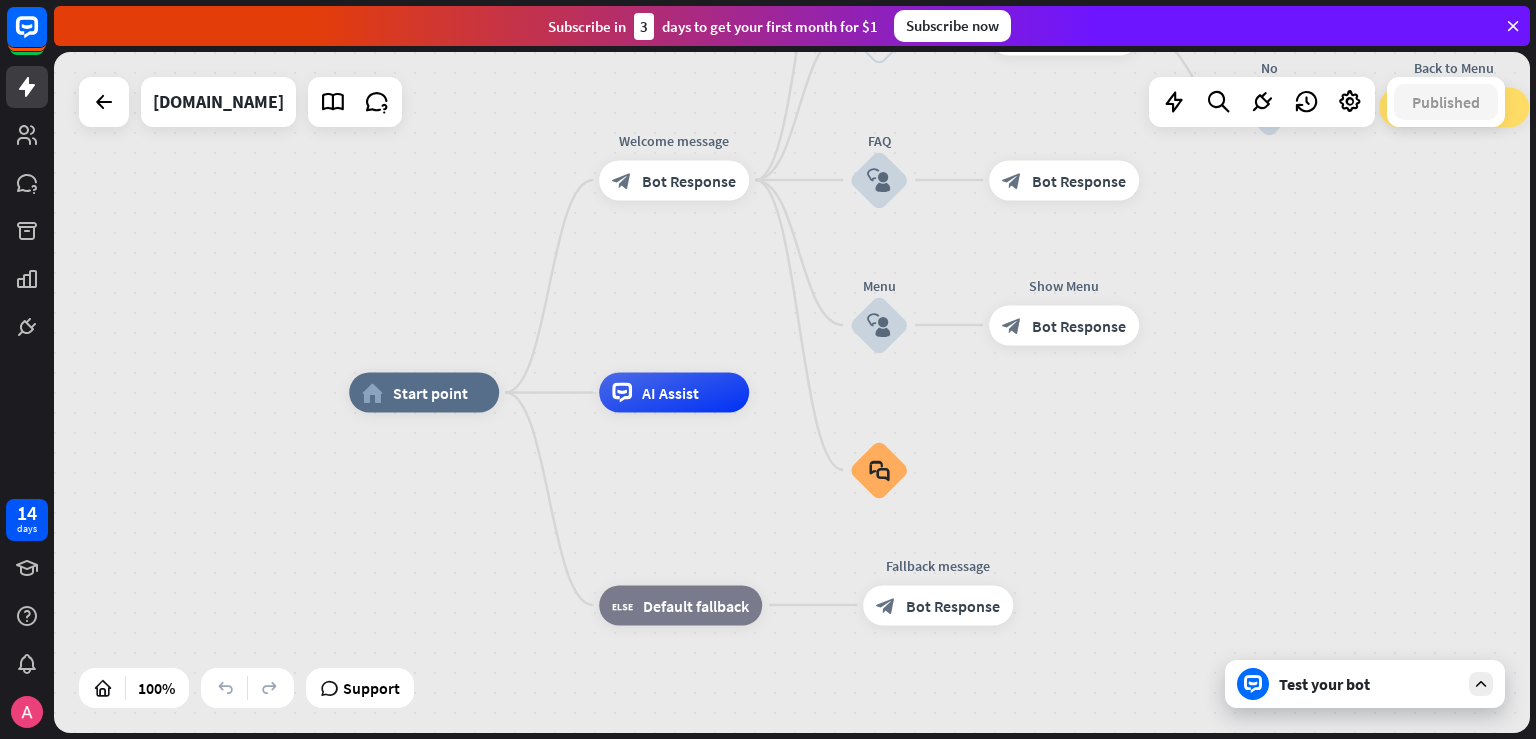 click 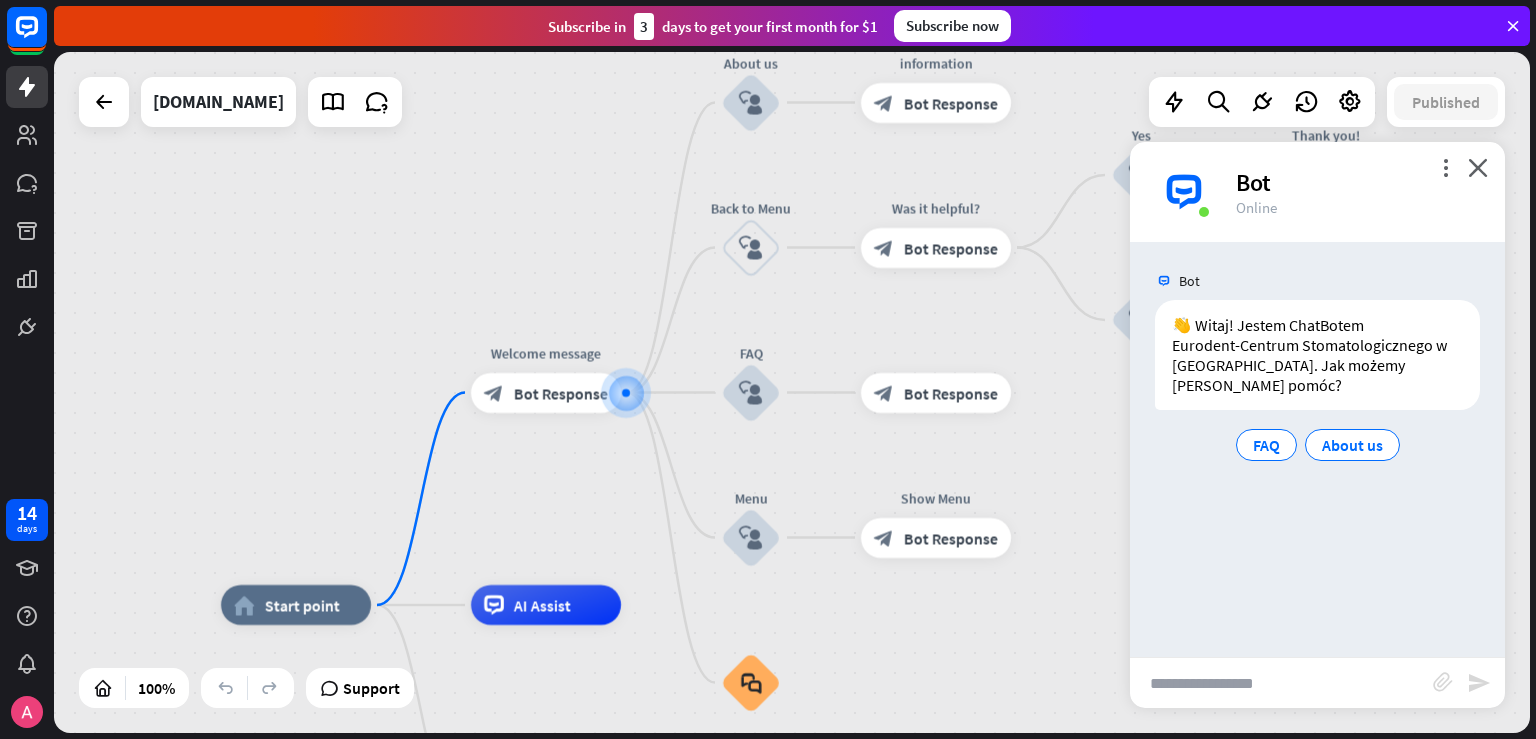 click at bounding box center [1281, 683] 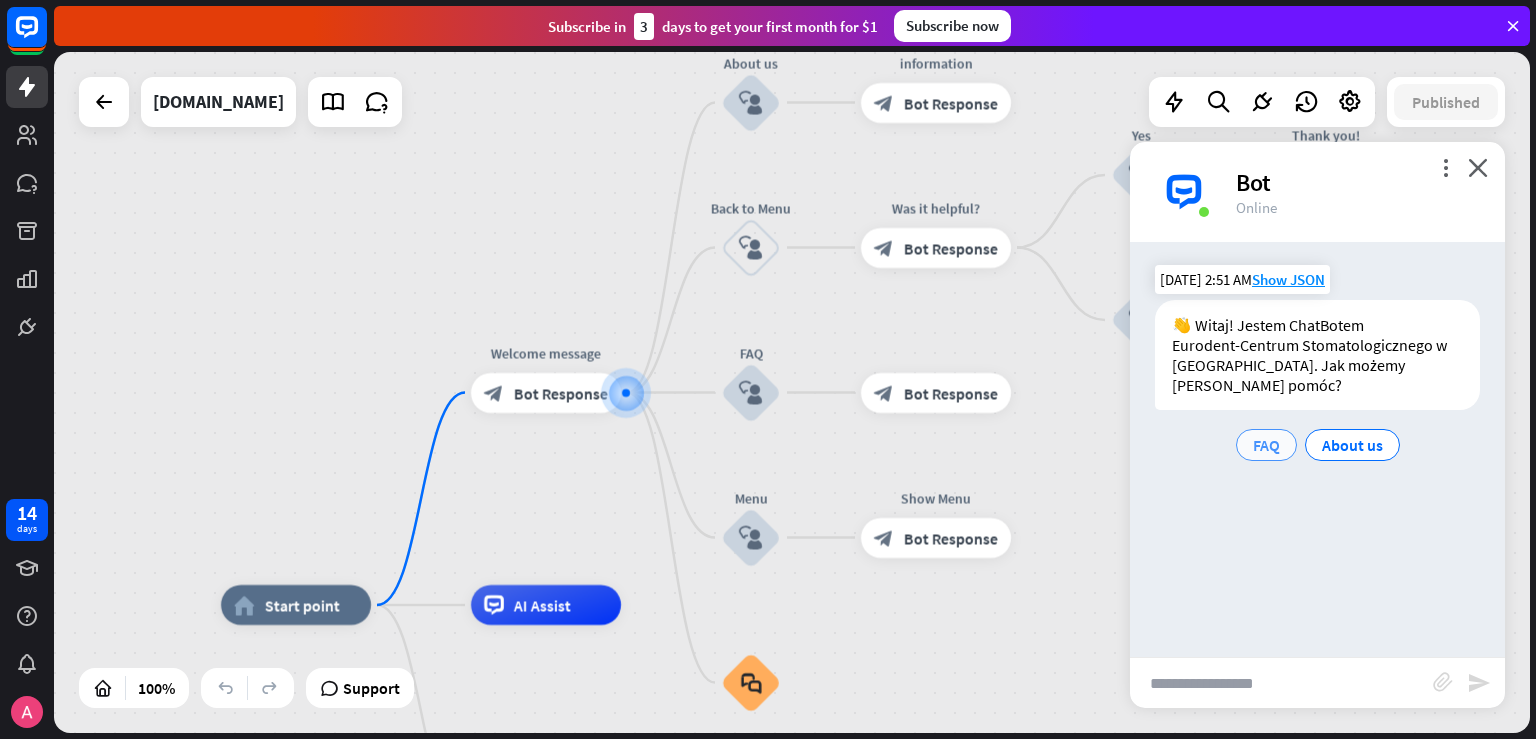 click on "FAQ" at bounding box center (1266, 445) 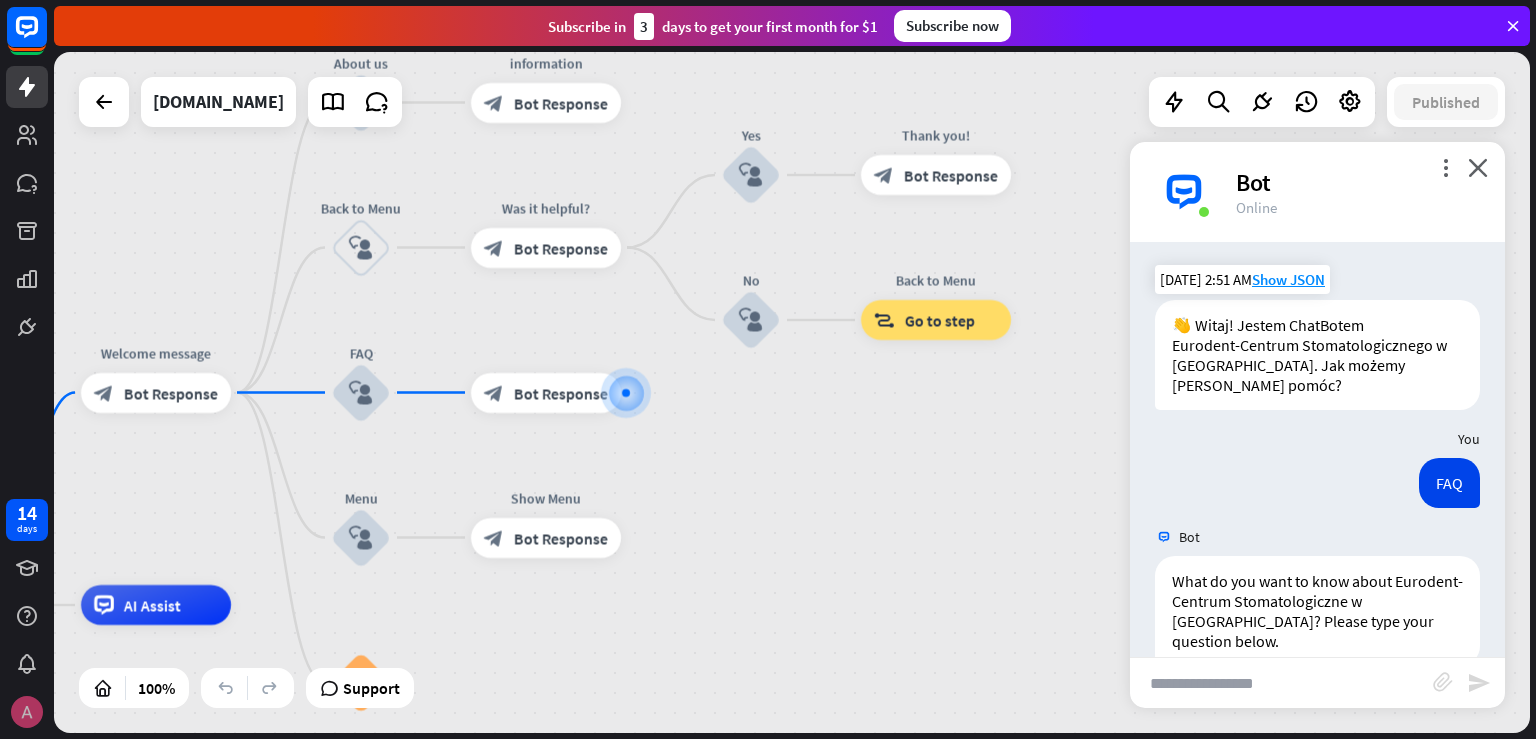 click at bounding box center (27, 712) 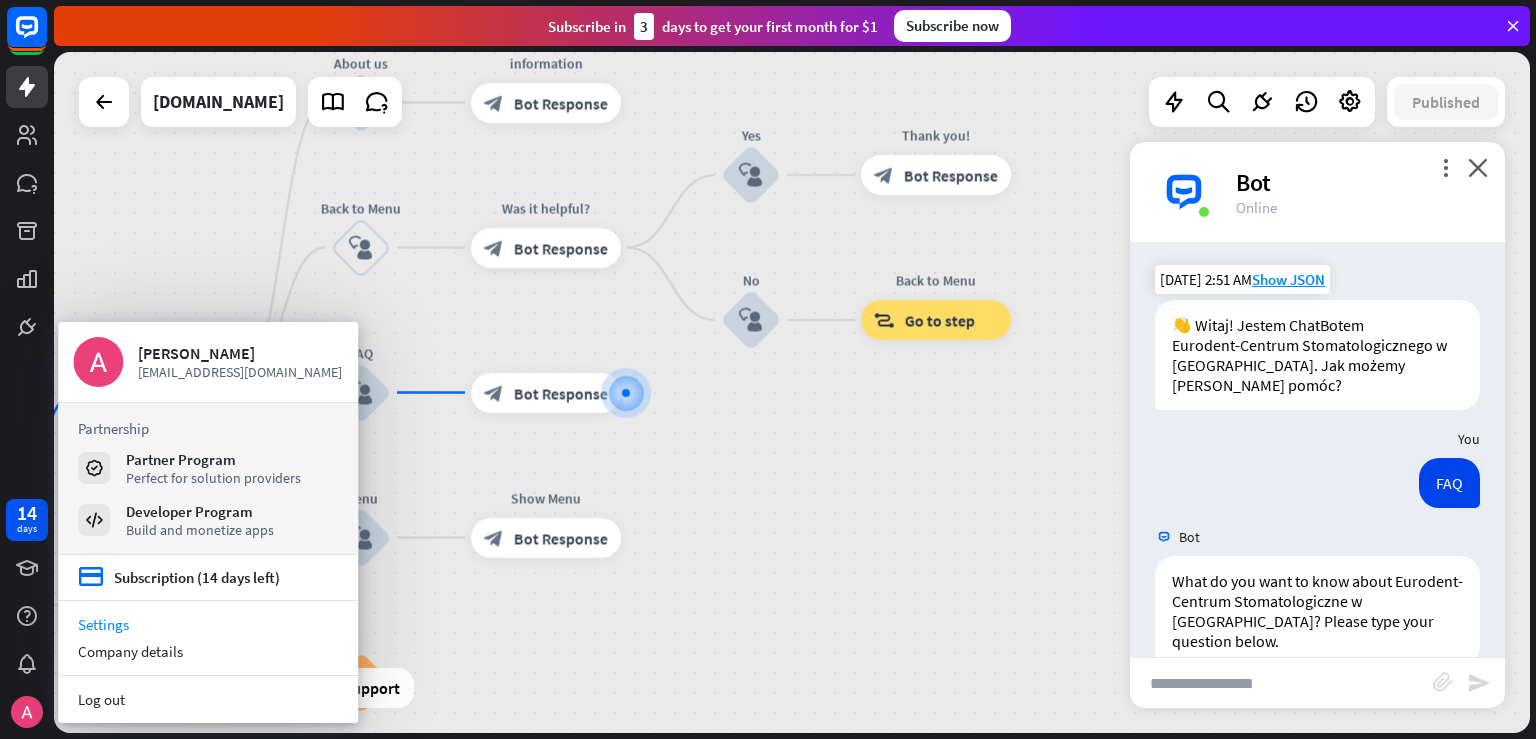 click on "Settings" at bounding box center [208, 624] 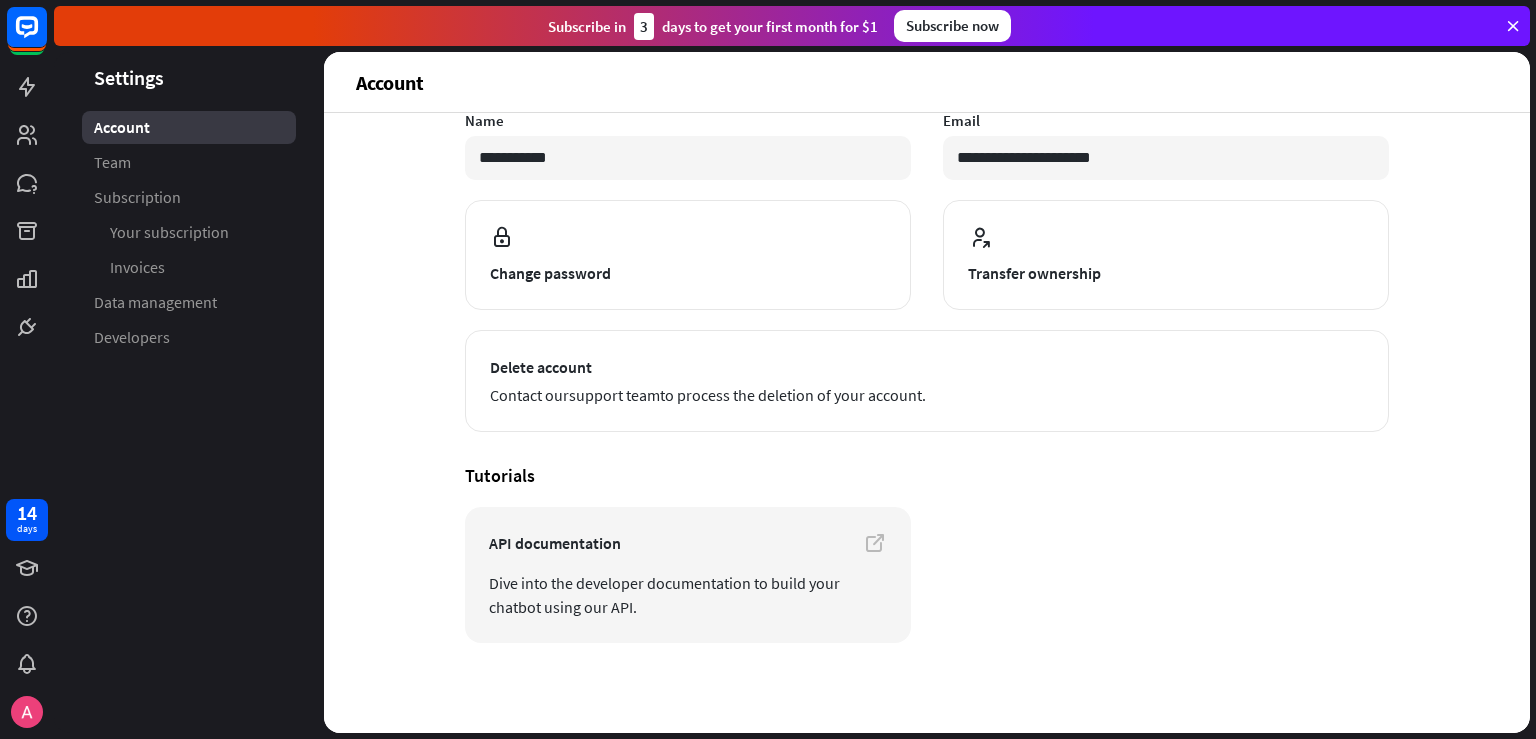 scroll, scrollTop: 0, scrollLeft: 0, axis: both 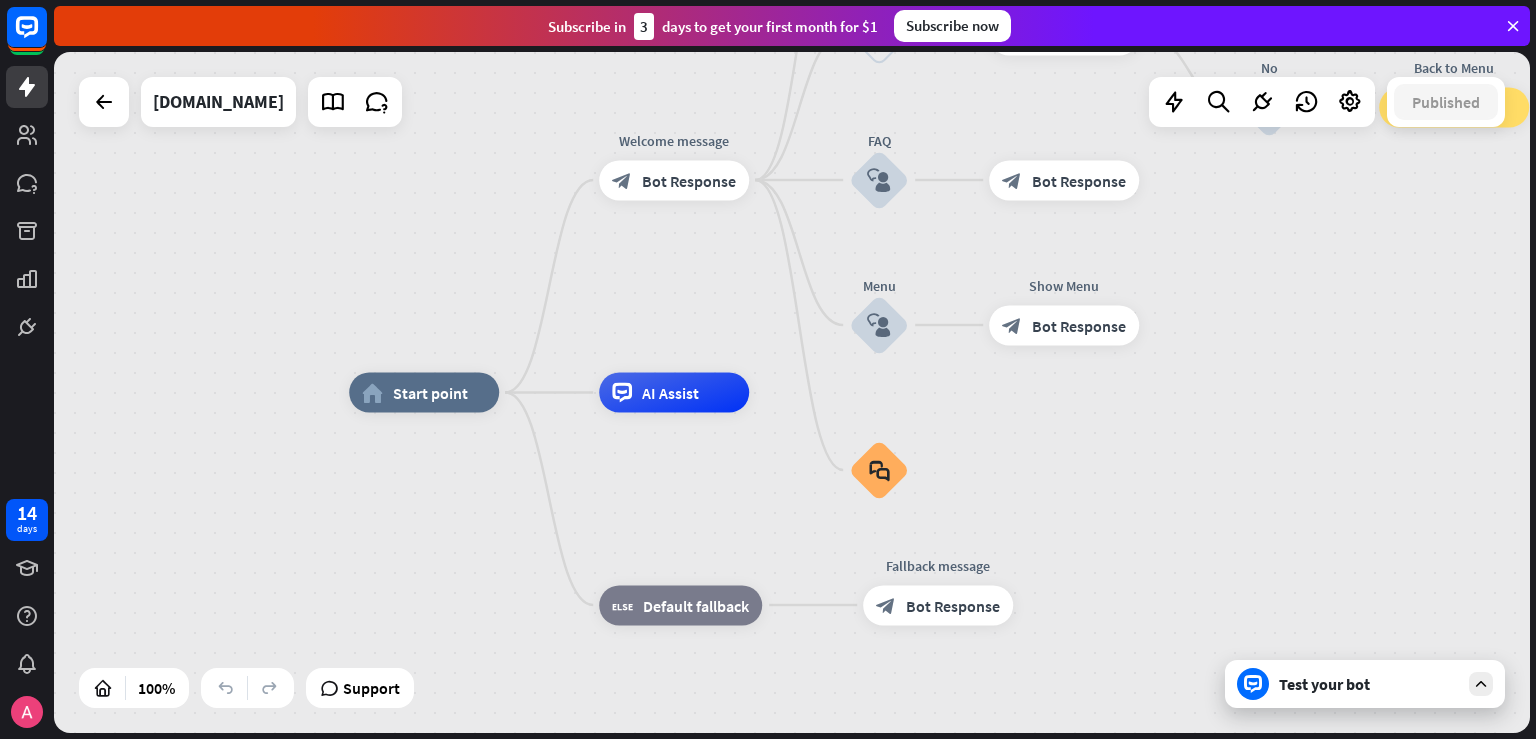click on "Test your bot" at bounding box center (1369, 684) 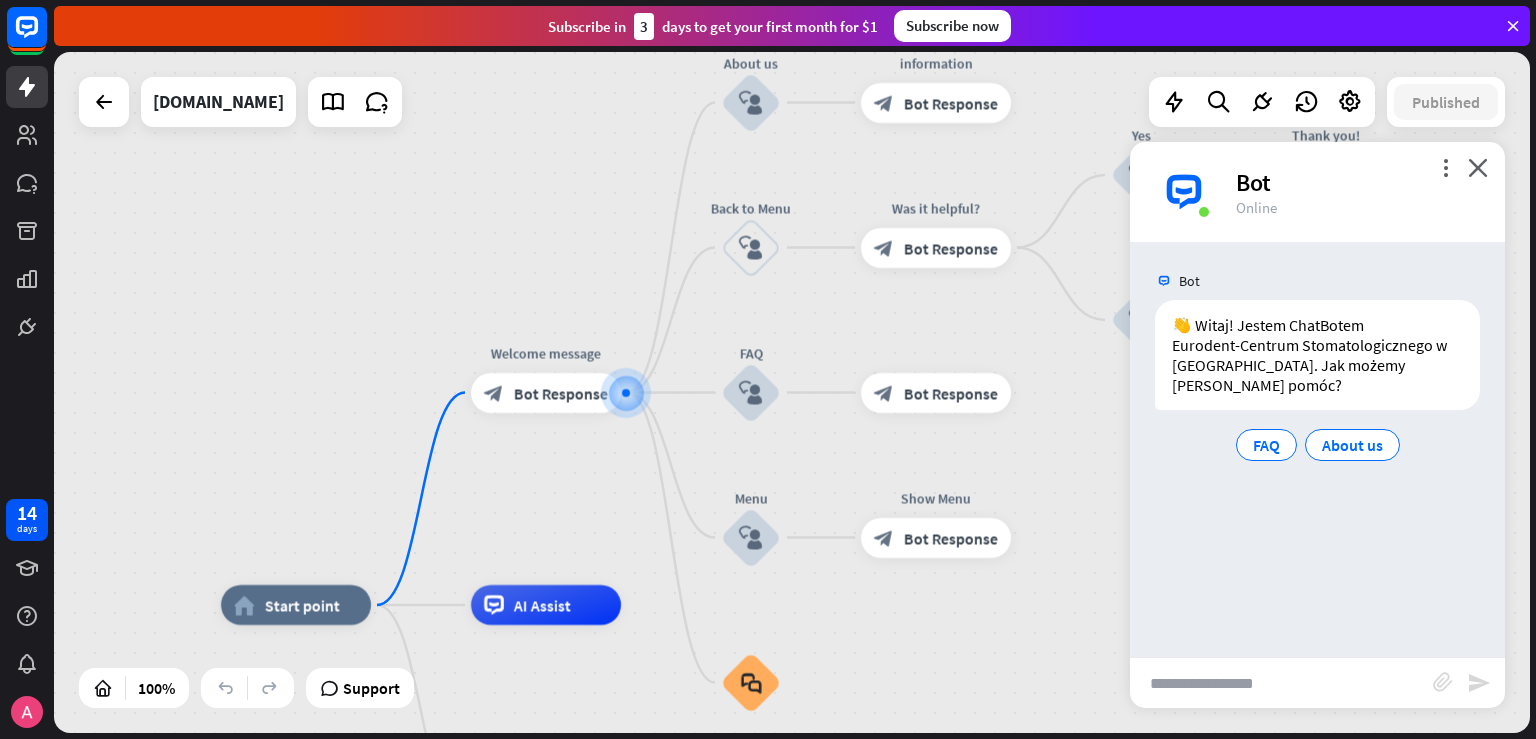click at bounding box center [1281, 683] 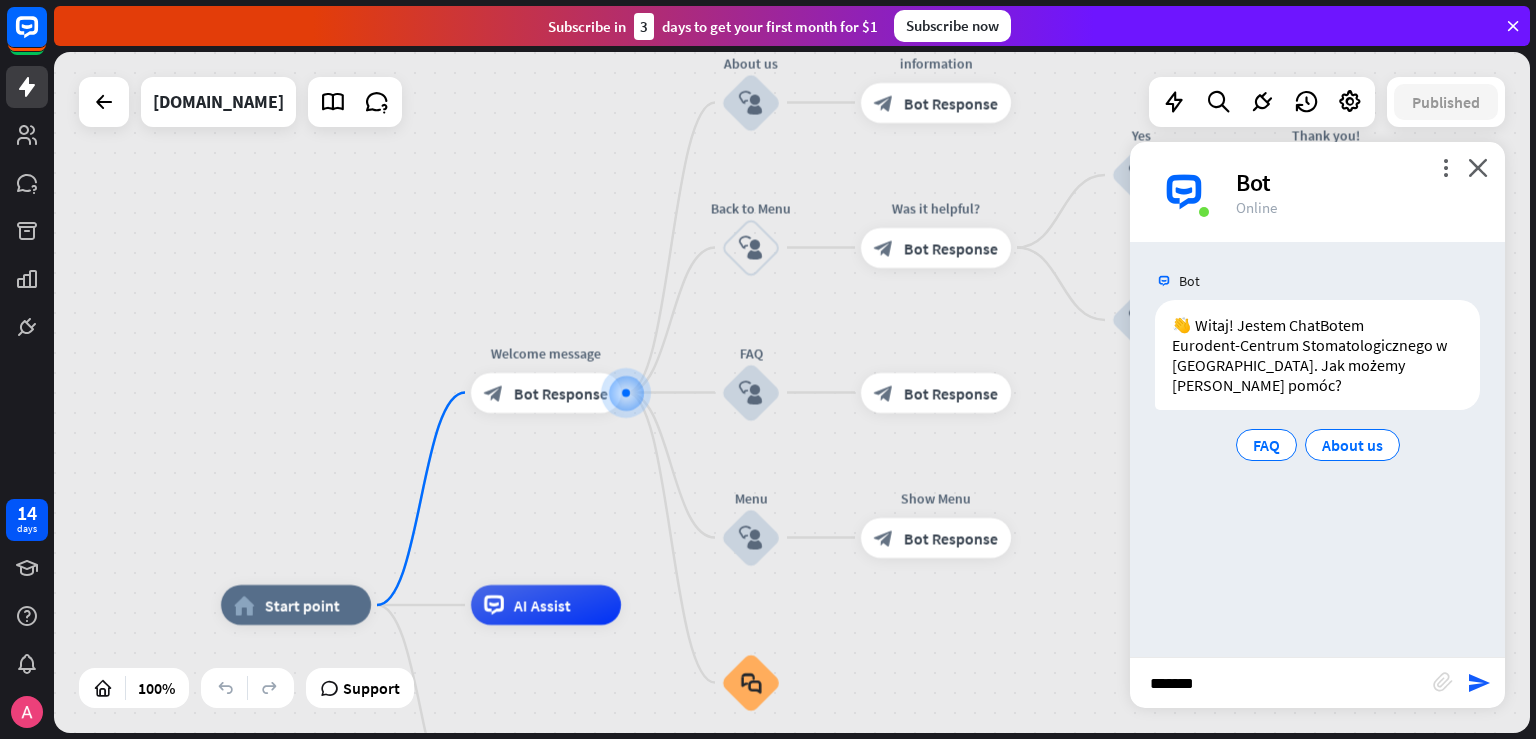 type on "********" 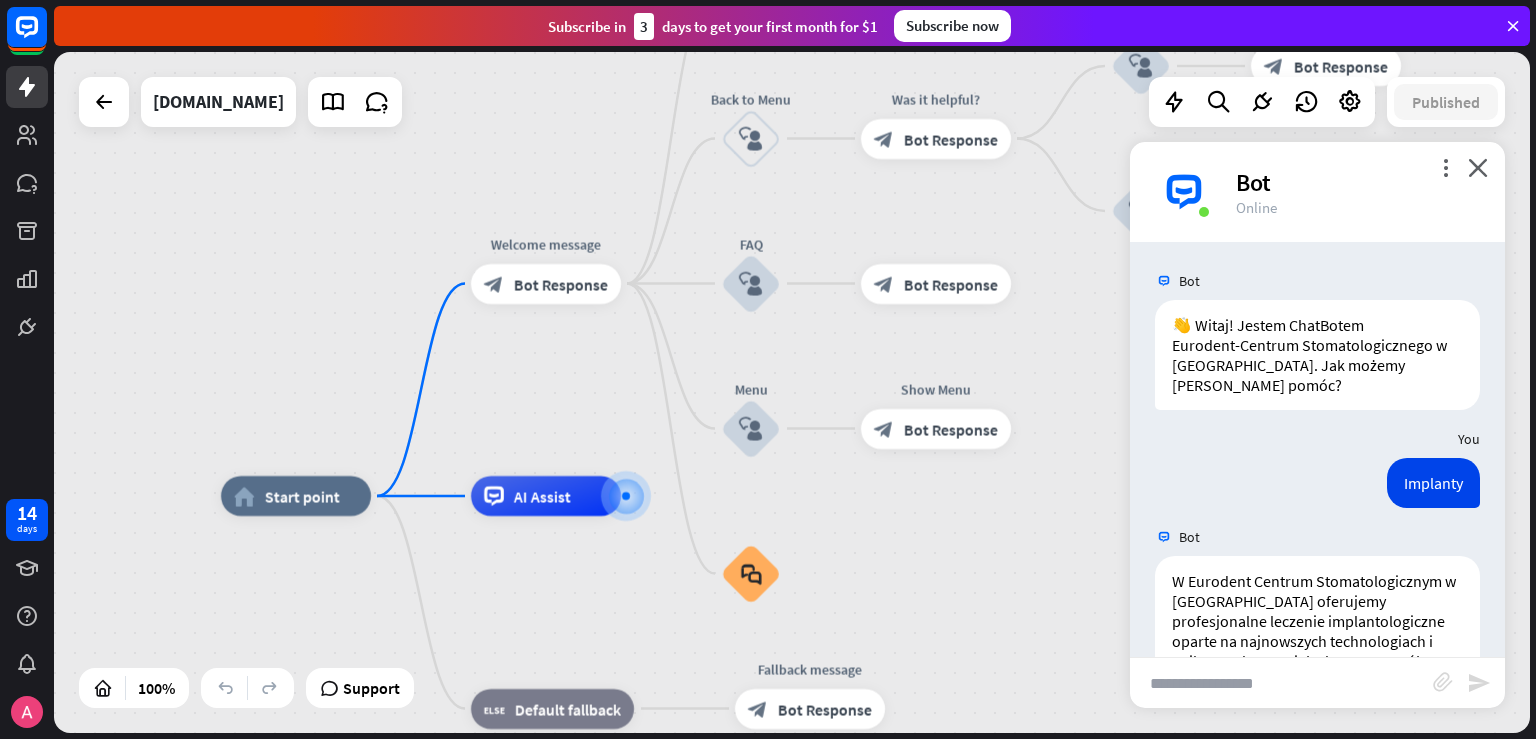 scroll, scrollTop: 833, scrollLeft: 0, axis: vertical 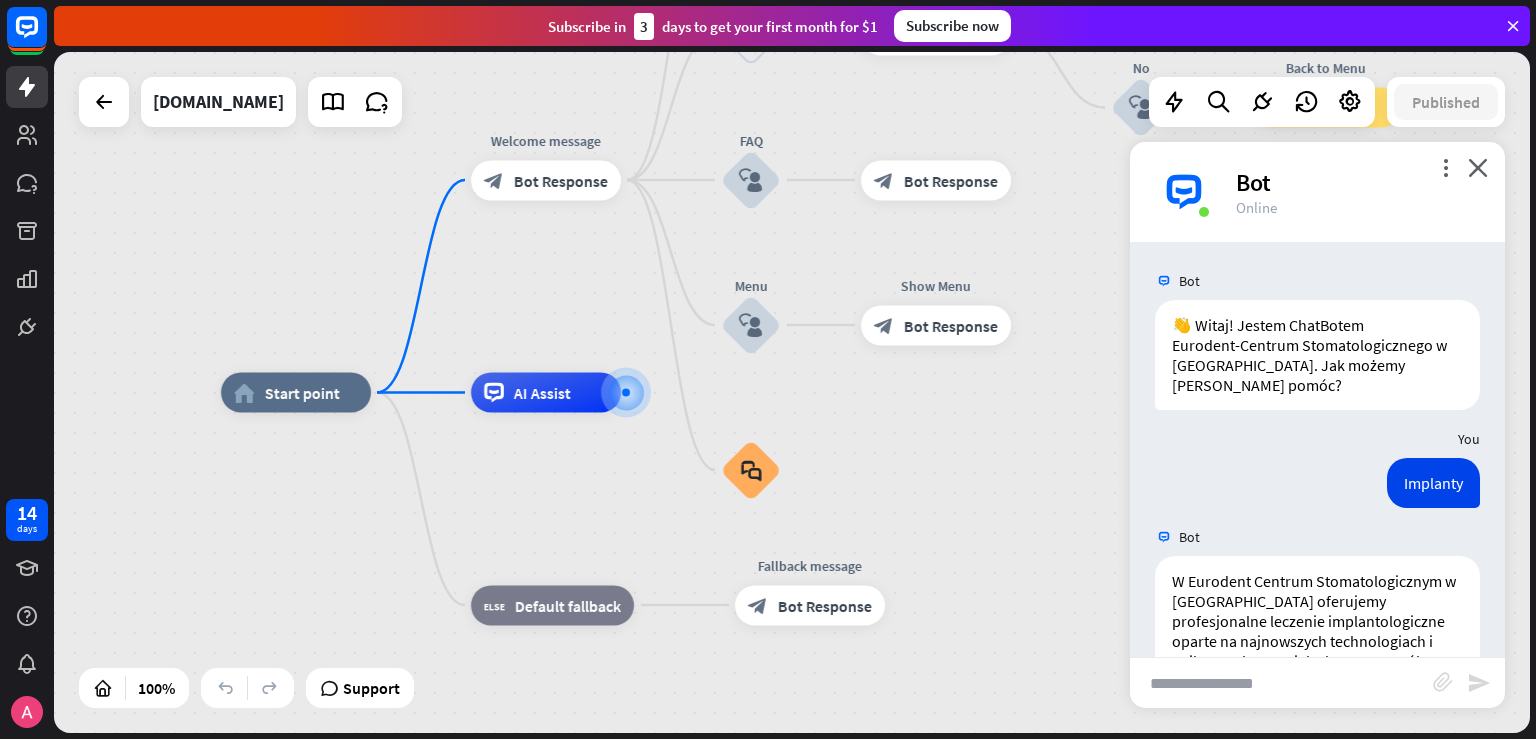 click at bounding box center [1281, 683] 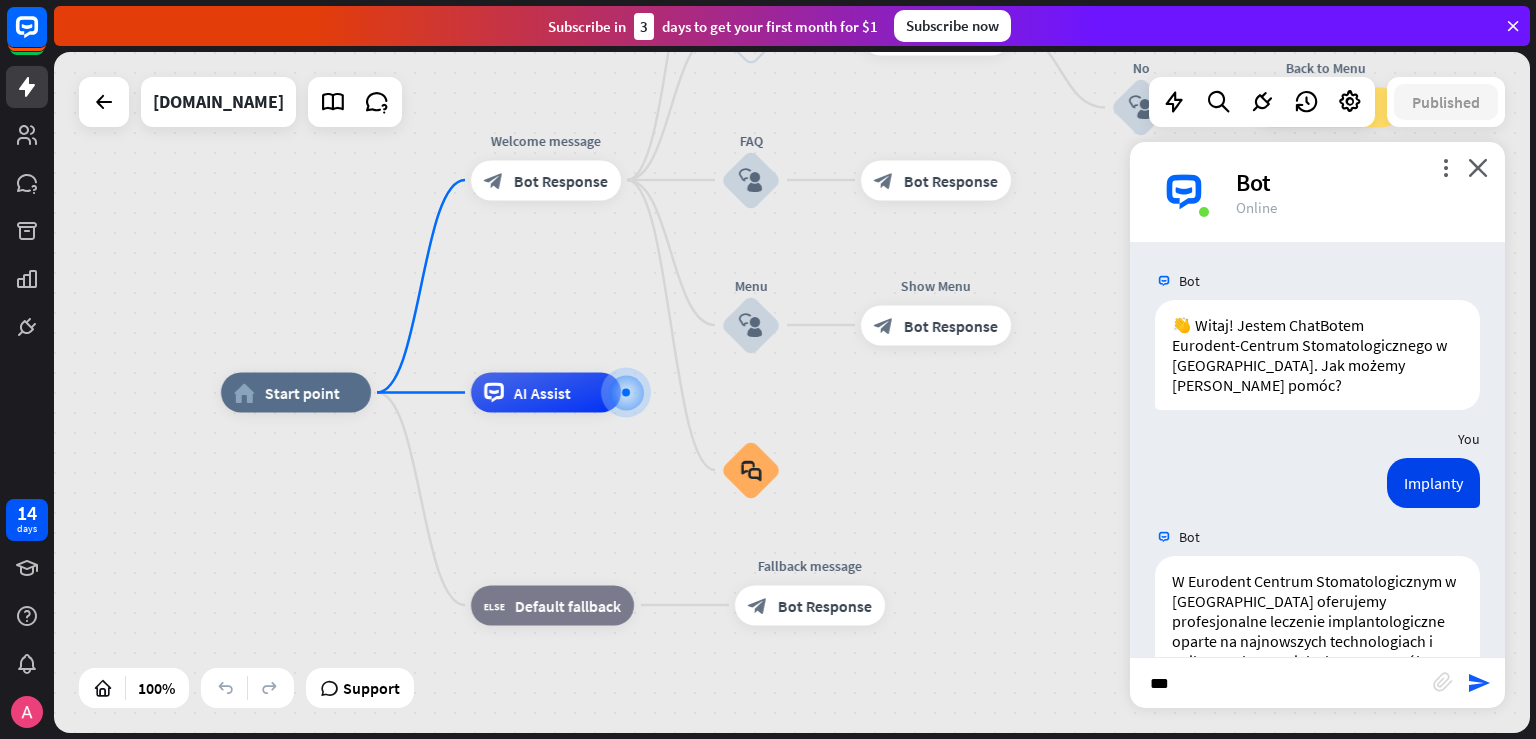 type on "****" 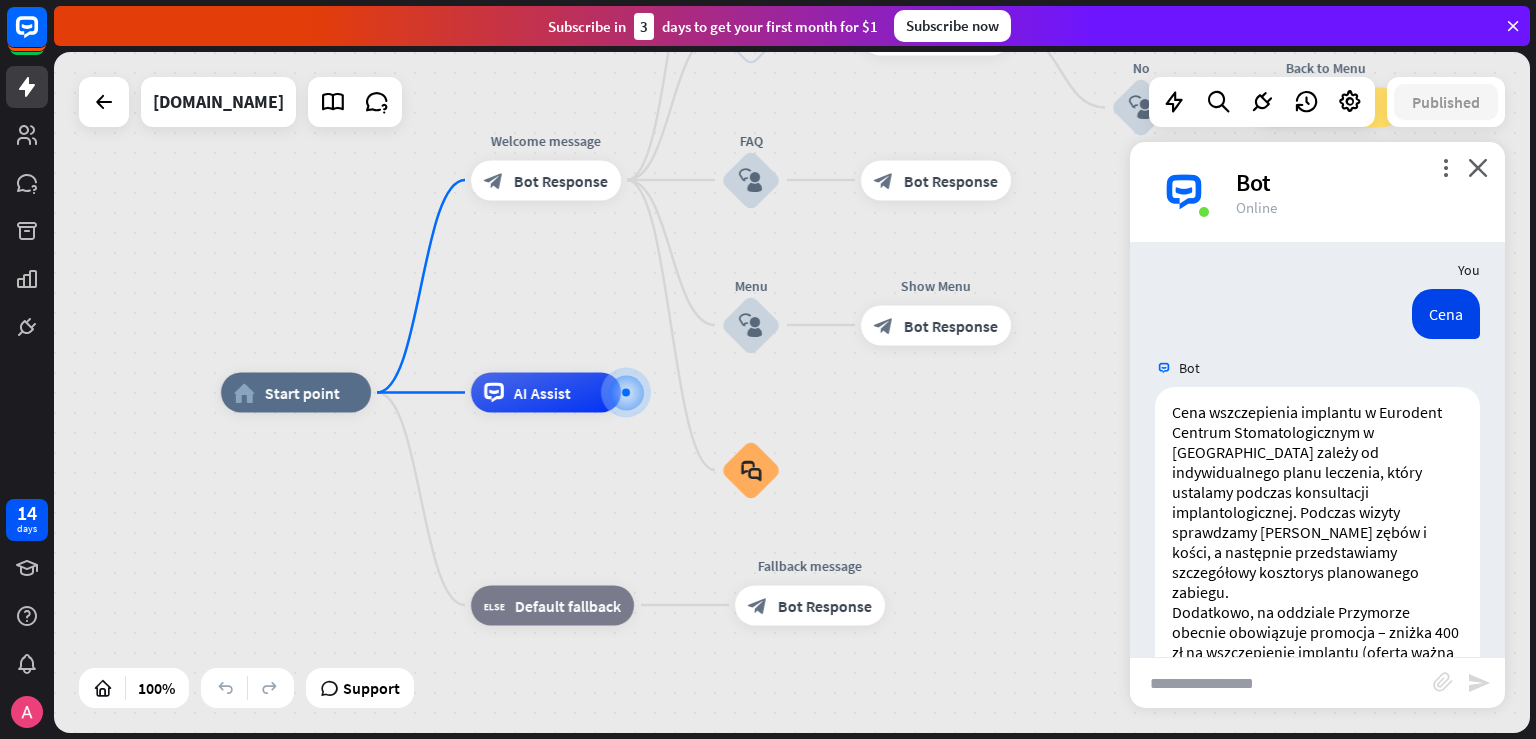 scroll, scrollTop: 1389, scrollLeft: 0, axis: vertical 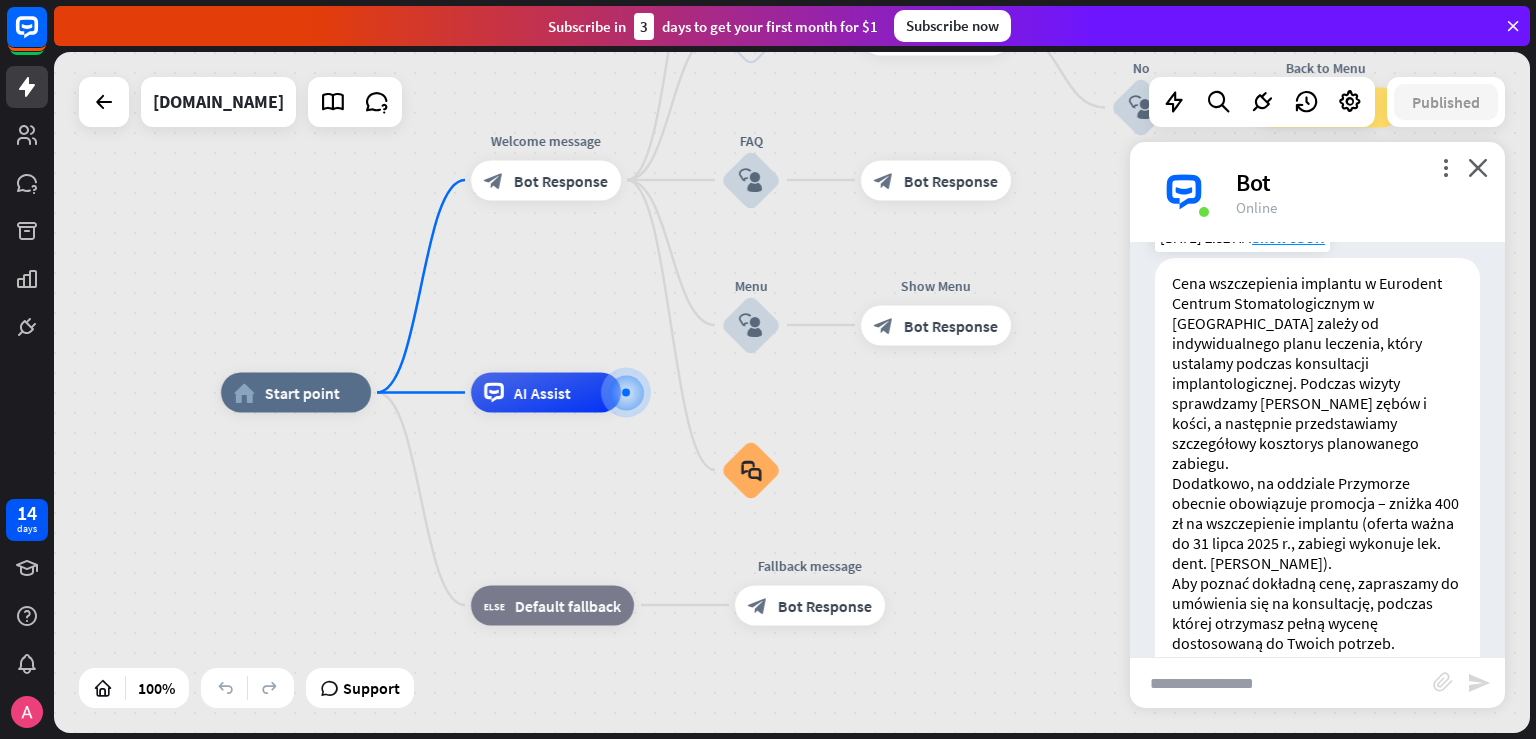 click on "Eurodent Gdańsk - Implanty" at bounding box center (1265, 683) 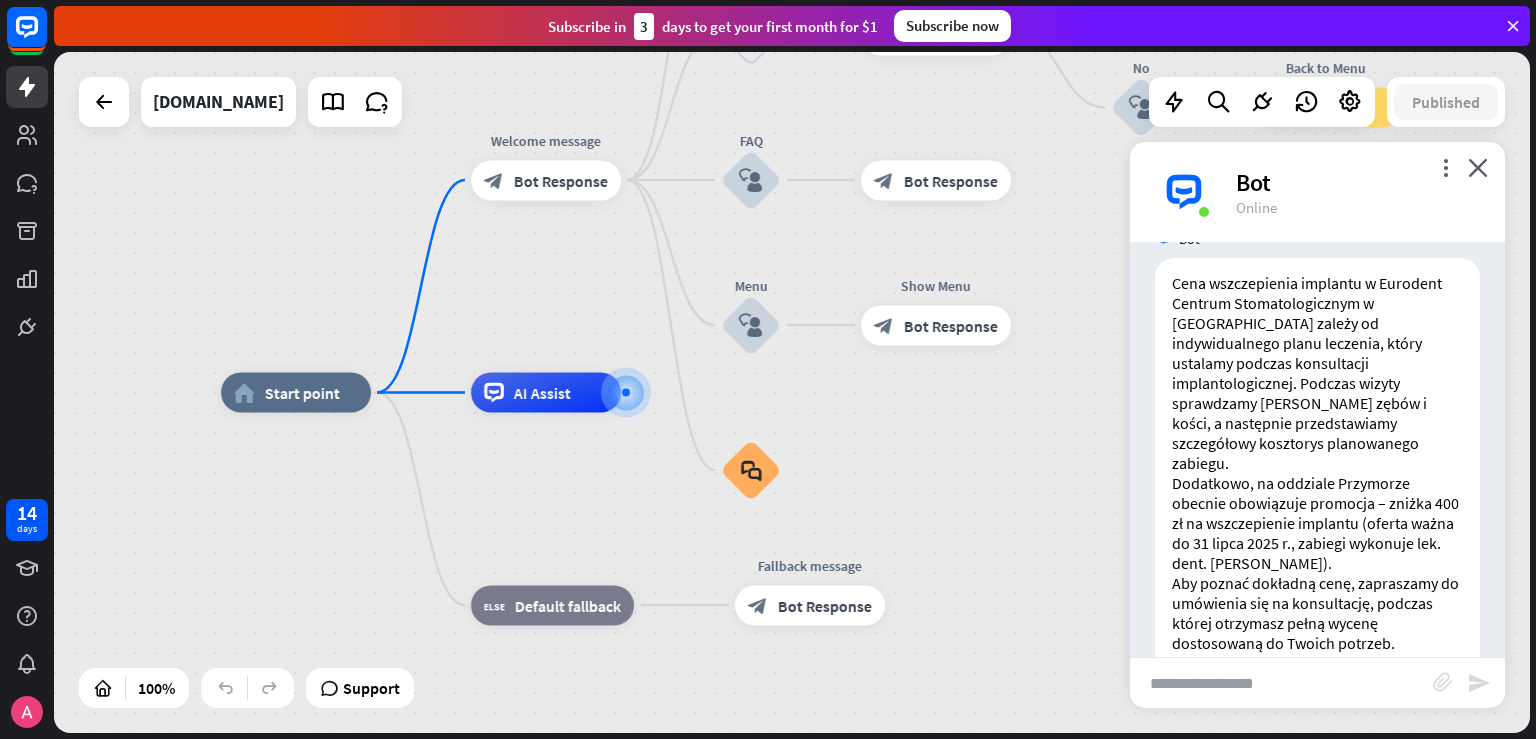 click at bounding box center [1281, 683] 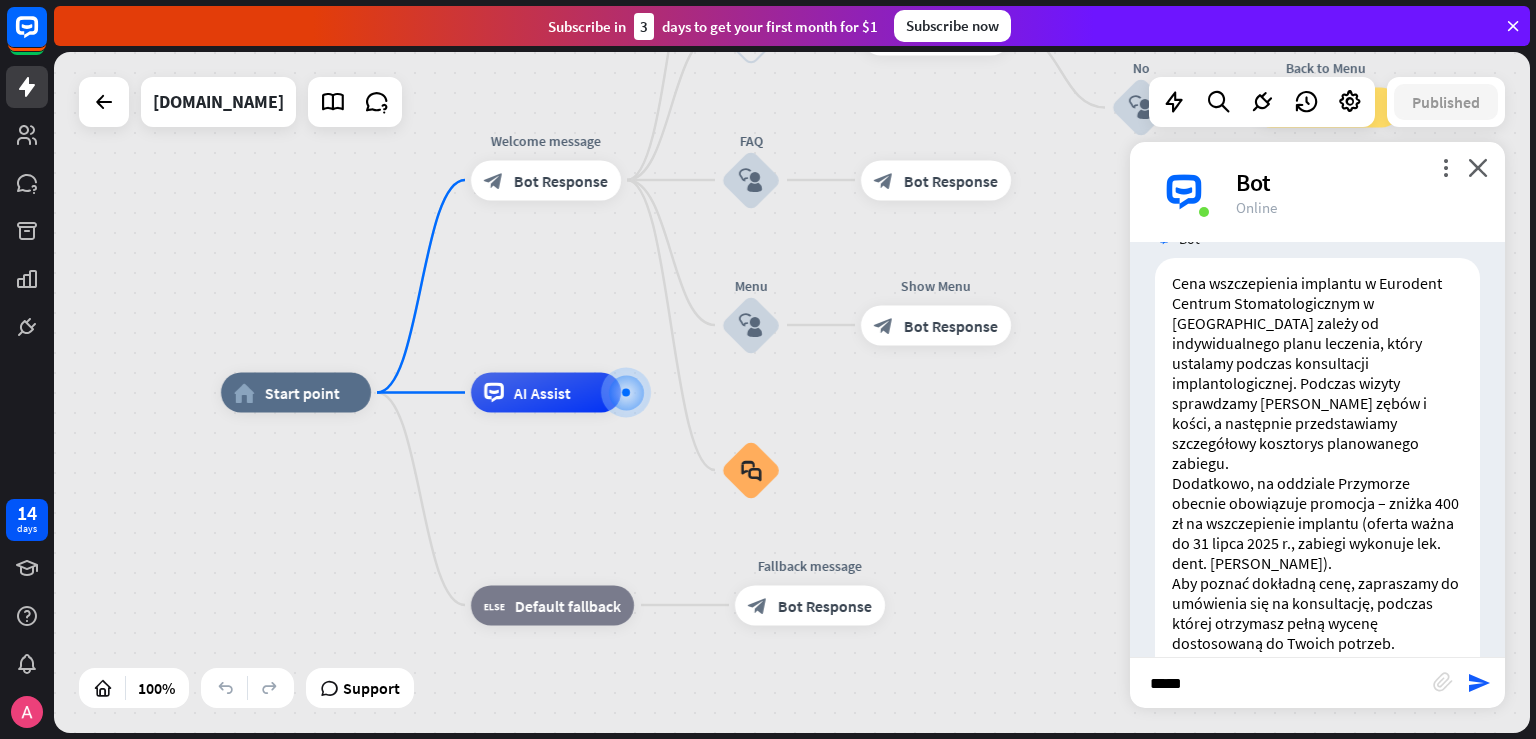 type on "******" 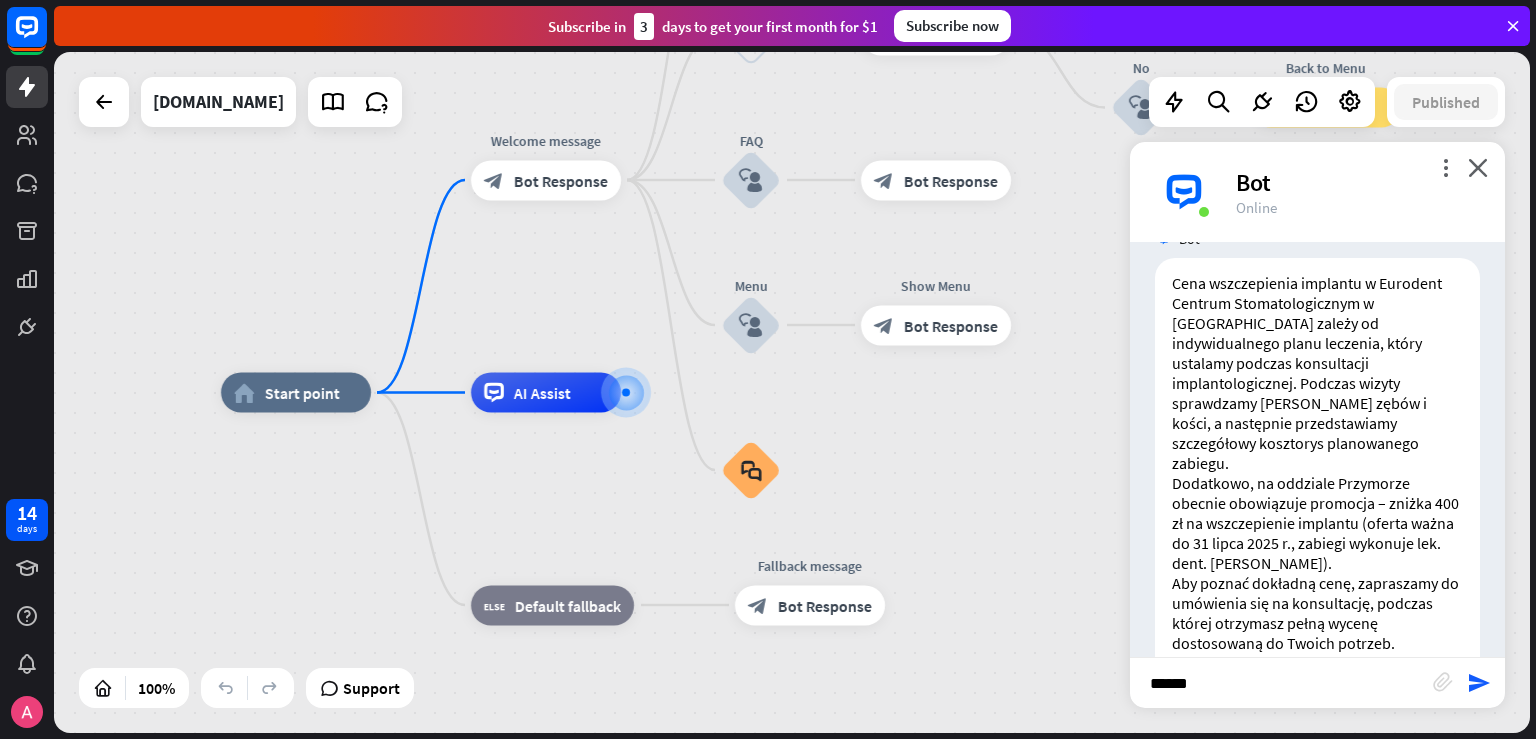 type 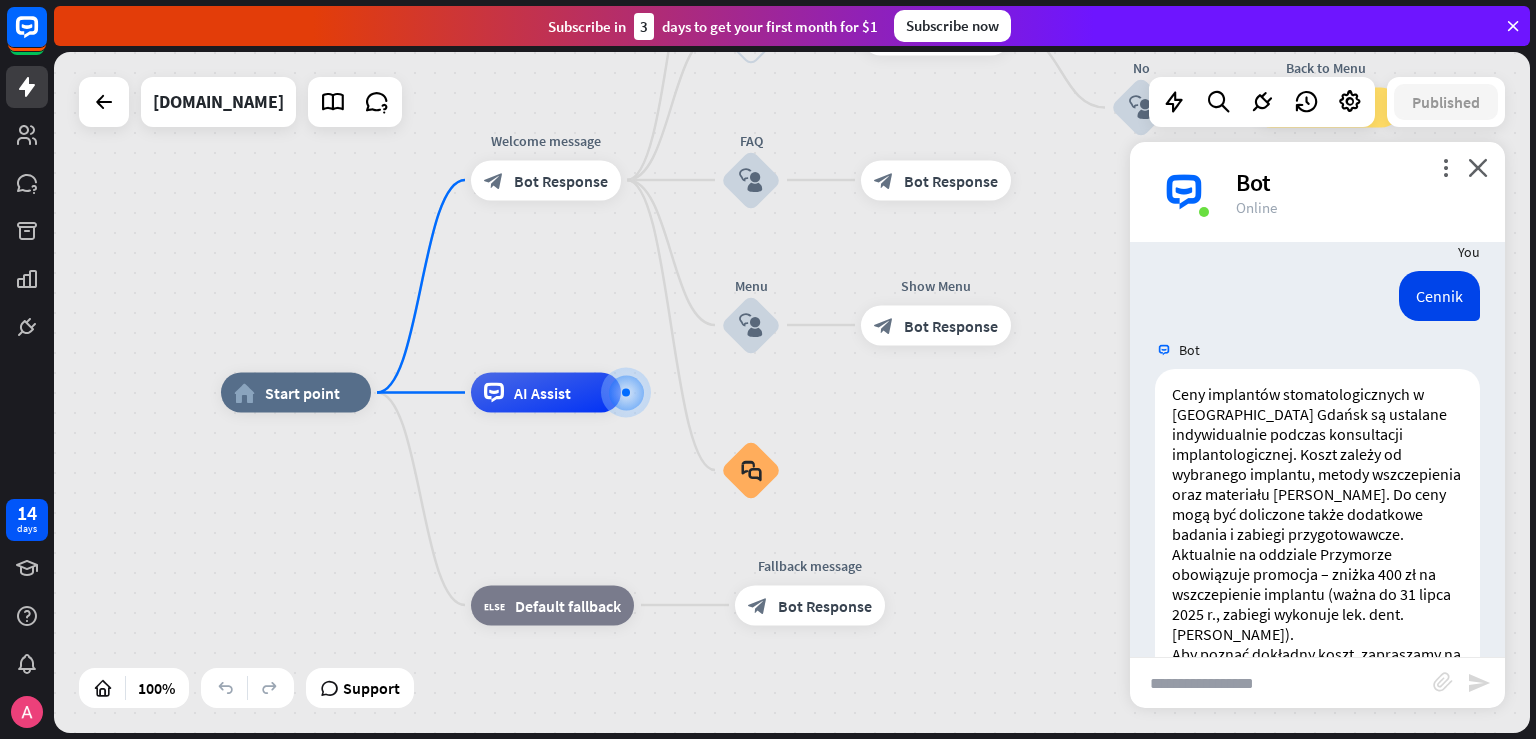 scroll, scrollTop: 1985, scrollLeft: 0, axis: vertical 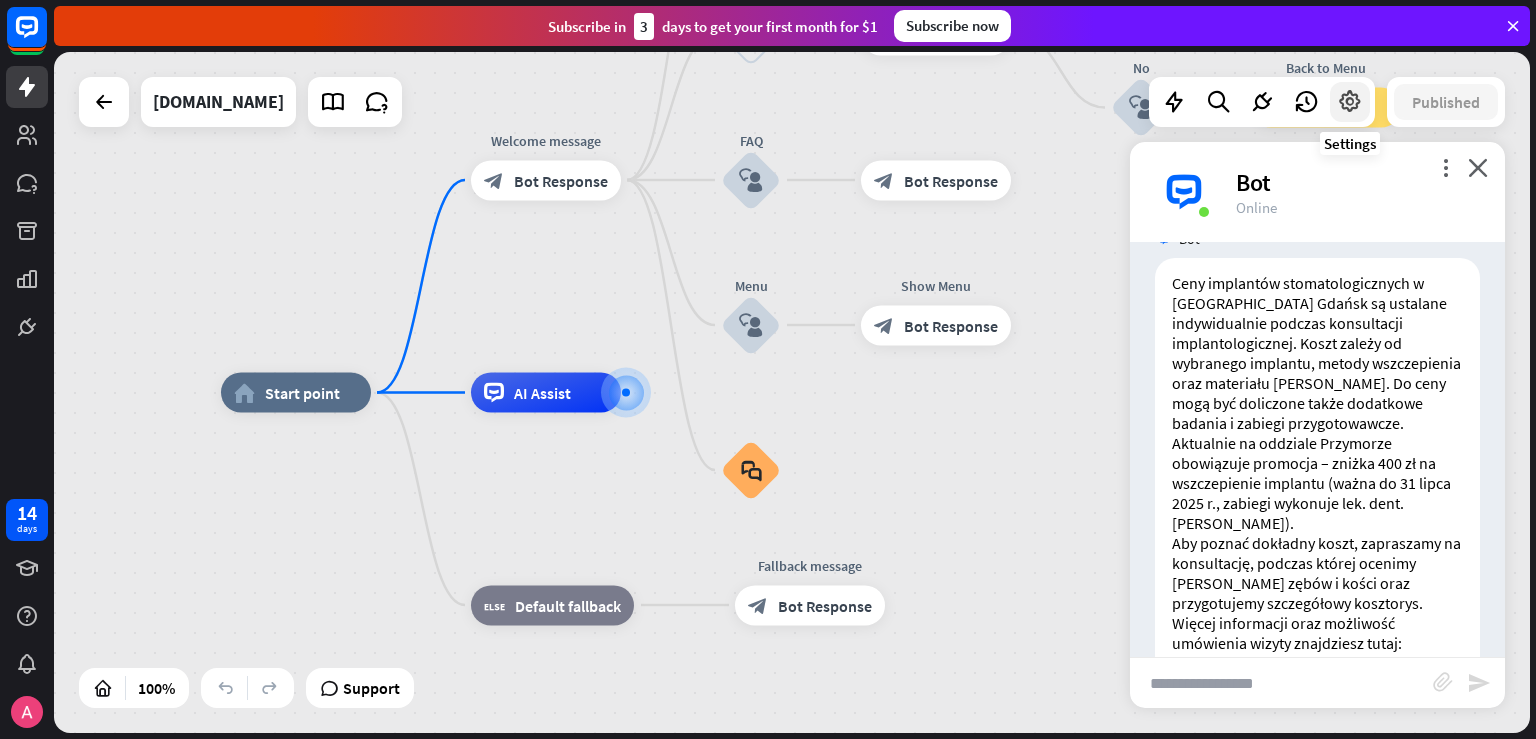 click at bounding box center [1350, 102] 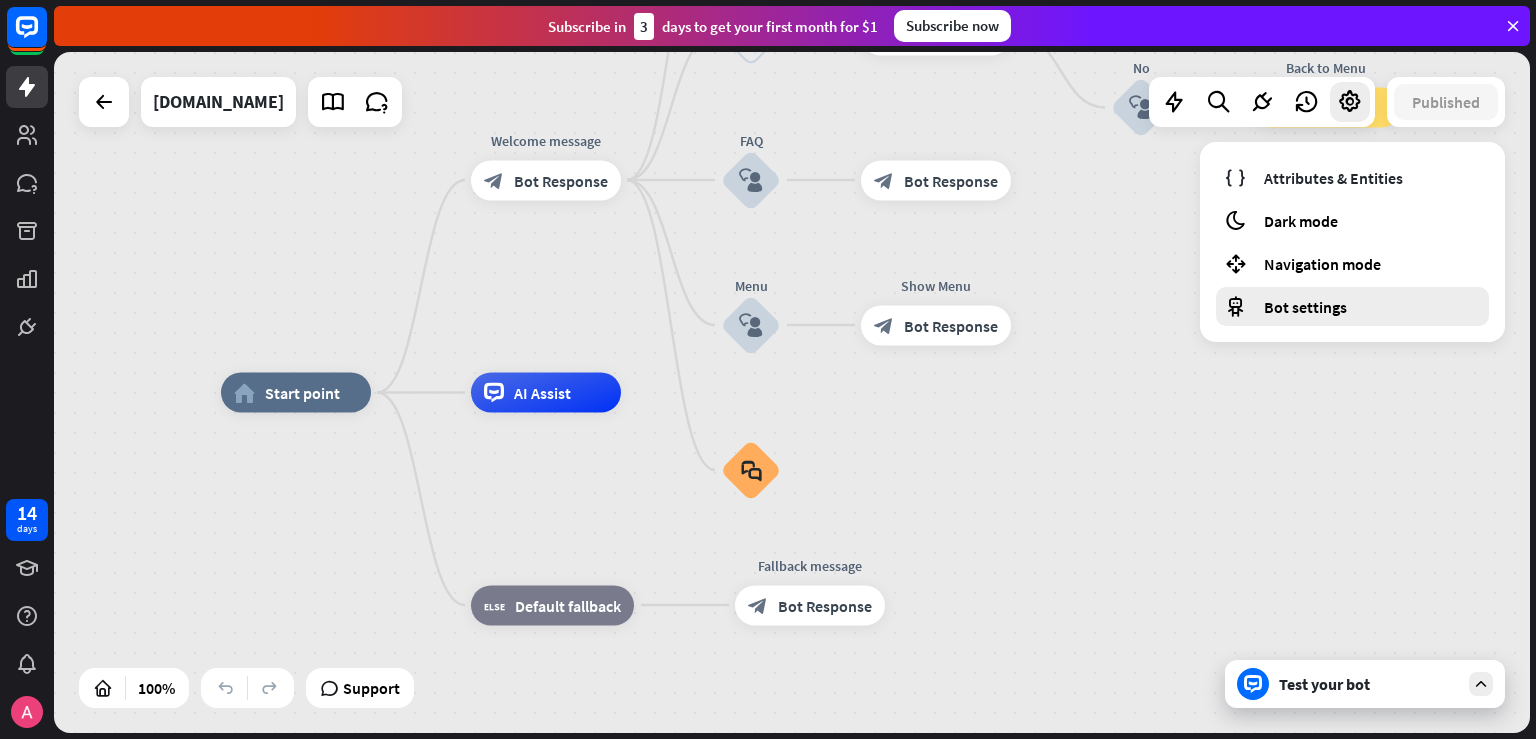 click on "Bot settings" at bounding box center (1305, 307) 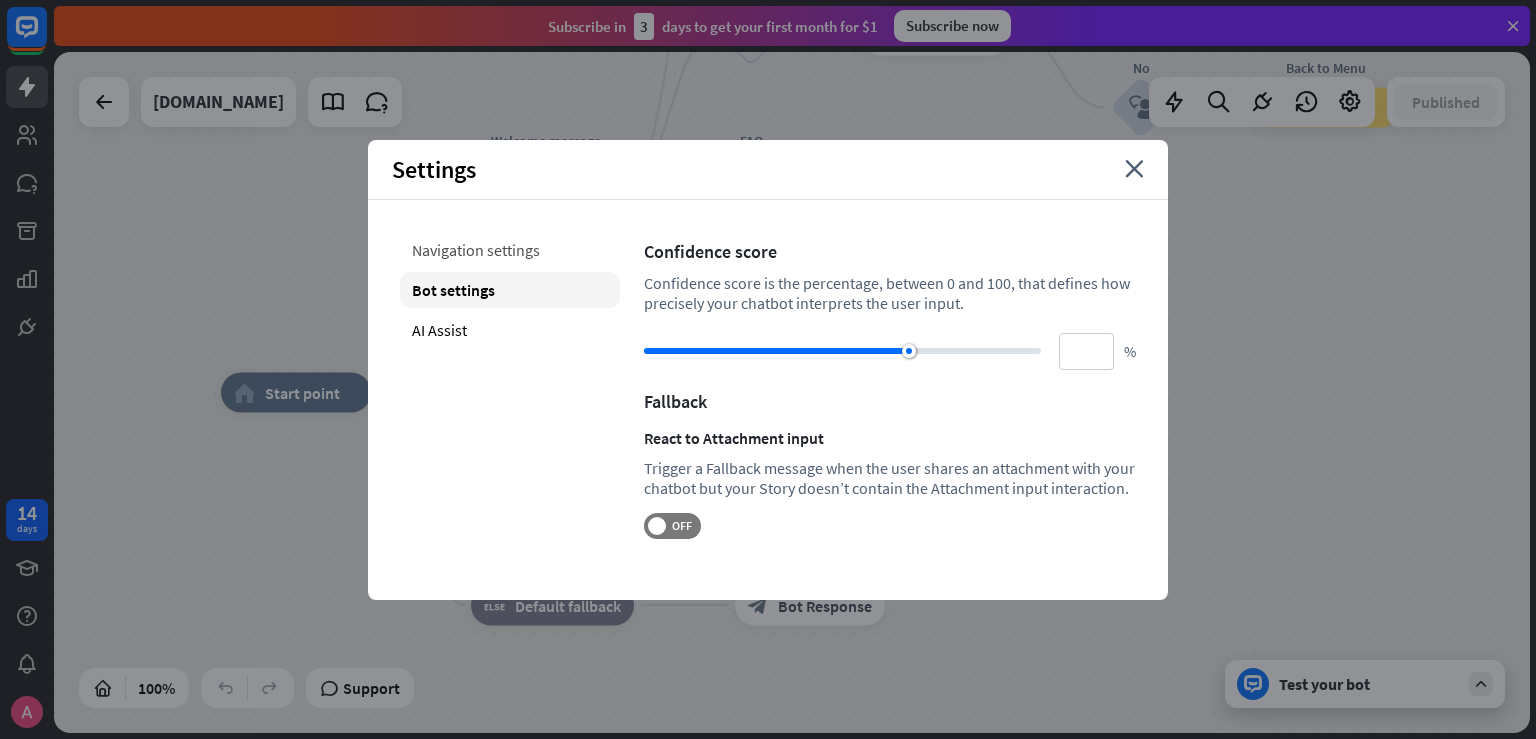 click on "Navigation settings" at bounding box center [510, 250] 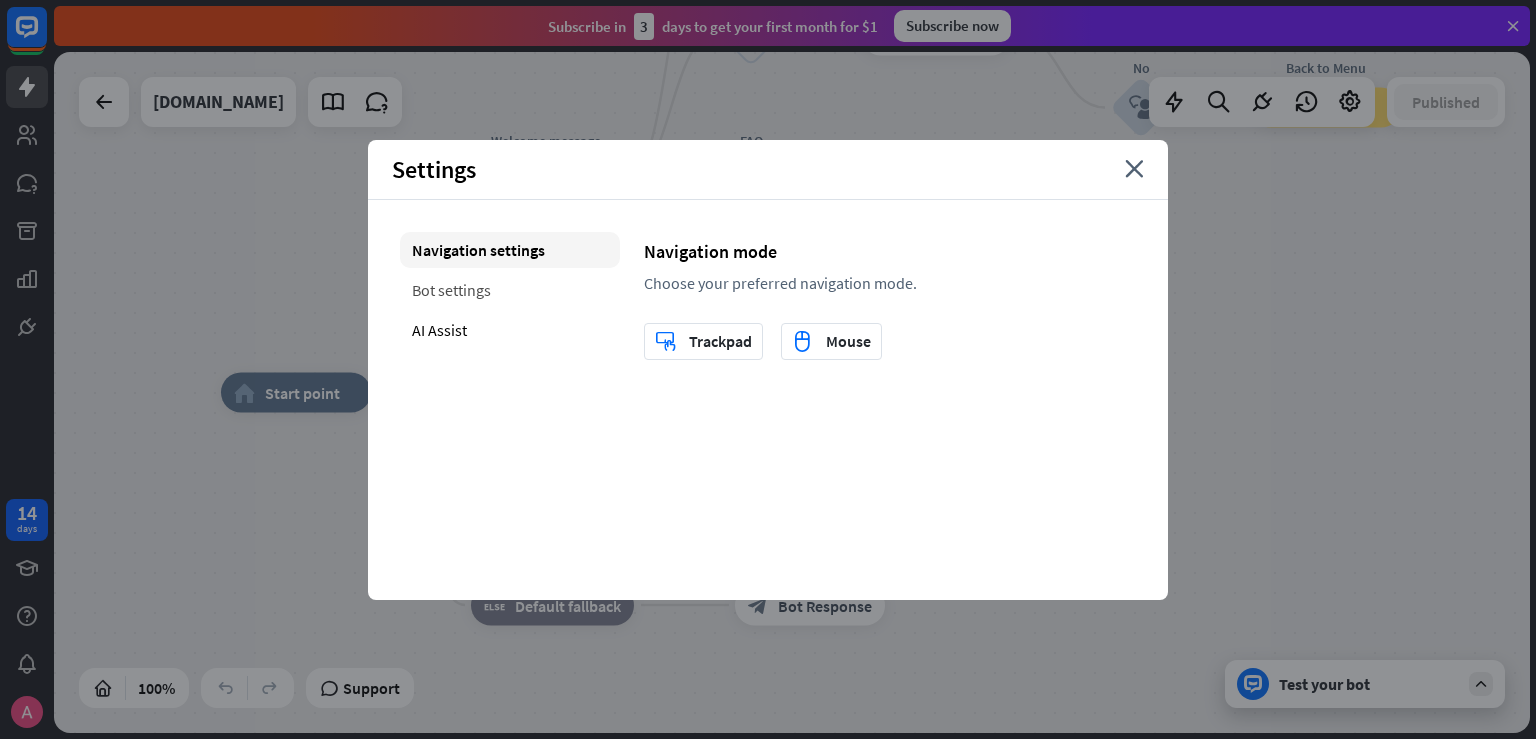 click on "Bot settings" at bounding box center [510, 290] 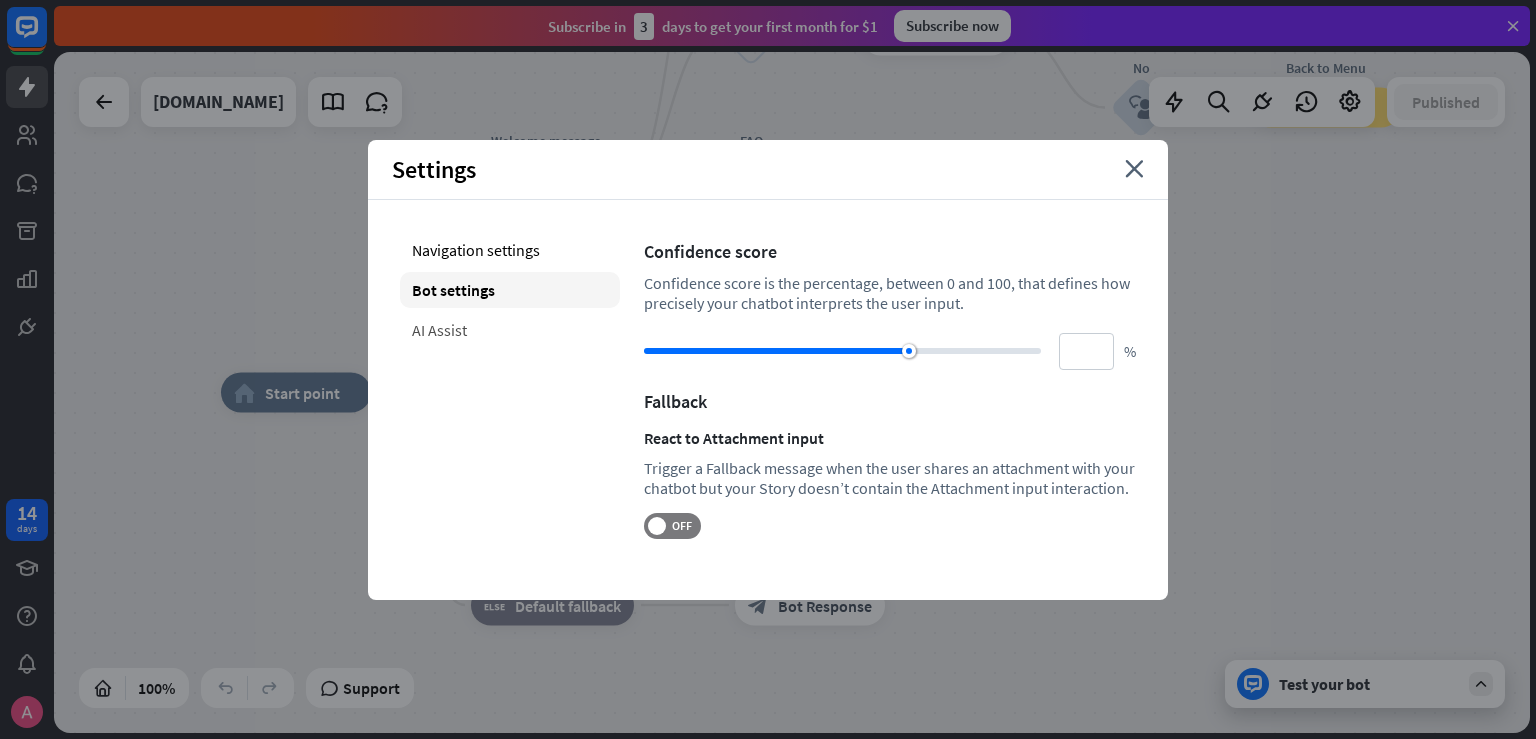 click on "AI Assist" at bounding box center (510, 330) 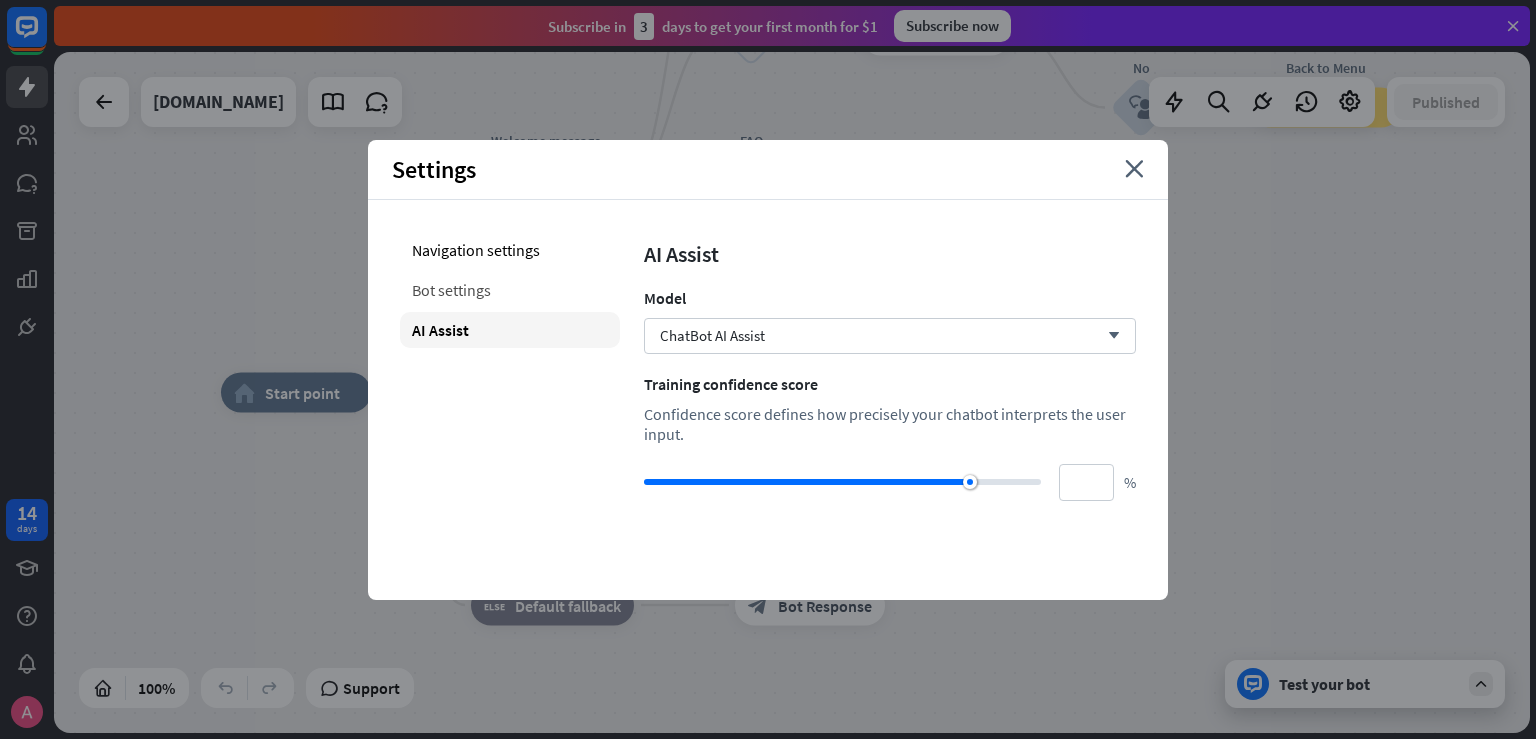 click on "Bot settings" at bounding box center (510, 290) 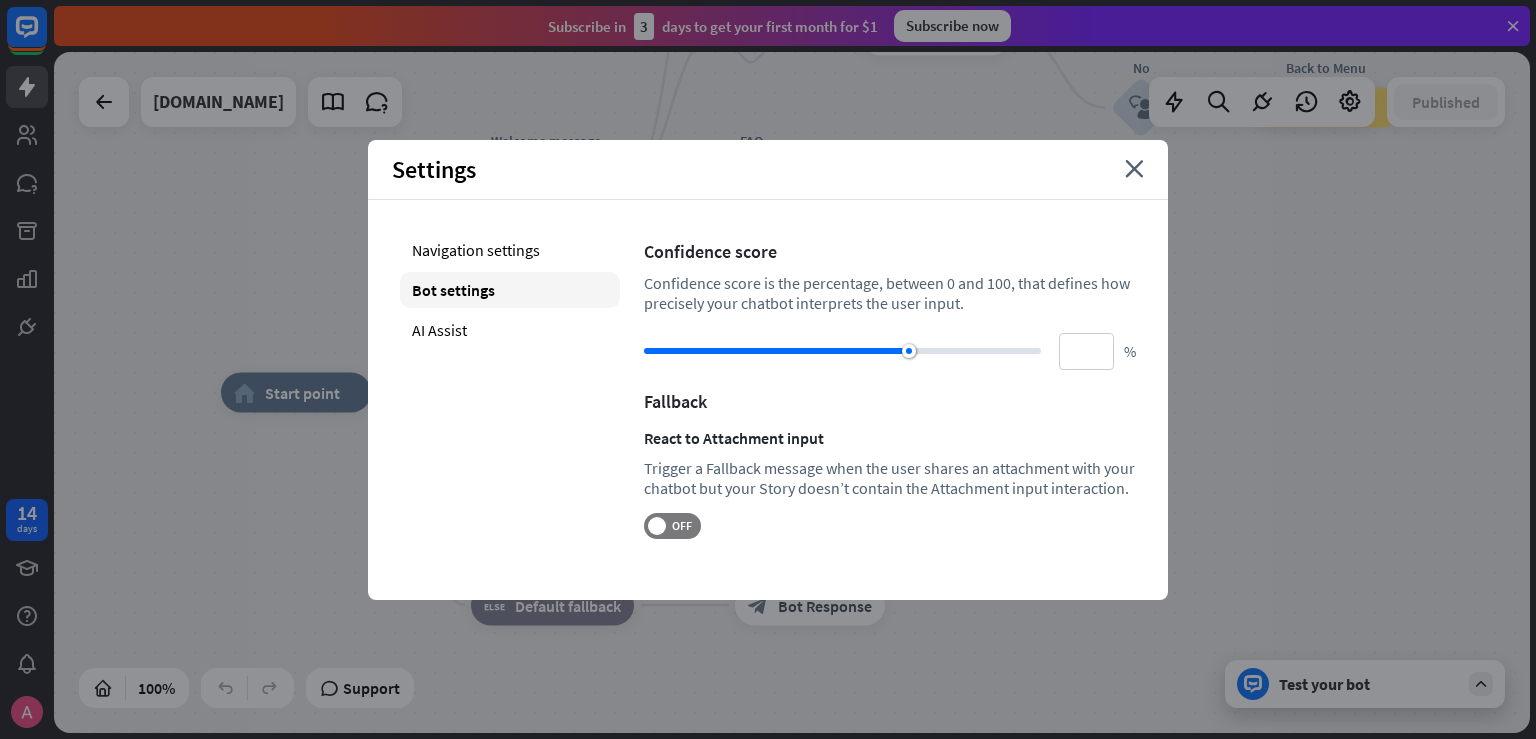 click on "Settings
close" at bounding box center (768, 170) 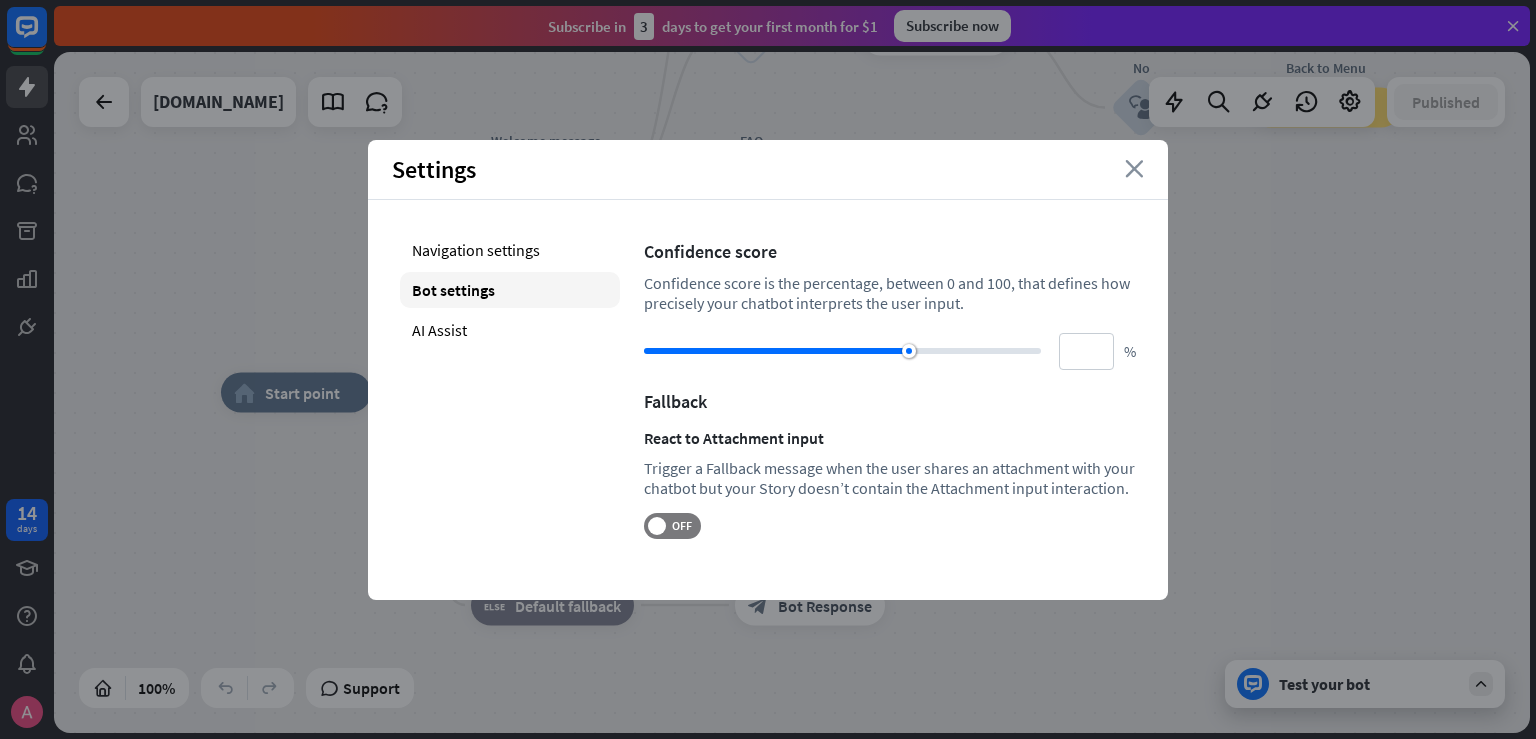 click on "close" at bounding box center (1134, 169) 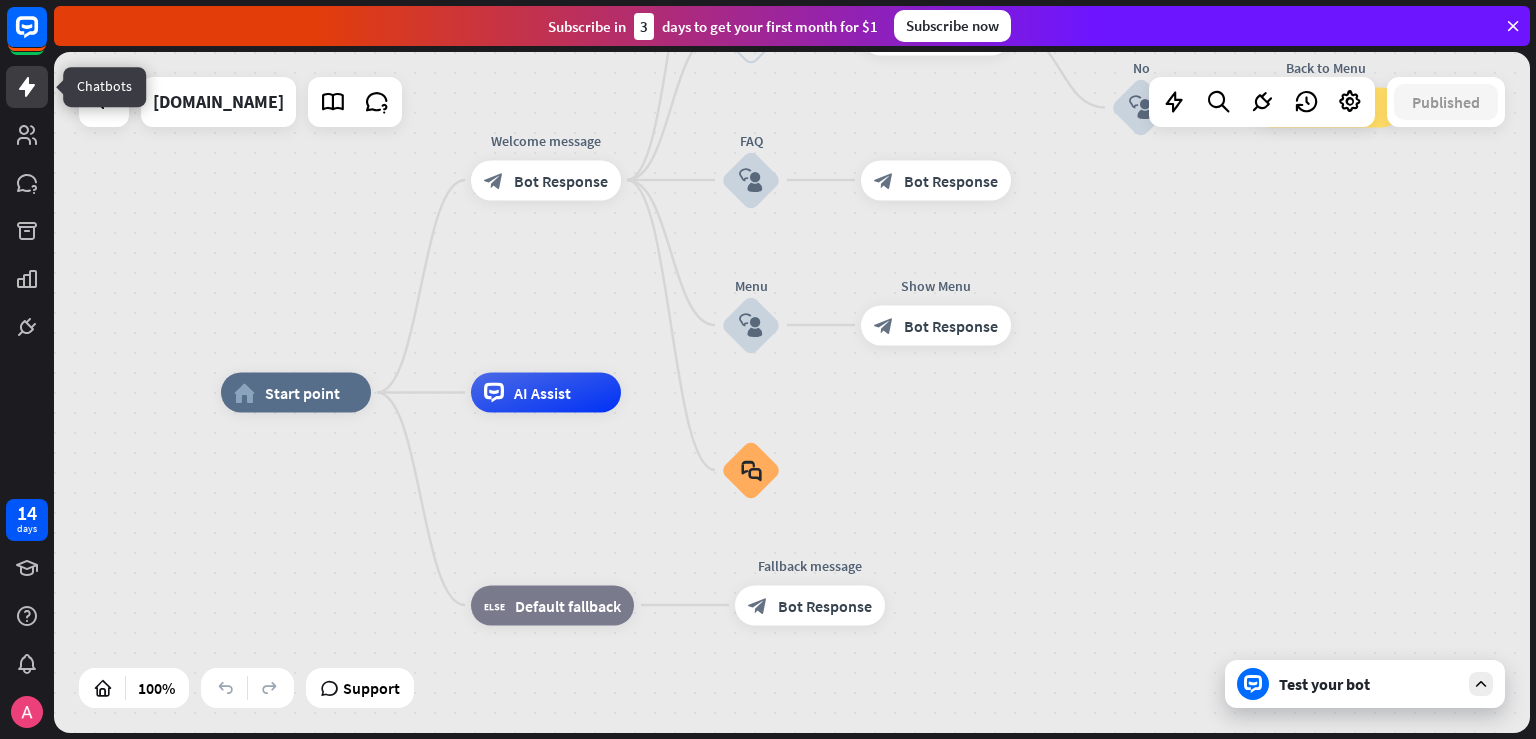 click 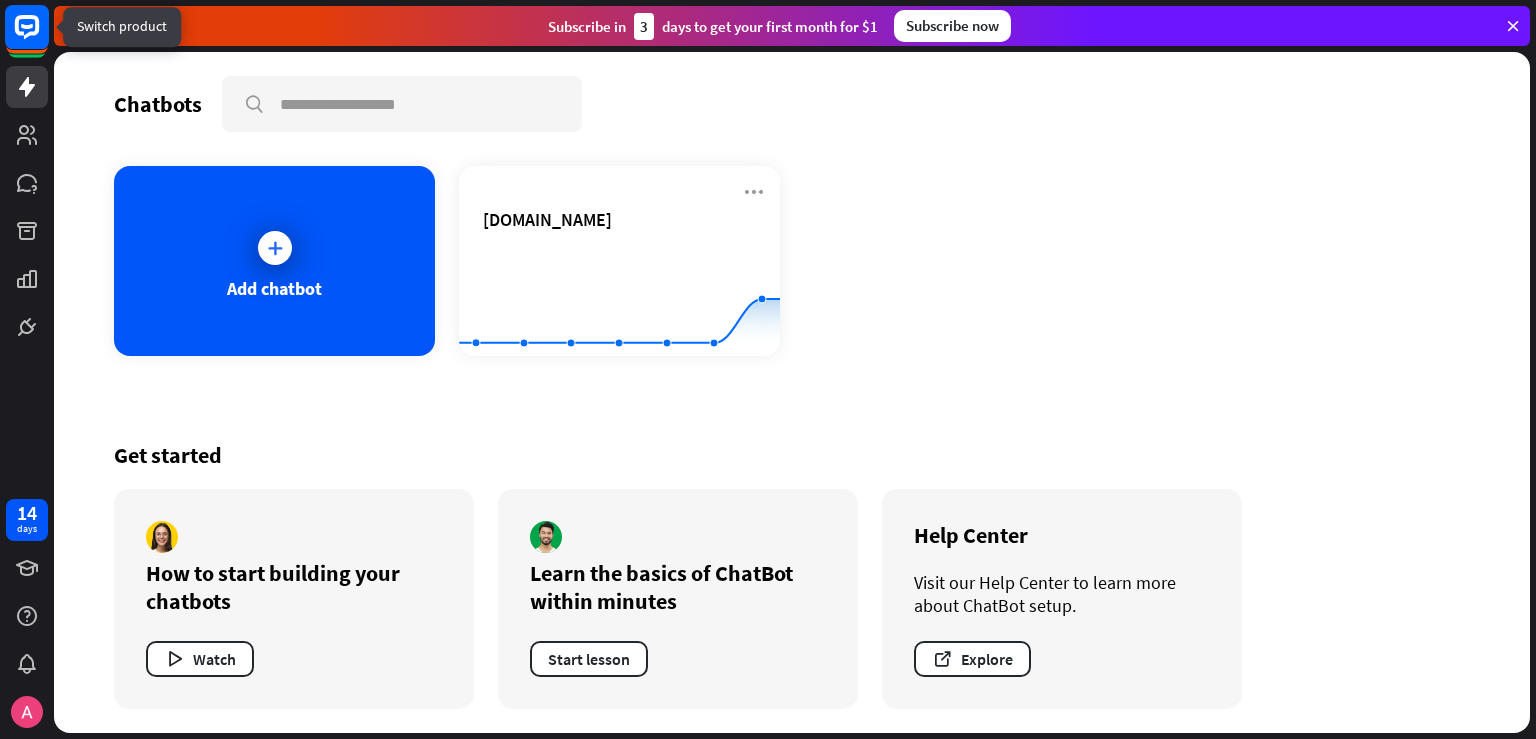click 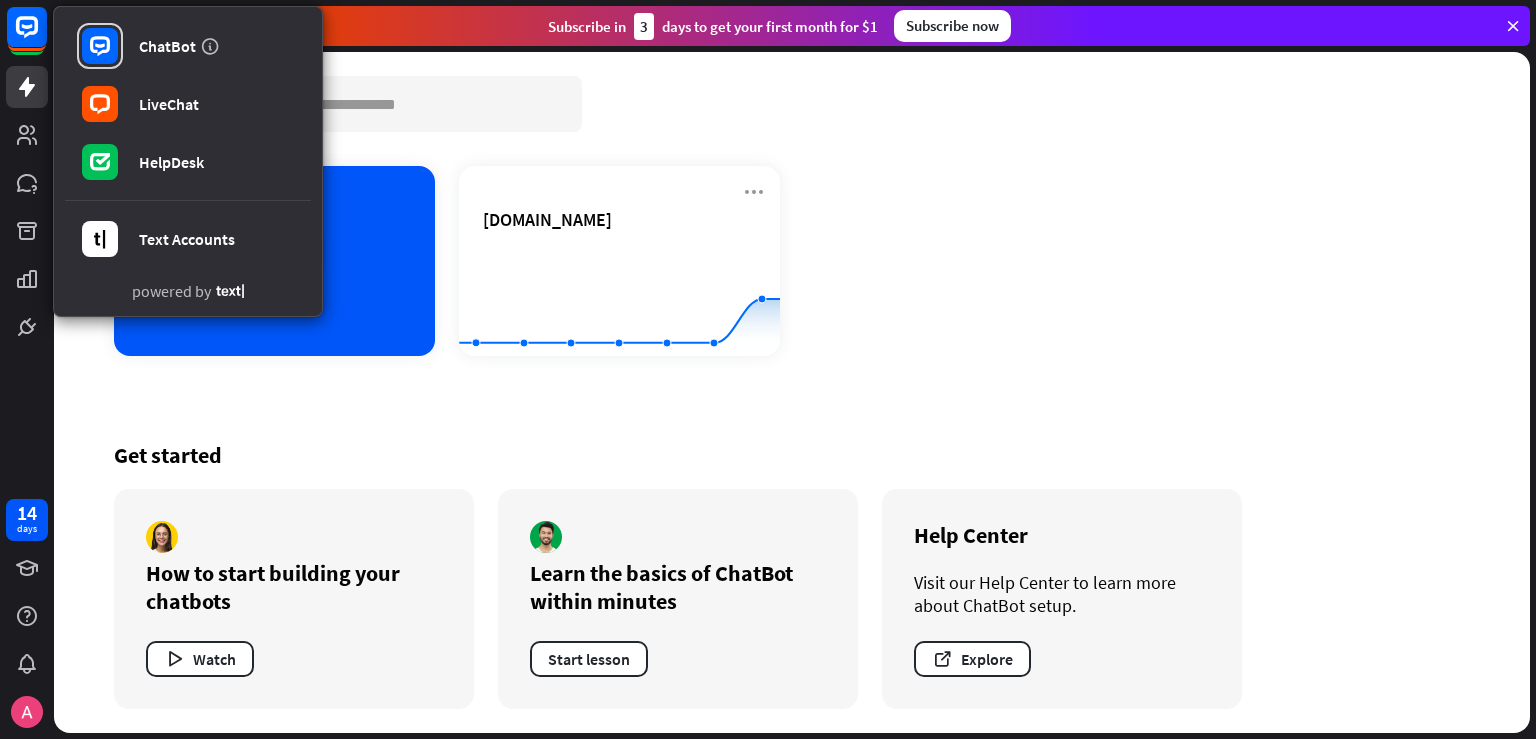 click on "Add chatbot
eurodent.gda.pl
Created with Highcharts 10.1.0 0 2 4" at bounding box center [792, 261] 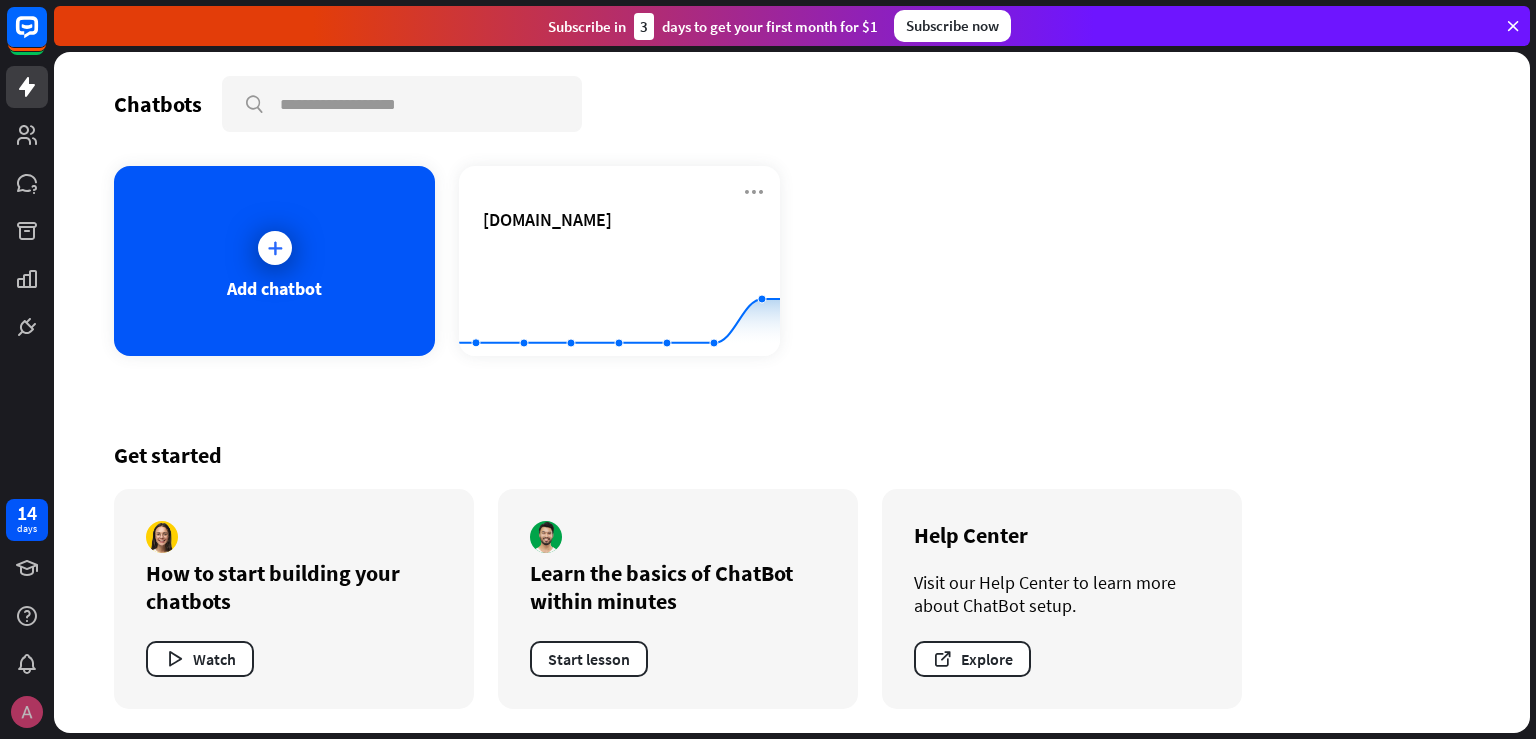 click at bounding box center (27, 712) 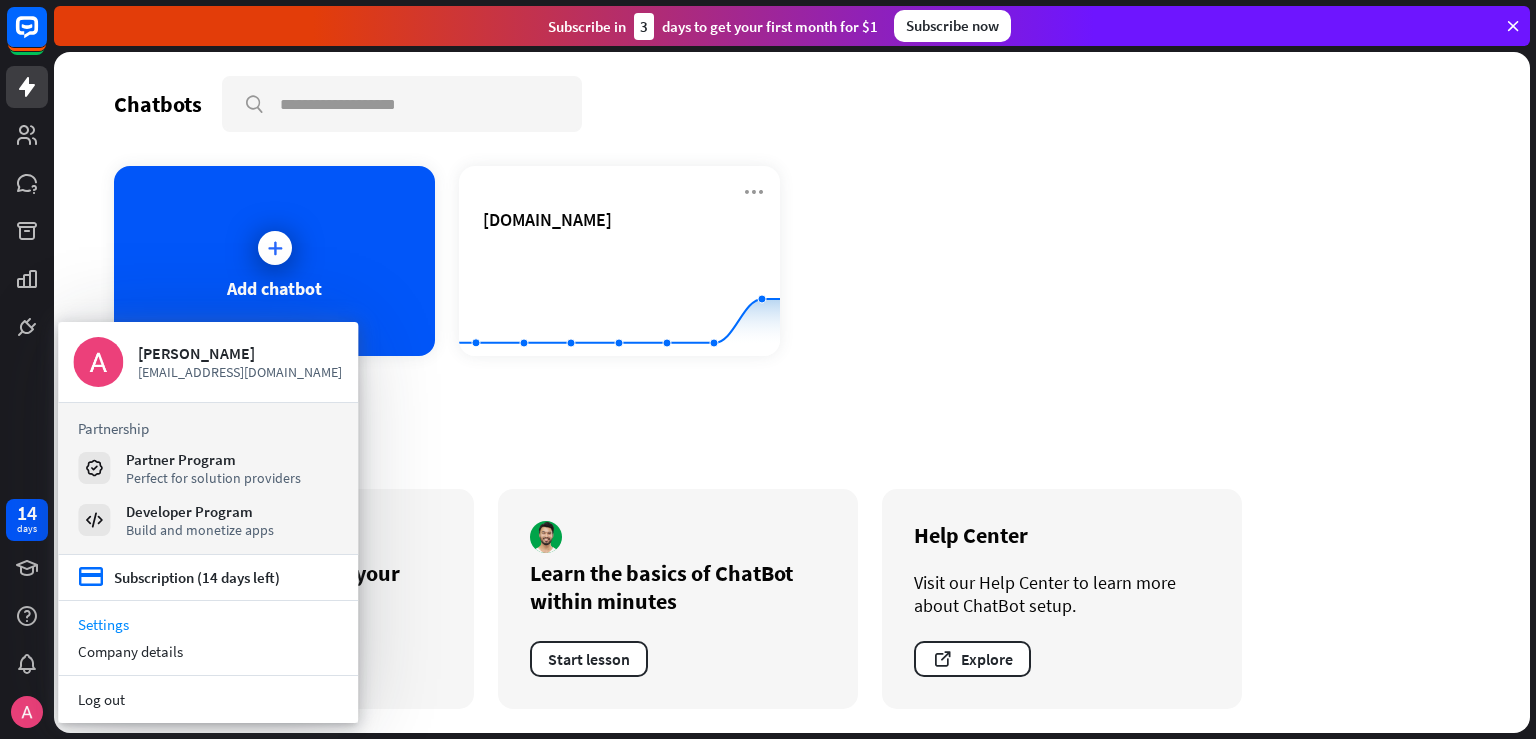 click on "Settings" at bounding box center (208, 624) 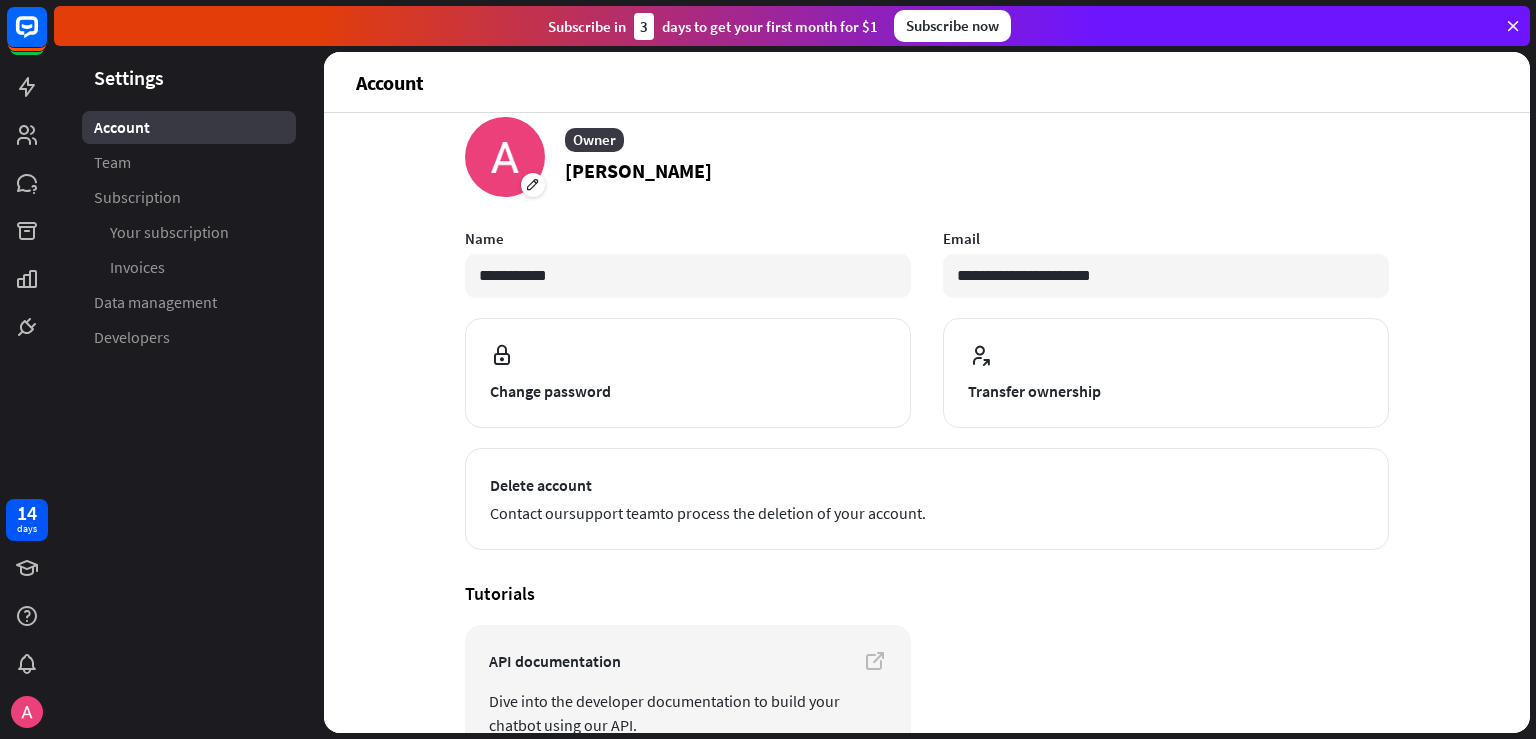 scroll, scrollTop: 146, scrollLeft: 0, axis: vertical 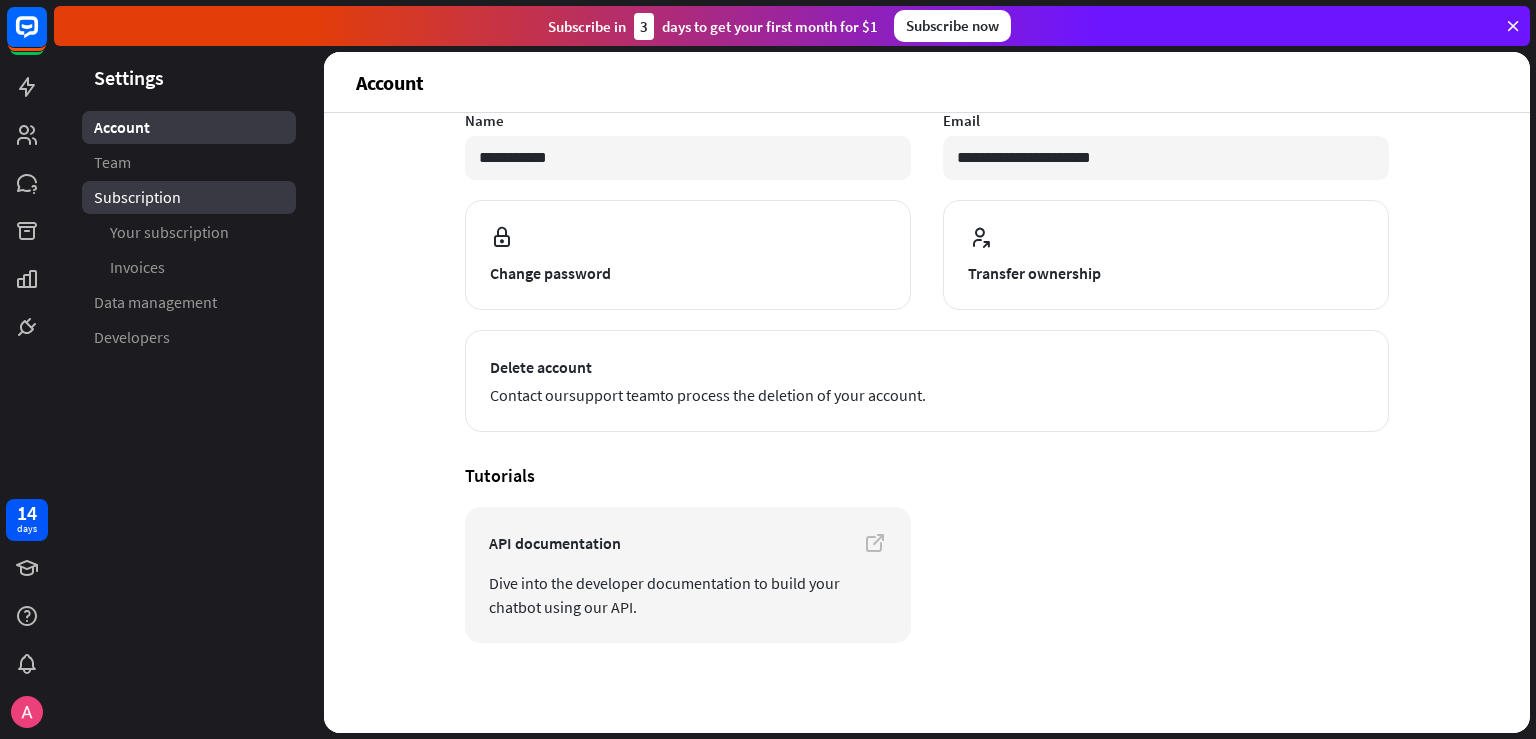 click on "Subscription" at bounding box center (189, 197) 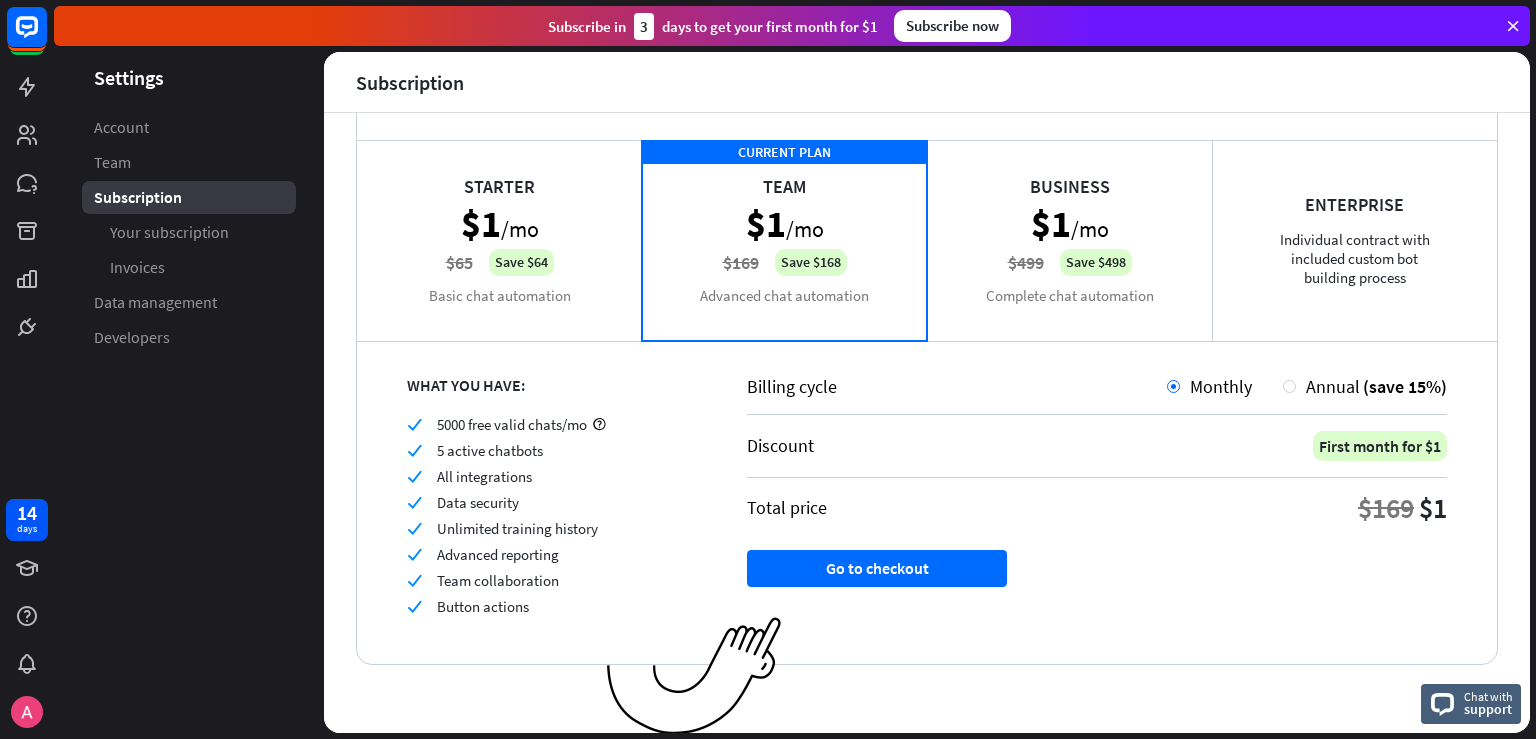 scroll, scrollTop: 0, scrollLeft: 0, axis: both 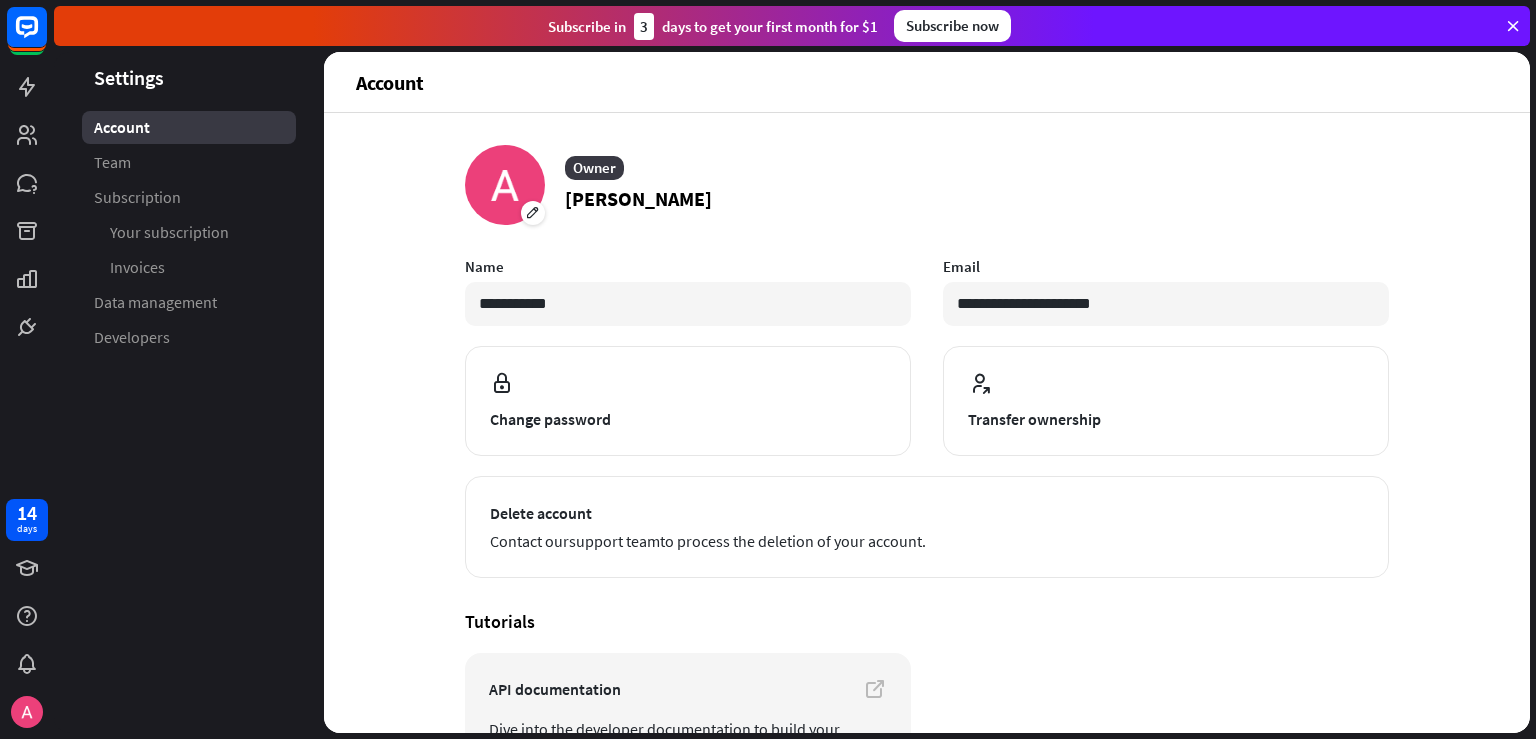 drag, startPoint x: 1535, startPoint y: 354, endPoint x: 1535, endPoint y: 418, distance: 64 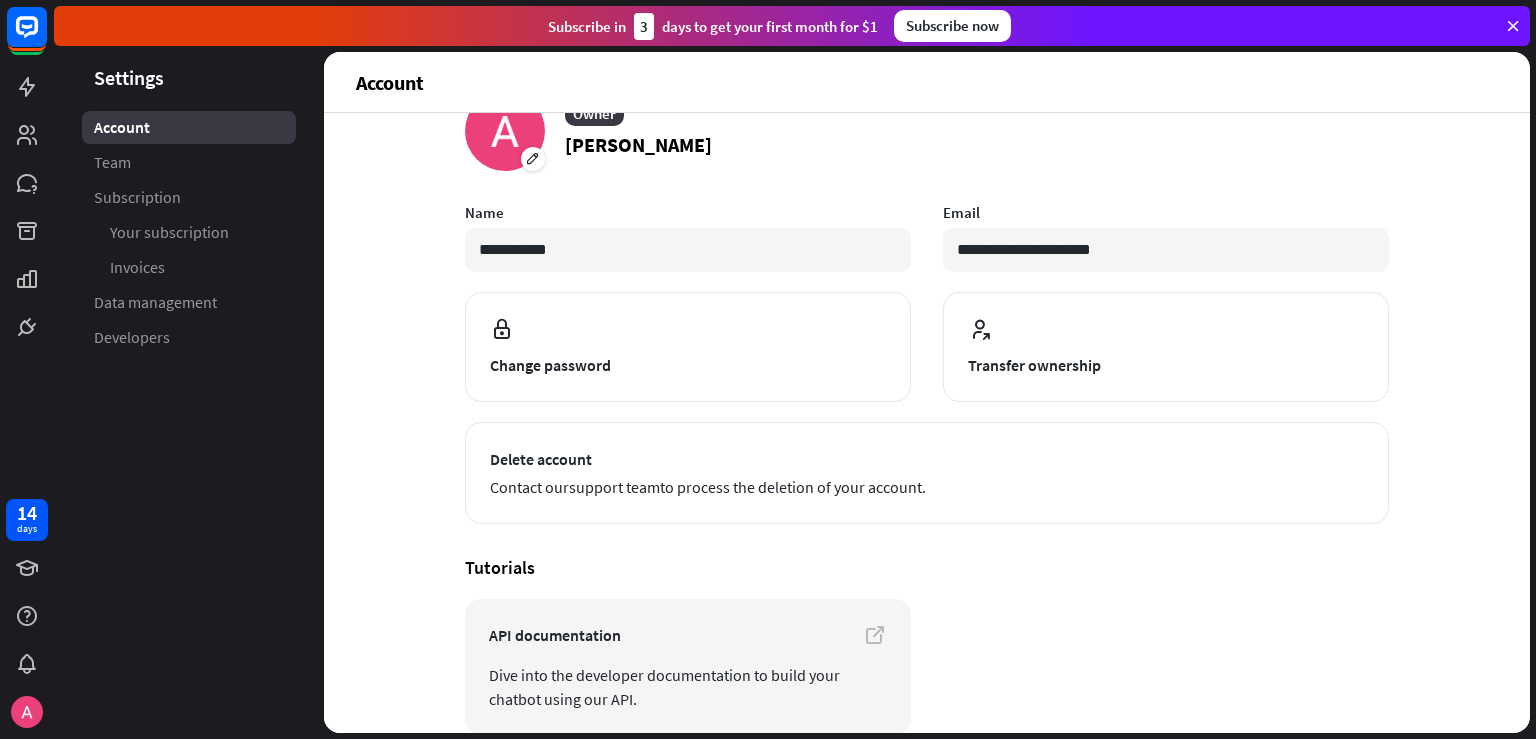 scroll, scrollTop: 0, scrollLeft: 0, axis: both 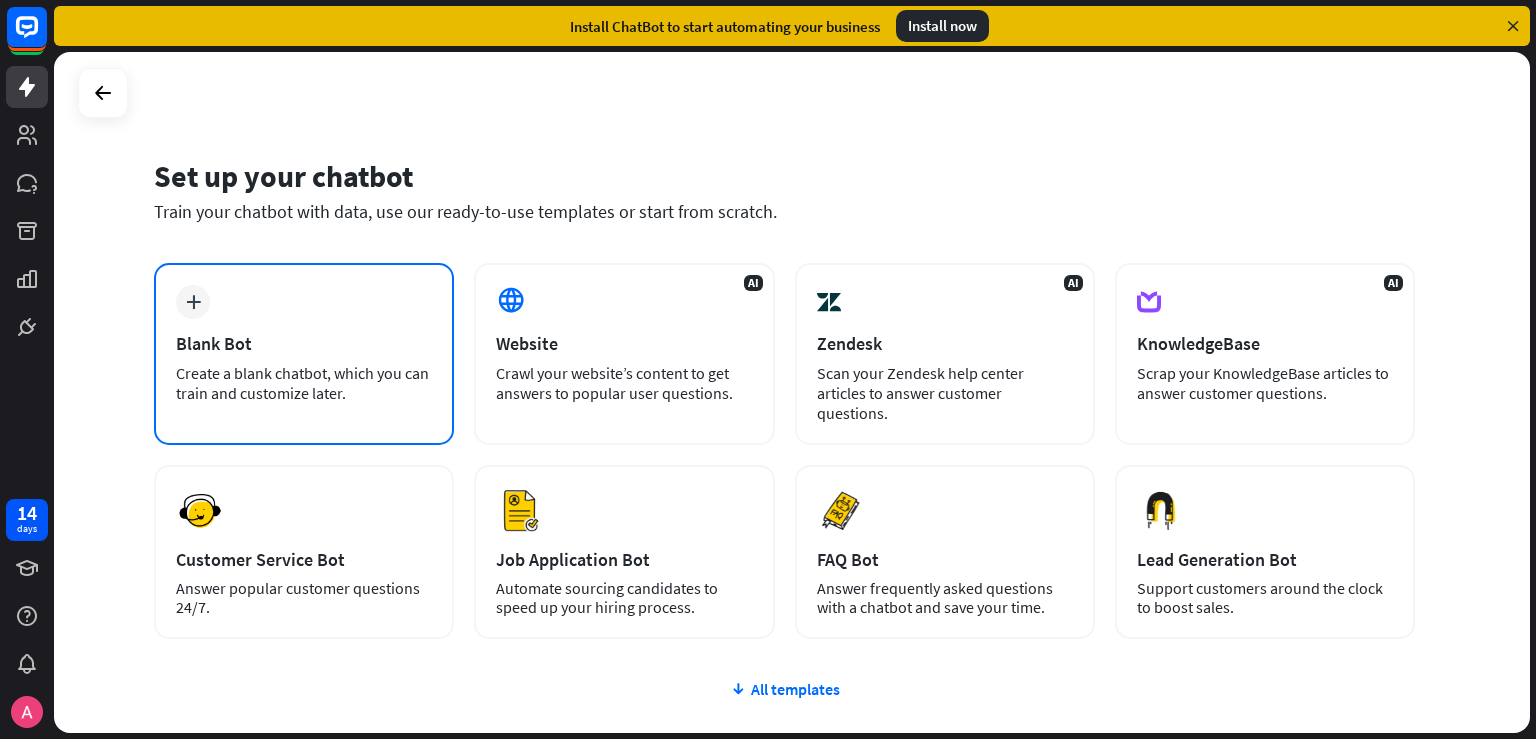 click on "plus   Blank Bot
Create a blank chatbot, which you can train and
customize later." at bounding box center (304, 354) 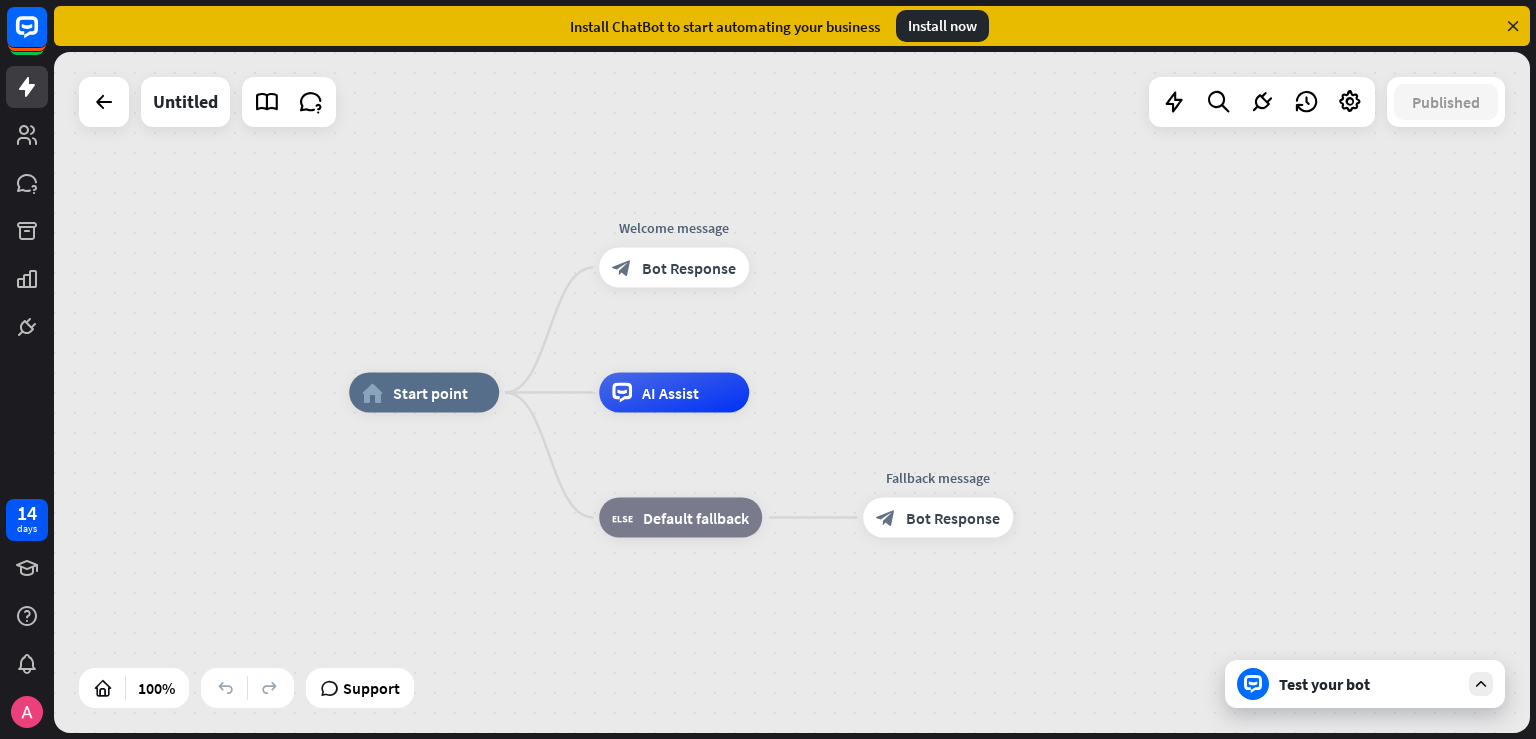 click on "Test your bot" at bounding box center (1365, 684) 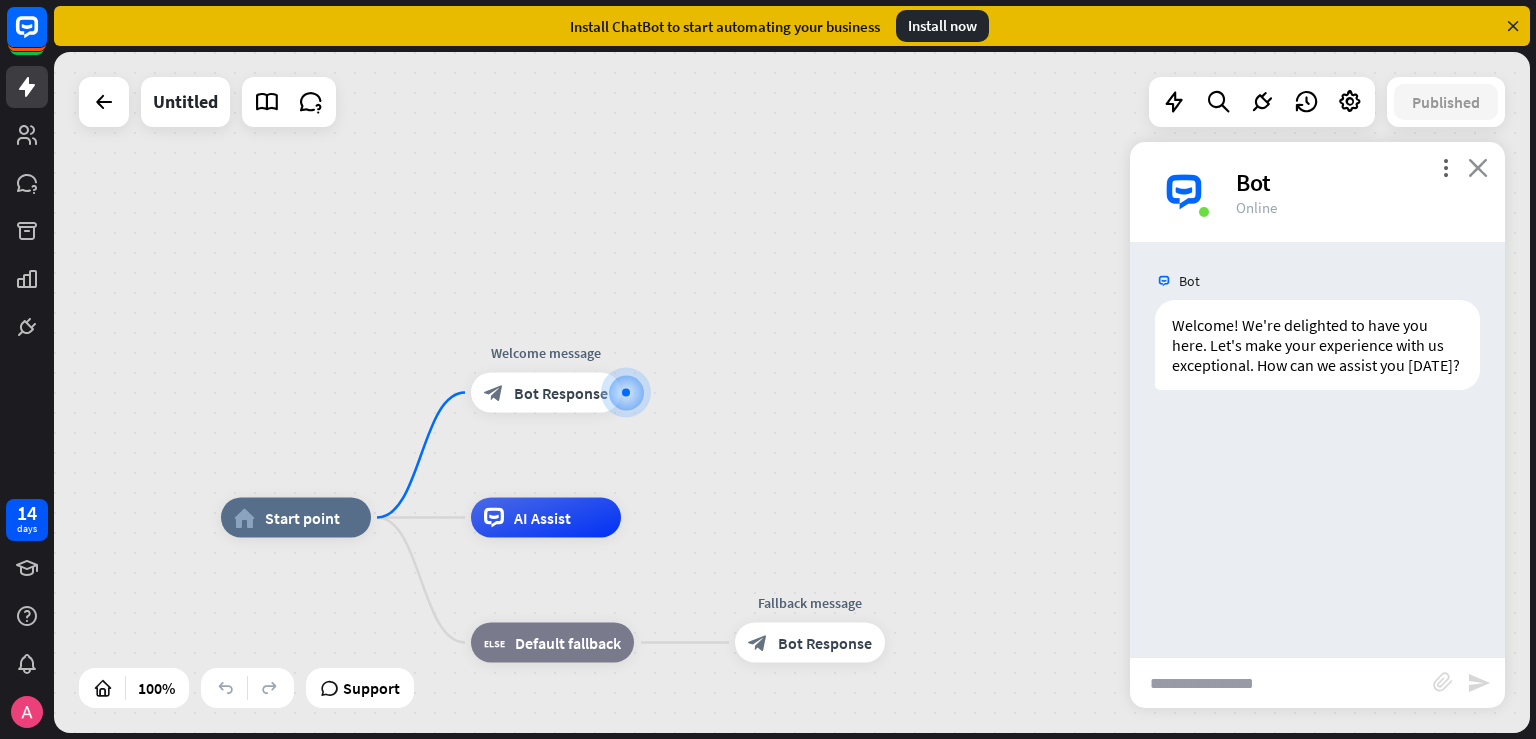 click on "close" at bounding box center [1478, 167] 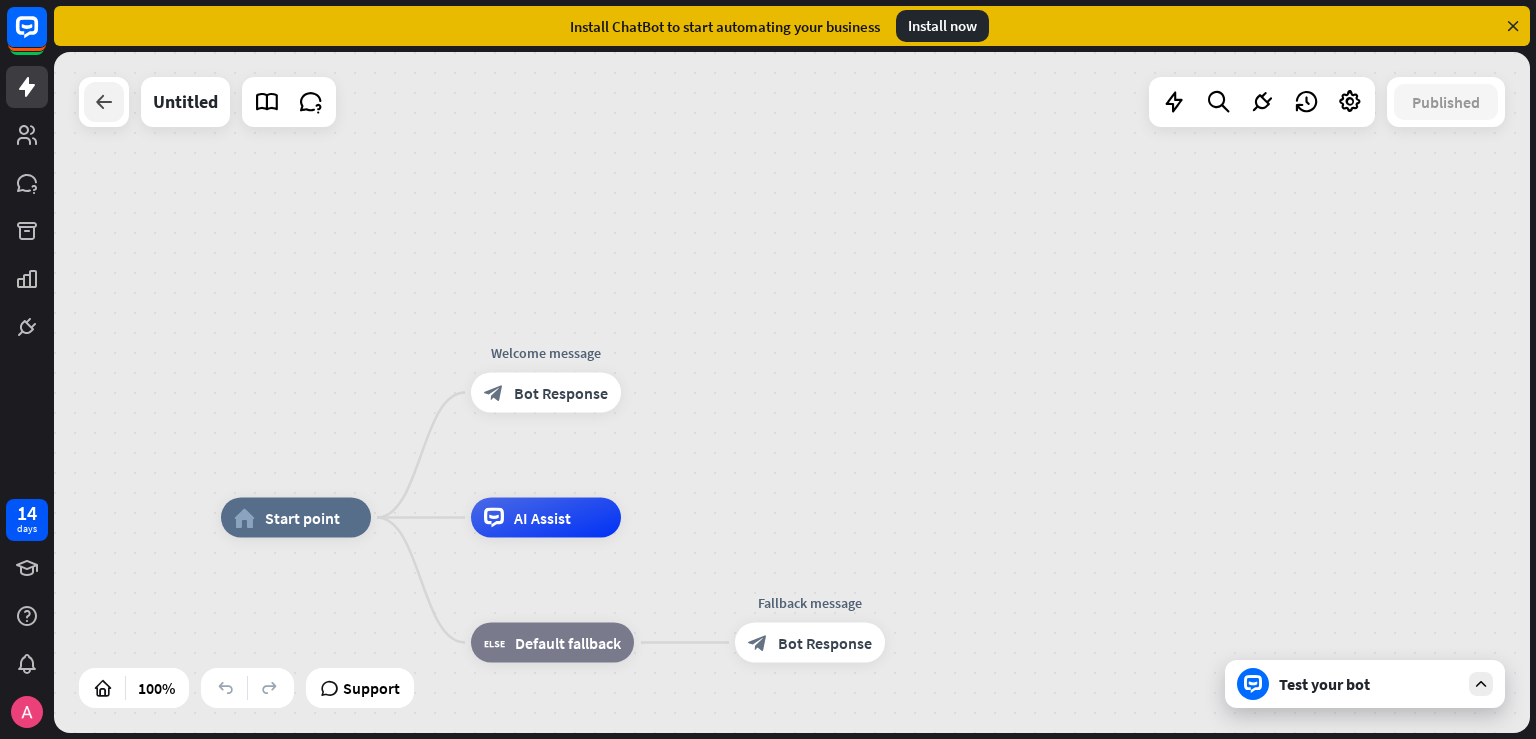 click at bounding box center (104, 102) 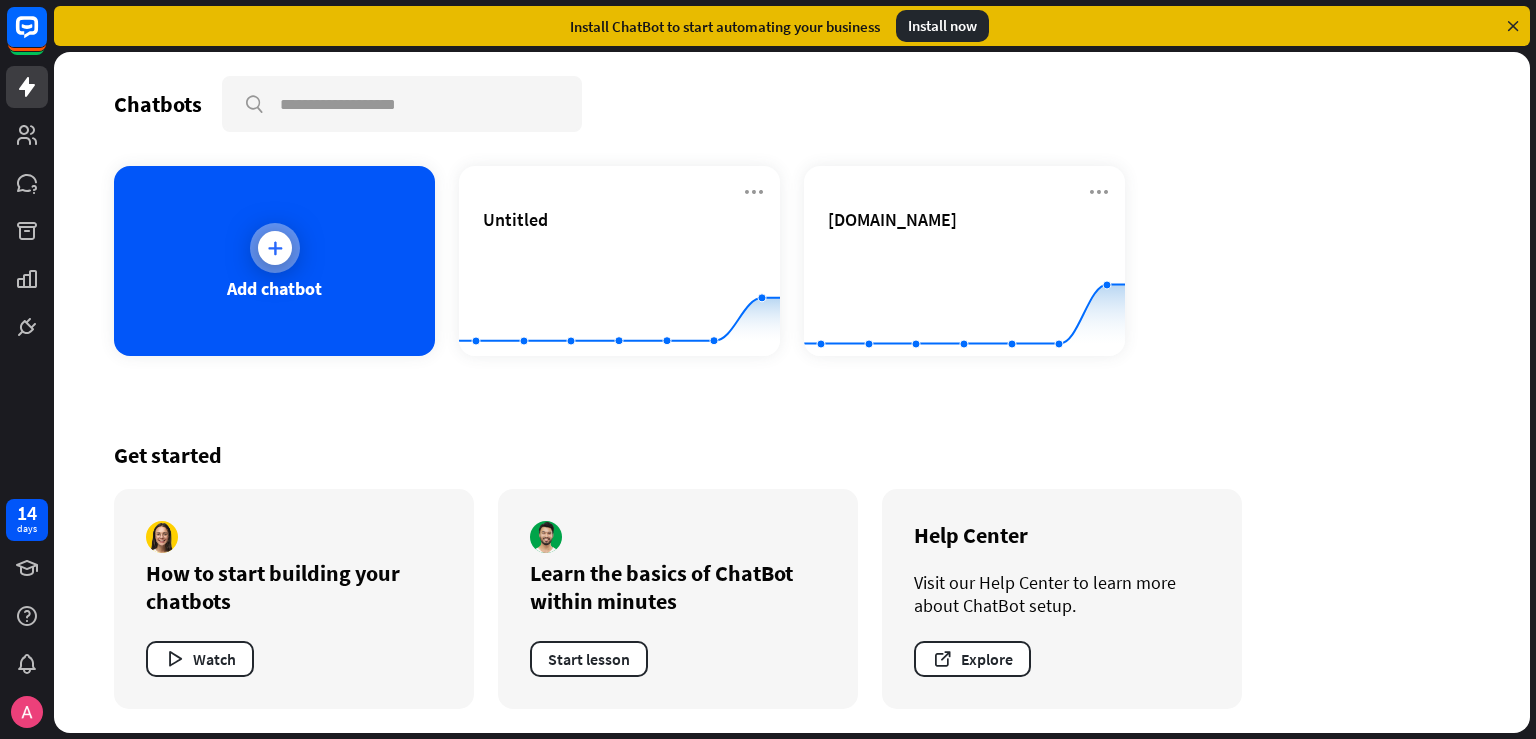 click at bounding box center (275, 248) 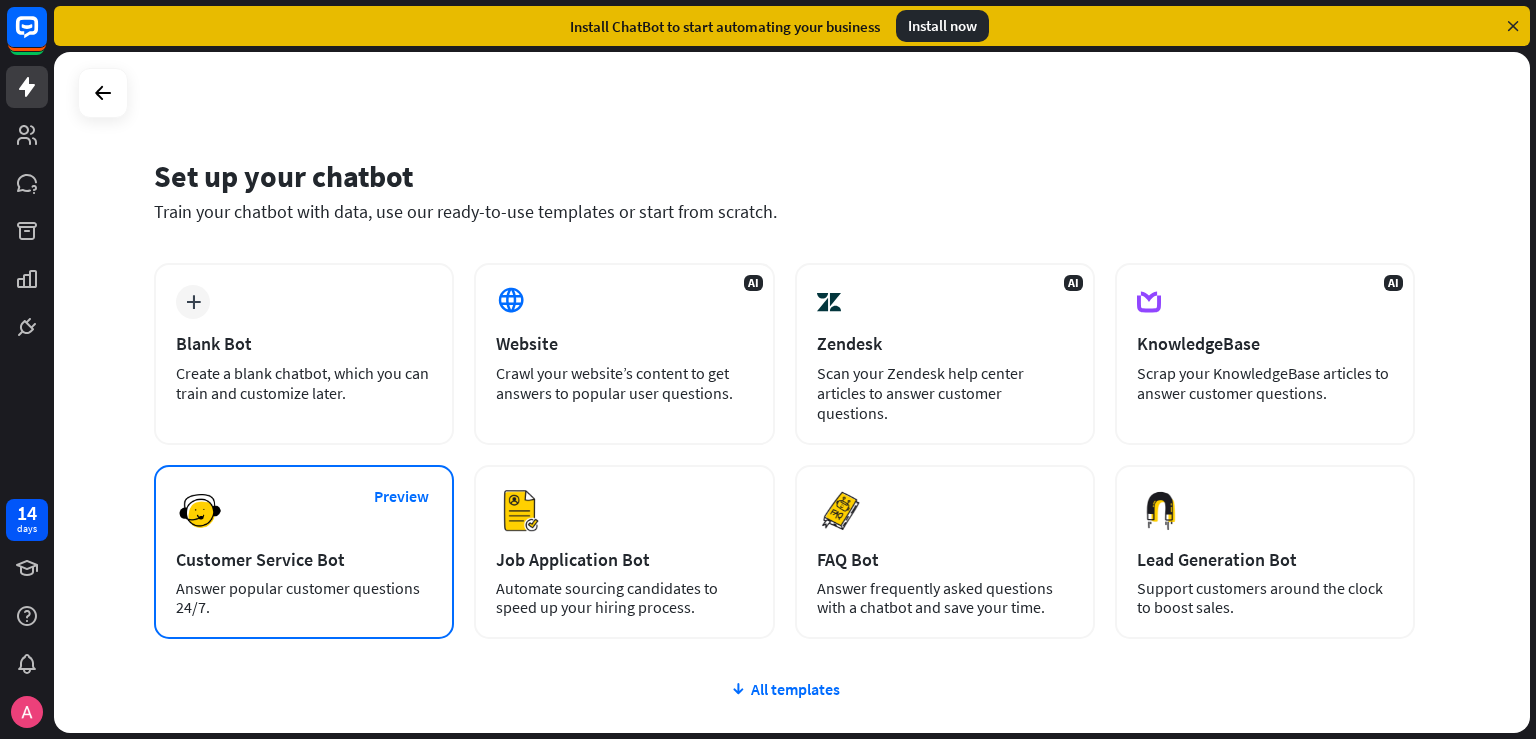 click on "Customer Service Bot" at bounding box center (304, 559) 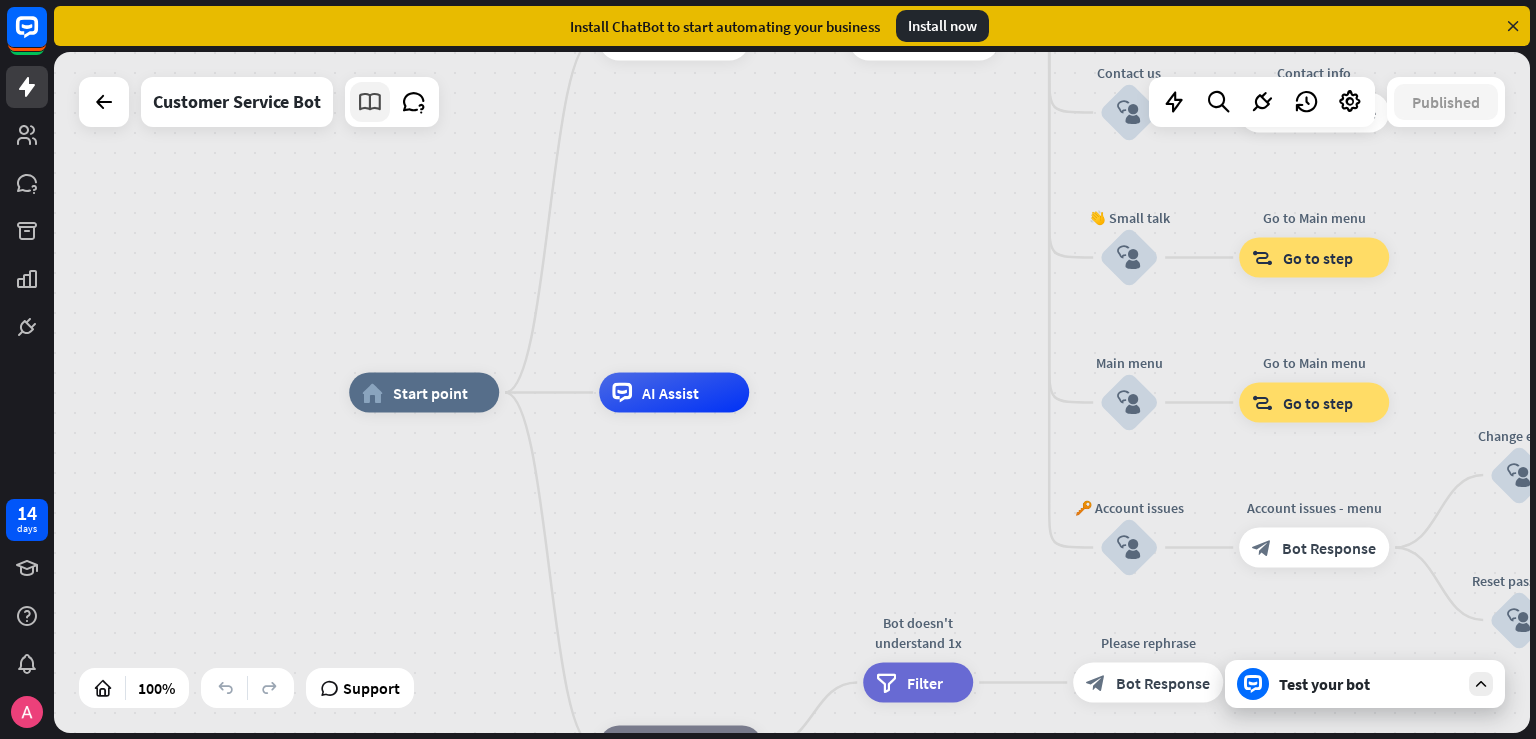 click at bounding box center (370, 102) 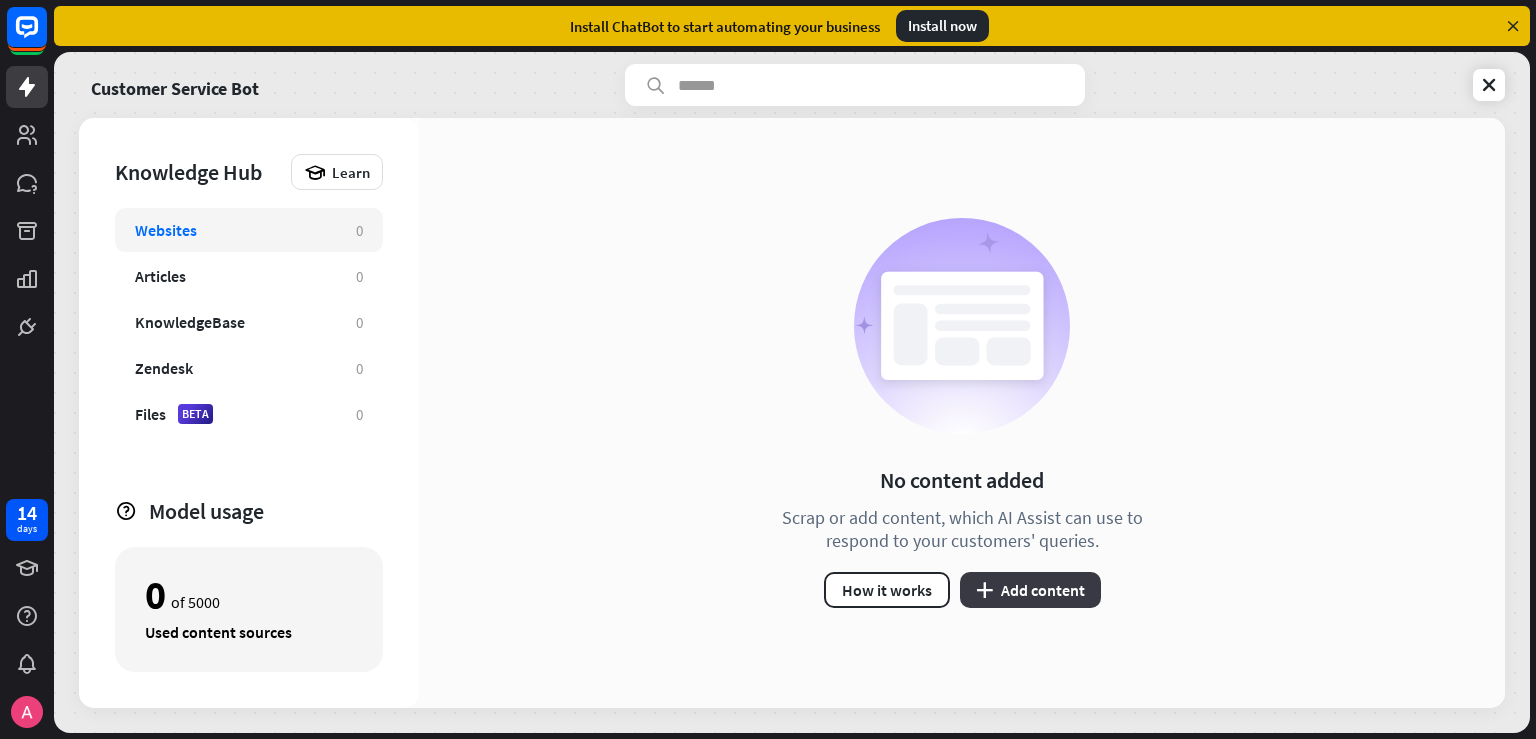 click on "plus
Add content" at bounding box center (1030, 590) 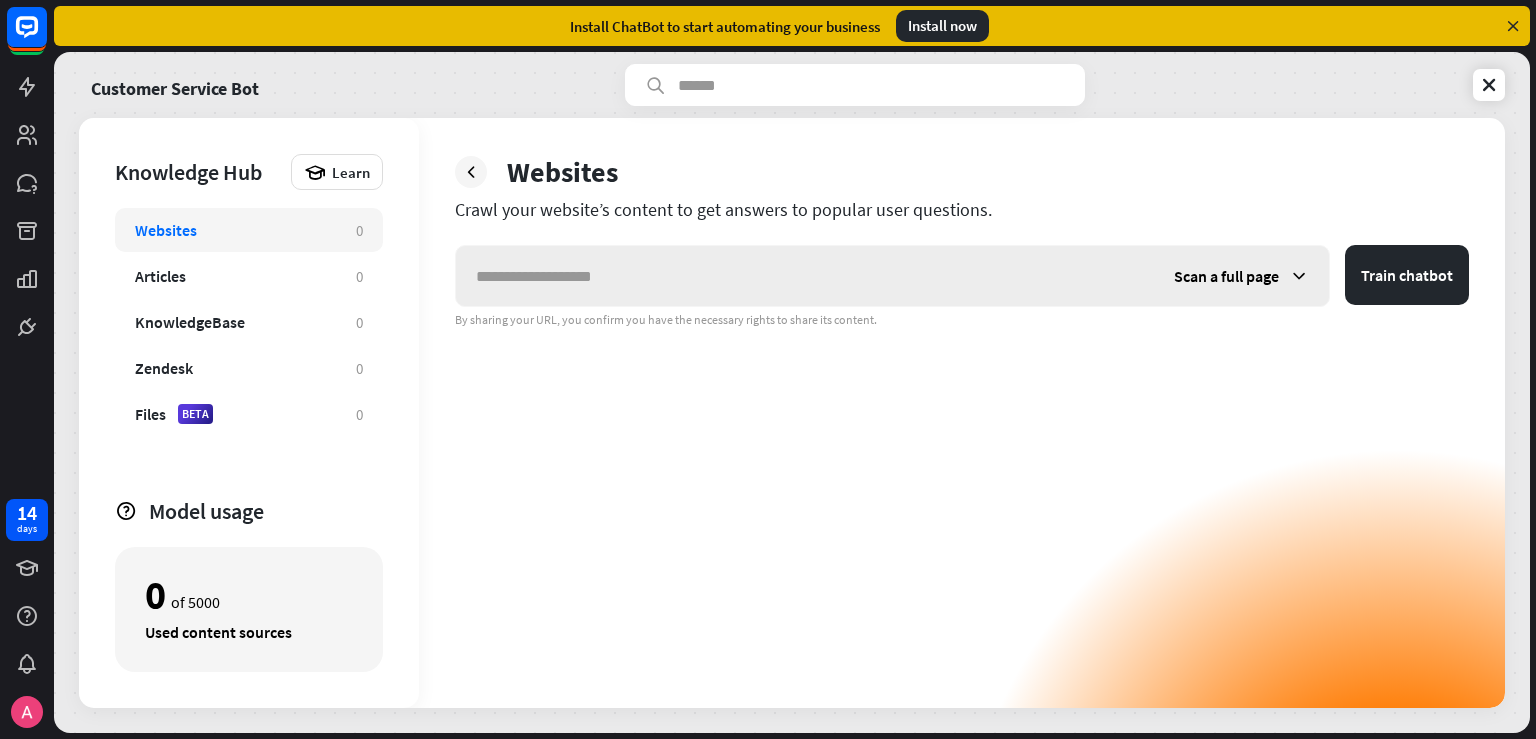 click at bounding box center [805, 276] 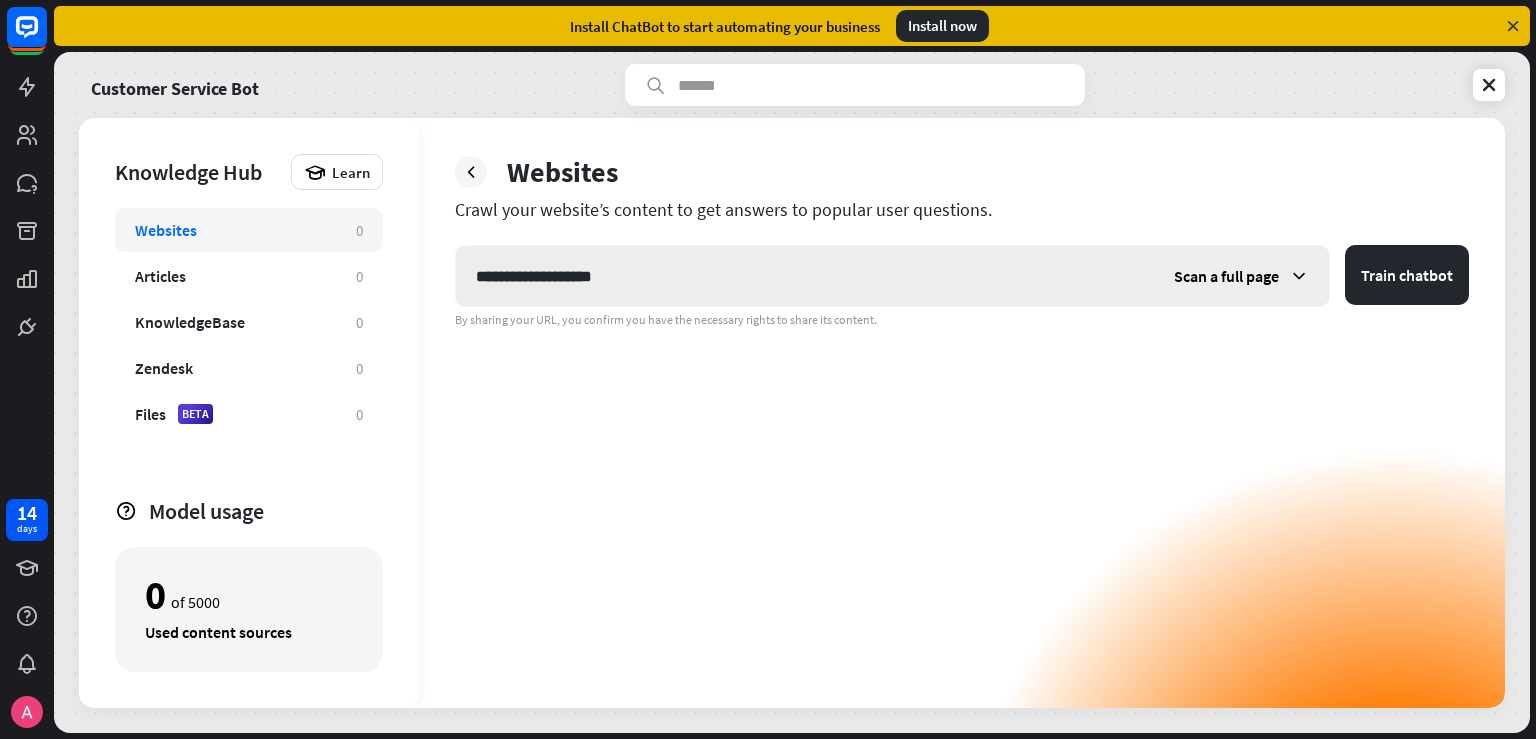 type on "**********" 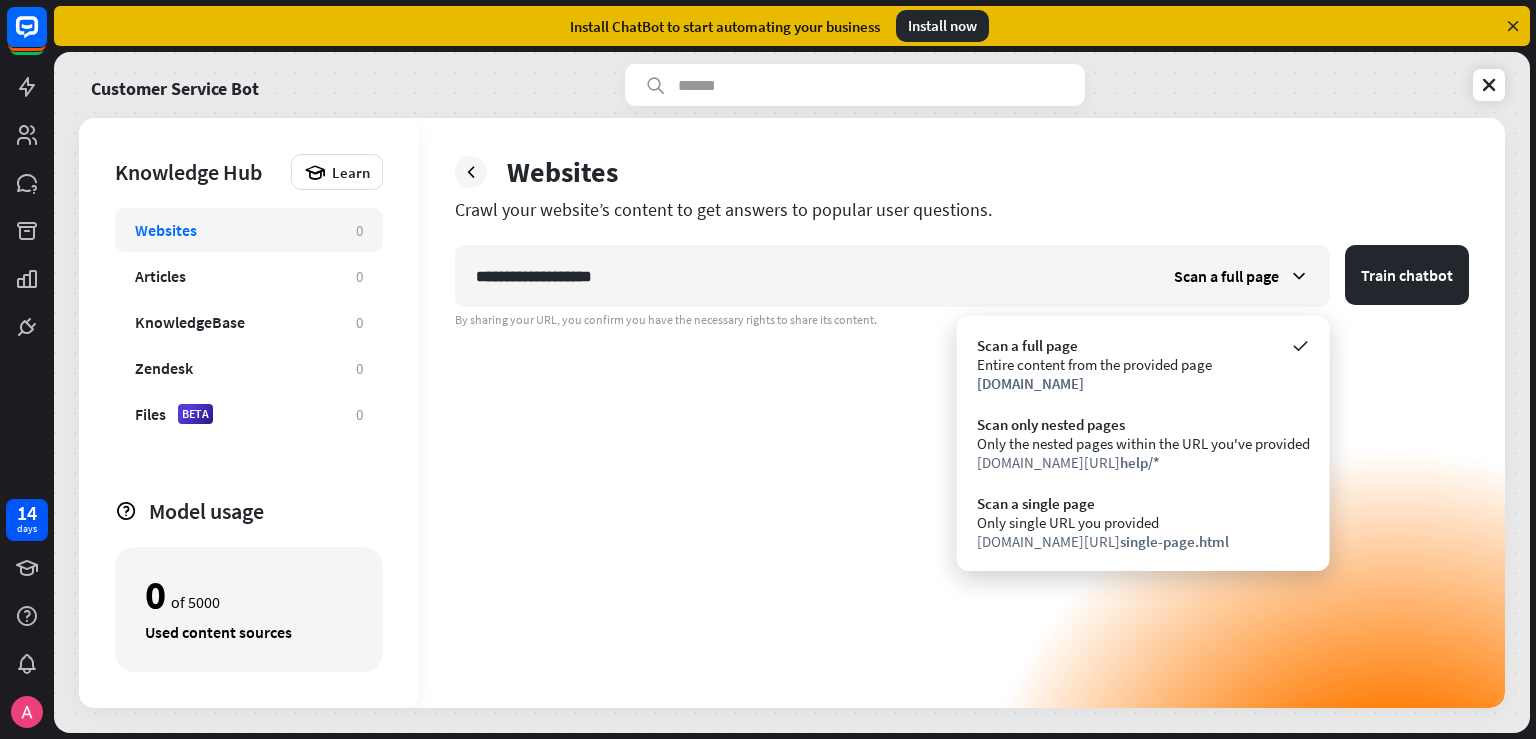 click on "**********" at bounding box center (962, 413) 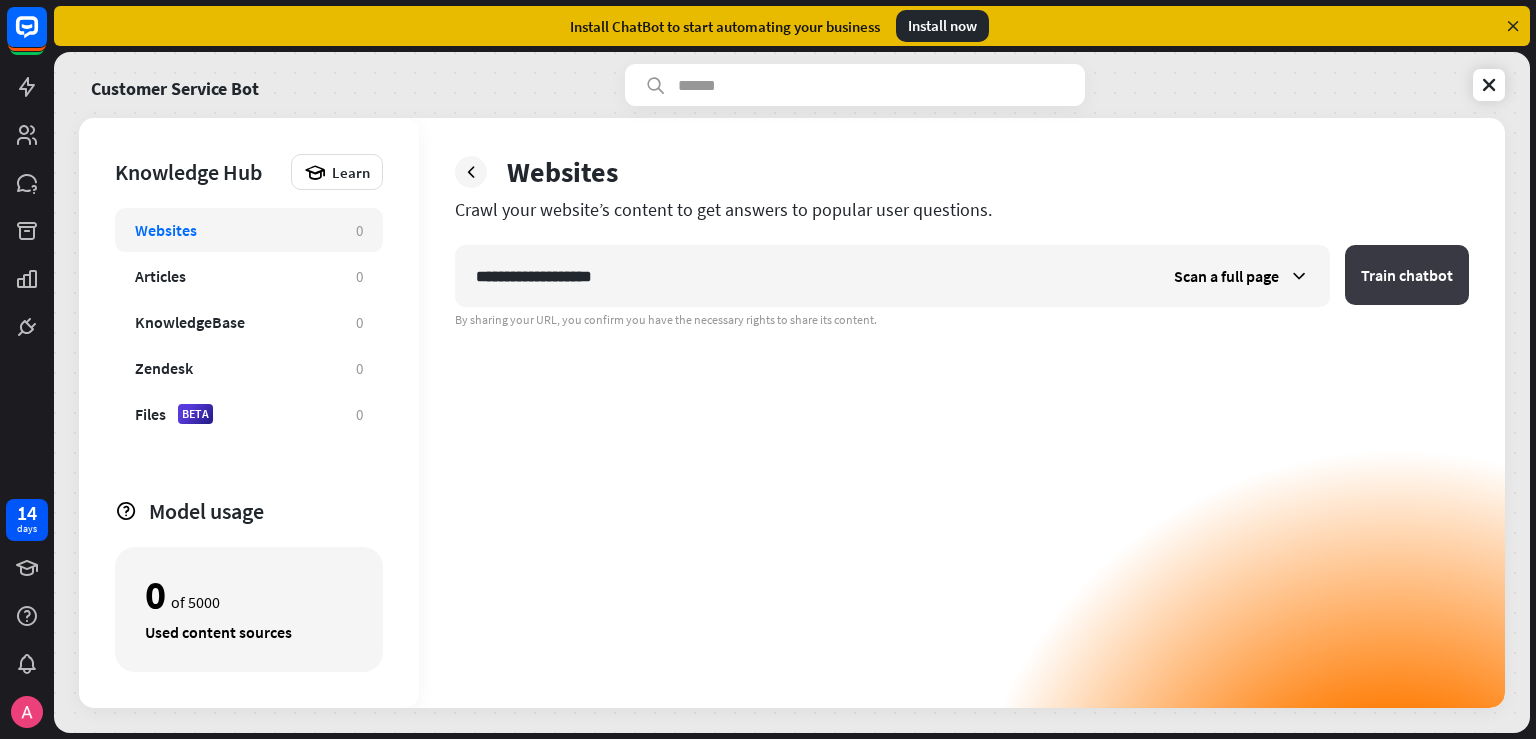 click on "Train chatbot" at bounding box center (1407, 275) 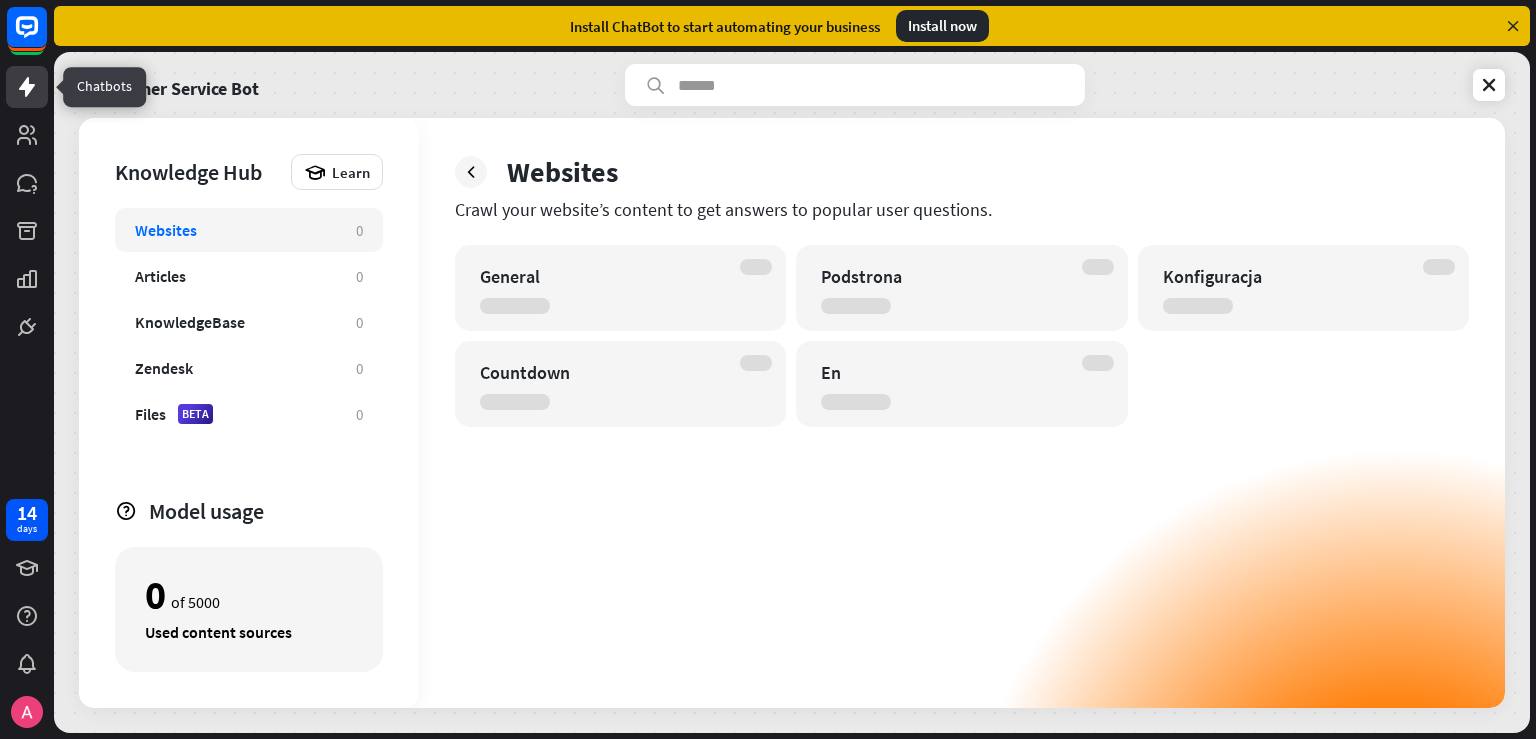 click at bounding box center [27, 87] 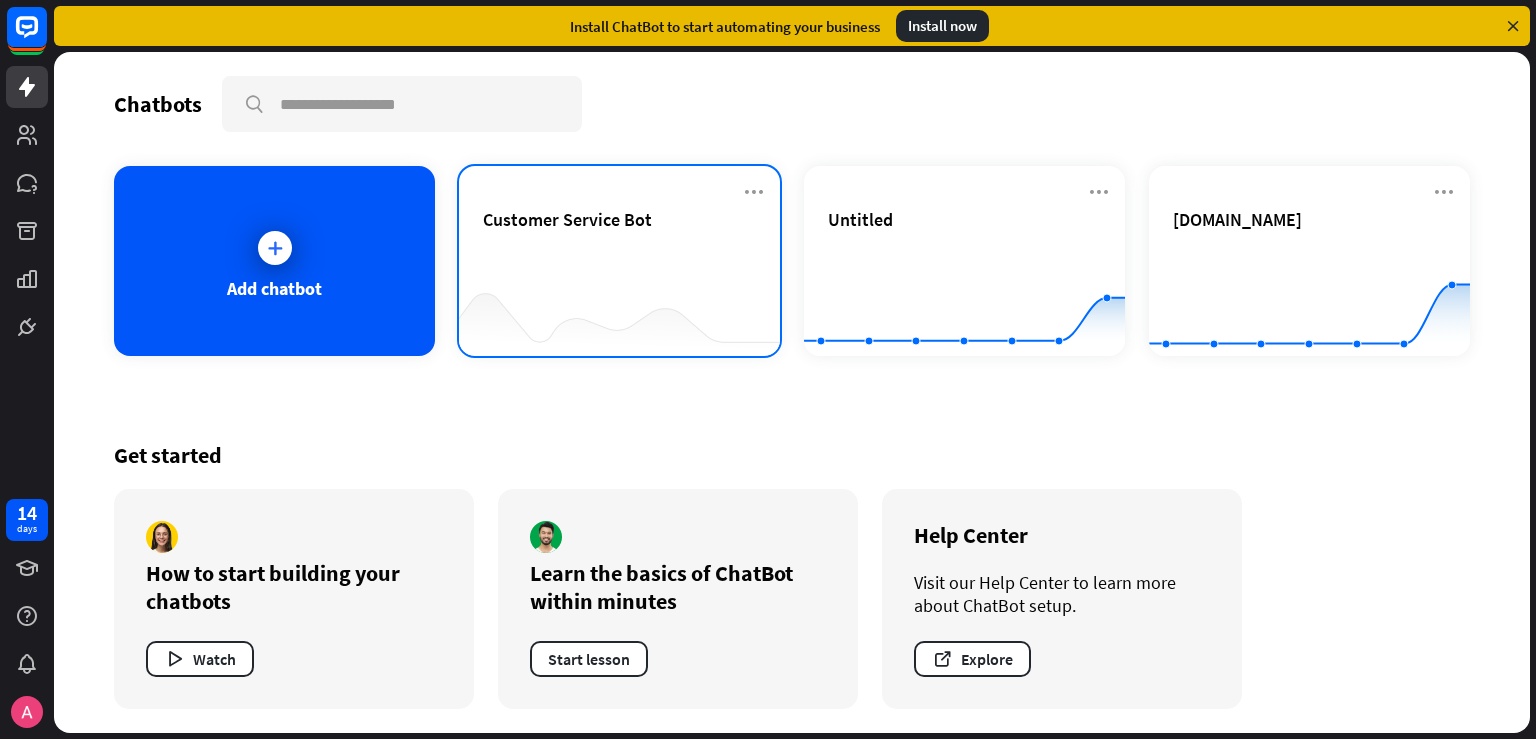 click on "Customer Service Bot" at bounding box center (619, 243) 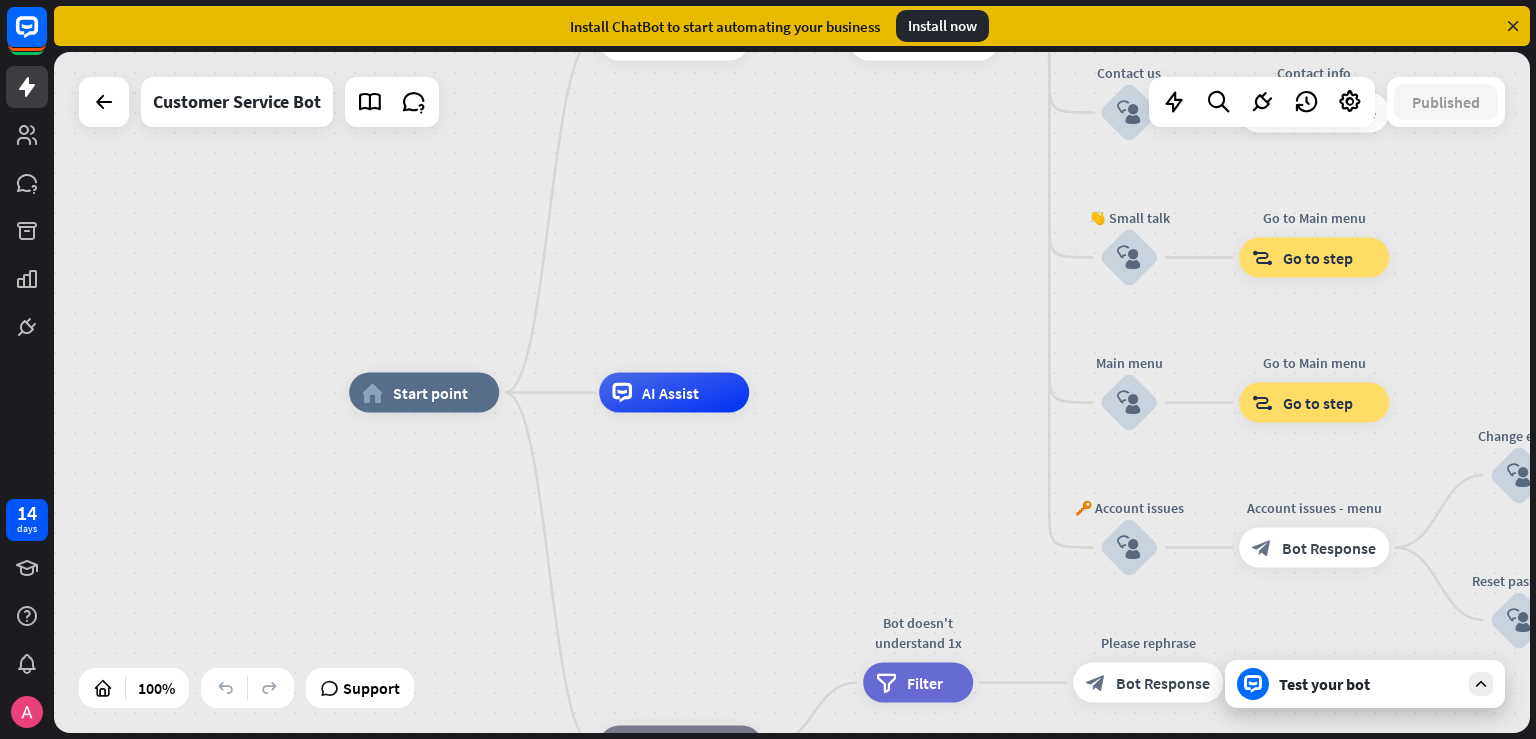 click on "Test your bot" at bounding box center [1369, 684] 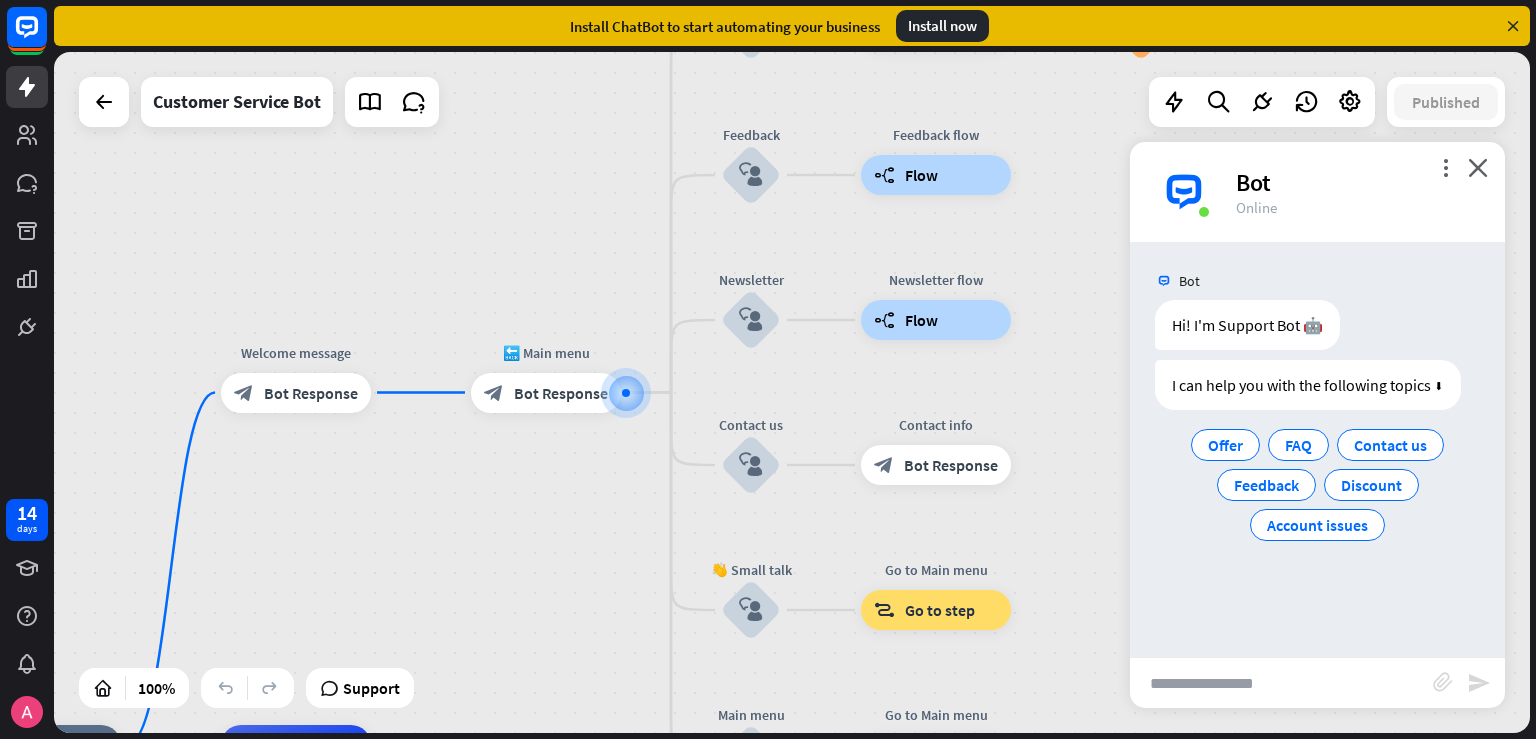 click on "more_vert
close
Bot
Online" at bounding box center (1317, 192) 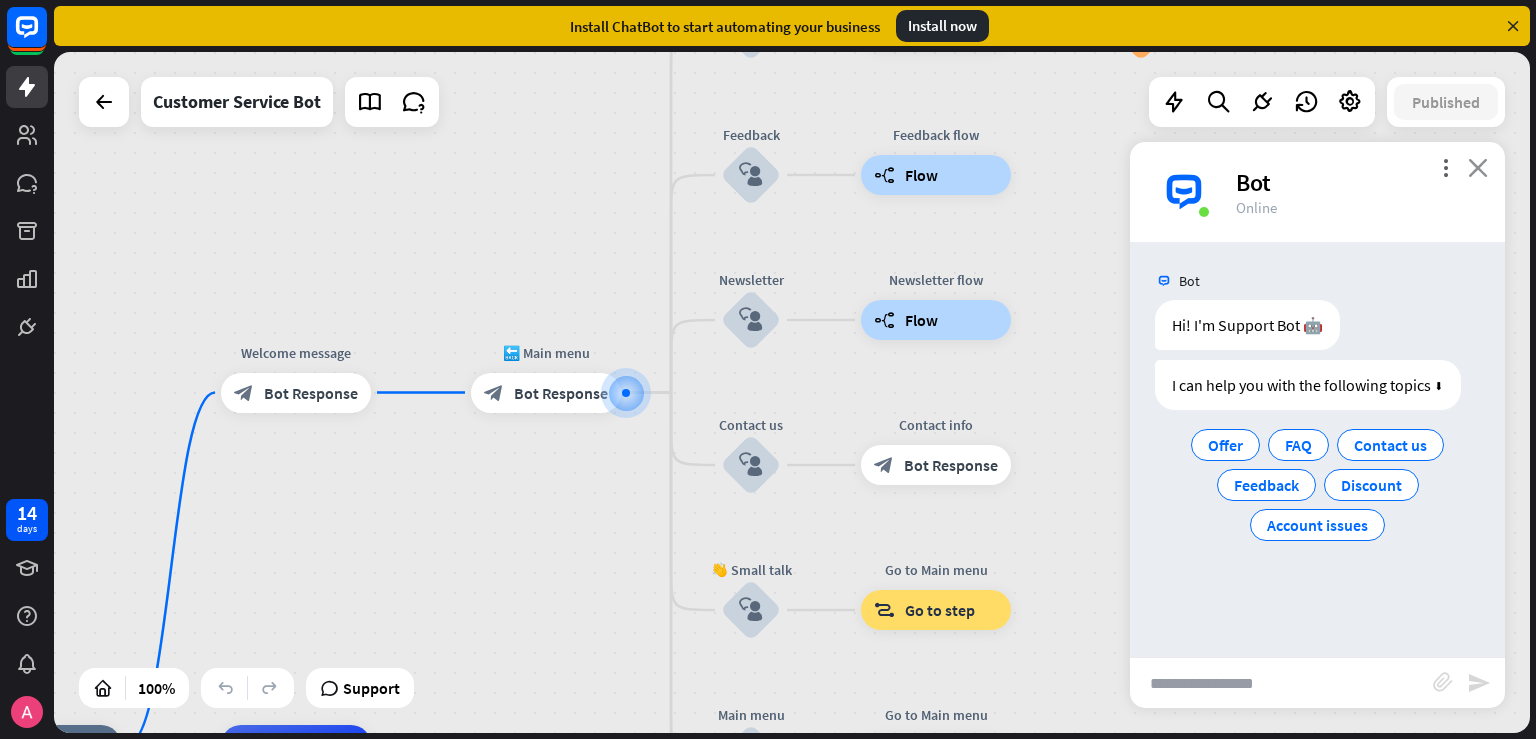click on "close" at bounding box center (1478, 167) 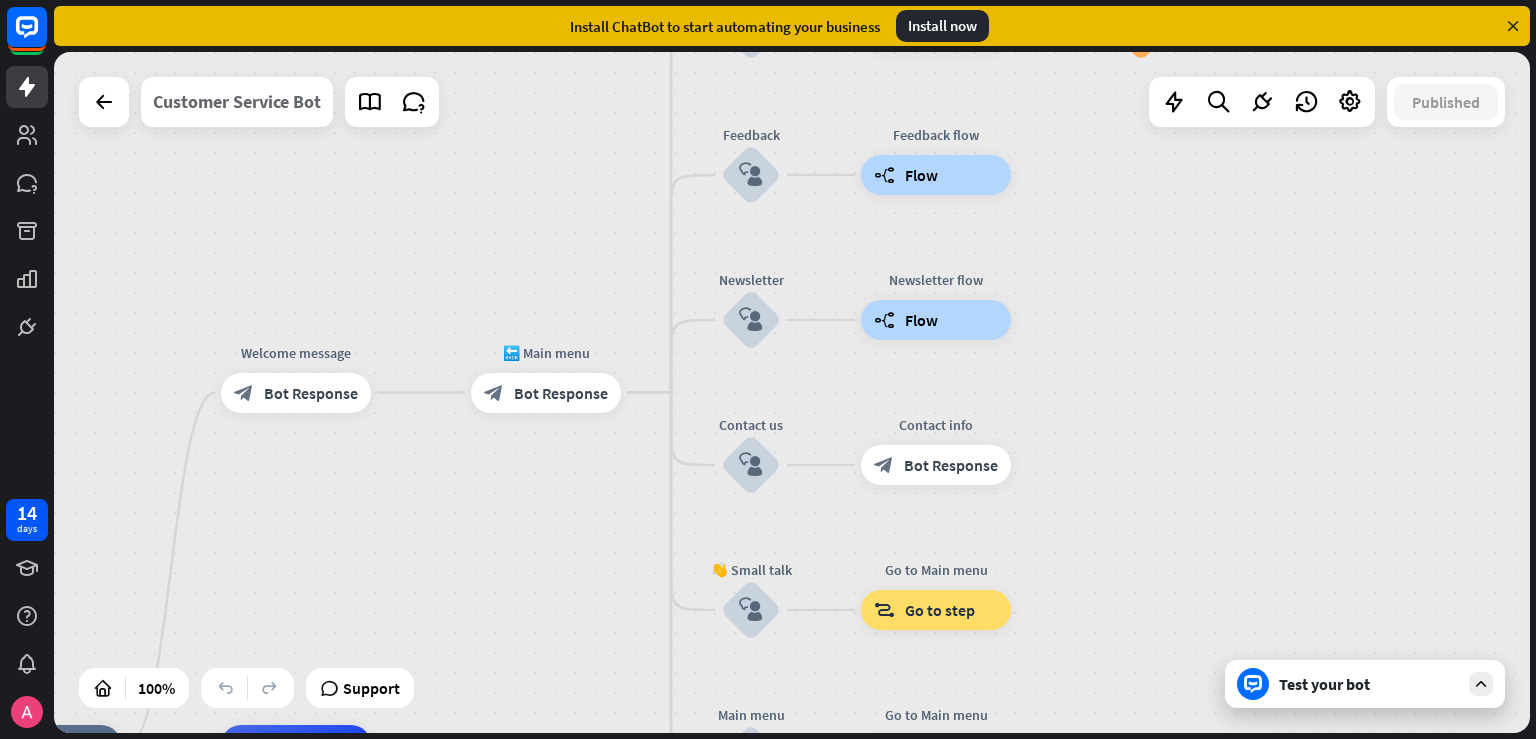 click on "Customer Service Bot" at bounding box center [237, 102] 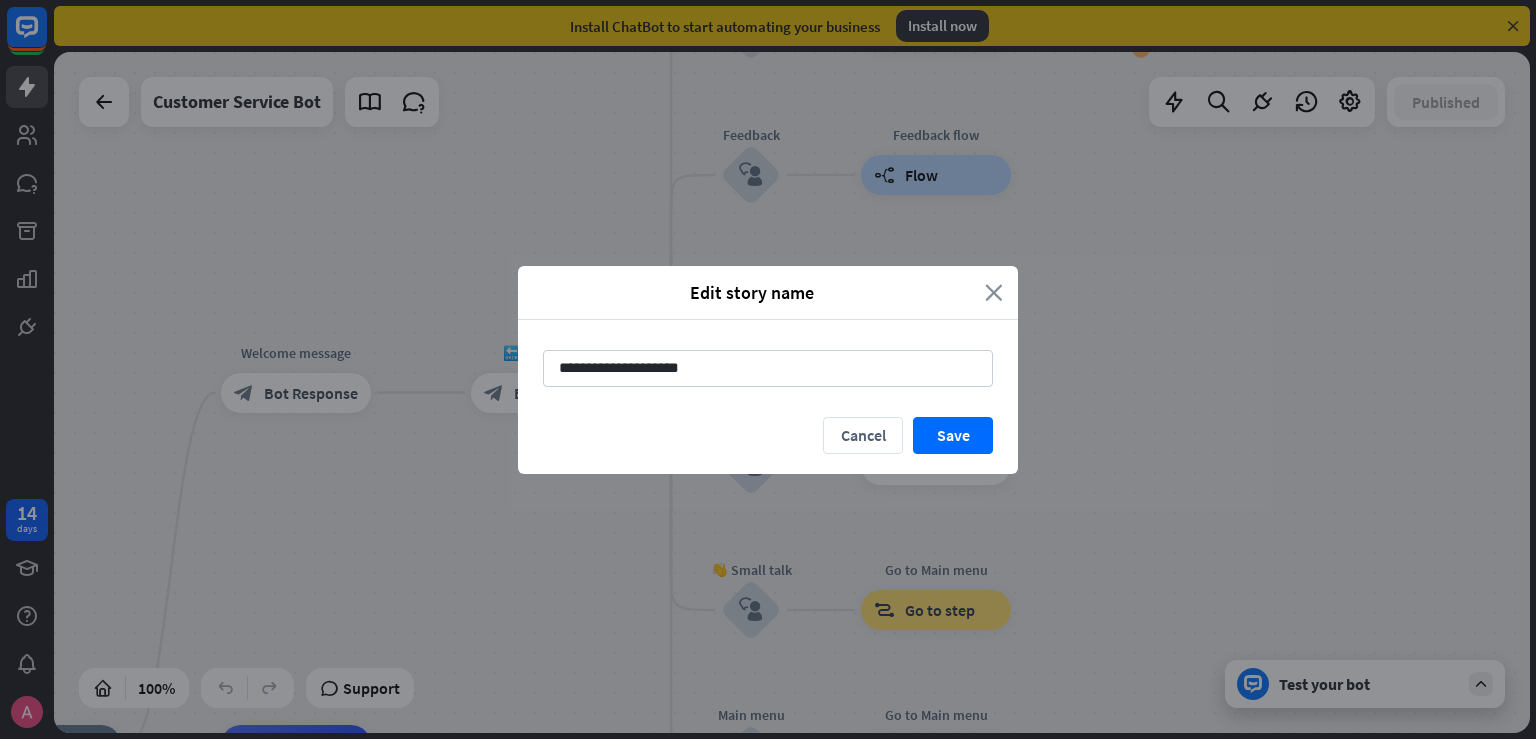click on "close" at bounding box center (994, 292) 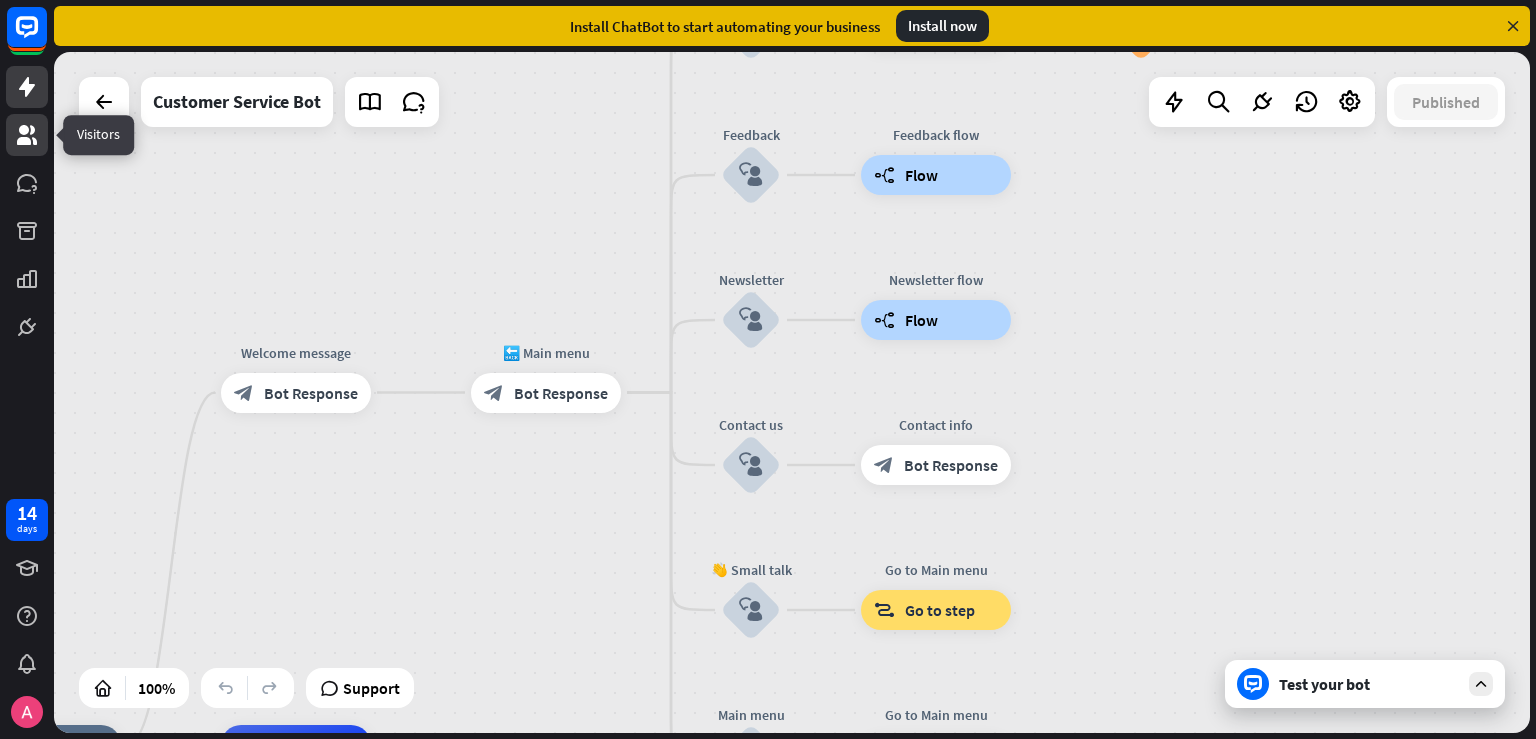 click 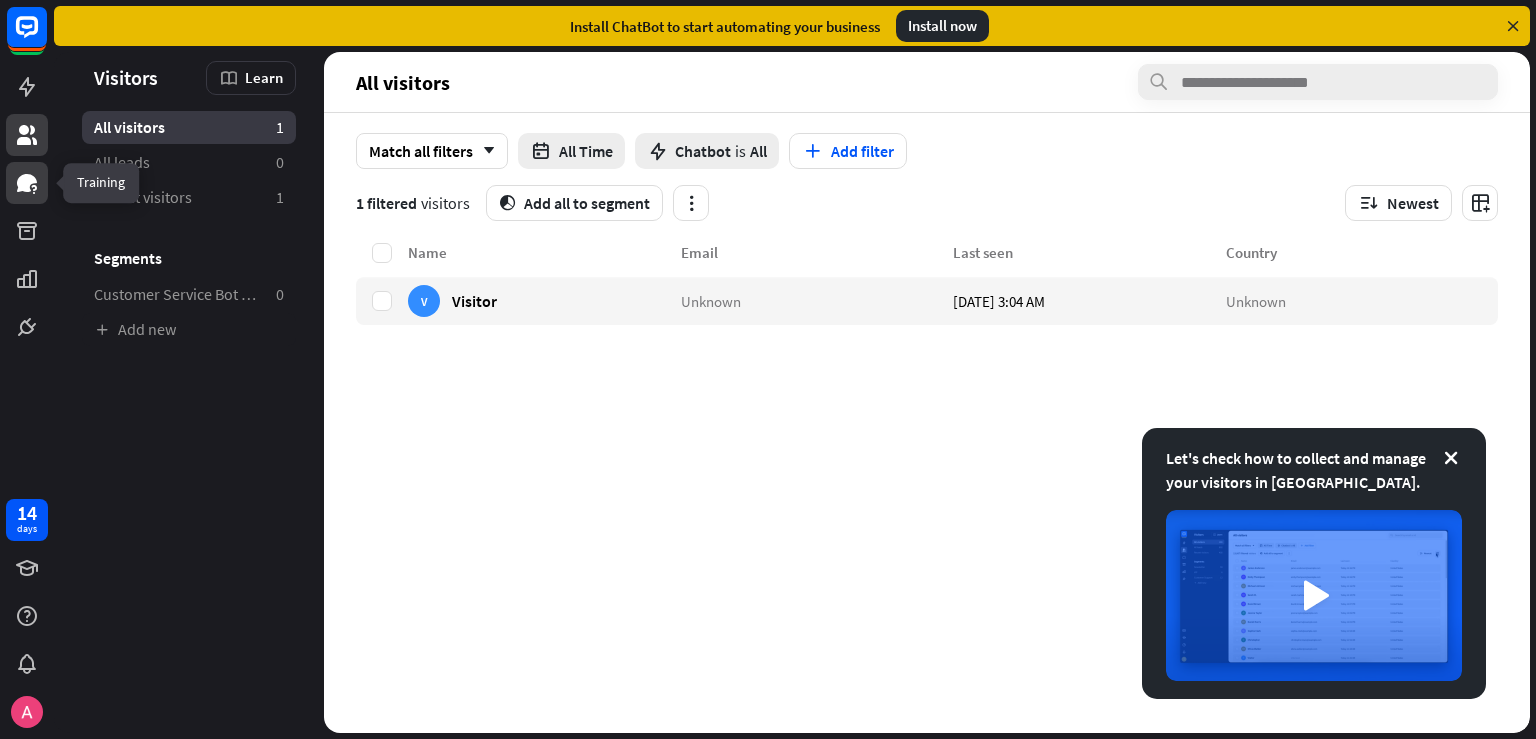 click 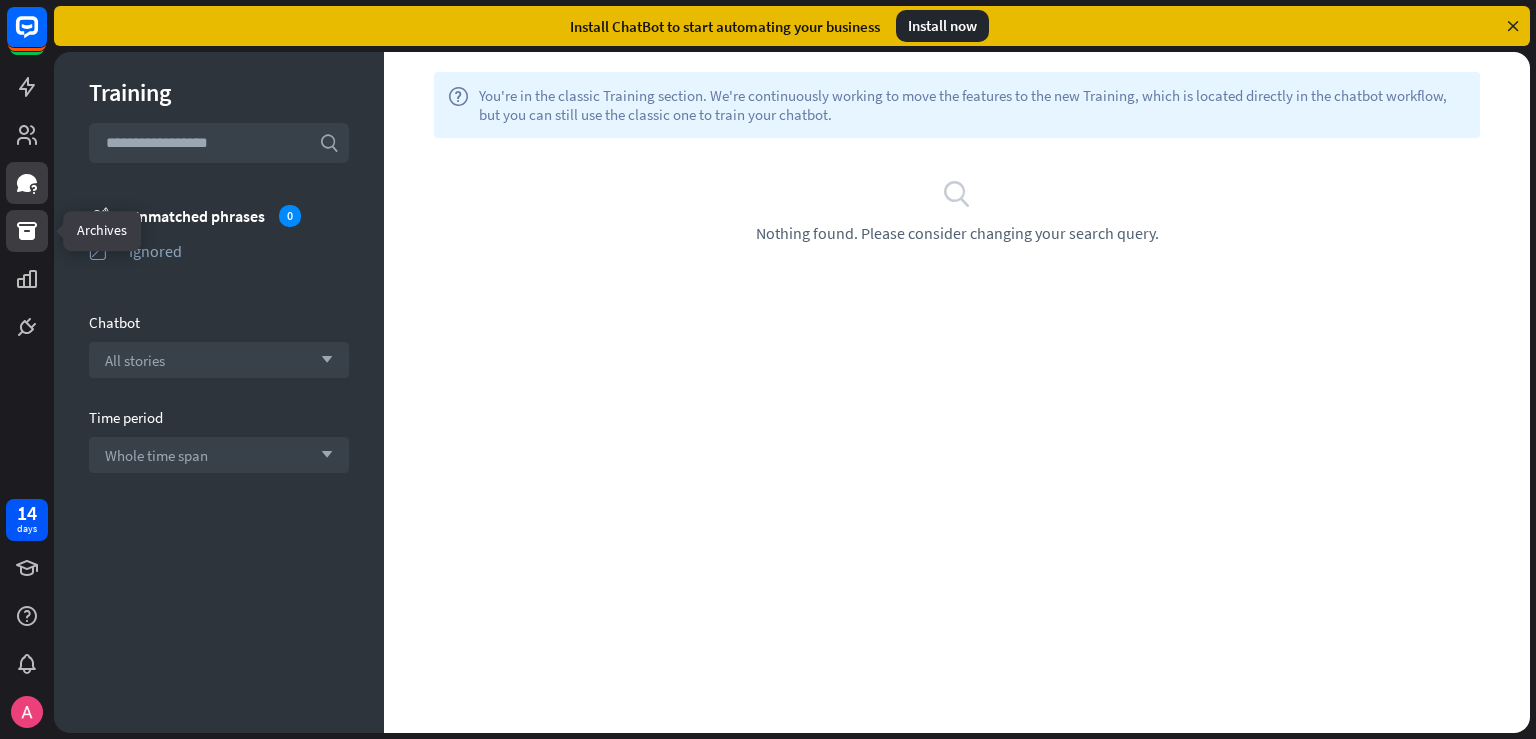 click 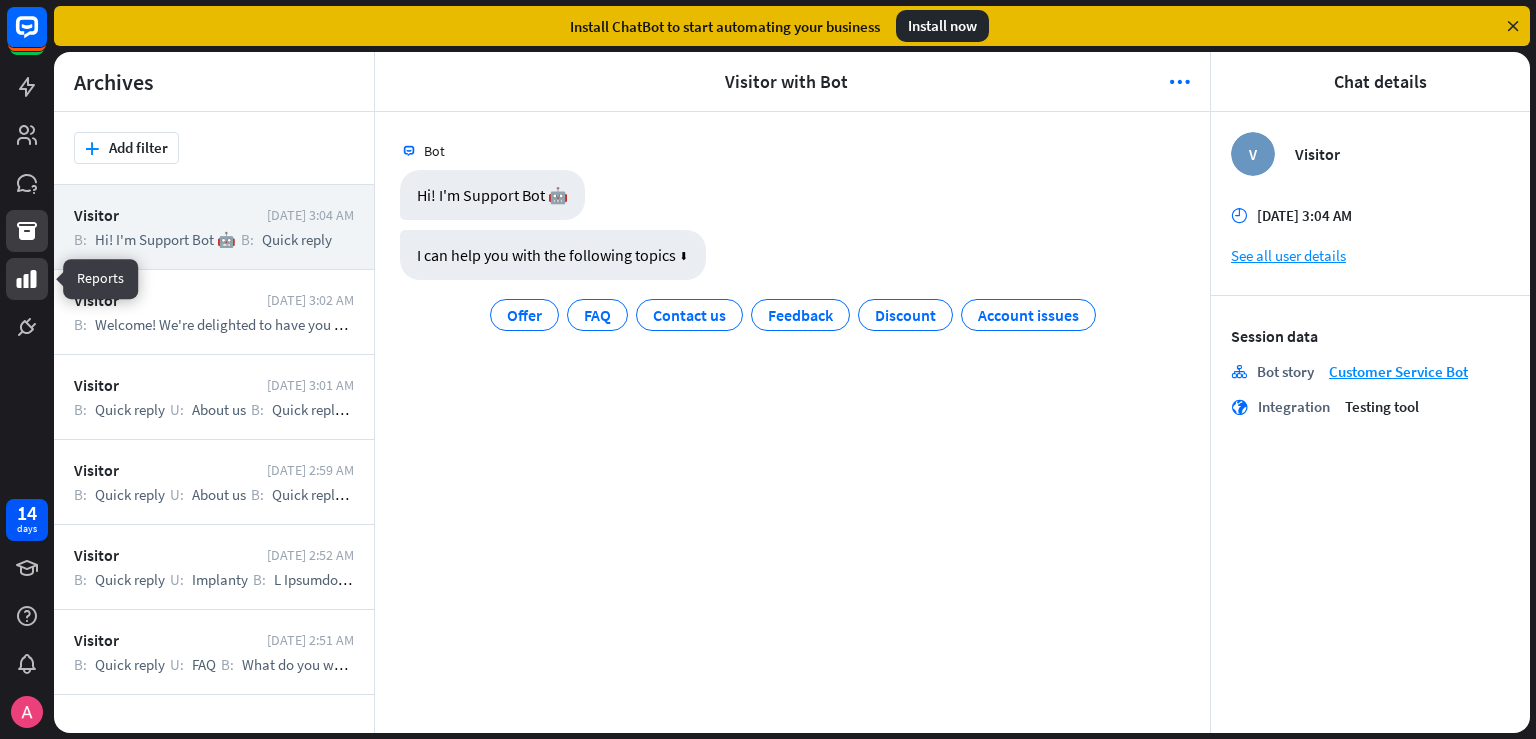 click 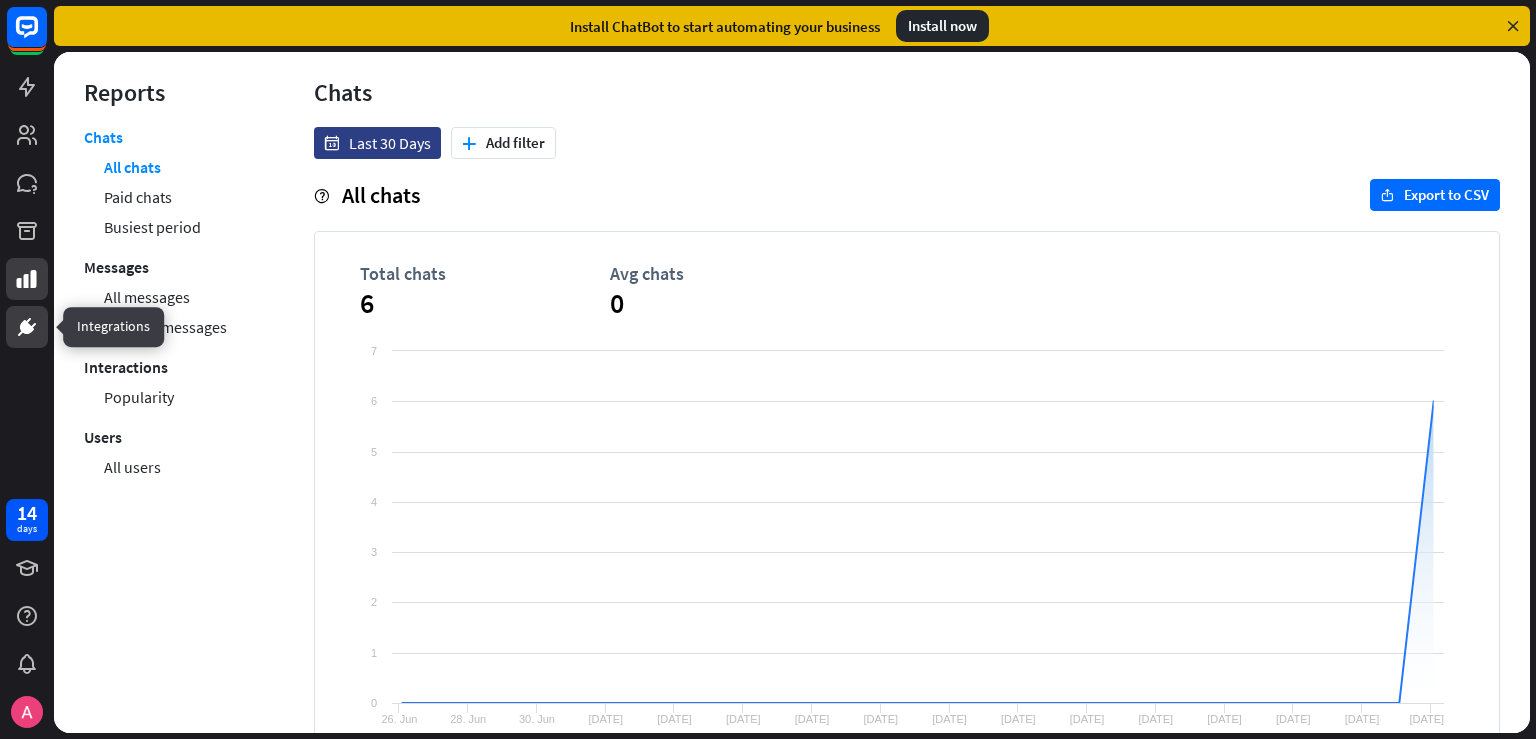 click 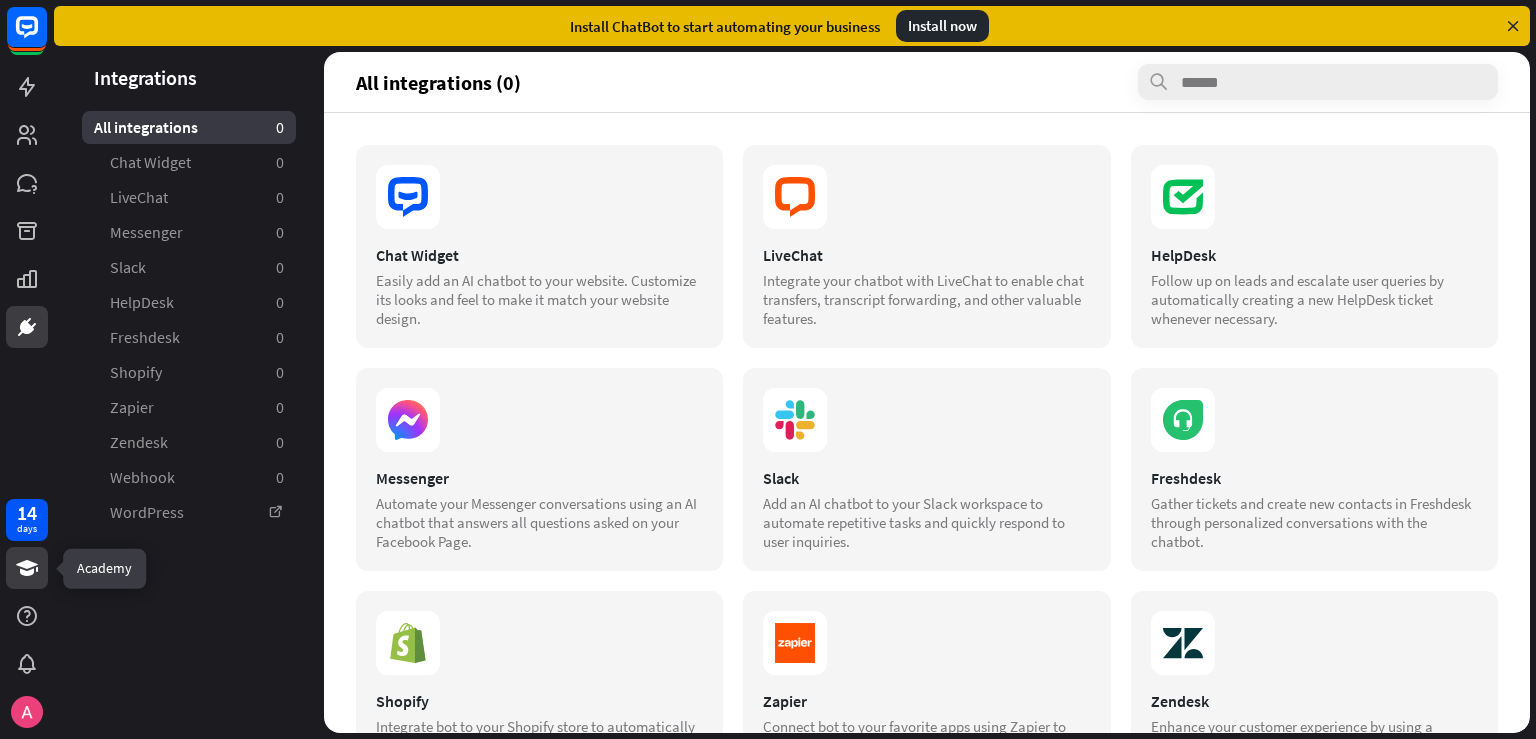 click 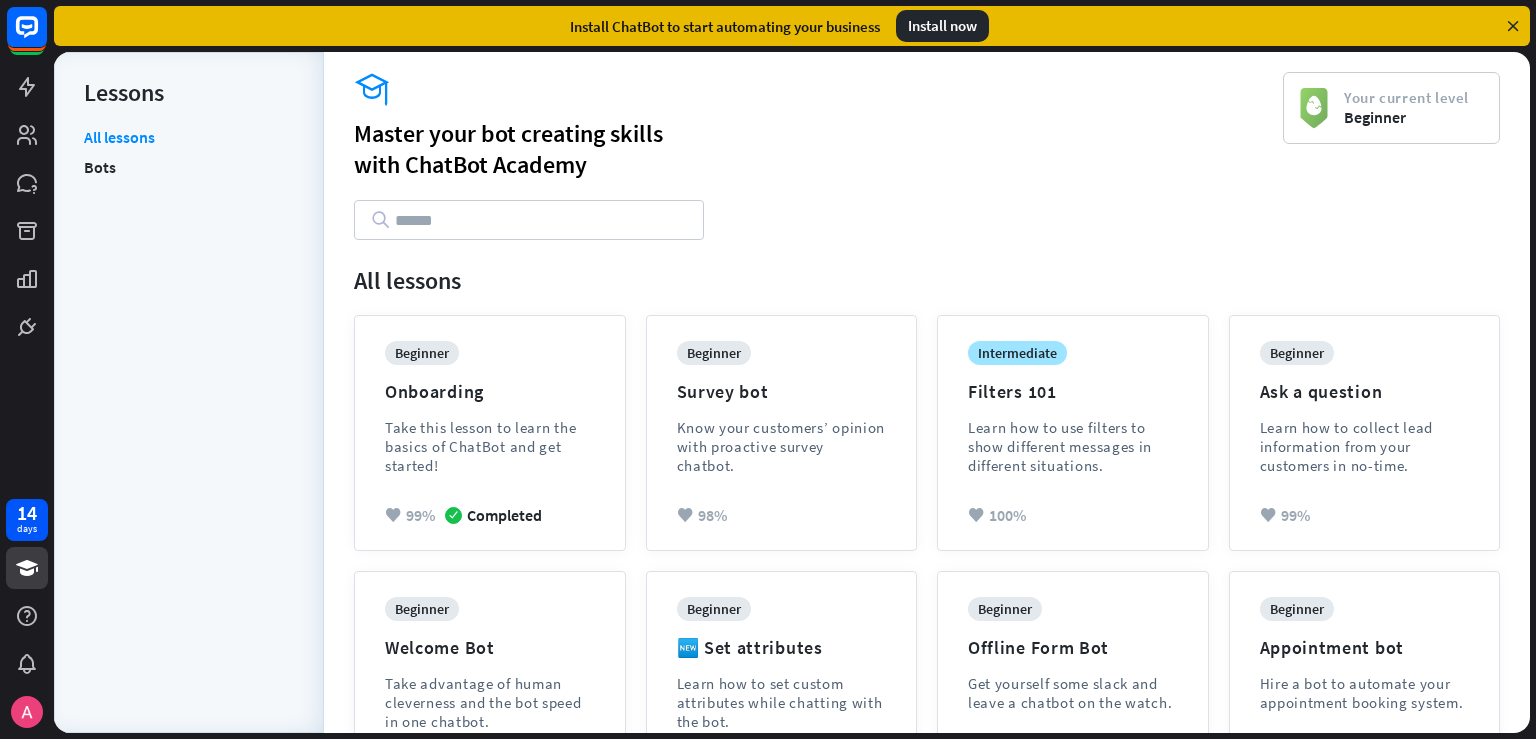 drag, startPoint x: 1535, startPoint y: 390, endPoint x: 1535, endPoint y: 540, distance: 150 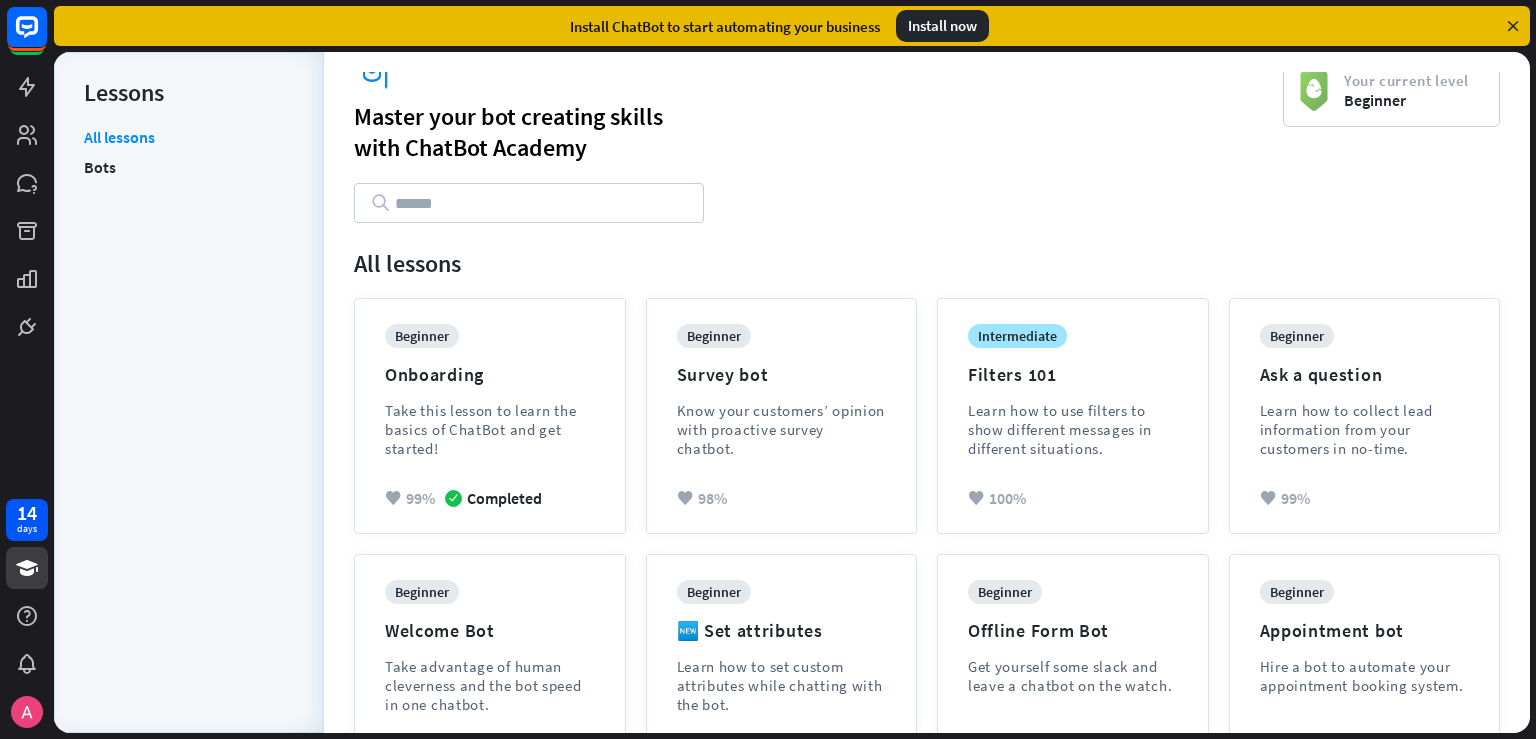 scroll, scrollTop: 0, scrollLeft: 0, axis: both 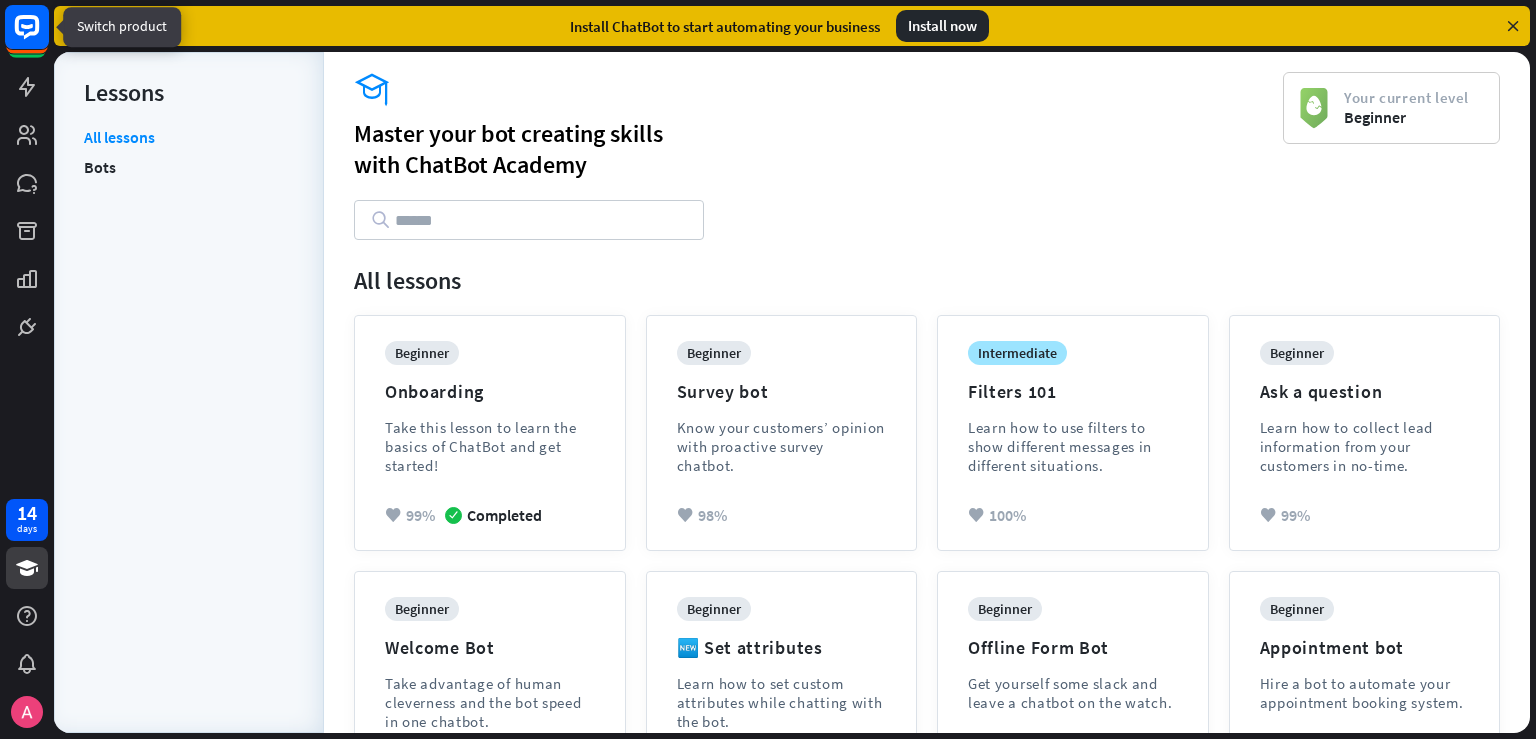 click 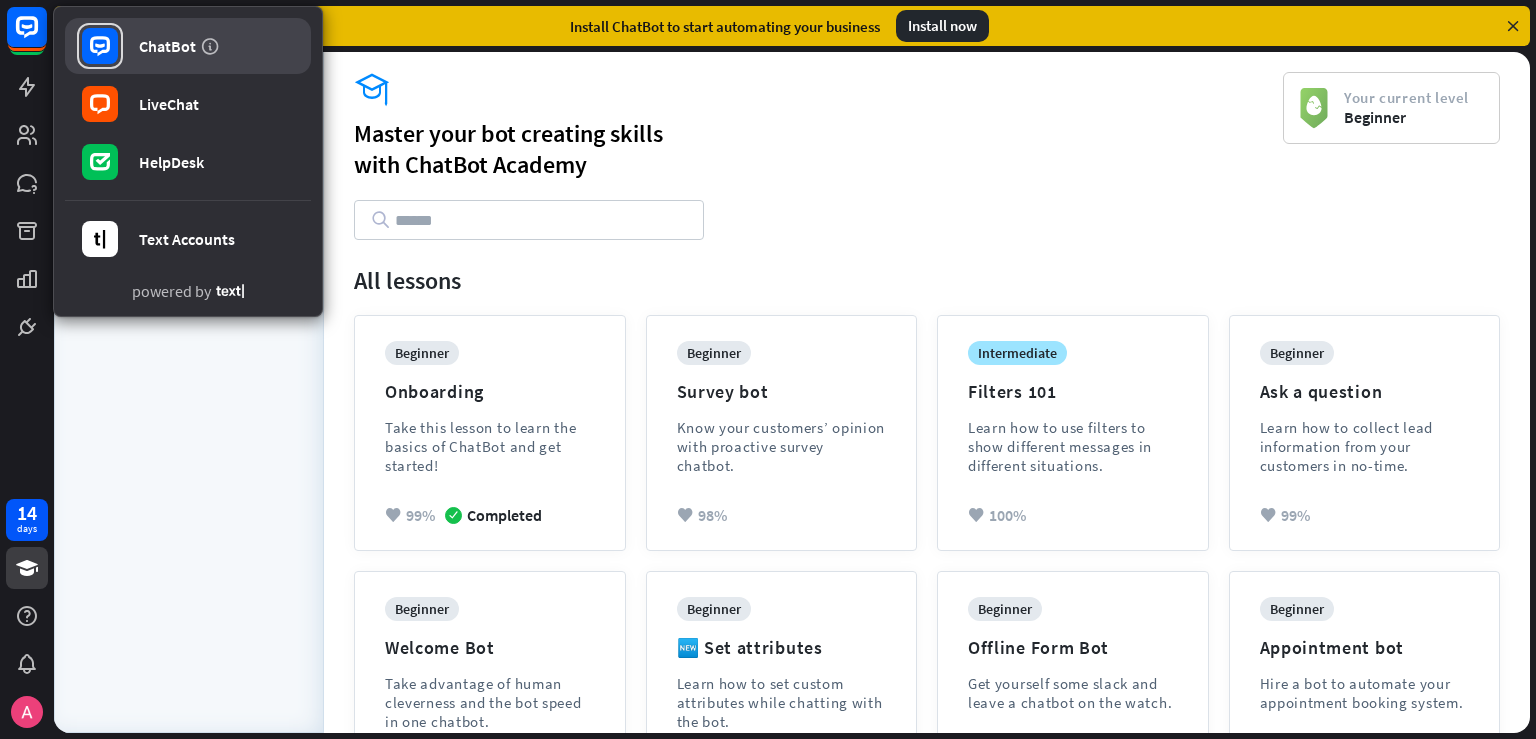 click on "ChatBot" at bounding box center (188, 46) 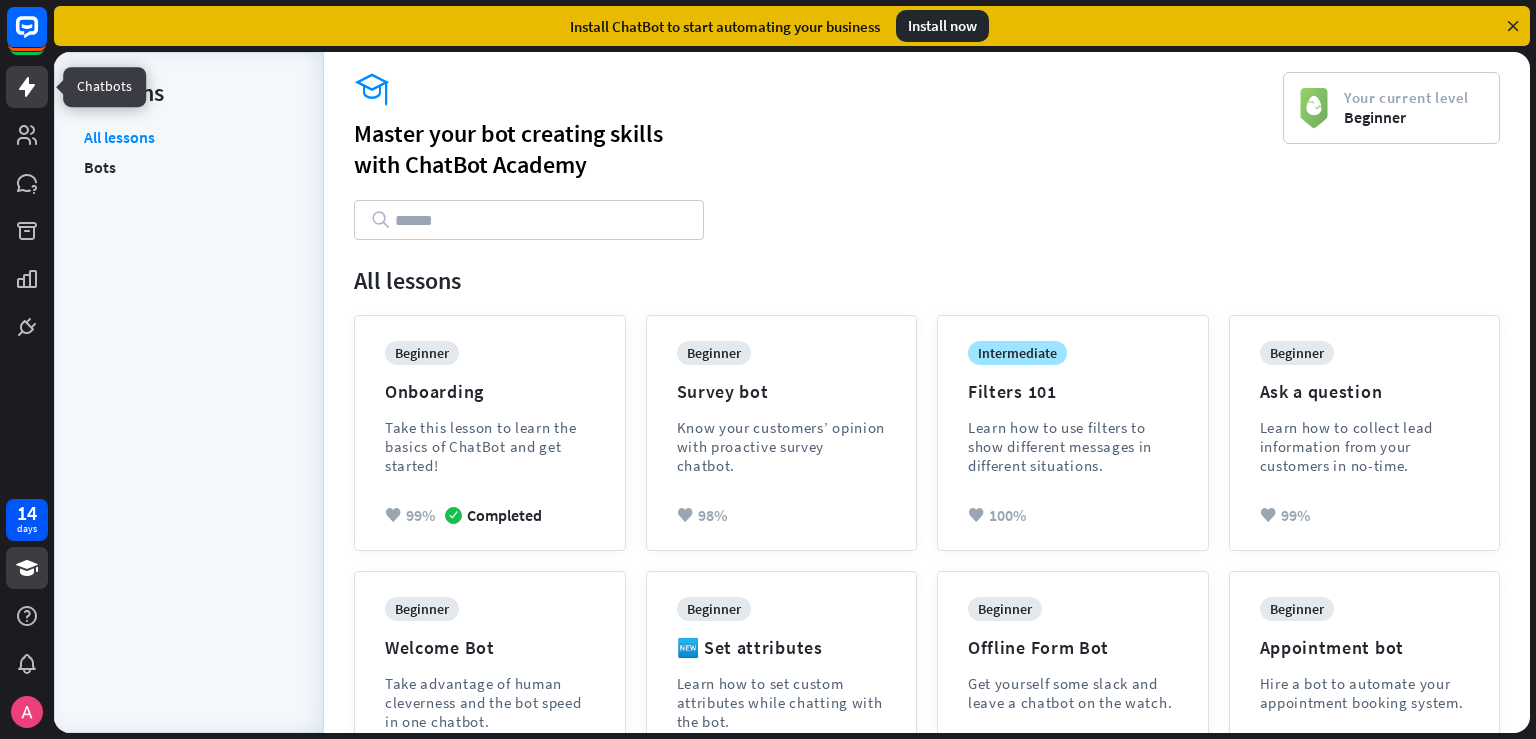 click 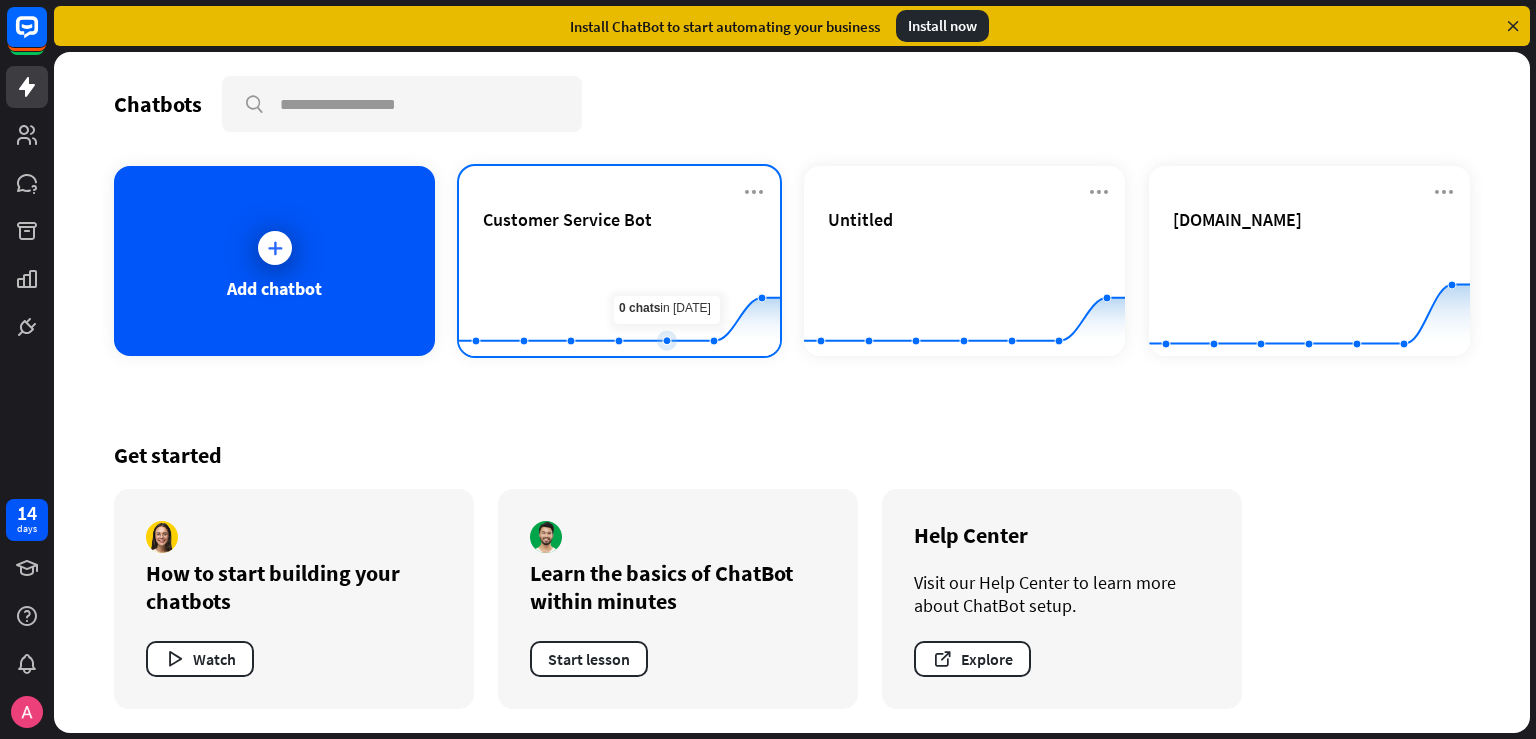 click 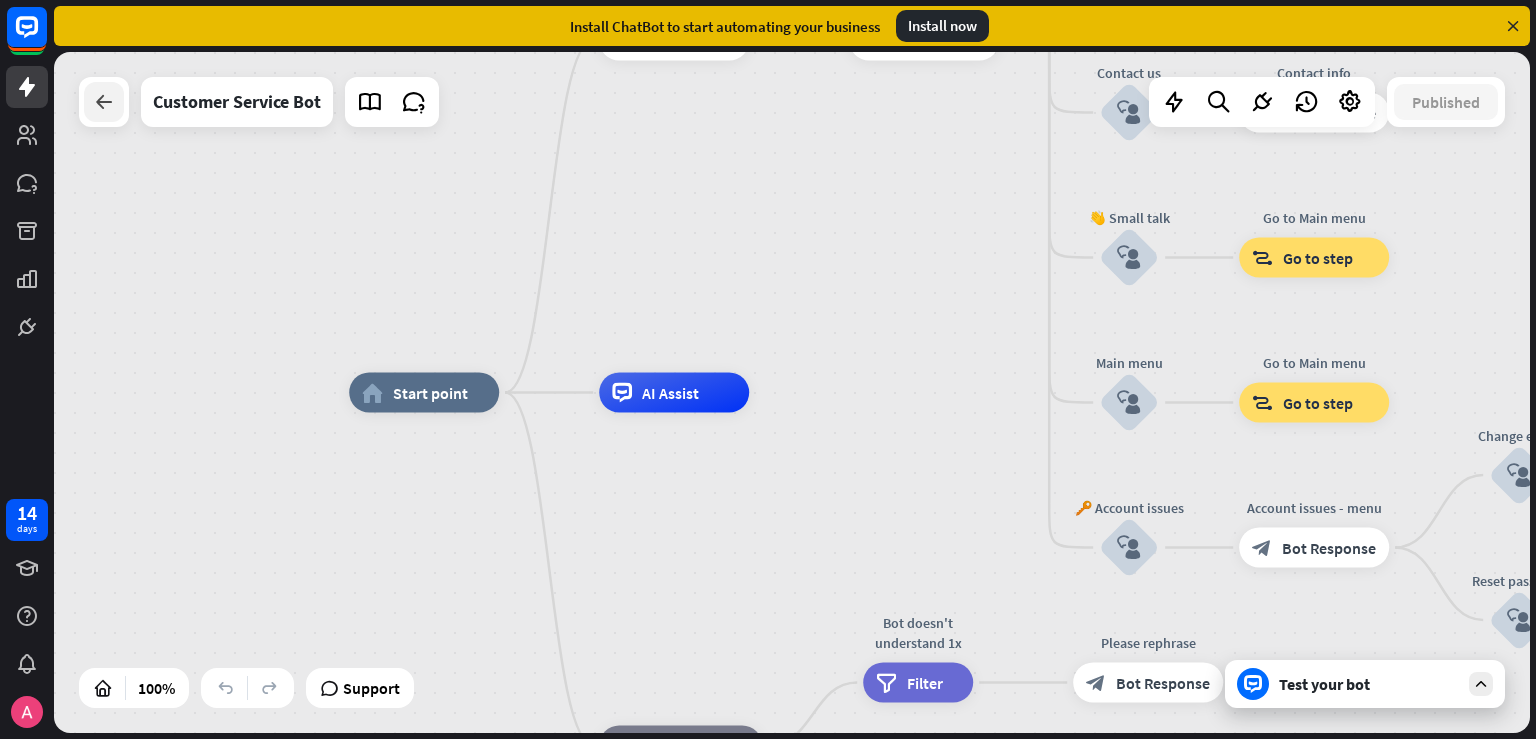 click at bounding box center (104, 102) 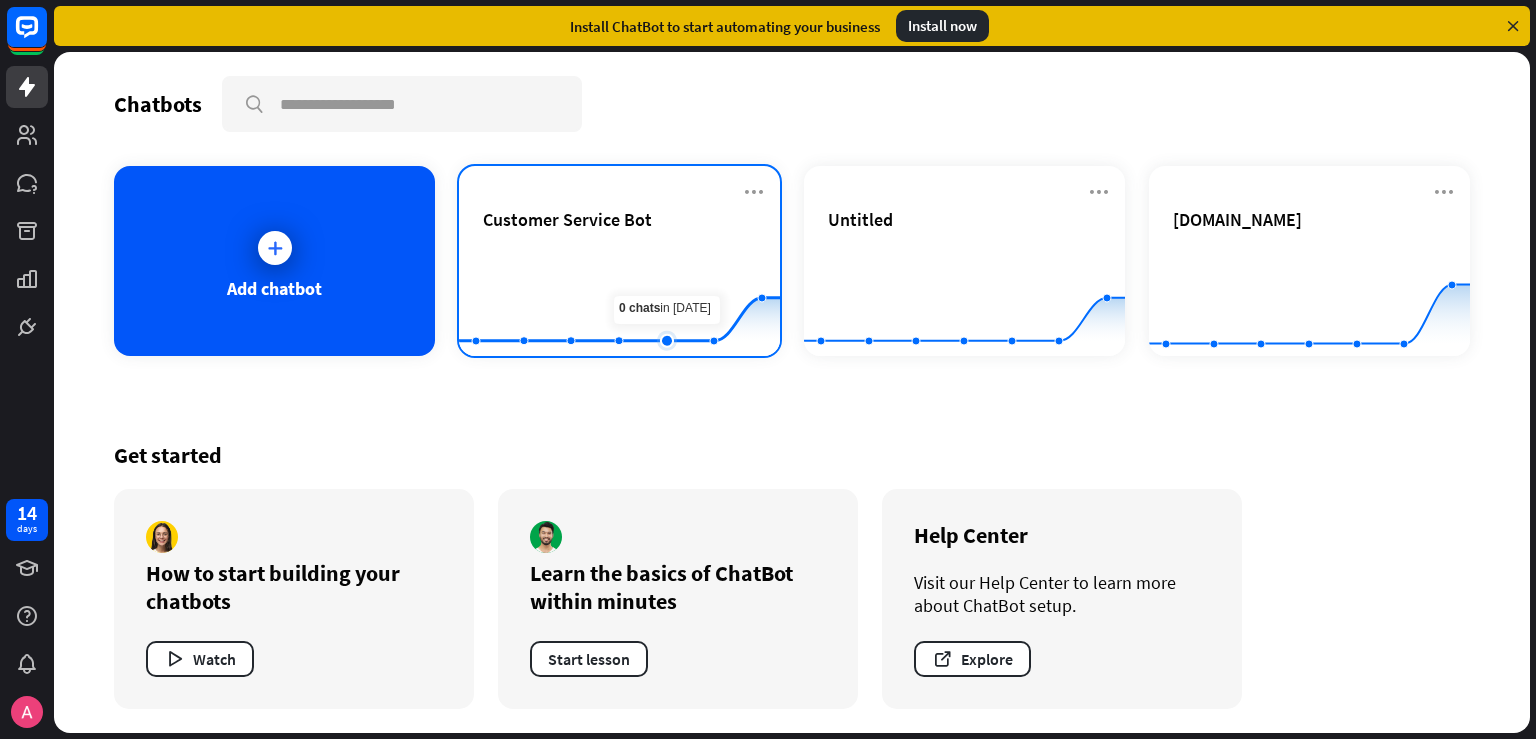 click 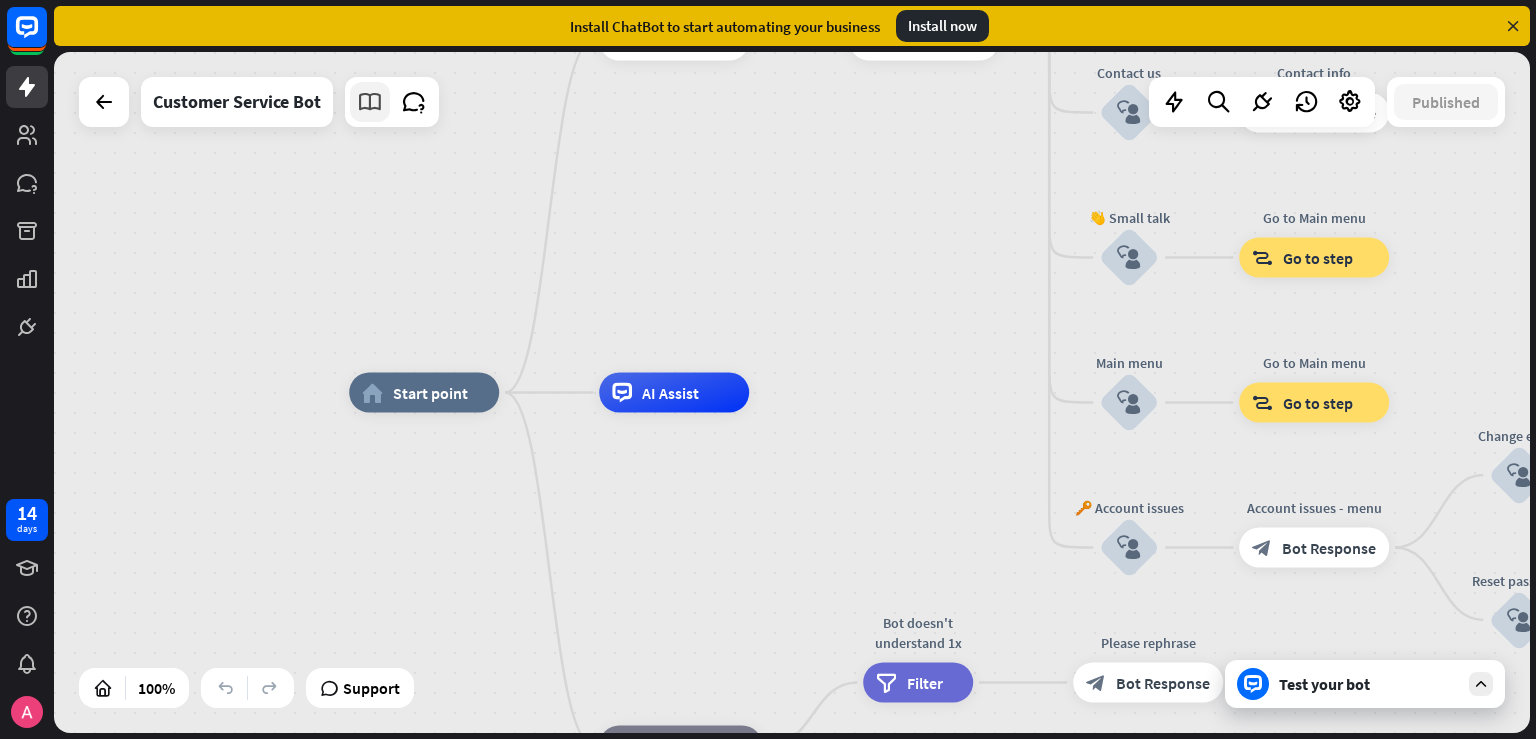 click at bounding box center (370, 102) 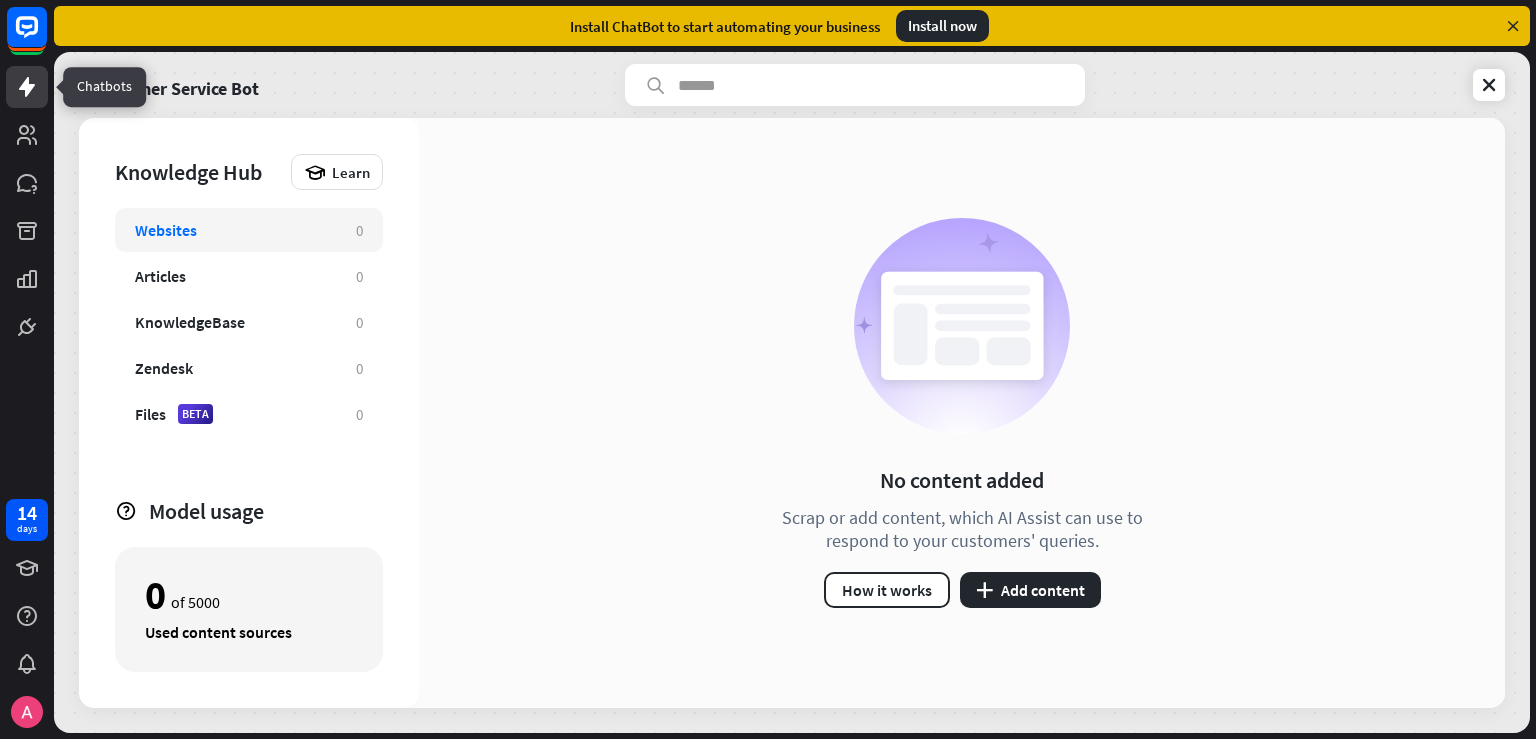 click 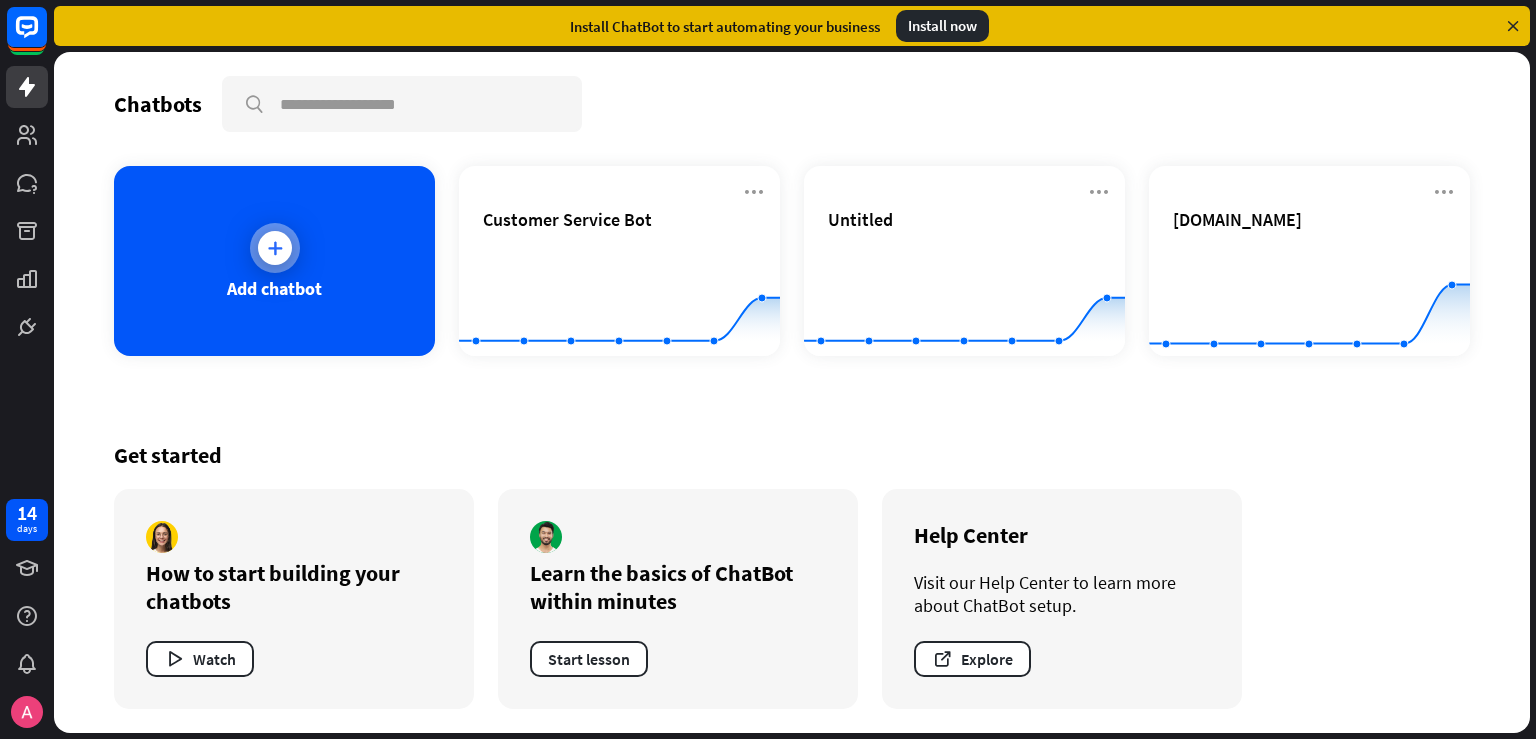 click on "Add chatbot" at bounding box center (274, 261) 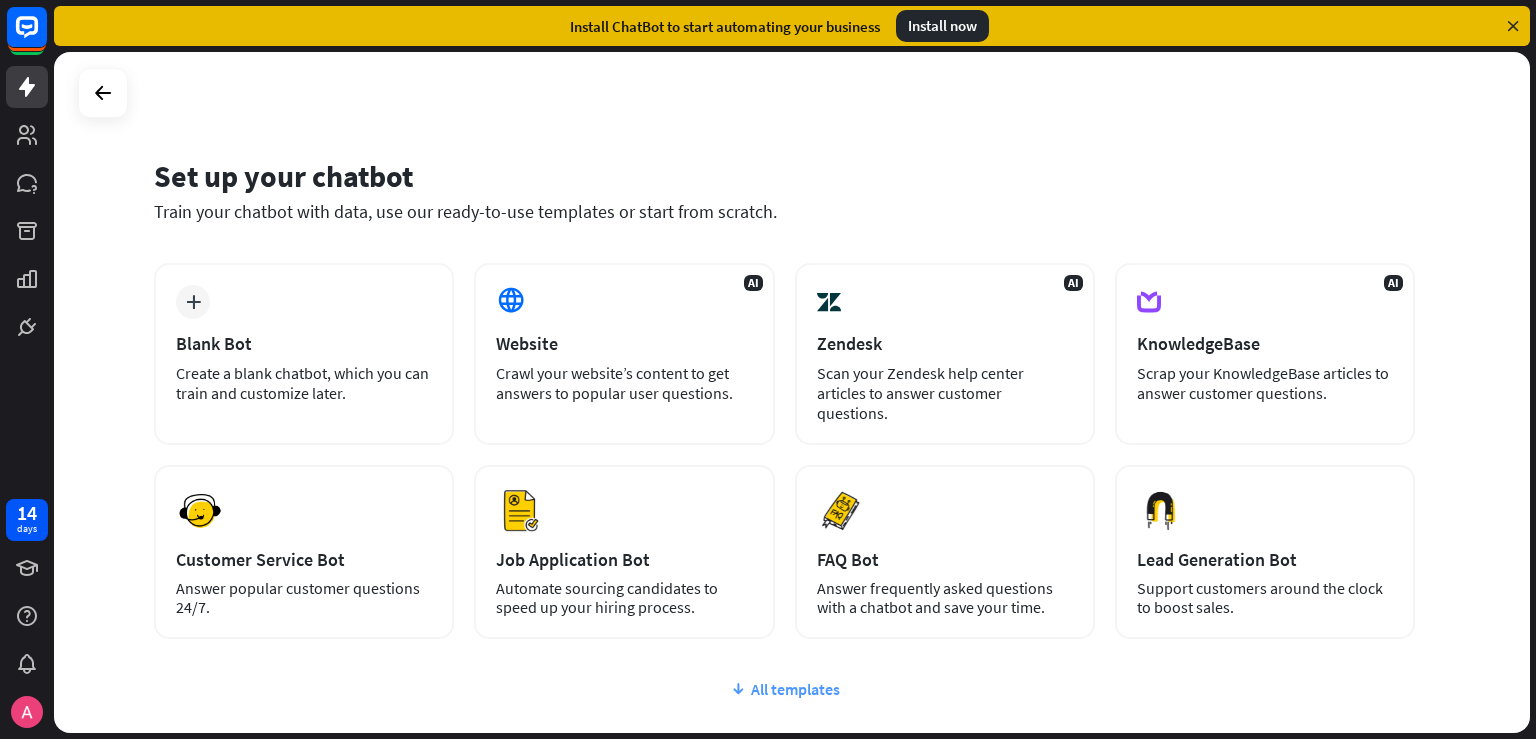 click on "All templates" at bounding box center (784, 689) 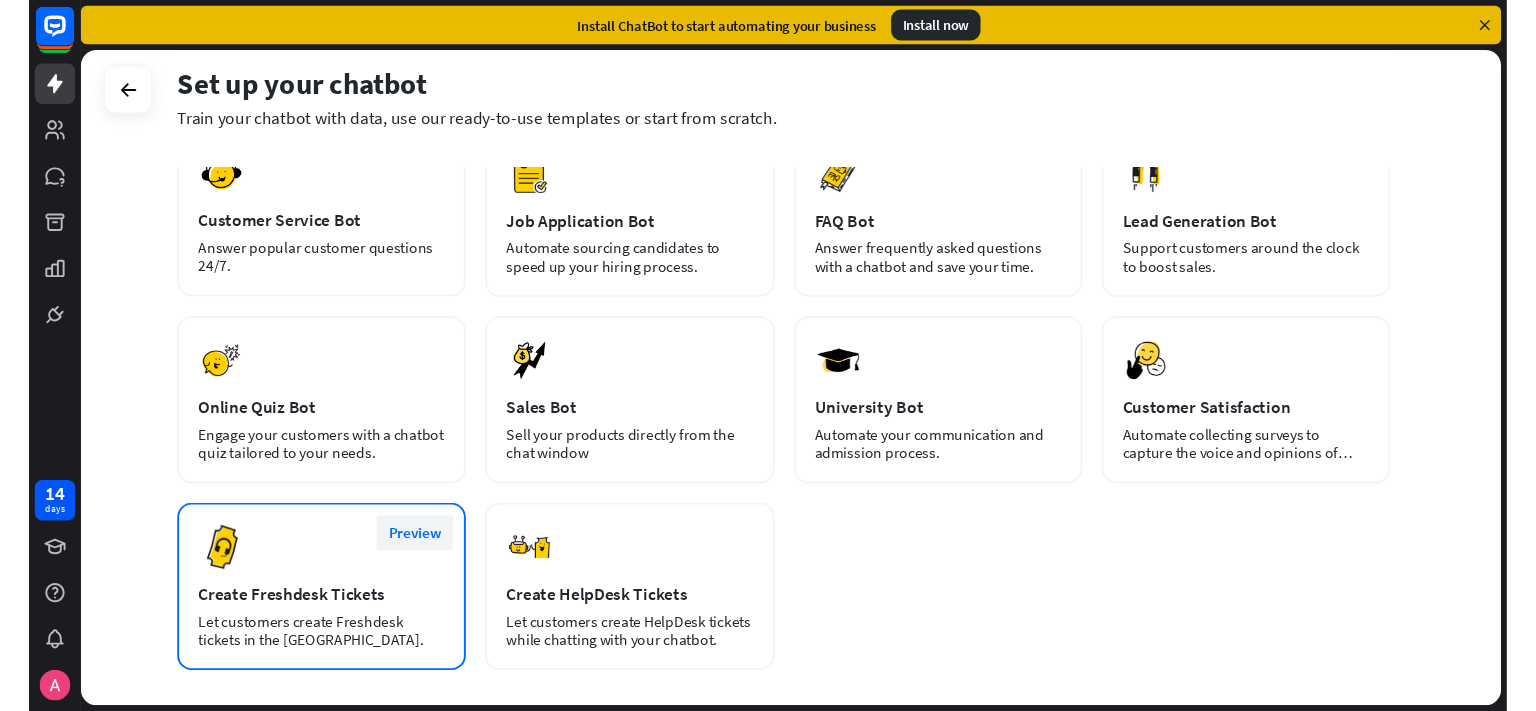 scroll, scrollTop: 0, scrollLeft: 0, axis: both 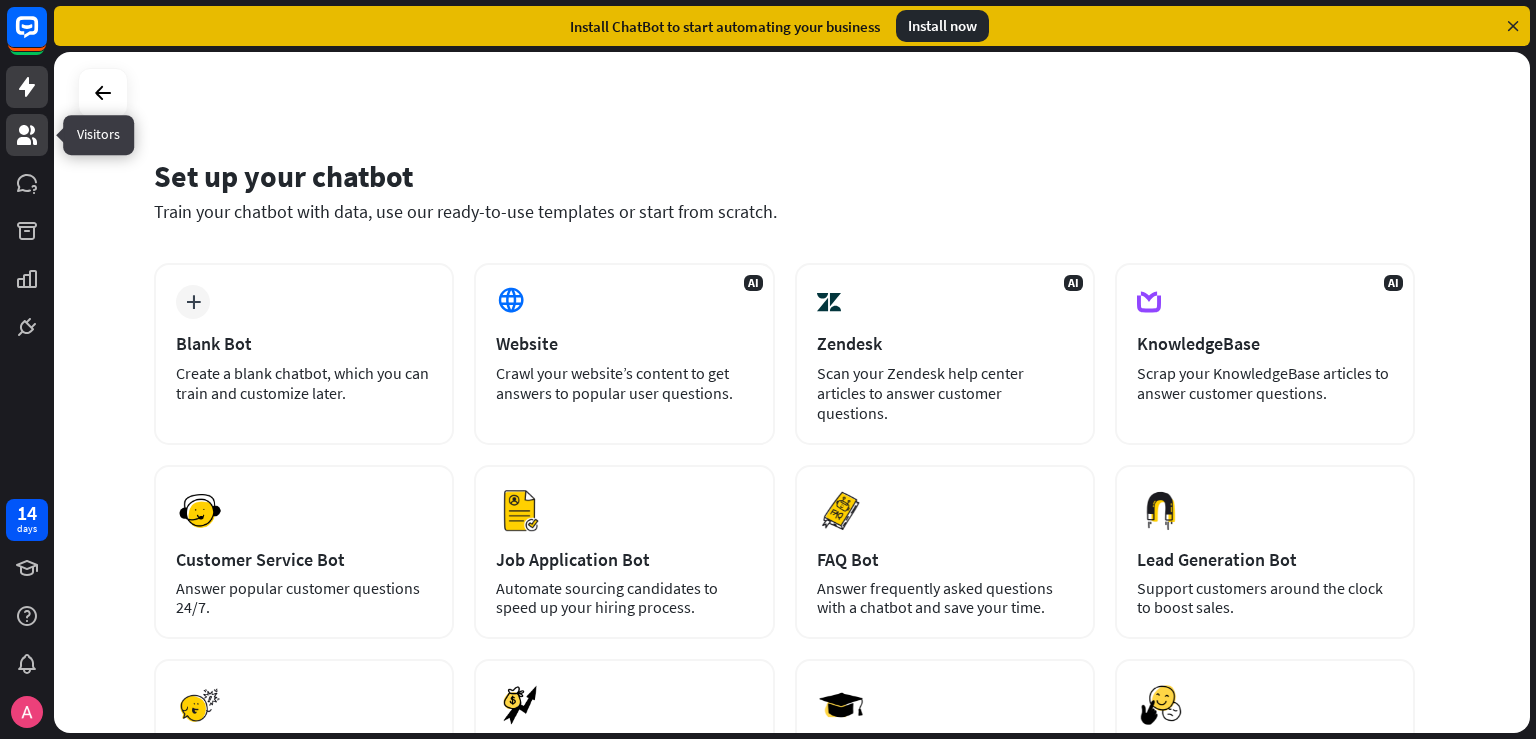 click 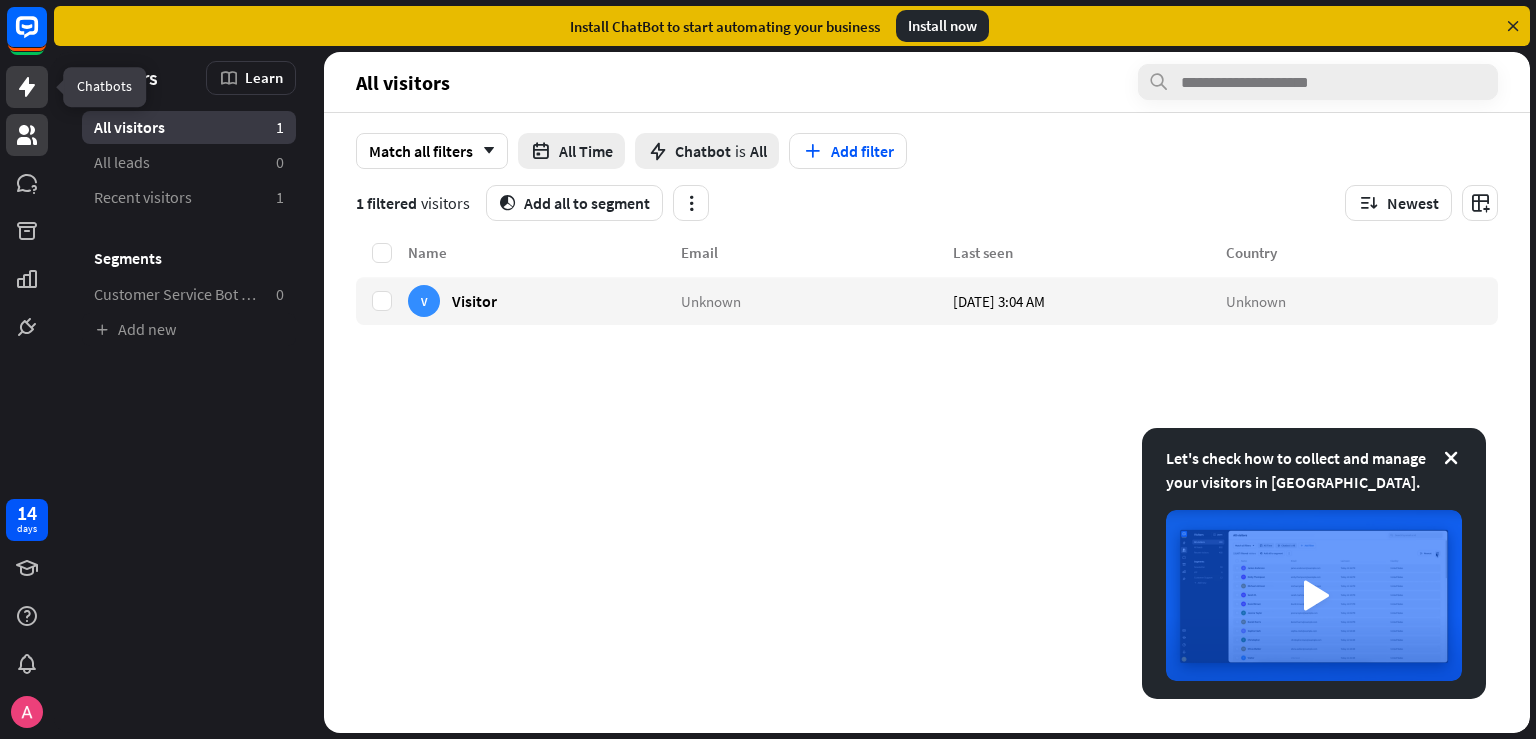 click at bounding box center [27, 87] 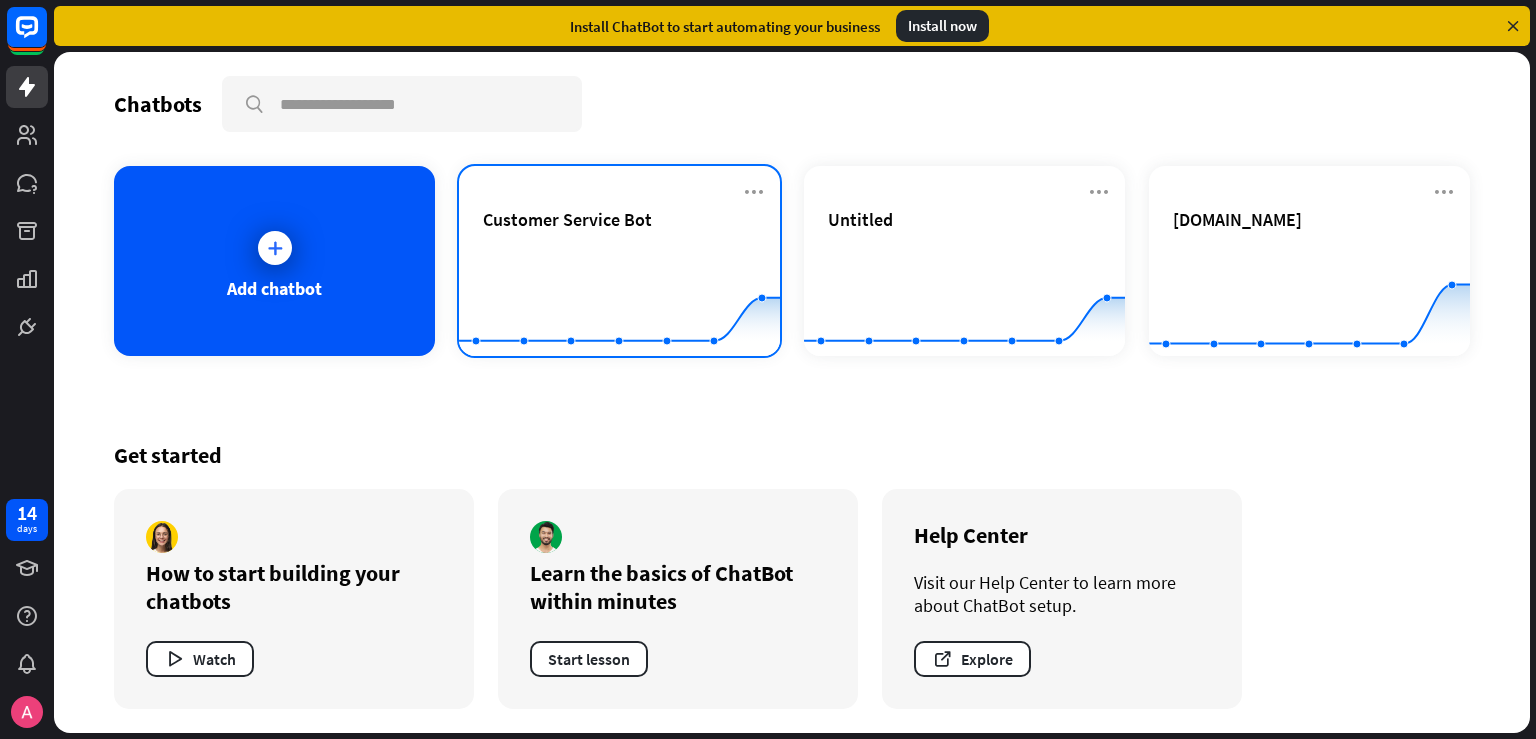 click on "Customer Service Bot
Created with Highcharts 10.1.0 0 1 2" at bounding box center [619, 261] 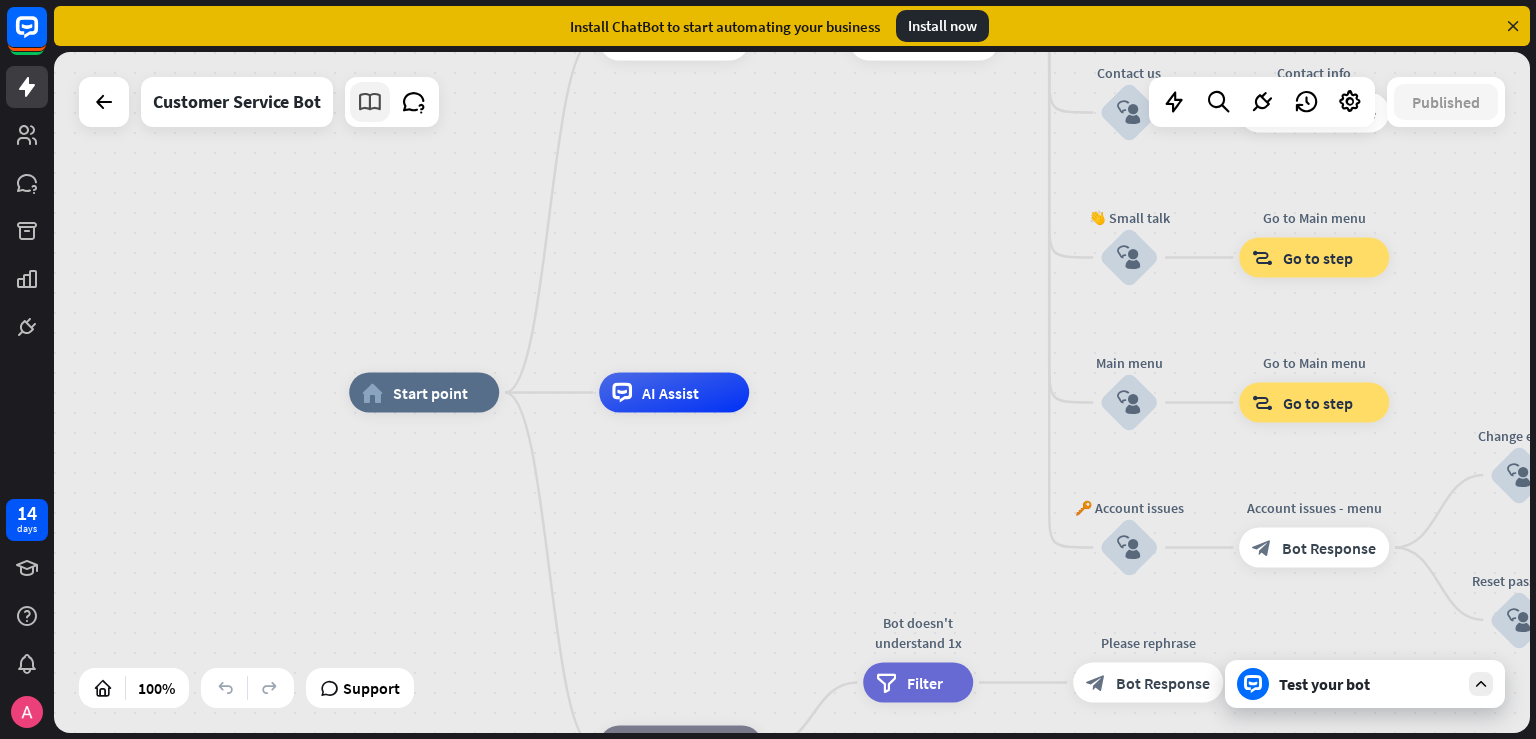 click at bounding box center [370, 102] 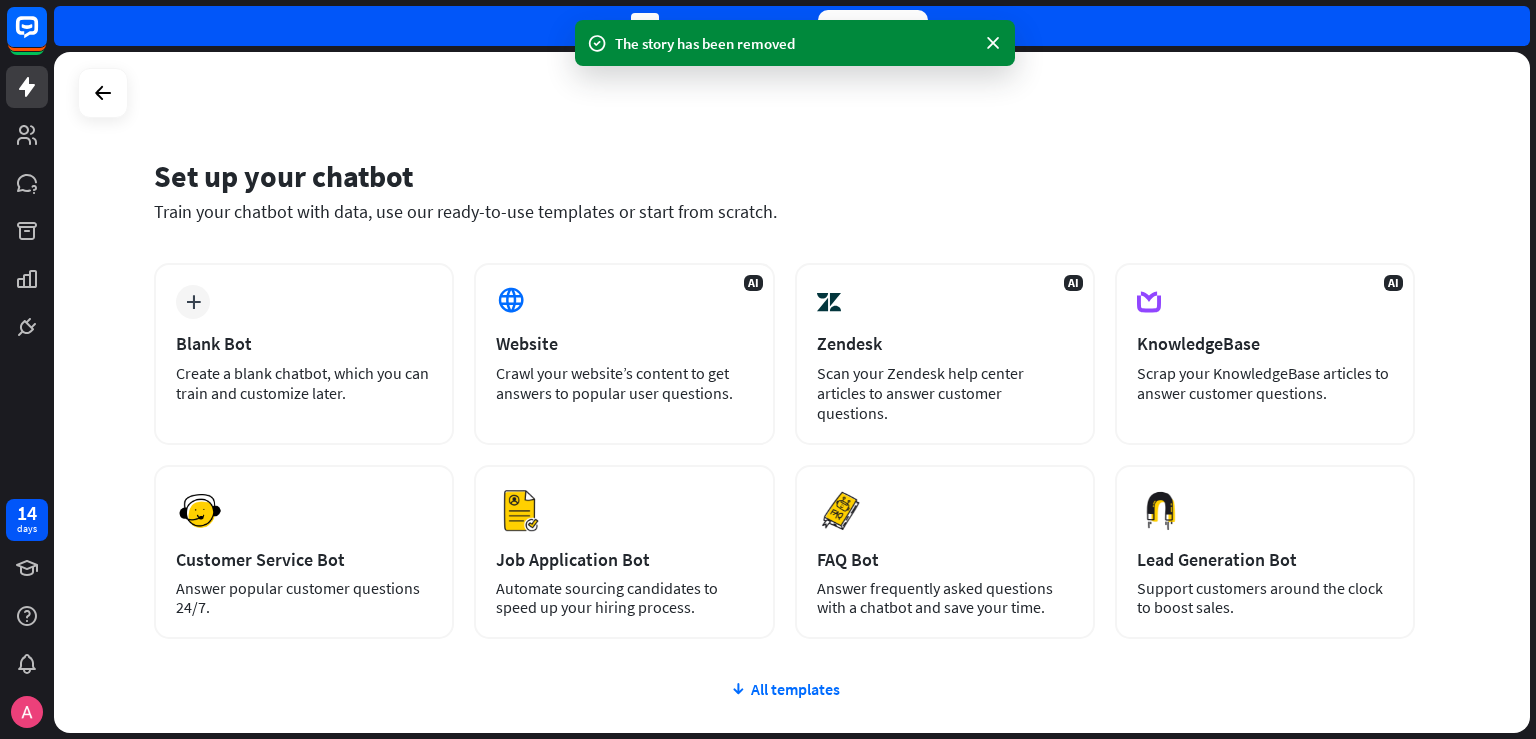 scroll, scrollTop: 0, scrollLeft: 0, axis: both 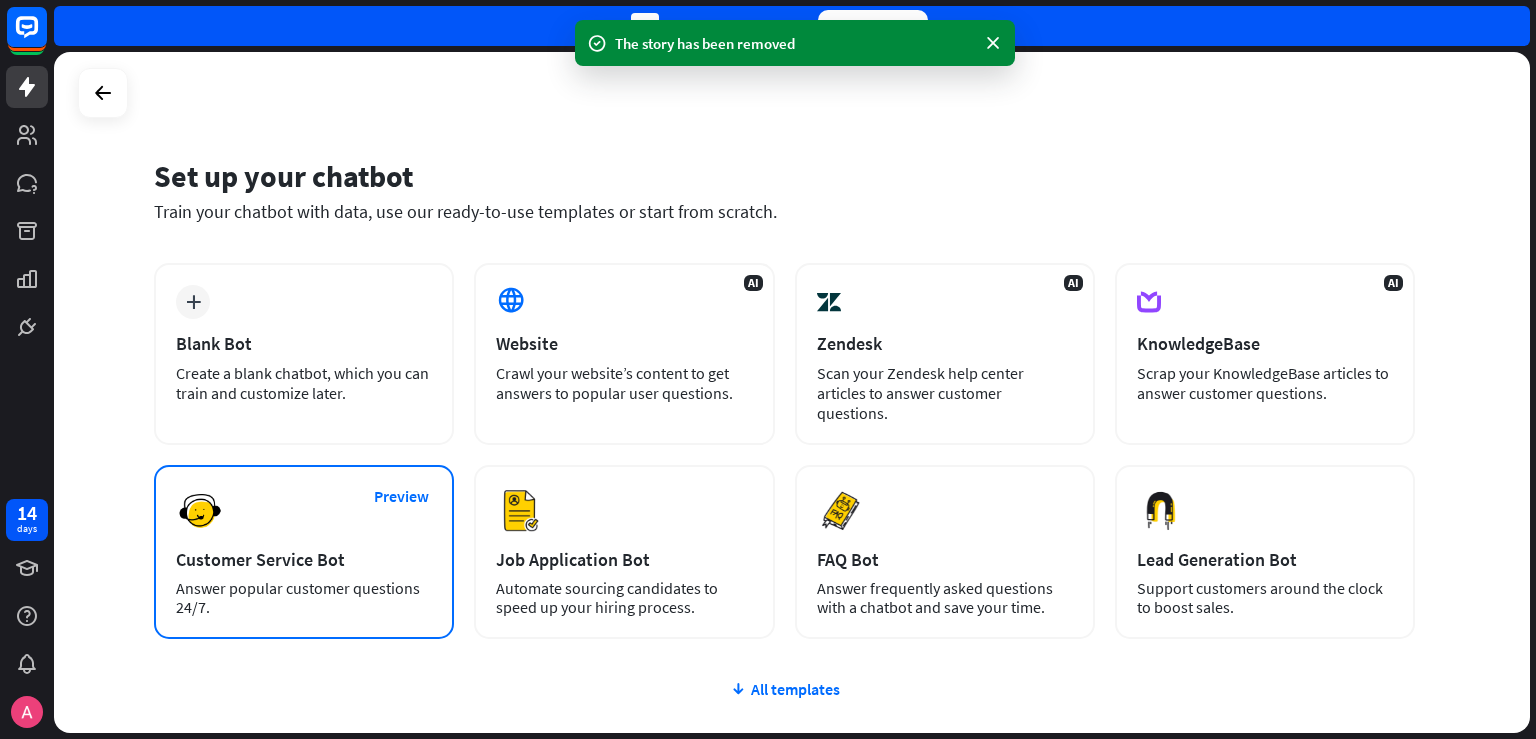 click on "Preview
Customer Service Bot
Answer popular customer questions 24/7." at bounding box center [304, 552] 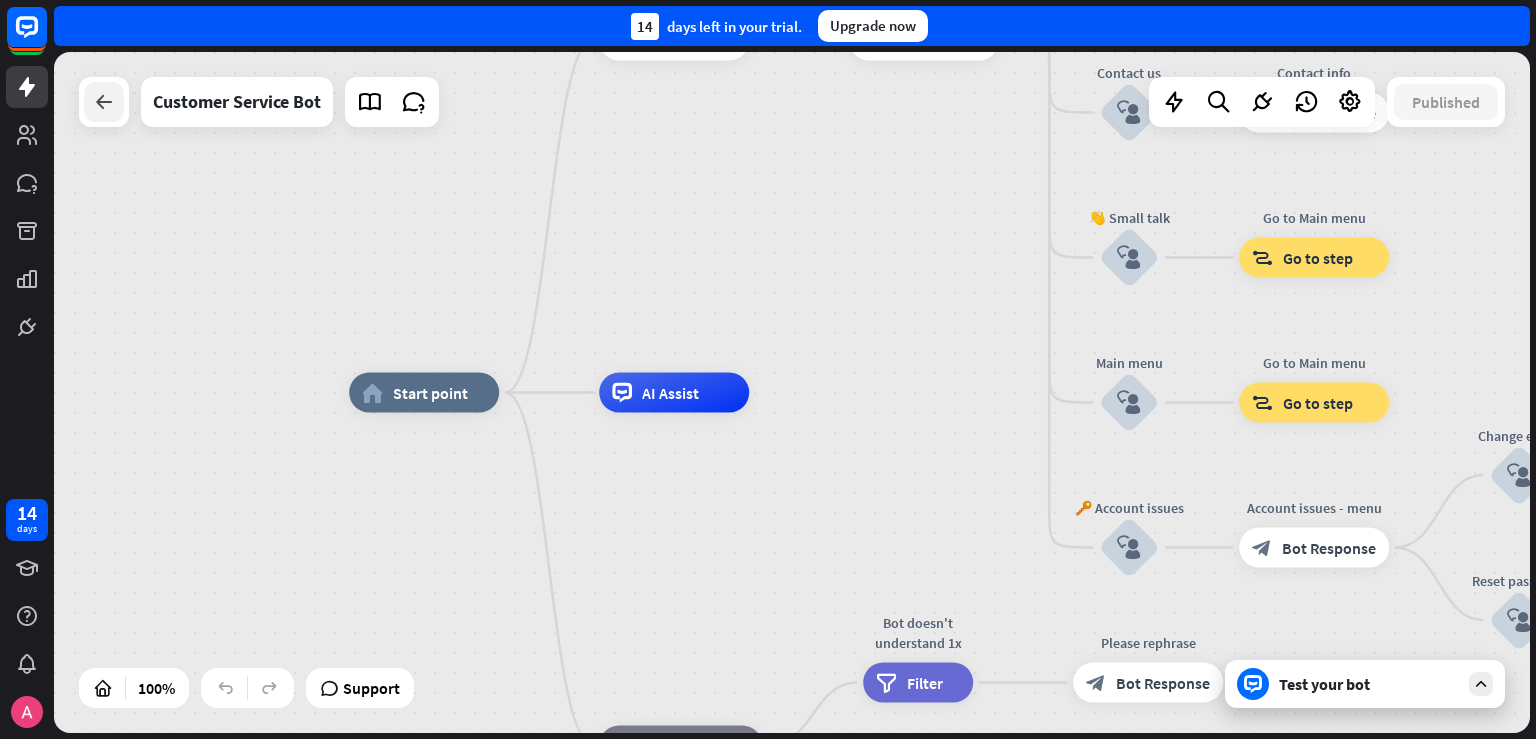 click at bounding box center [104, 102] 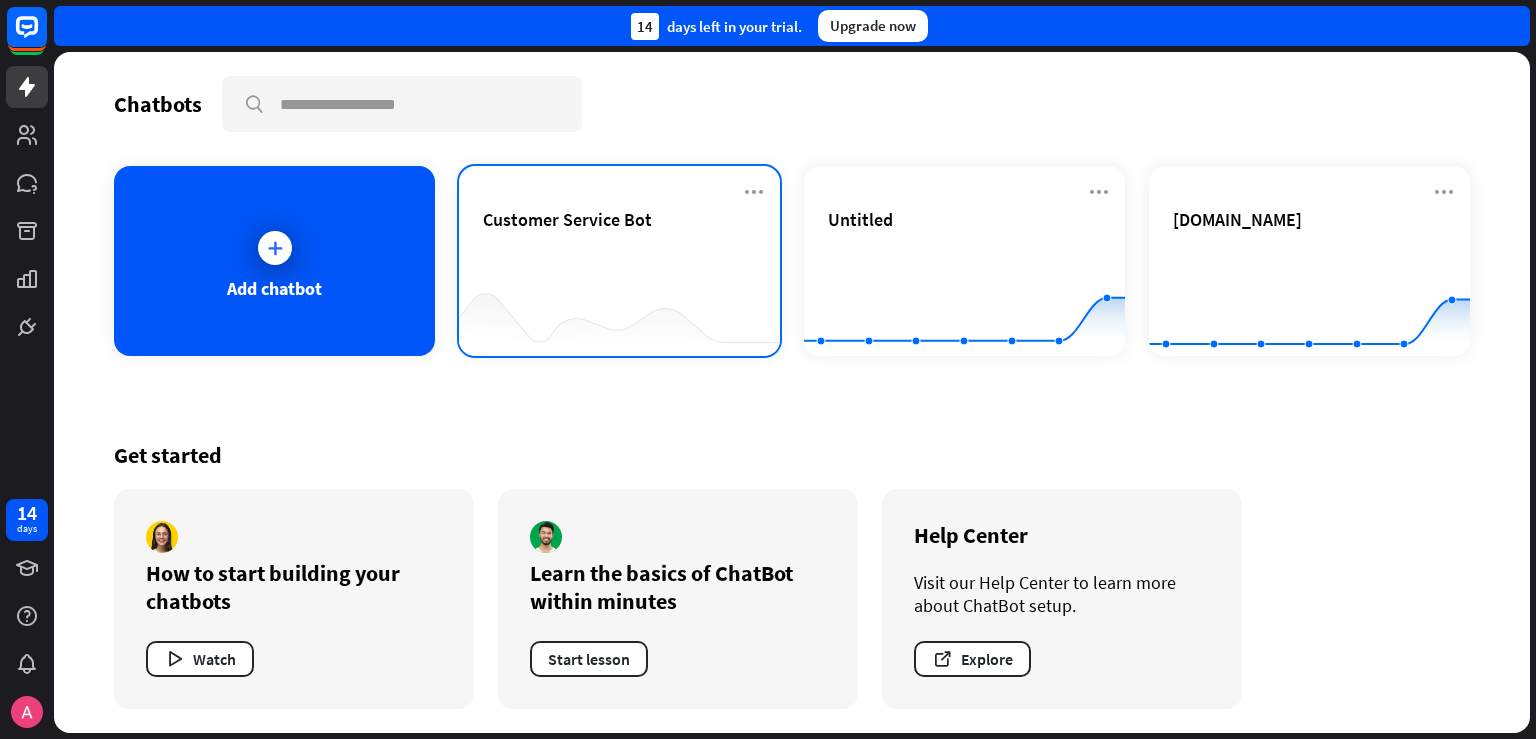 click on "Customer Service Bot" at bounding box center [619, 243] 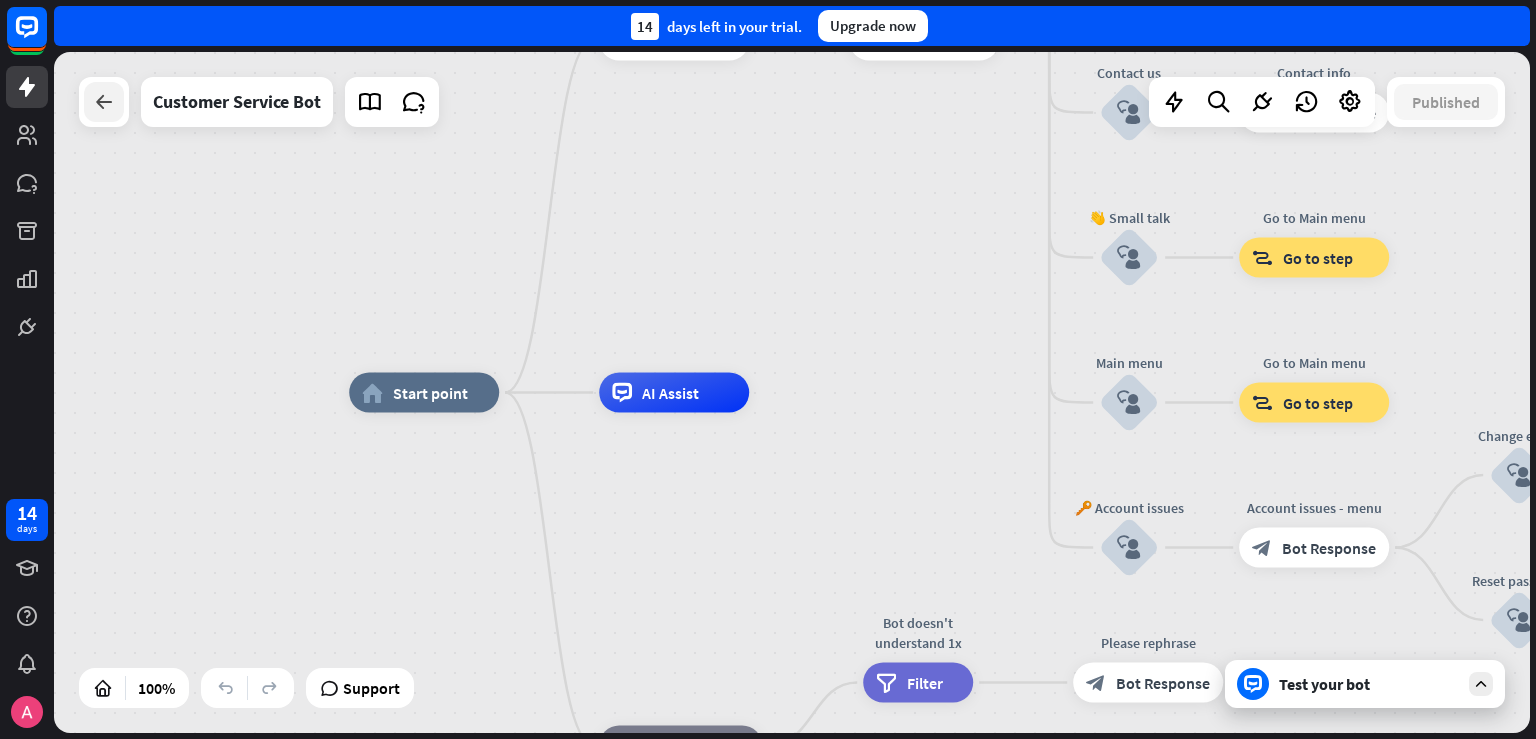 click at bounding box center (104, 102) 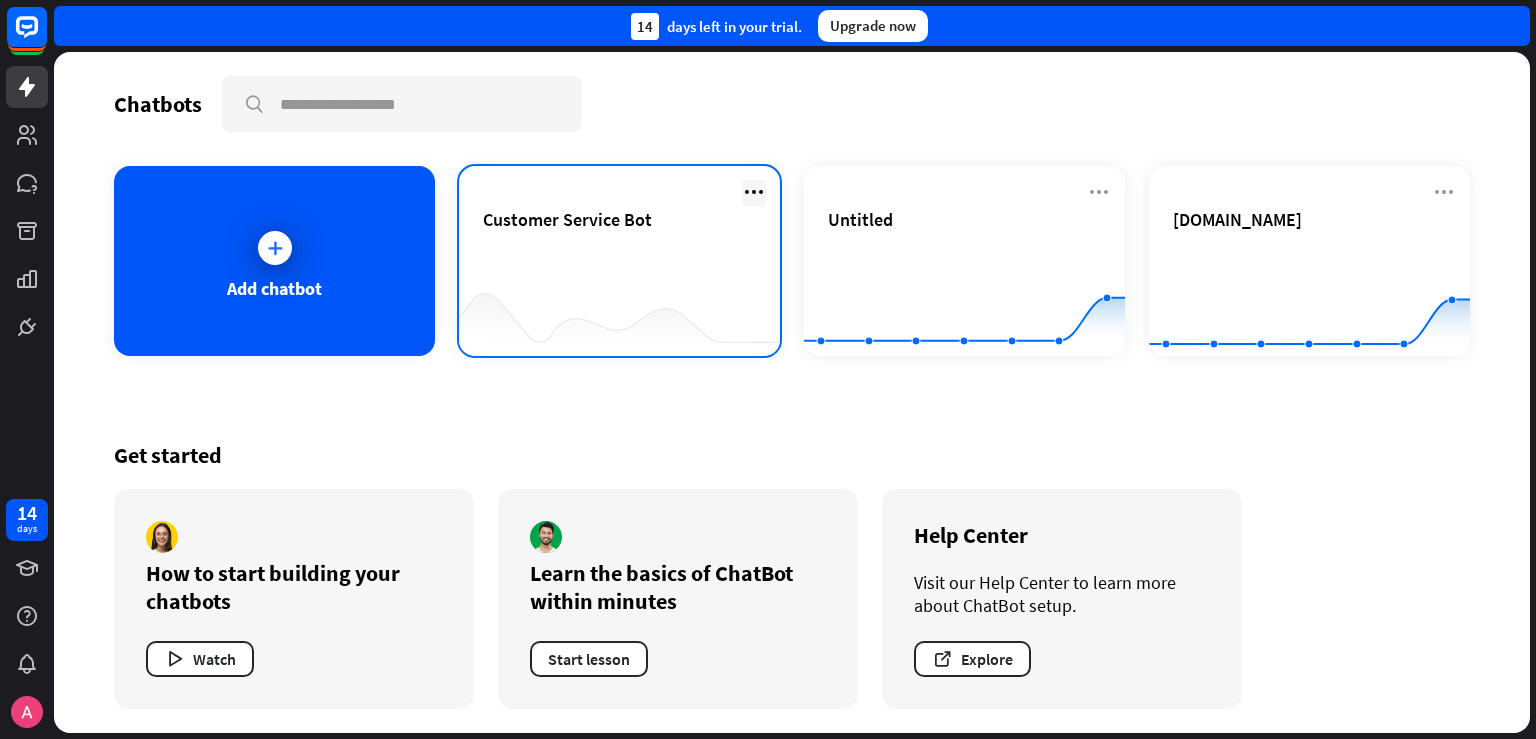 click at bounding box center (754, 192) 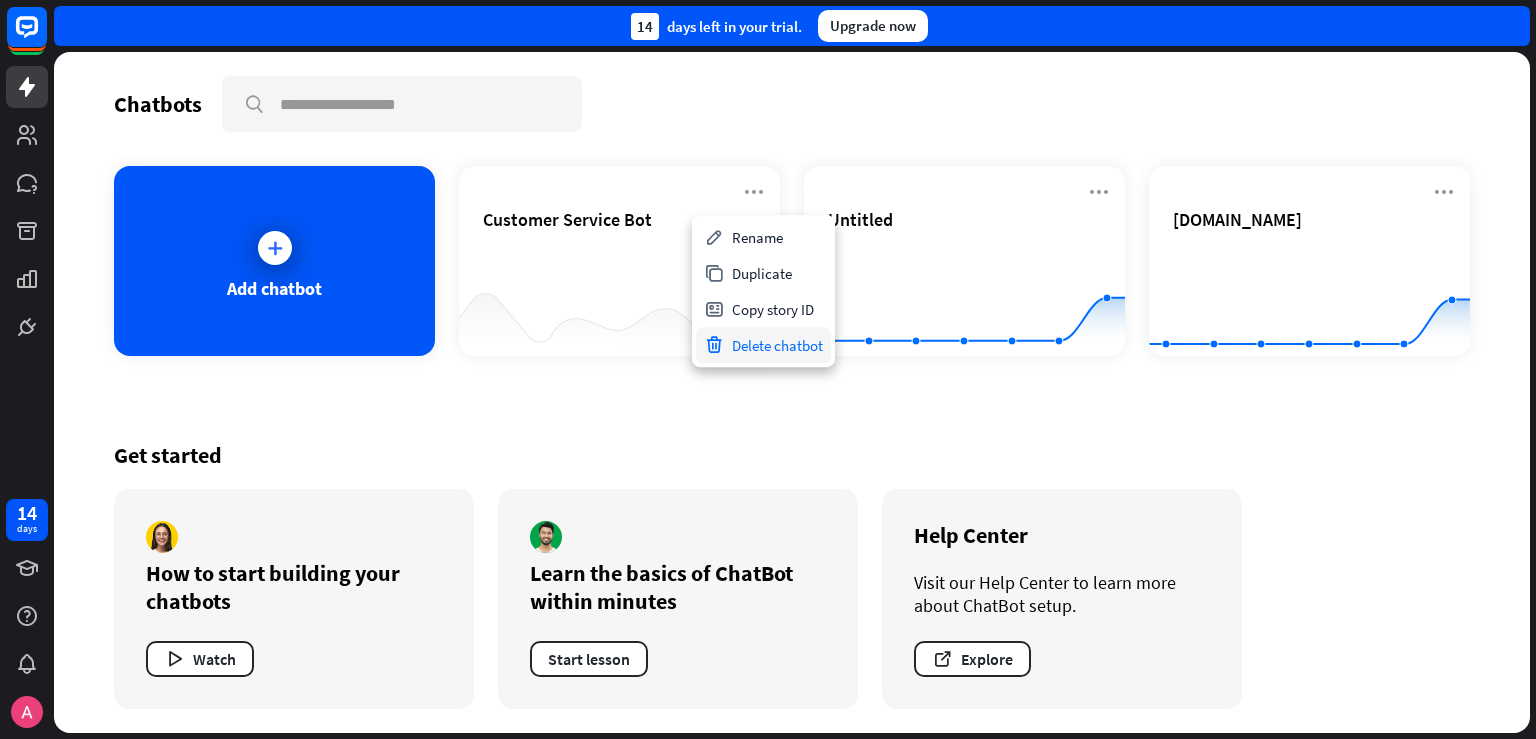 click on "Delete chatbot" at bounding box center (763, 345) 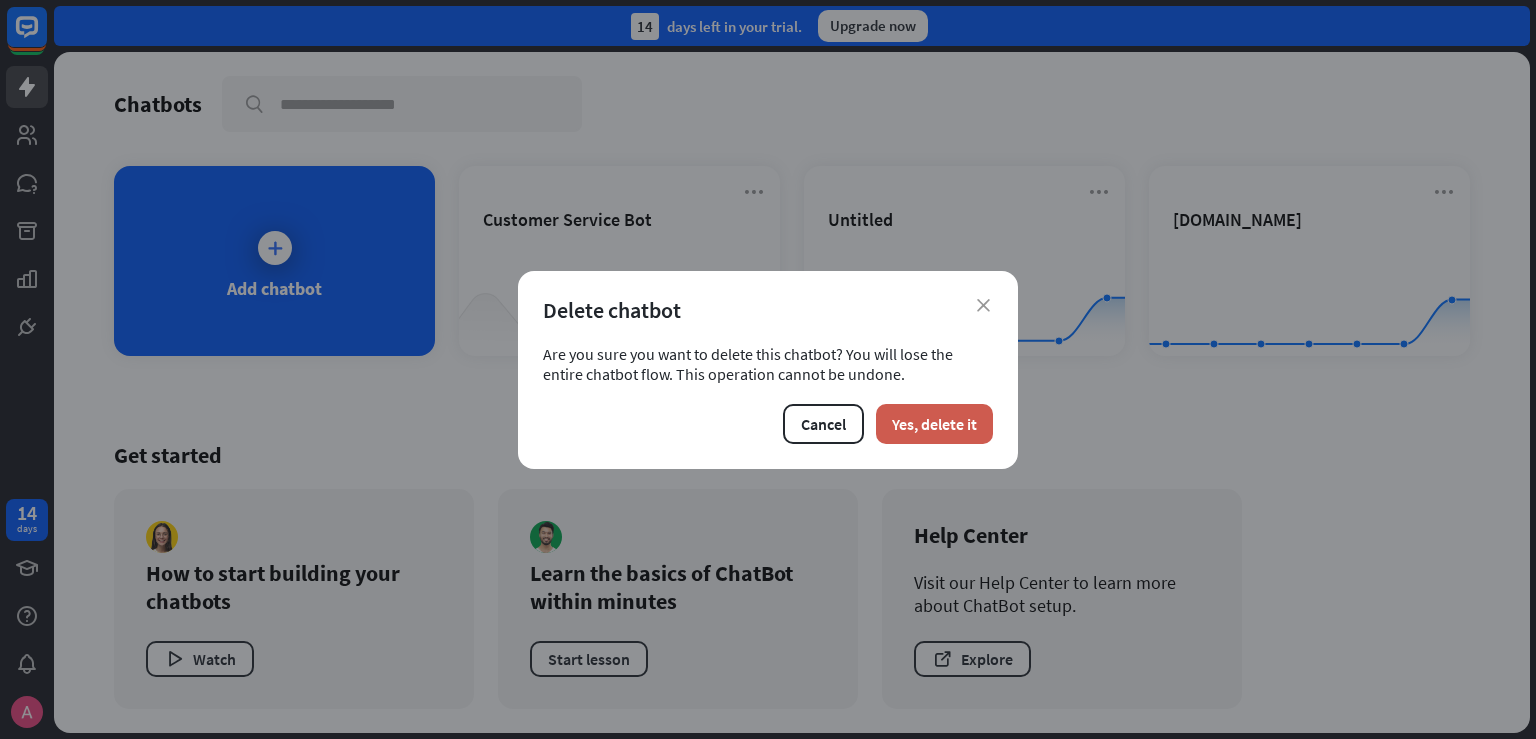 click on "Yes, delete it" at bounding box center [934, 424] 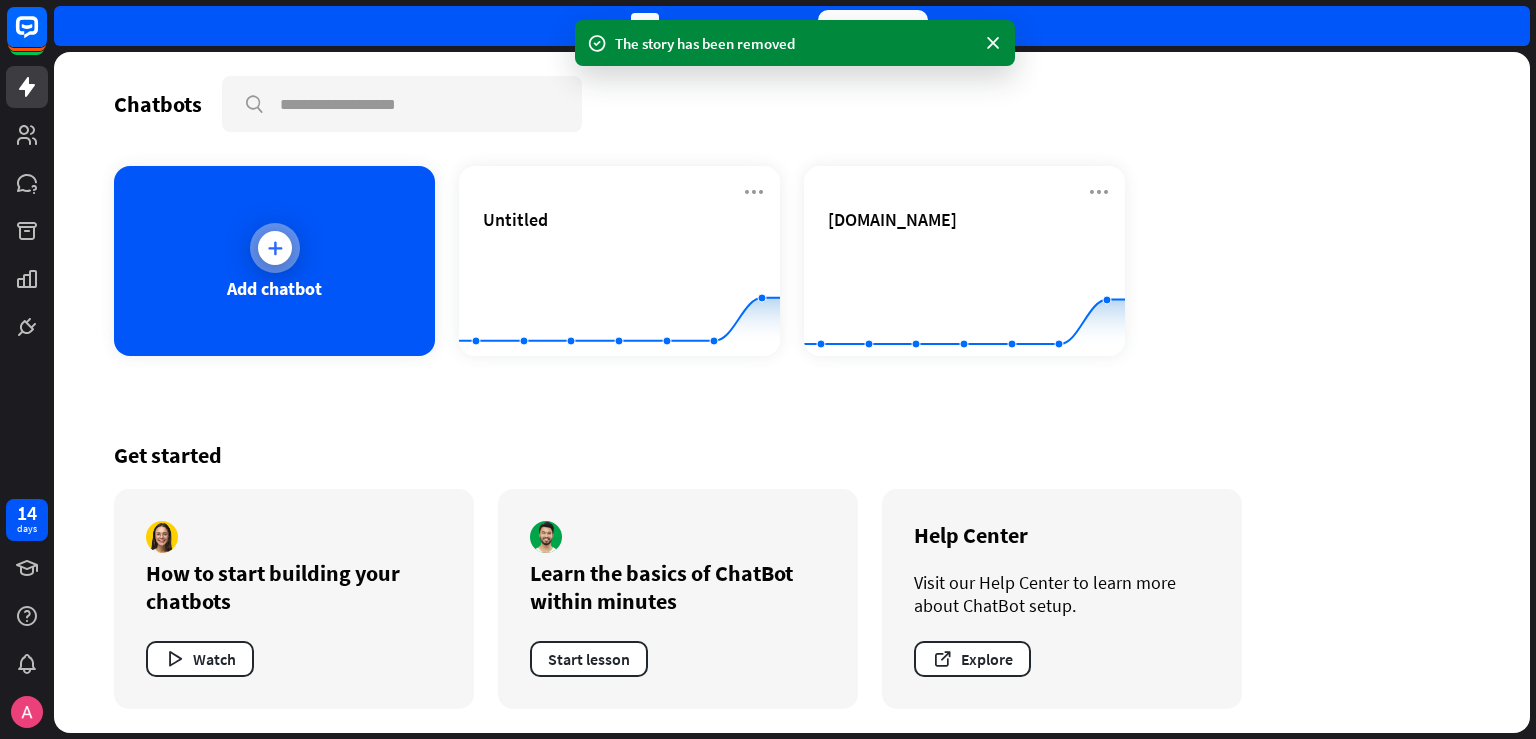 click at bounding box center (275, 248) 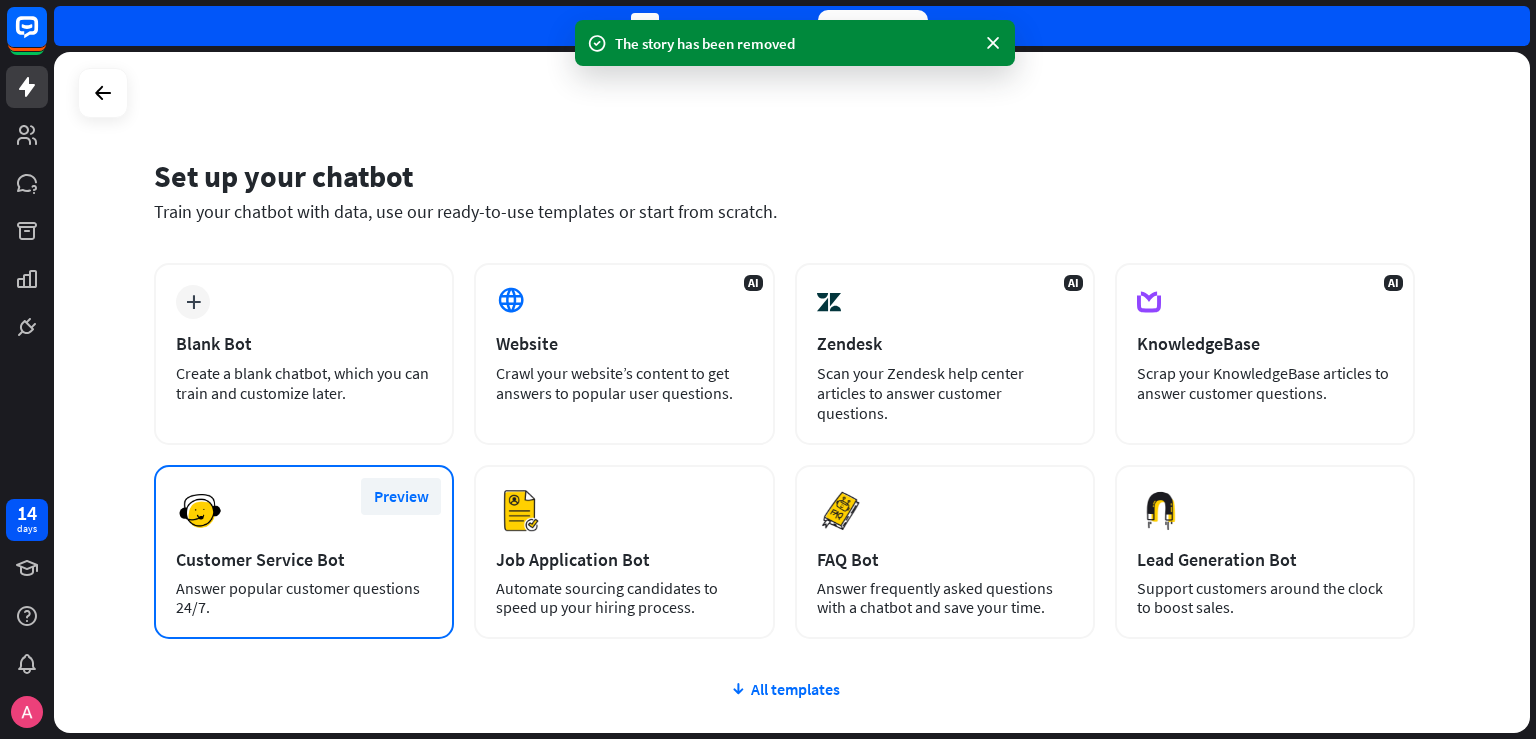 click on "Preview" at bounding box center (401, 496) 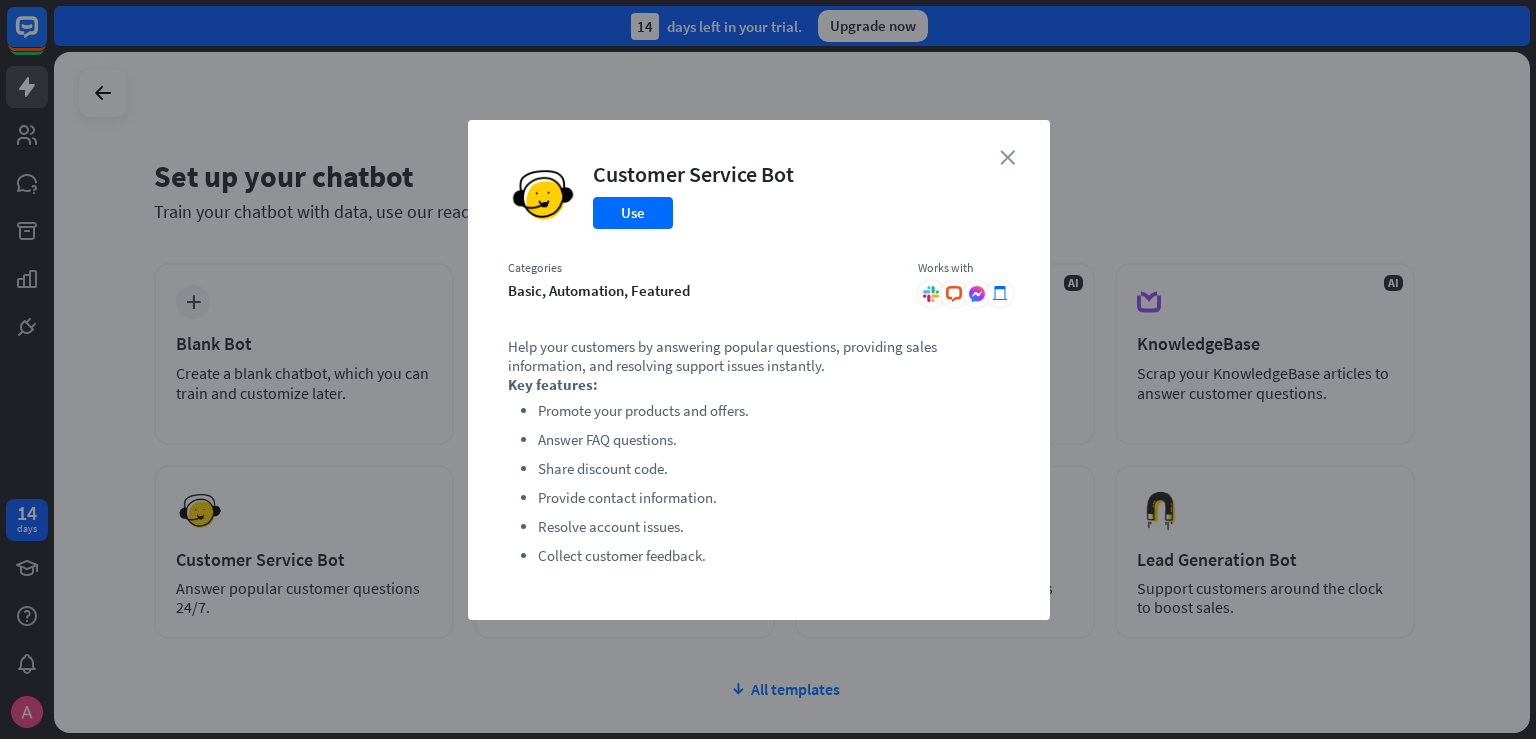 click on "close" at bounding box center [1007, 157] 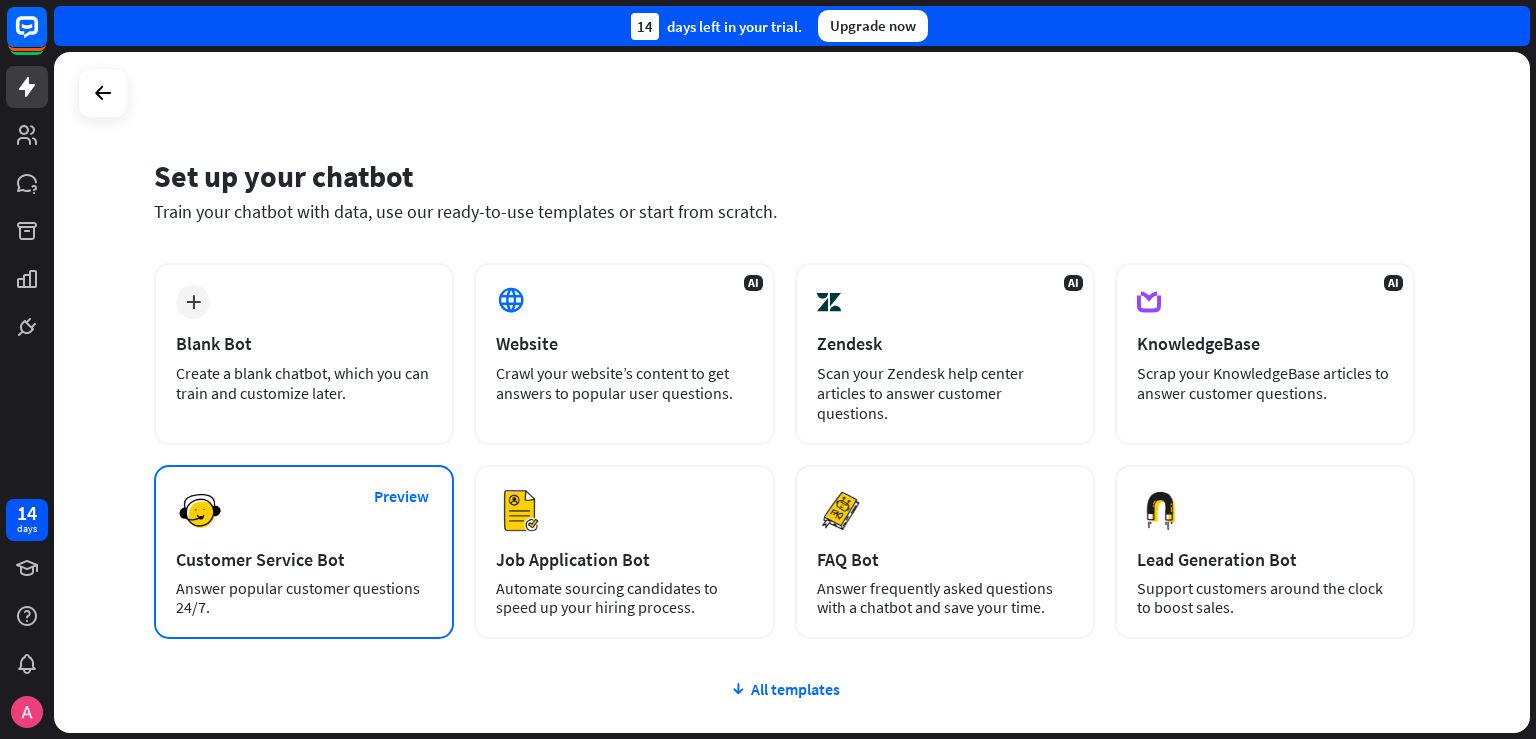 click on "Customer Service Bot" at bounding box center [304, 559] 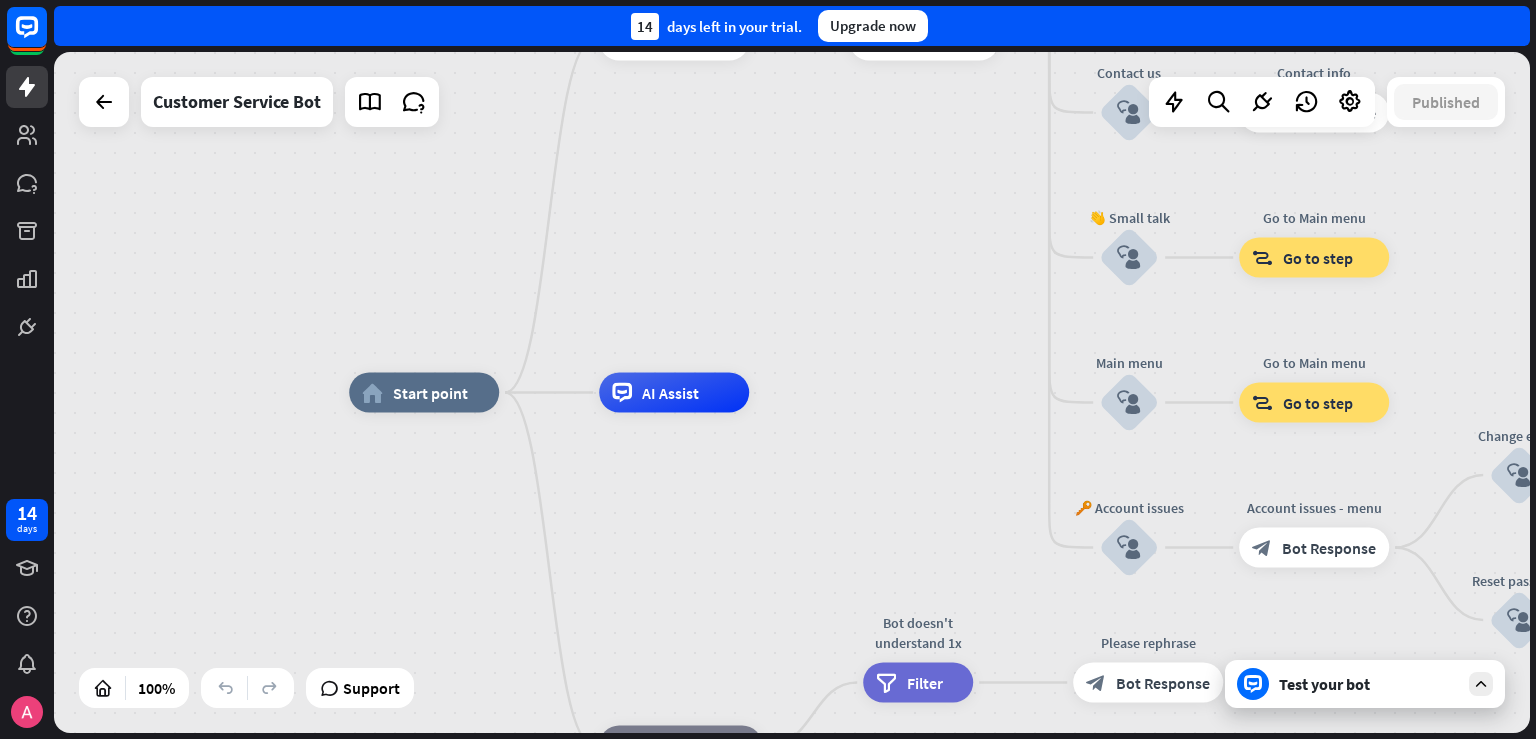 click on "Test your bot" at bounding box center [1369, 684] 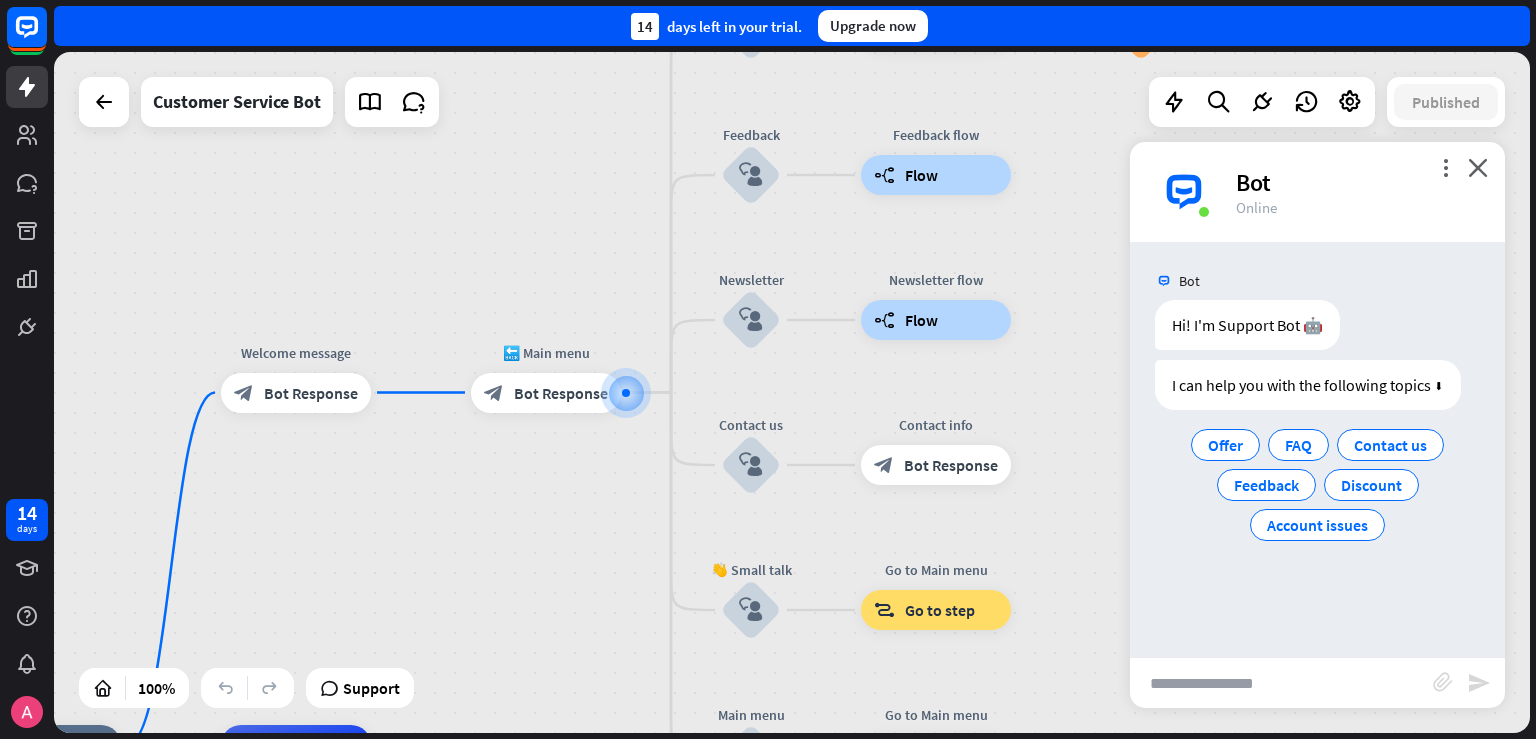 click at bounding box center [1281, 683] 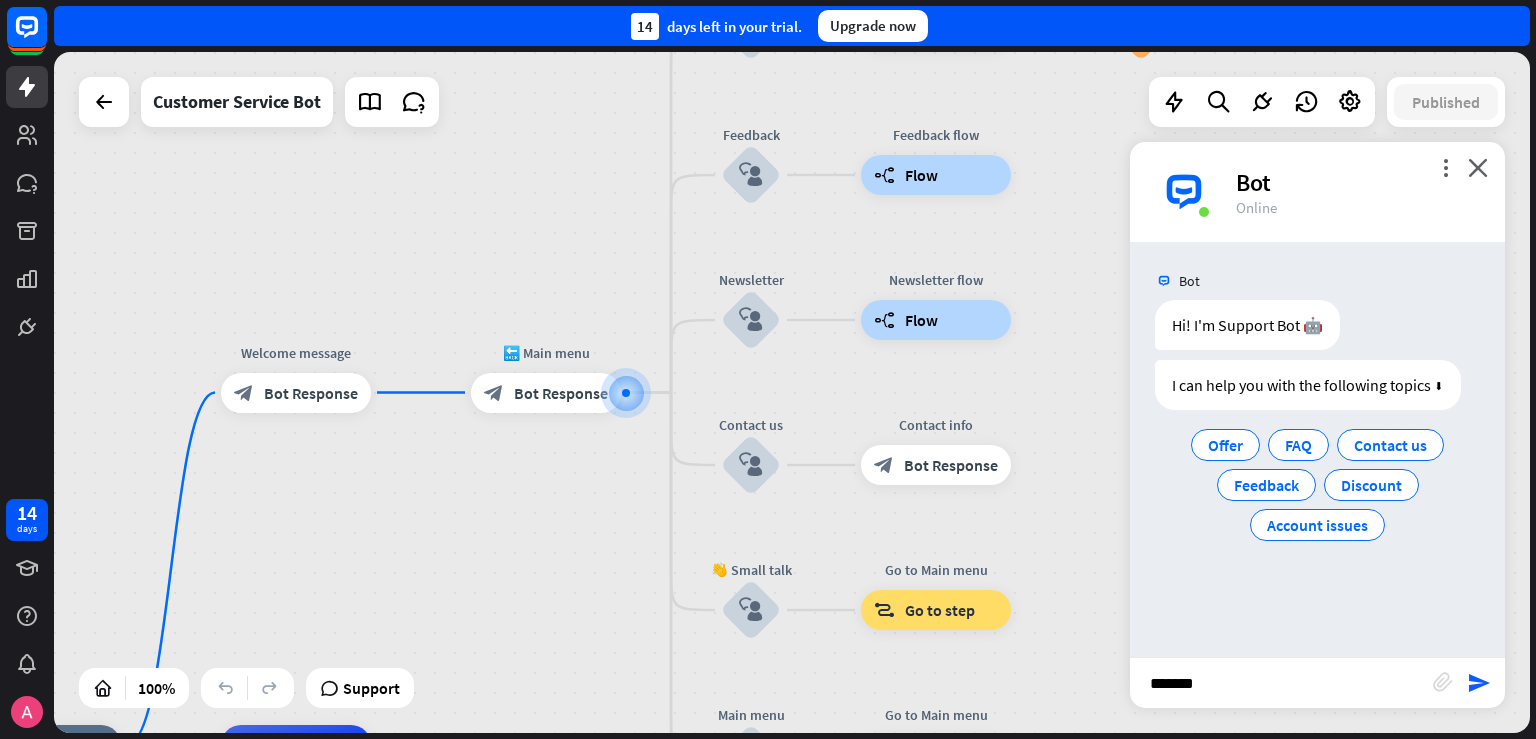 type on "********" 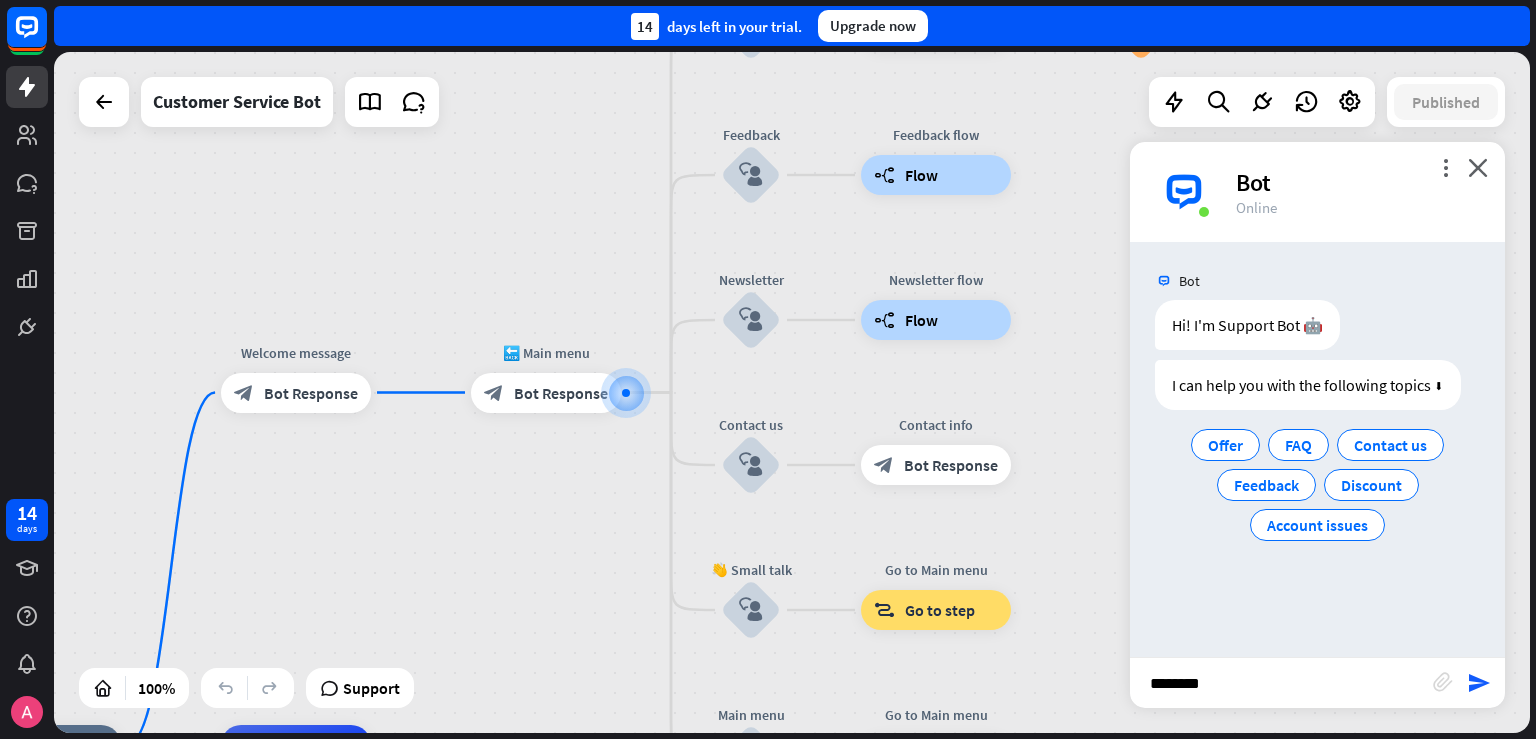 type 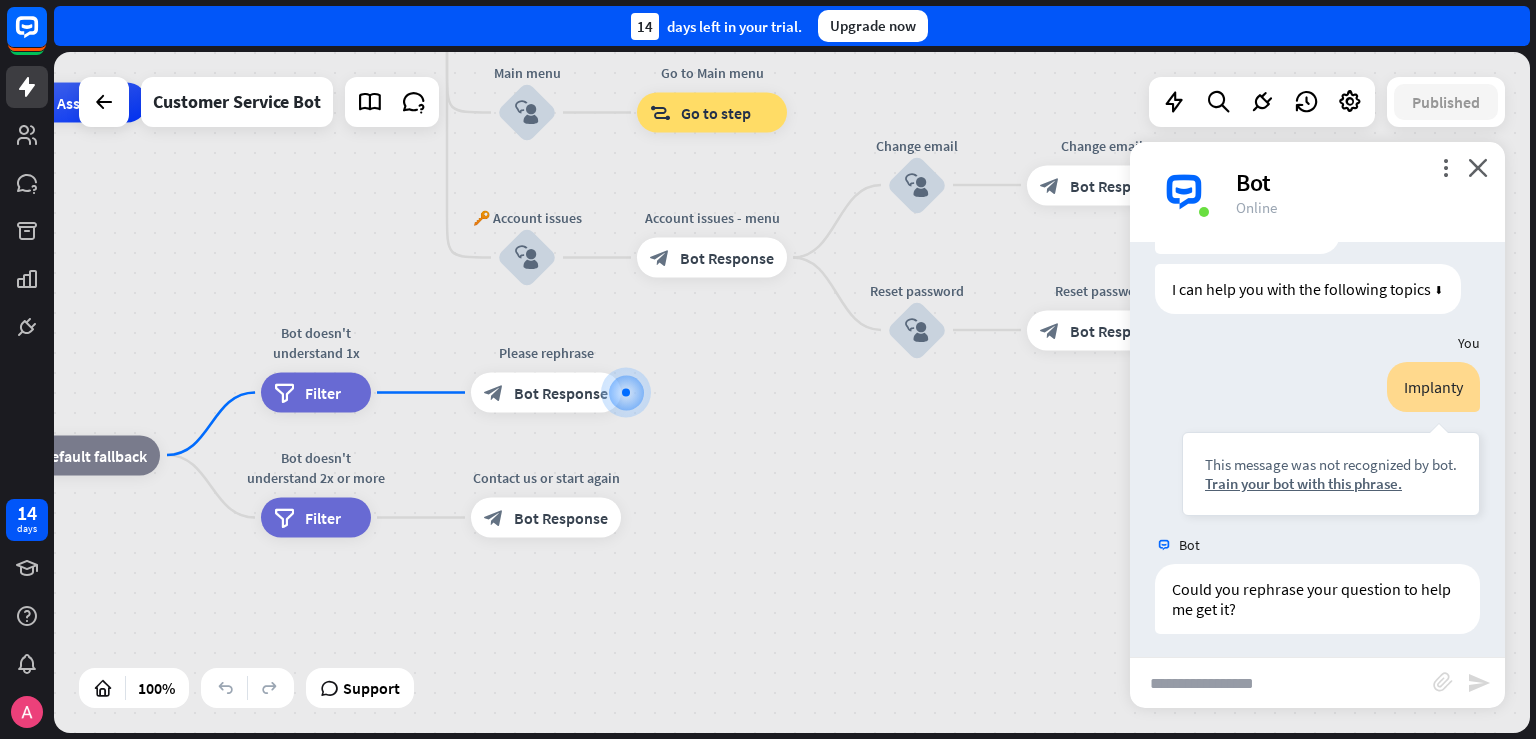 scroll, scrollTop: 102, scrollLeft: 0, axis: vertical 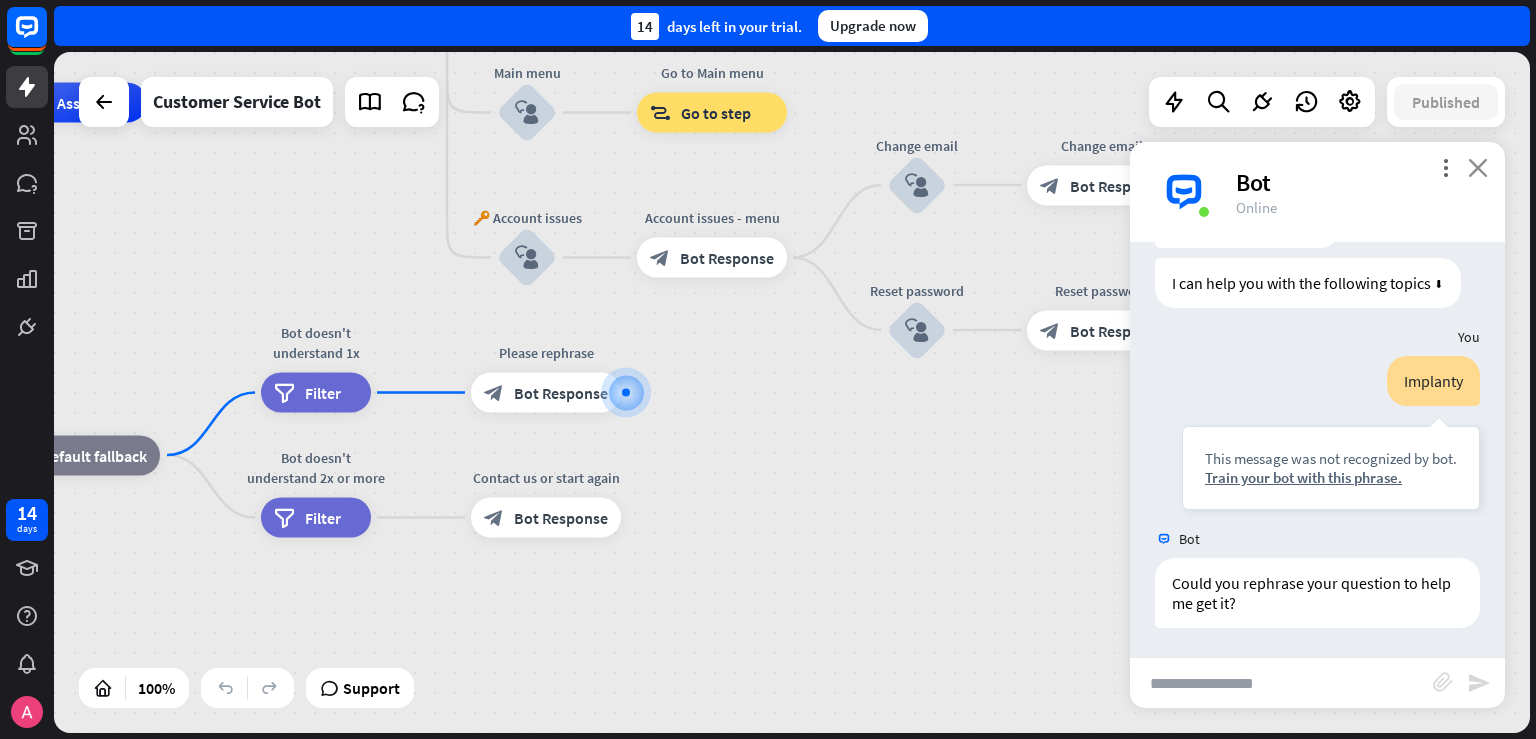 click on "close" at bounding box center [1478, 167] 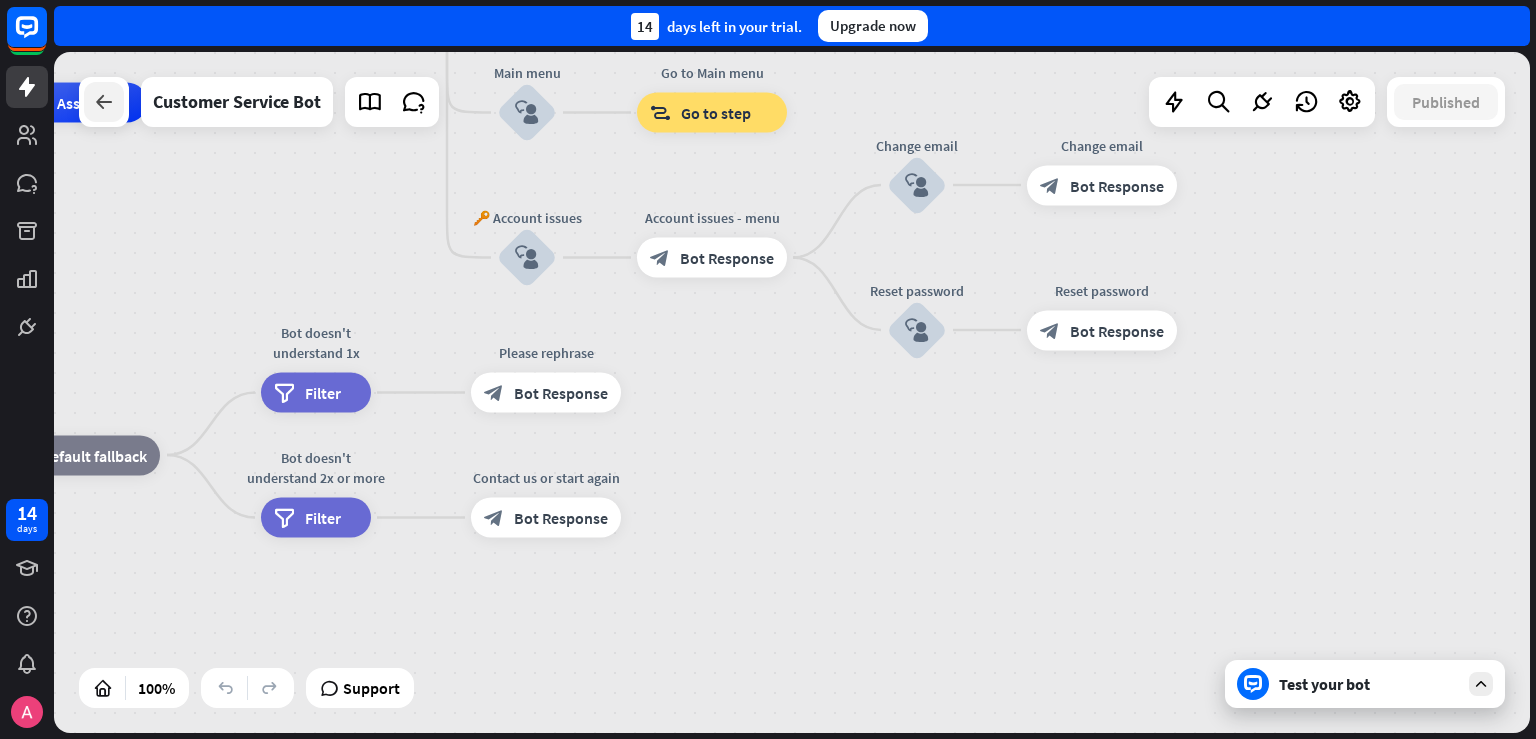 click at bounding box center [104, 102] 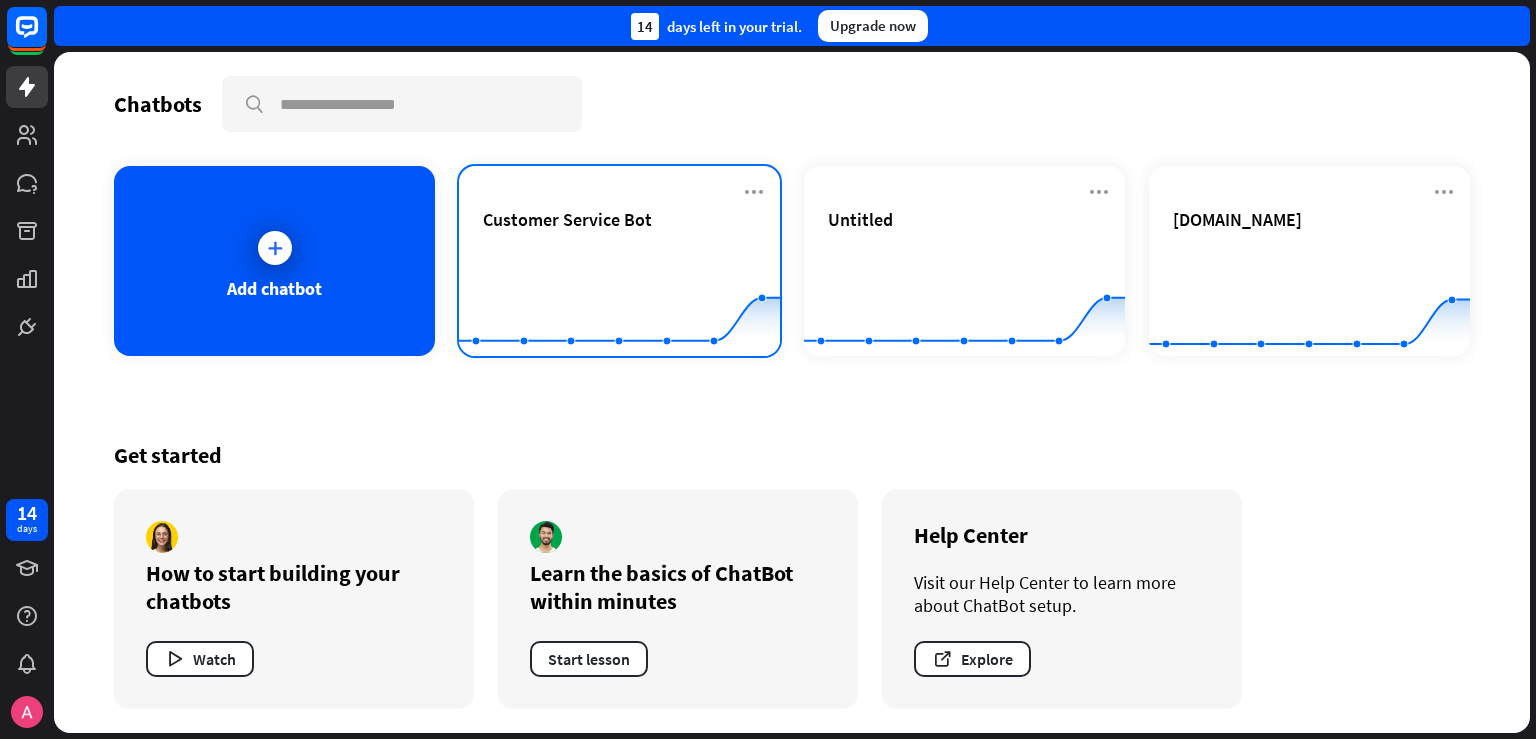 click on "Customer Service Bot" at bounding box center (567, 219) 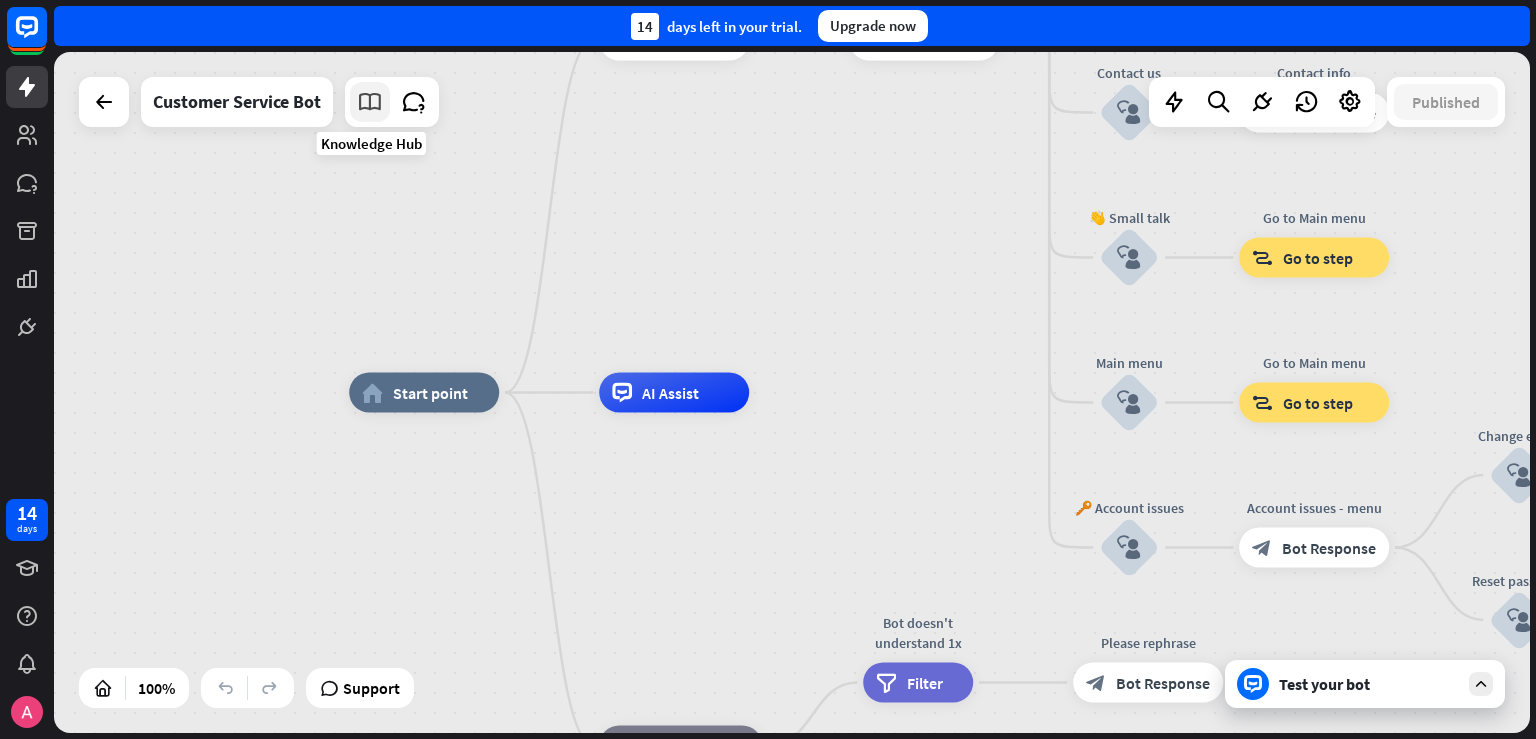 click at bounding box center [370, 102] 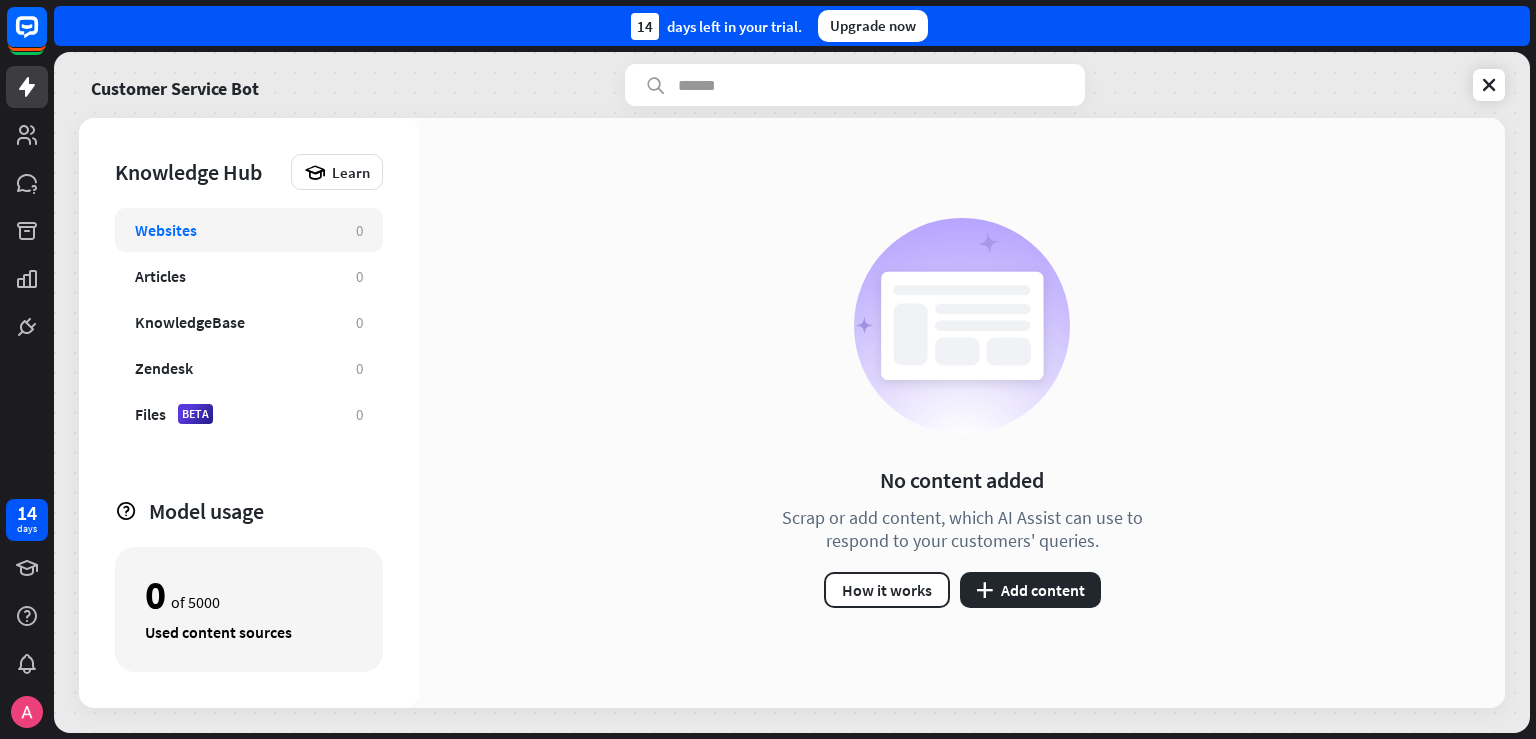click on "Websites     0" at bounding box center [249, 230] 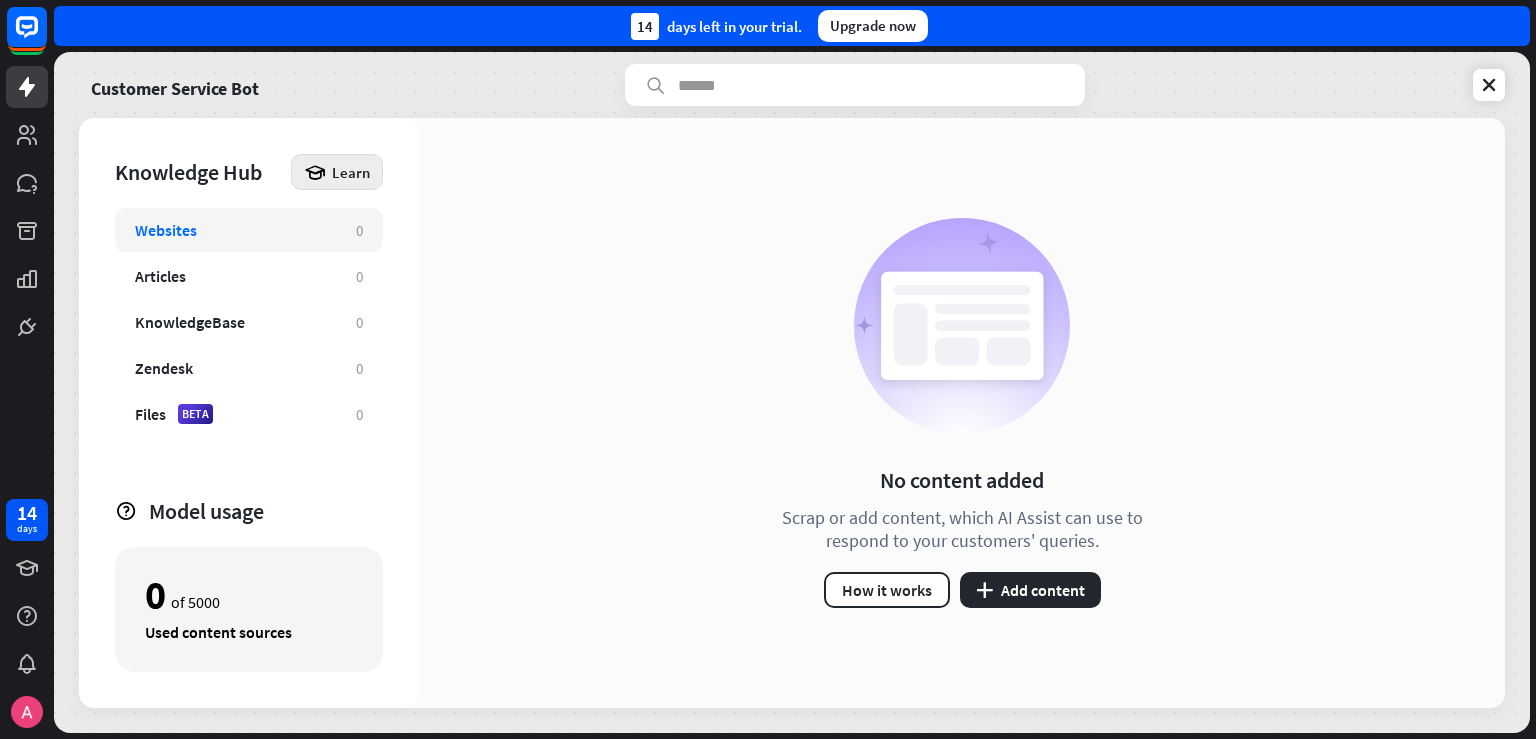 click on "Learn" at bounding box center (351, 172) 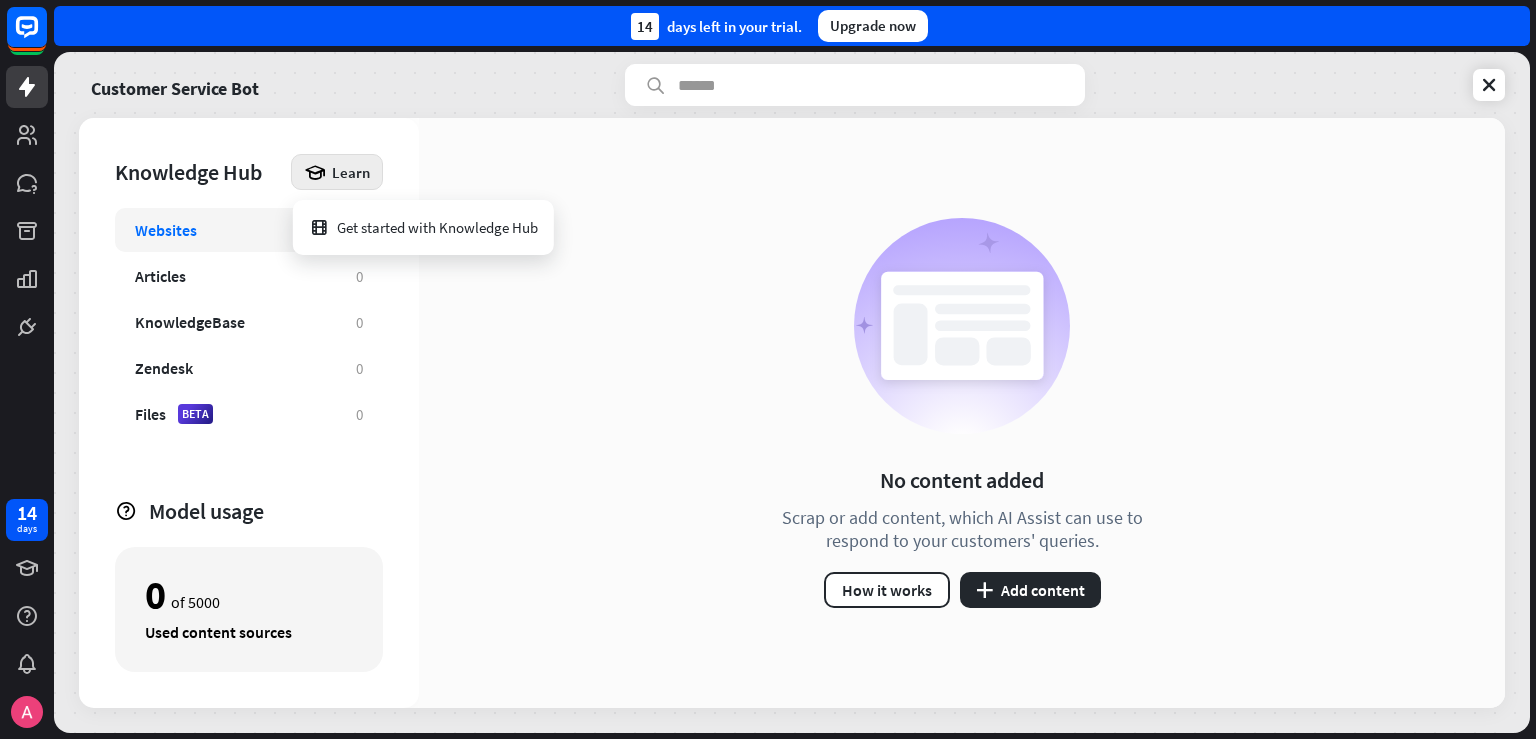 click on "Websites" at bounding box center [235, 230] 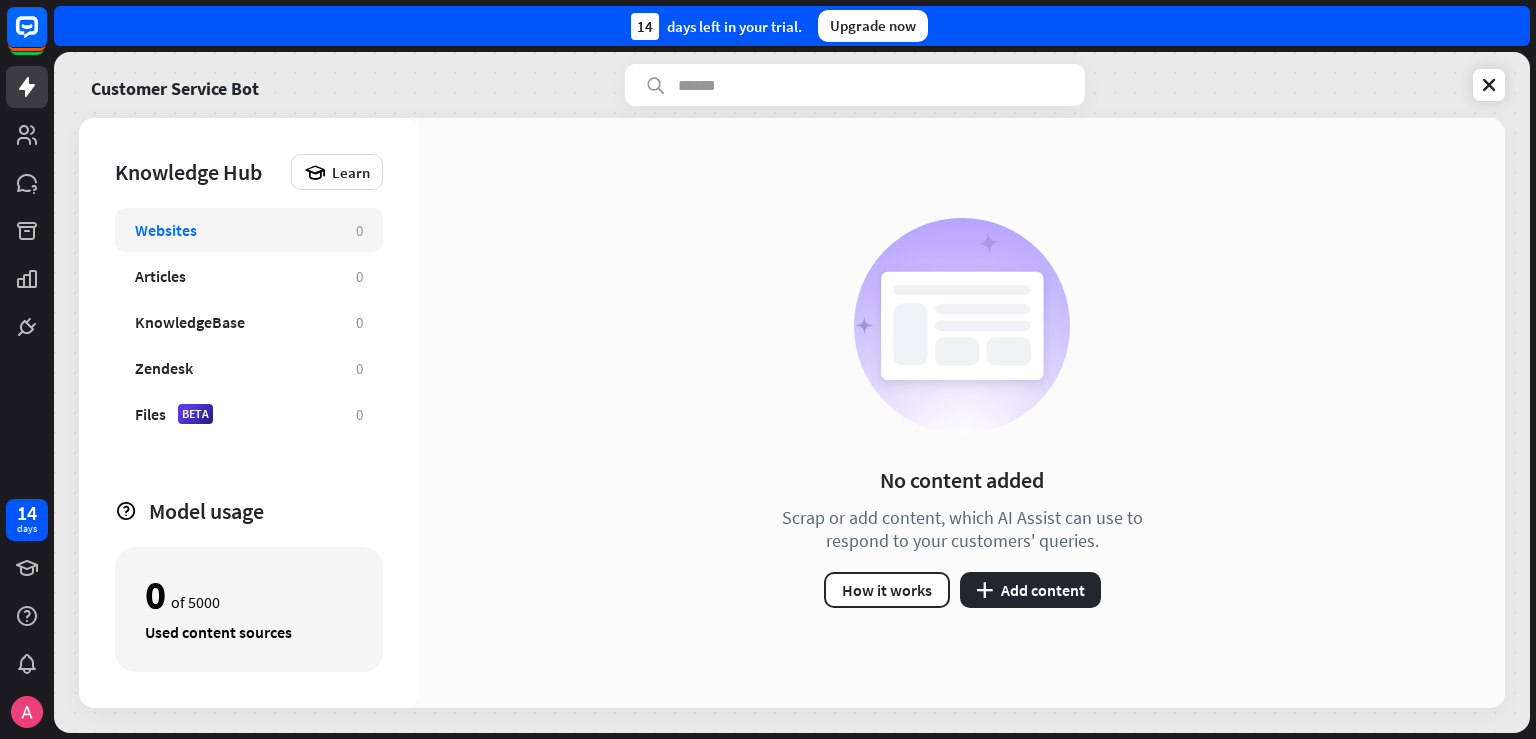 click on "Websites" at bounding box center (166, 230) 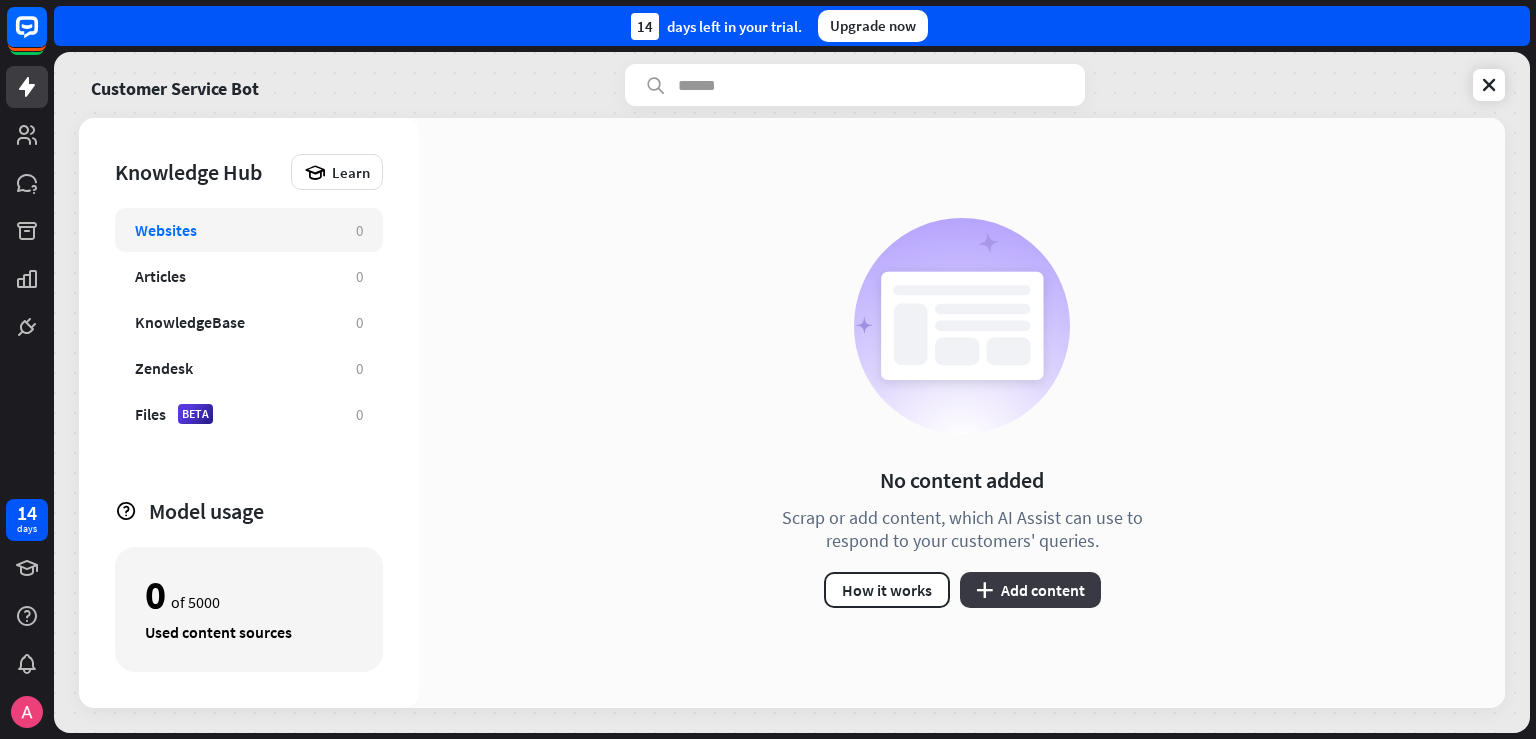 click on "plus
Add content" at bounding box center (1030, 590) 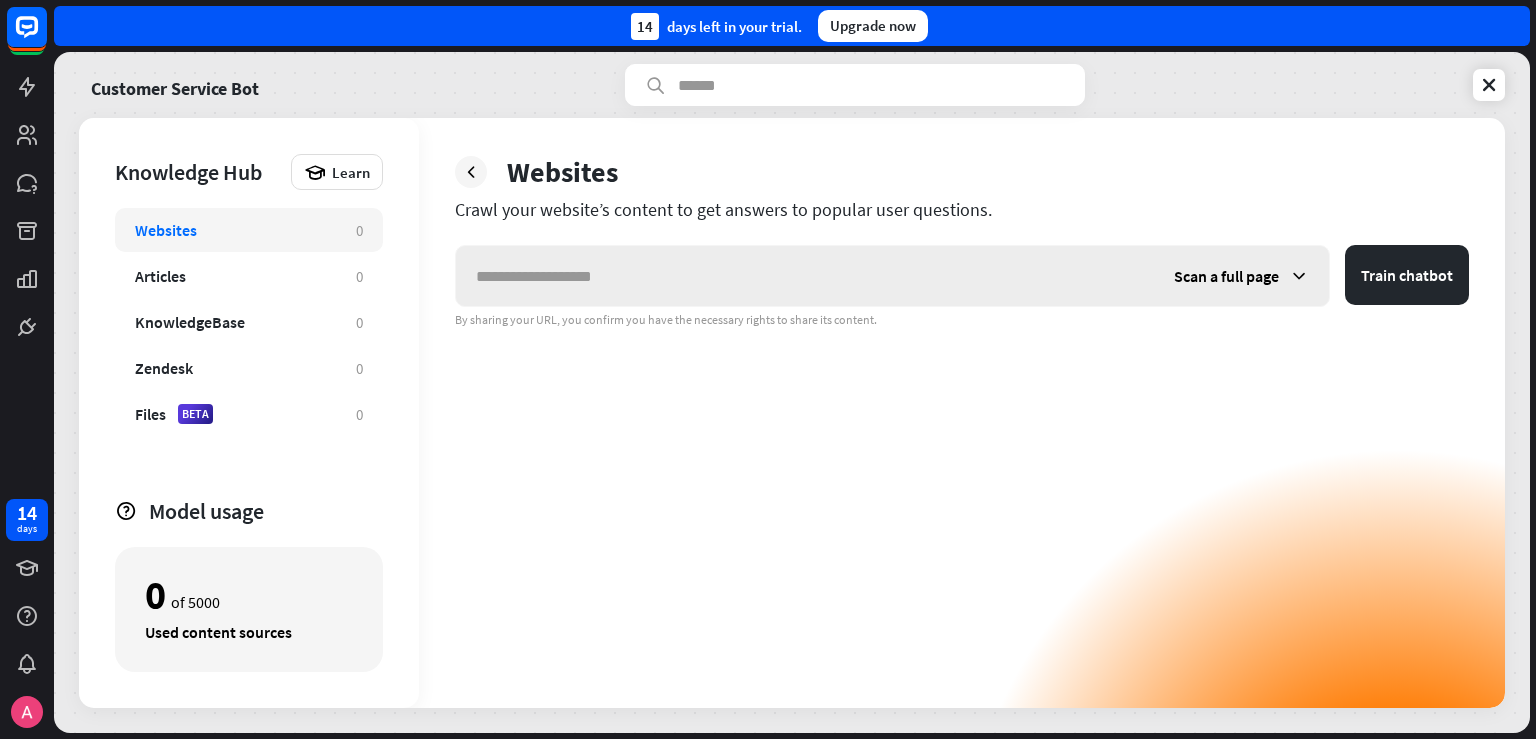 click at bounding box center (805, 276) 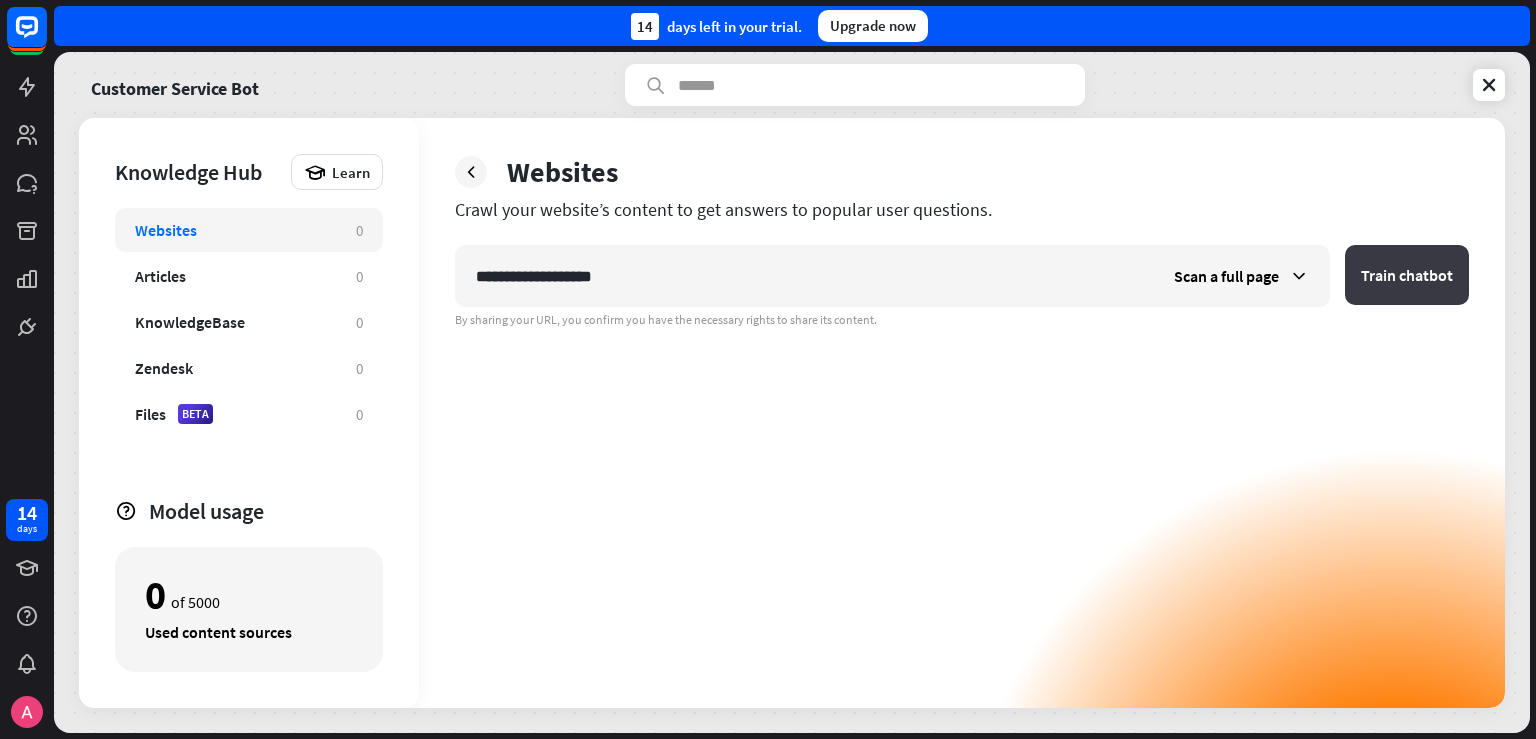 type on "**********" 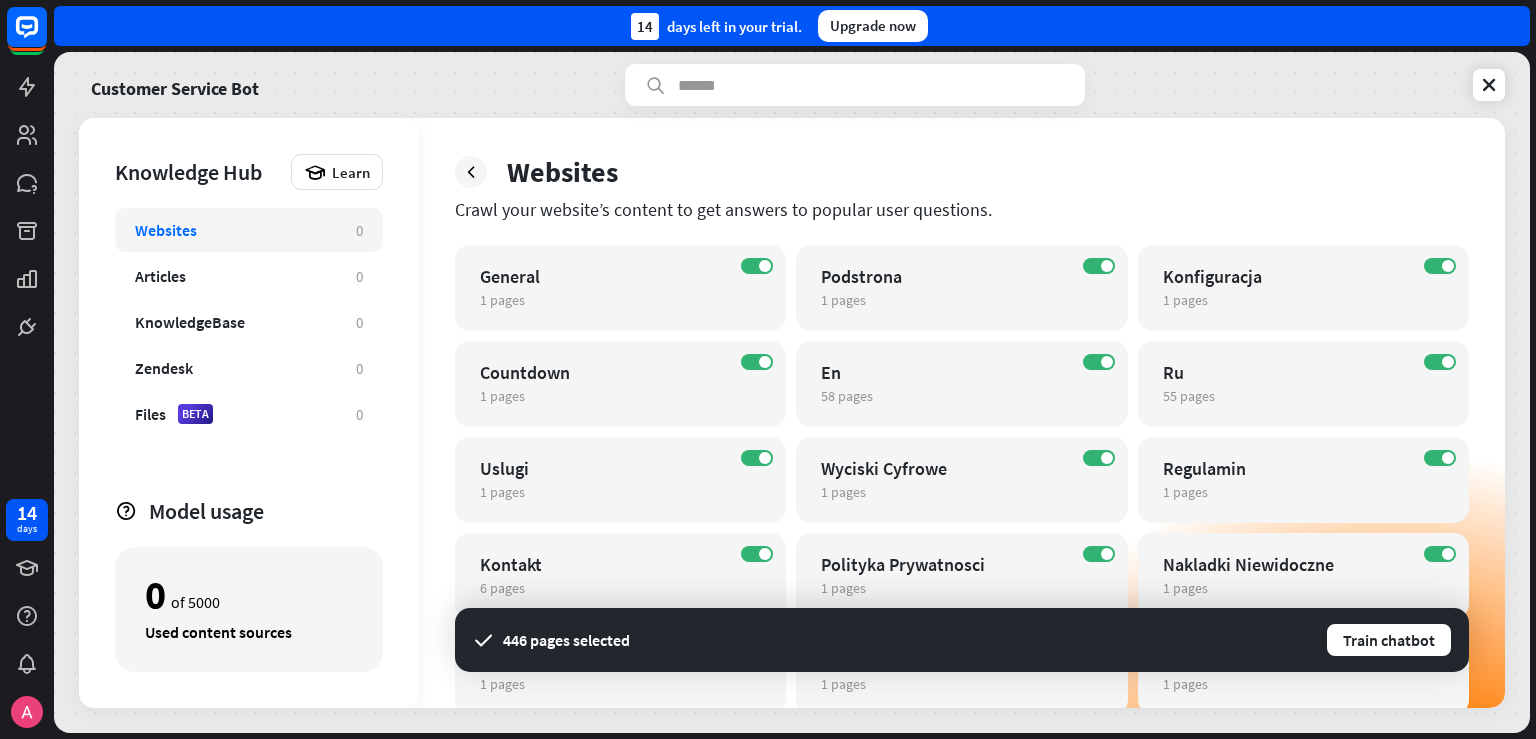 click on "Websites" at bounding box center (962, 172) 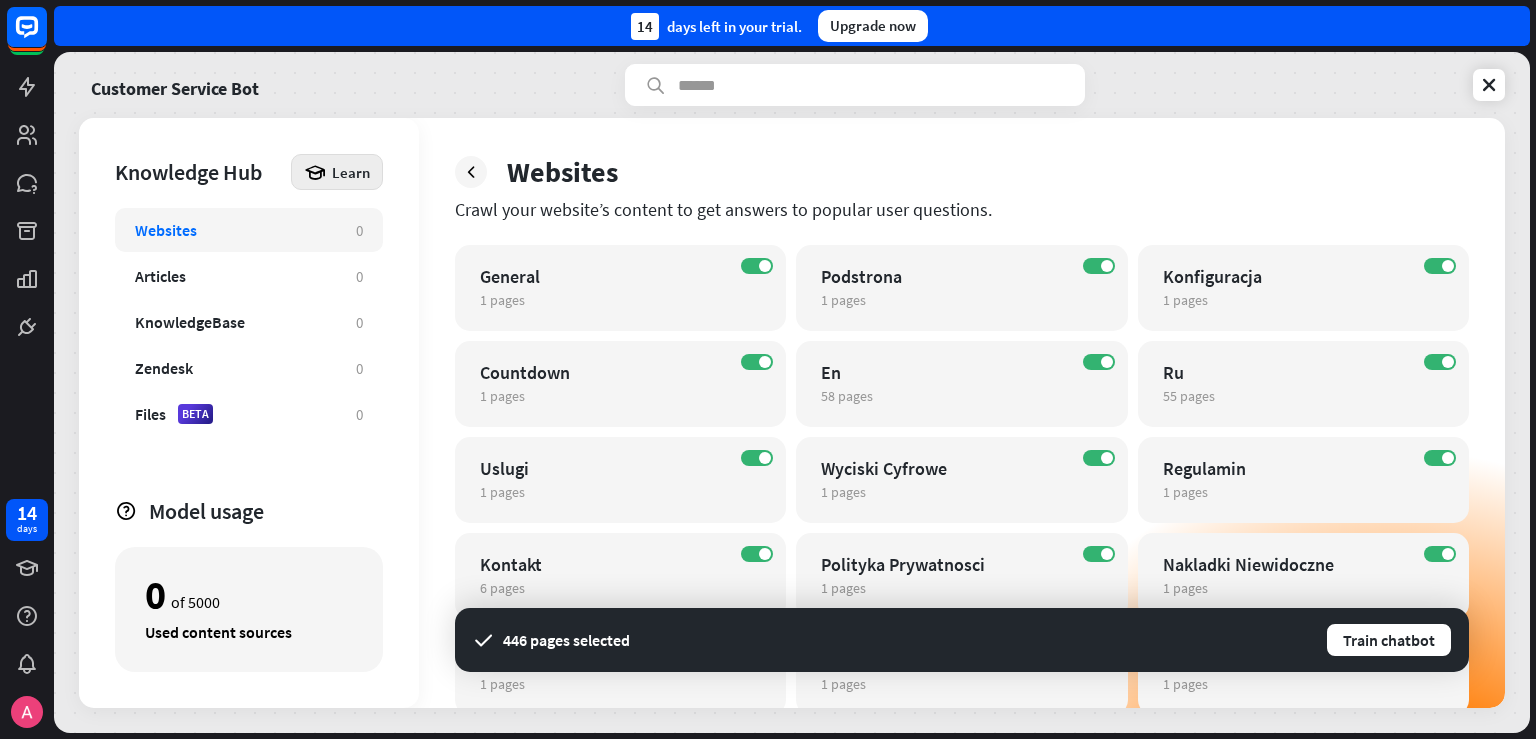 click on "Learn" at bounding box center (351, 172) 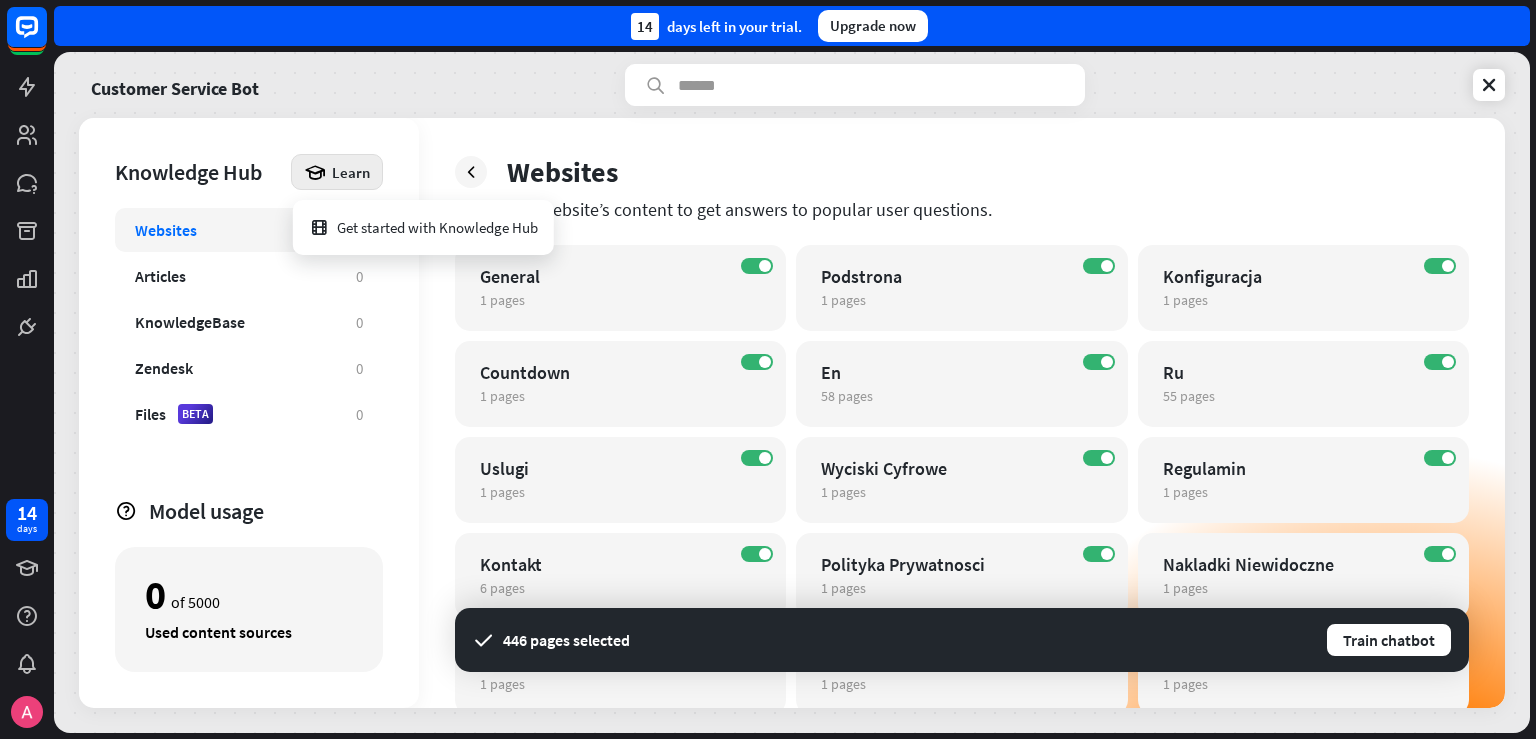 click on "Learn" at bounding box center [351, 172] 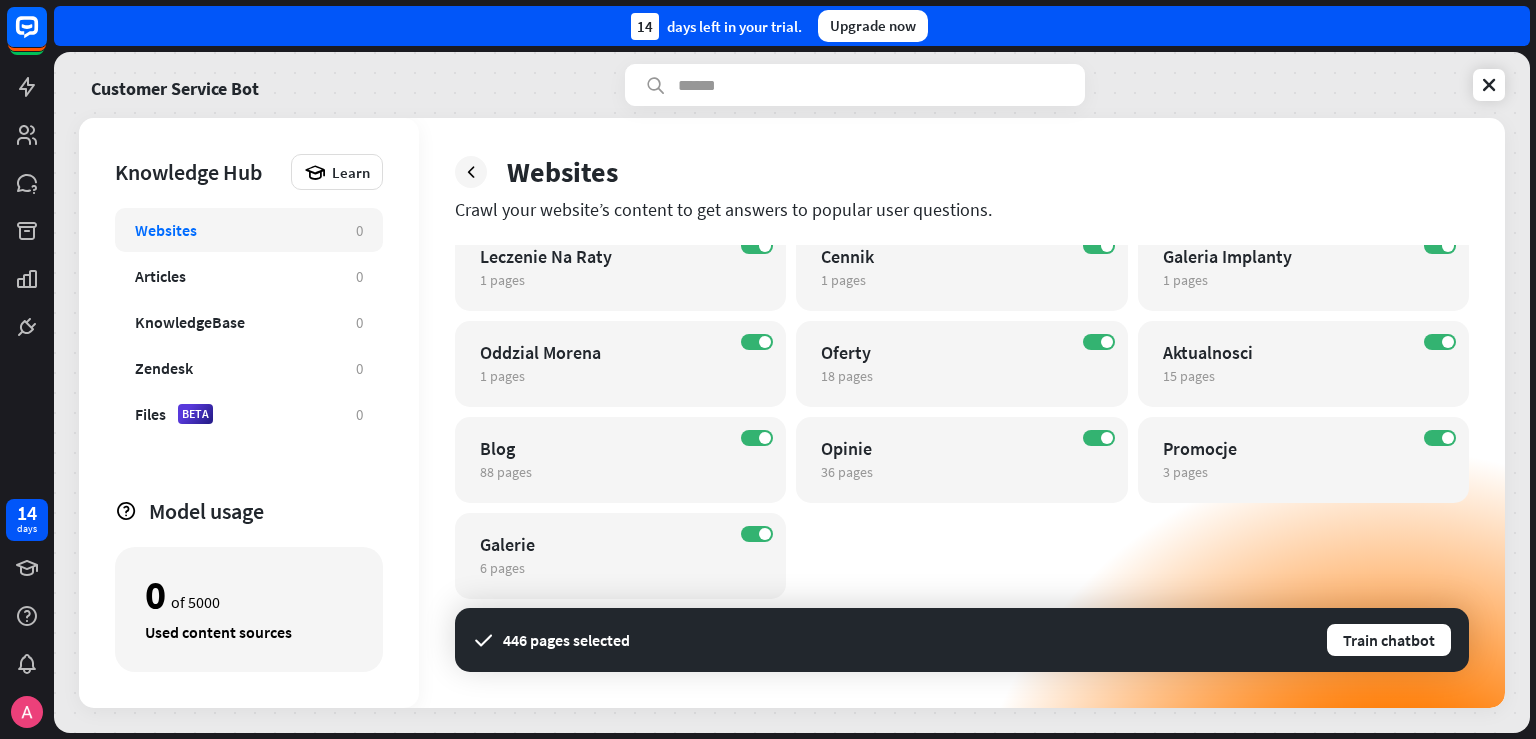 scroll, scrollTop: 0, scrollLeft: 0, axis: both 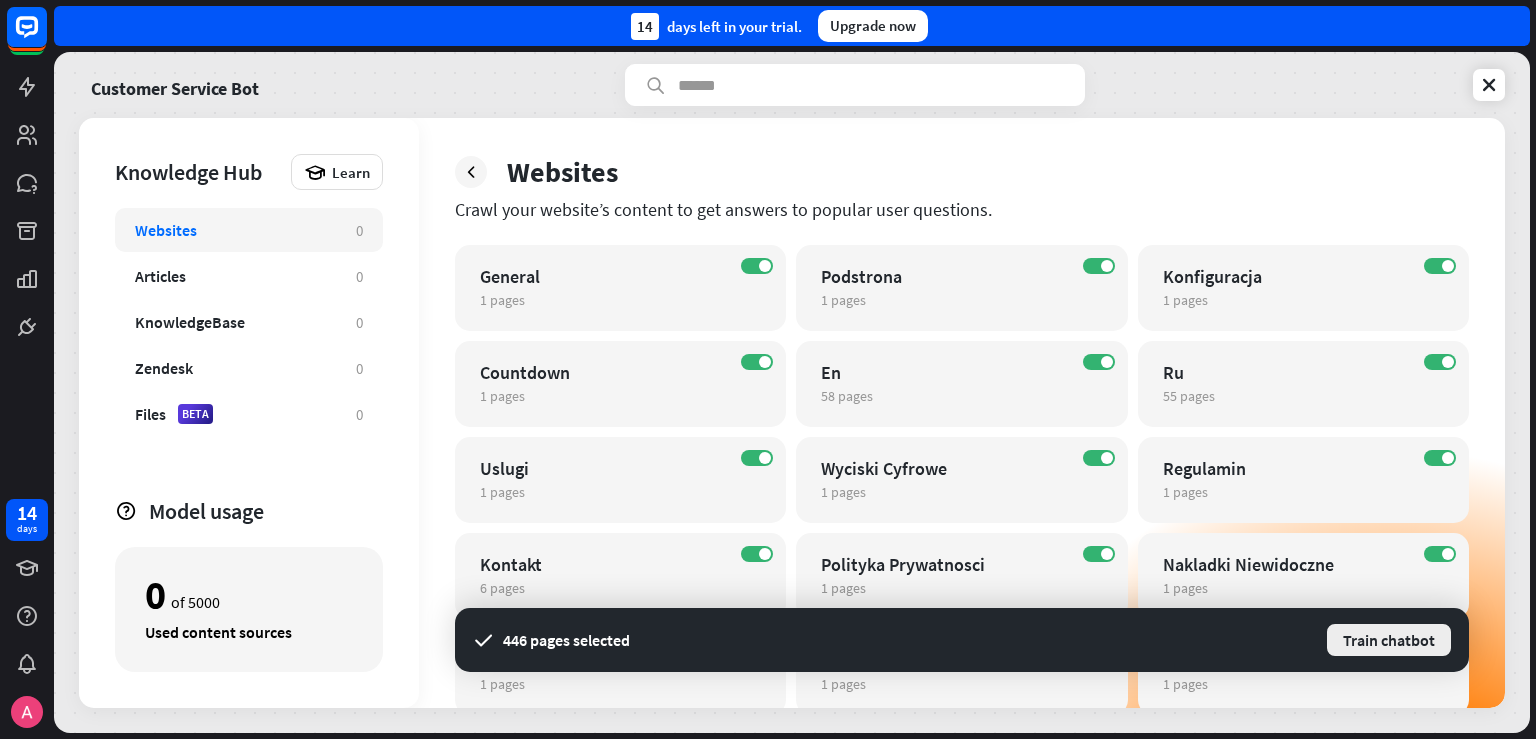 click on "Train chatbot" at bounding box center (1389, 640) 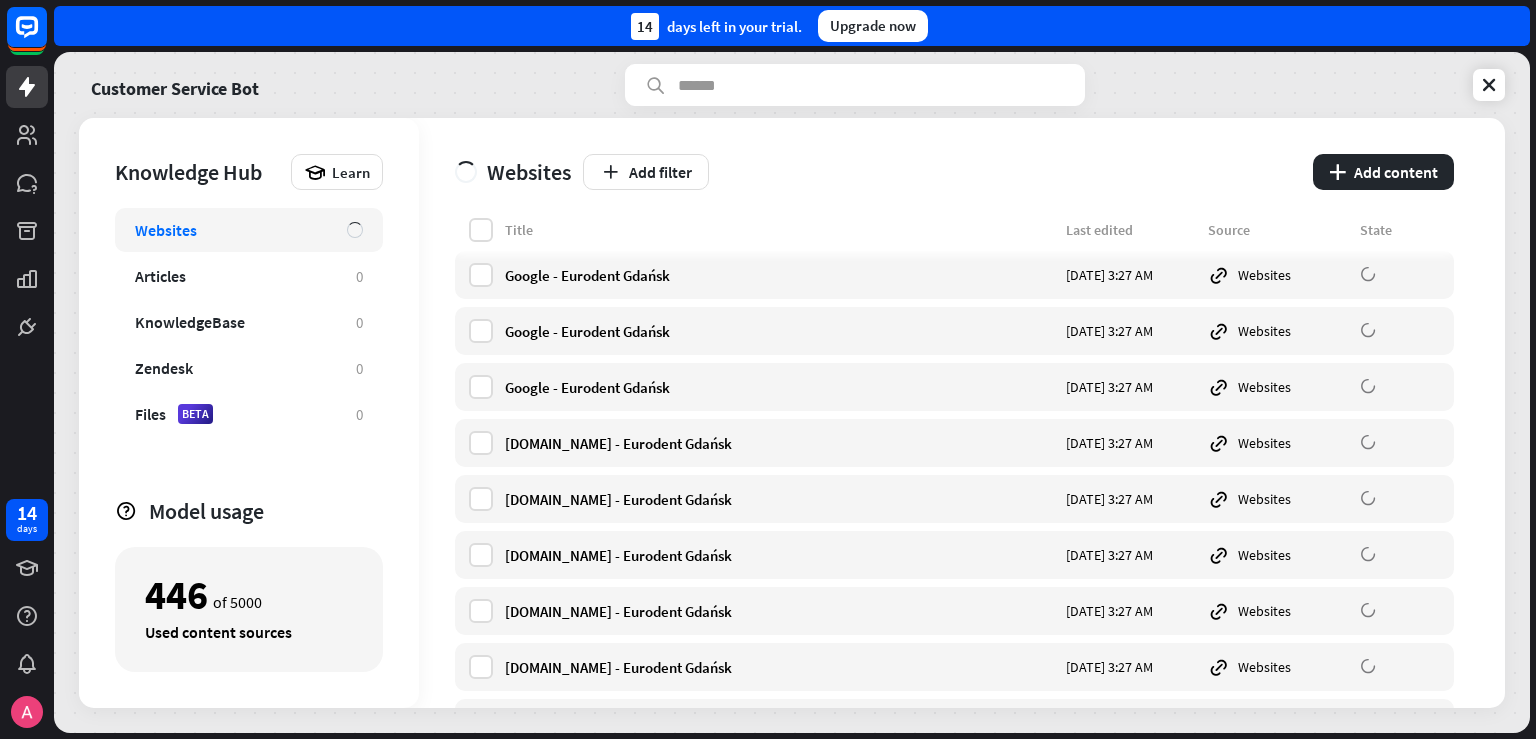 scroll, scrollTop: 0, scrollLeft: 0, axis: both 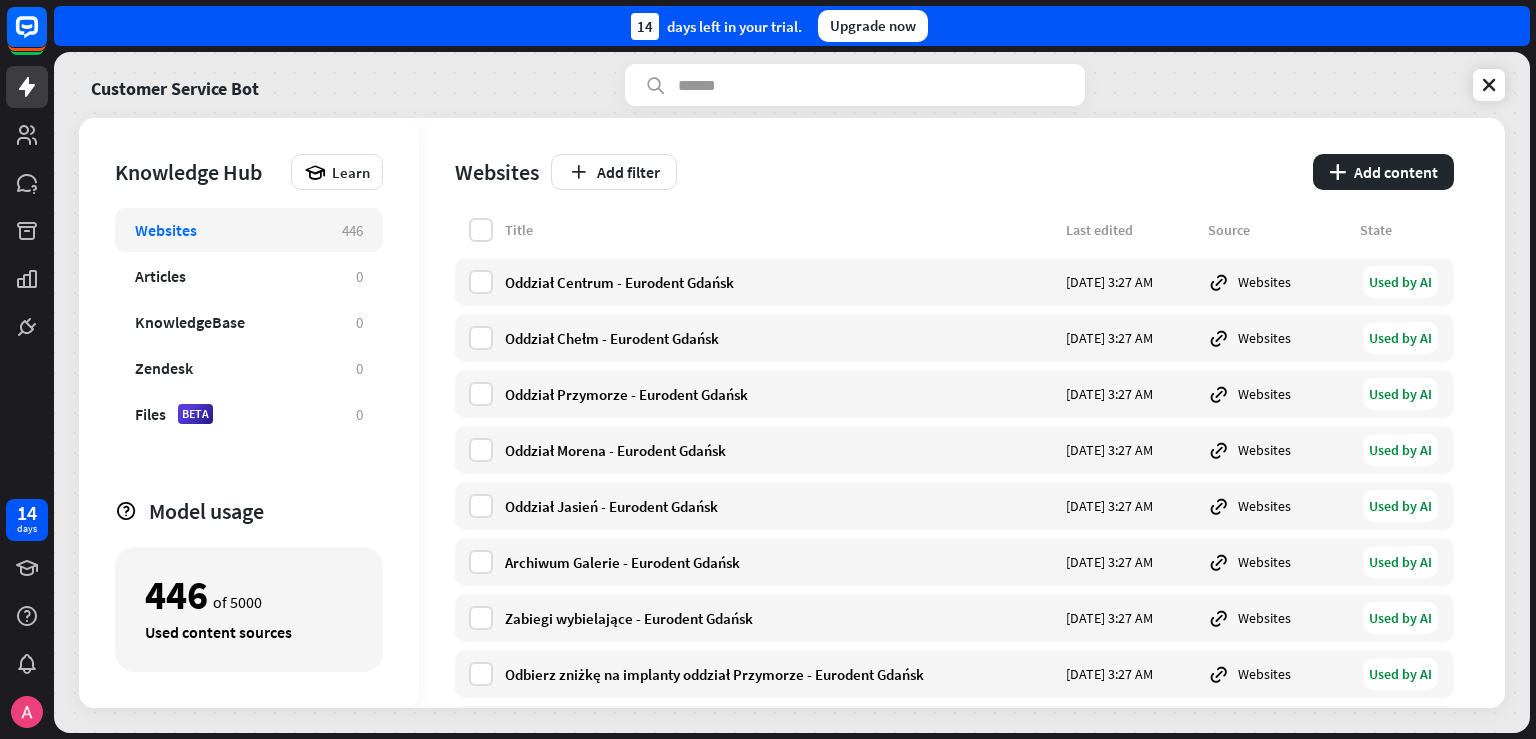 click on "Websites" at bounding box center (228, 230) 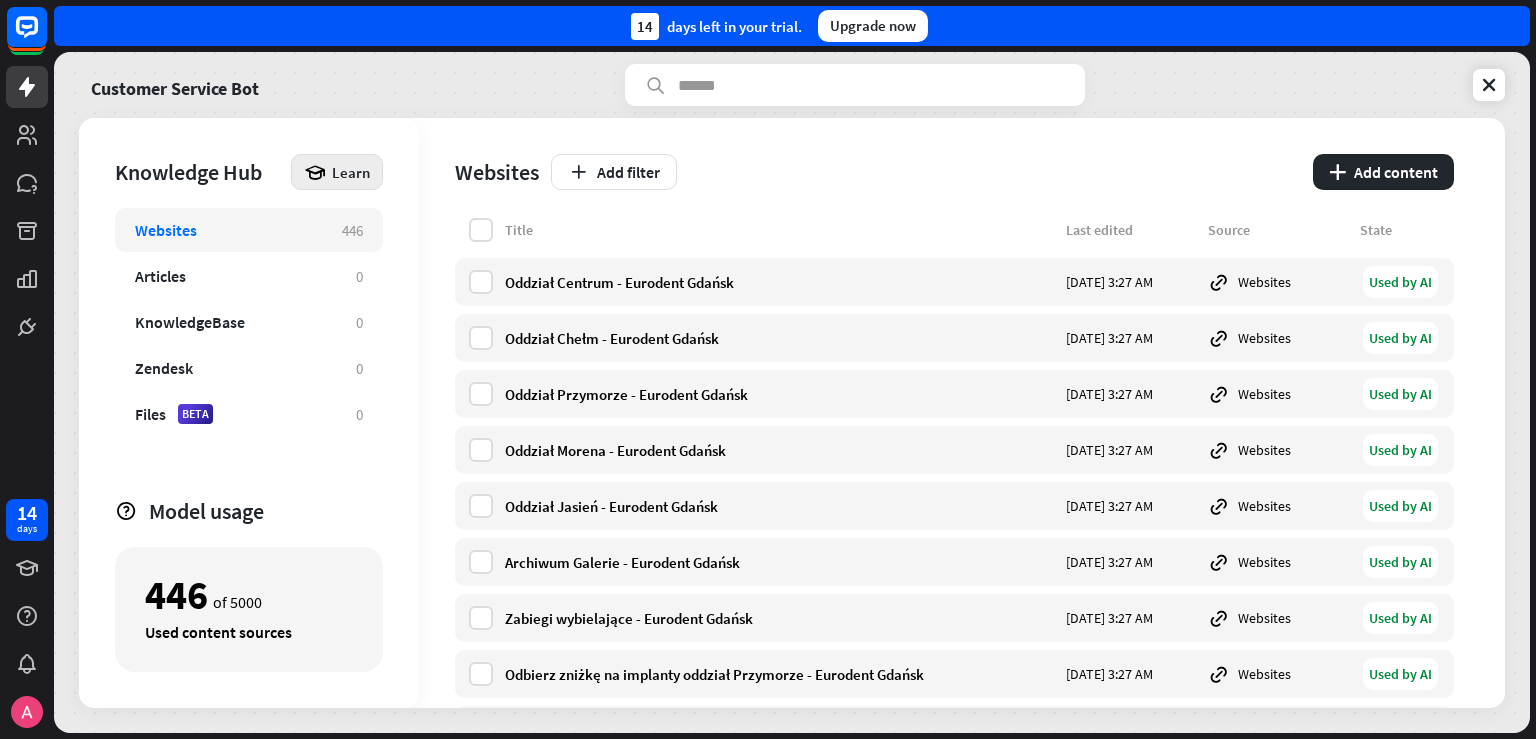 click on "Learn" at bounding box center (337, 172) 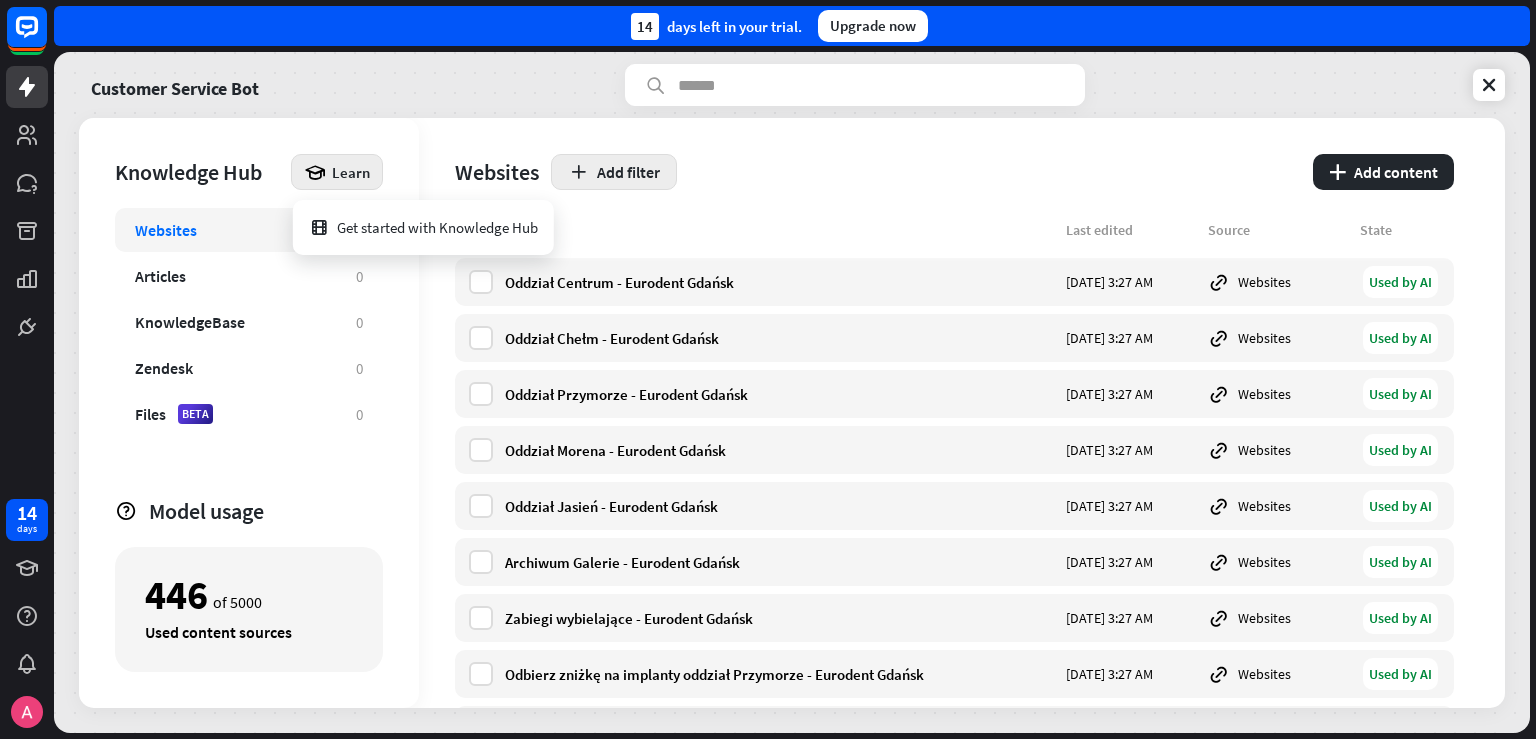 click on "Add filter" at bounding box center [614, 172] 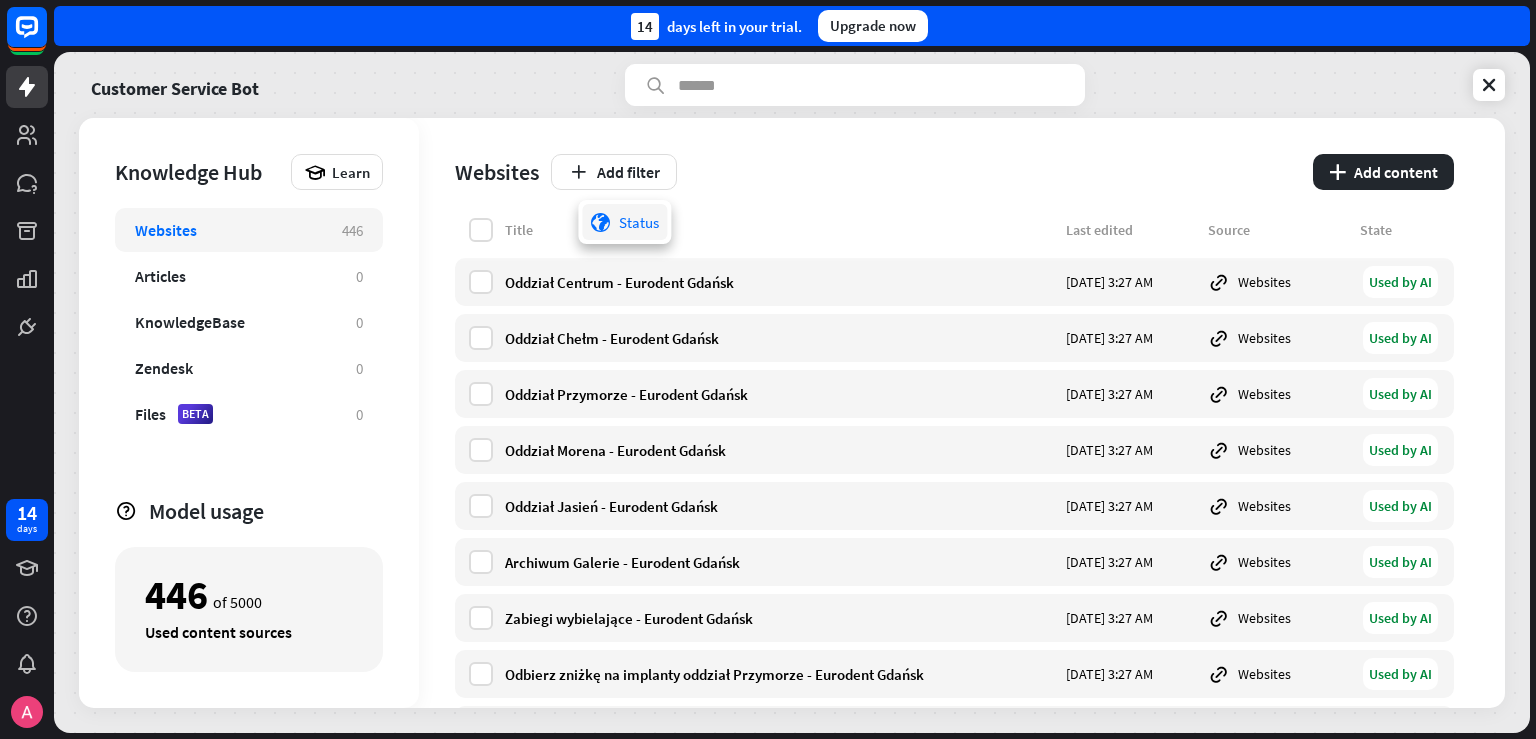 click on "globe
Status" at bounding box center (624, 222) 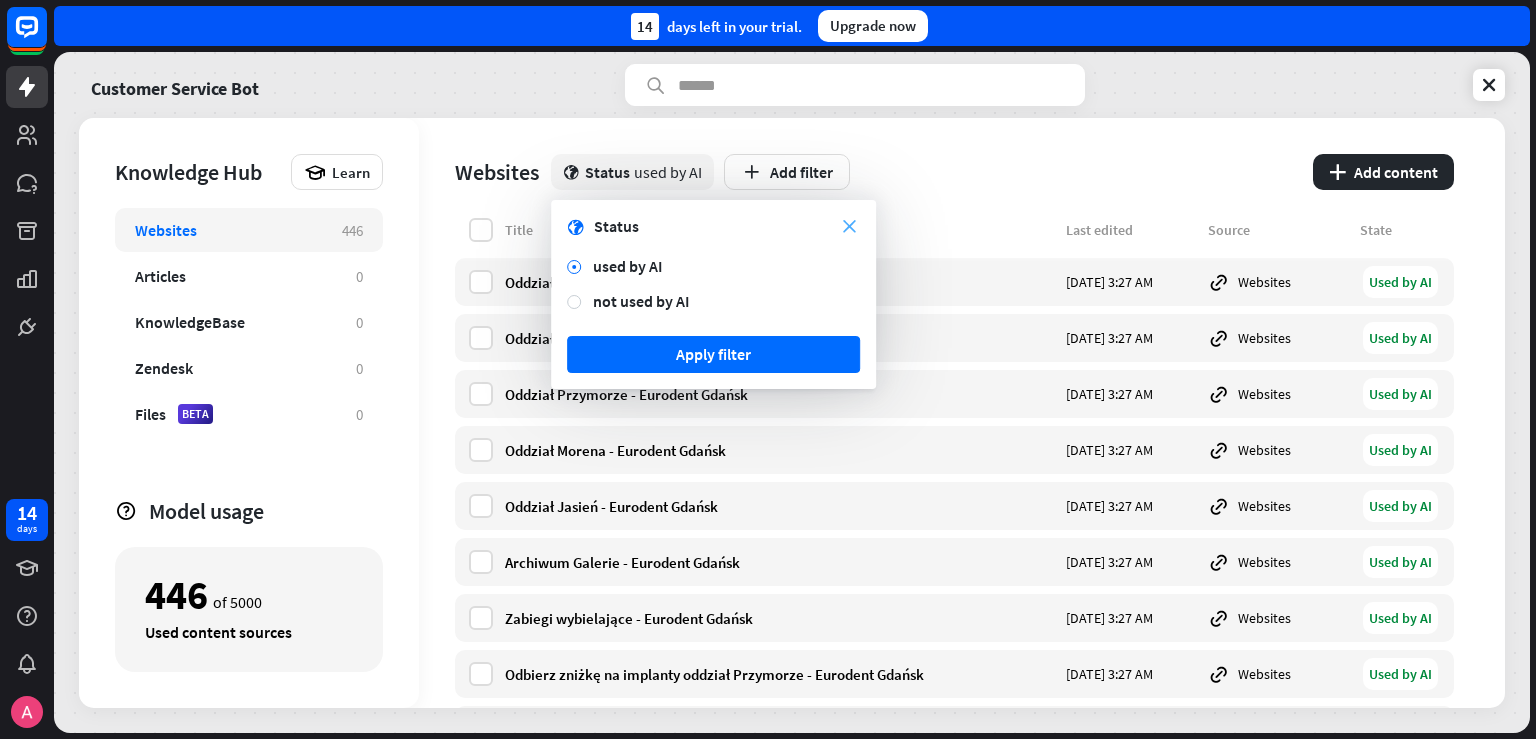 click on "close" at bounding box center (849, 226) 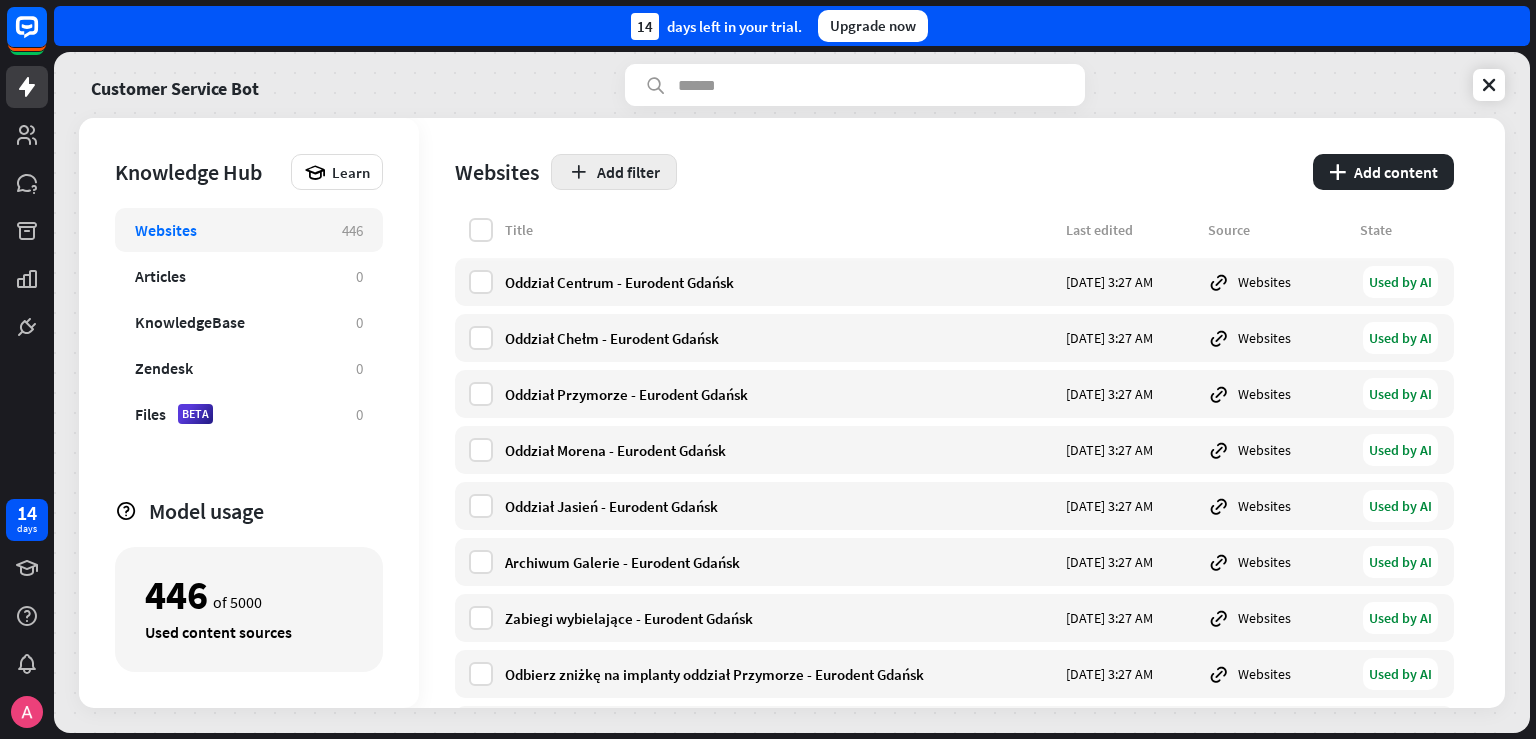 click on "Add filter" at bounding box center (614, 172) 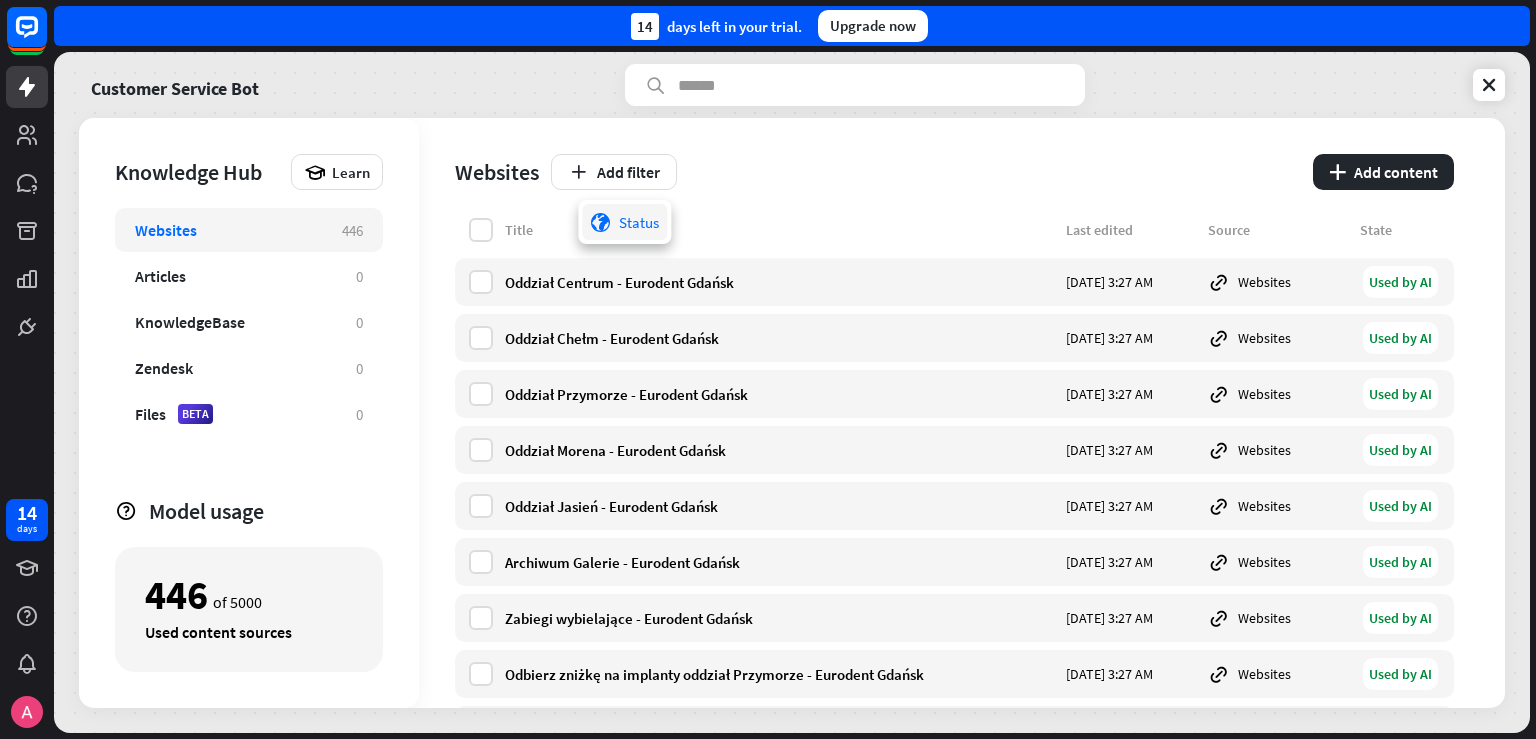 click on "globe
Status" at bounding box center (624, 222) 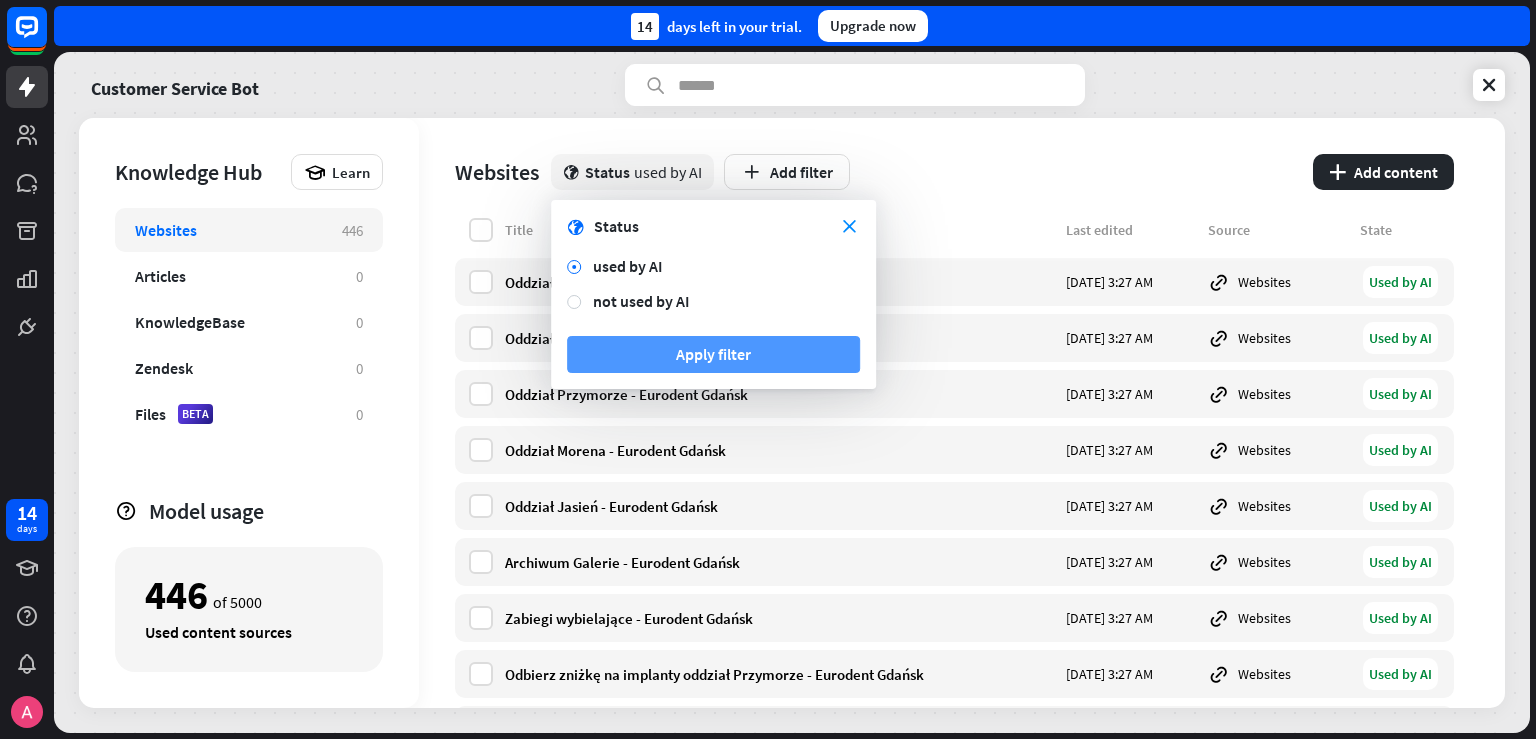 click on "Apply filter" at bounding box center (713, 354) 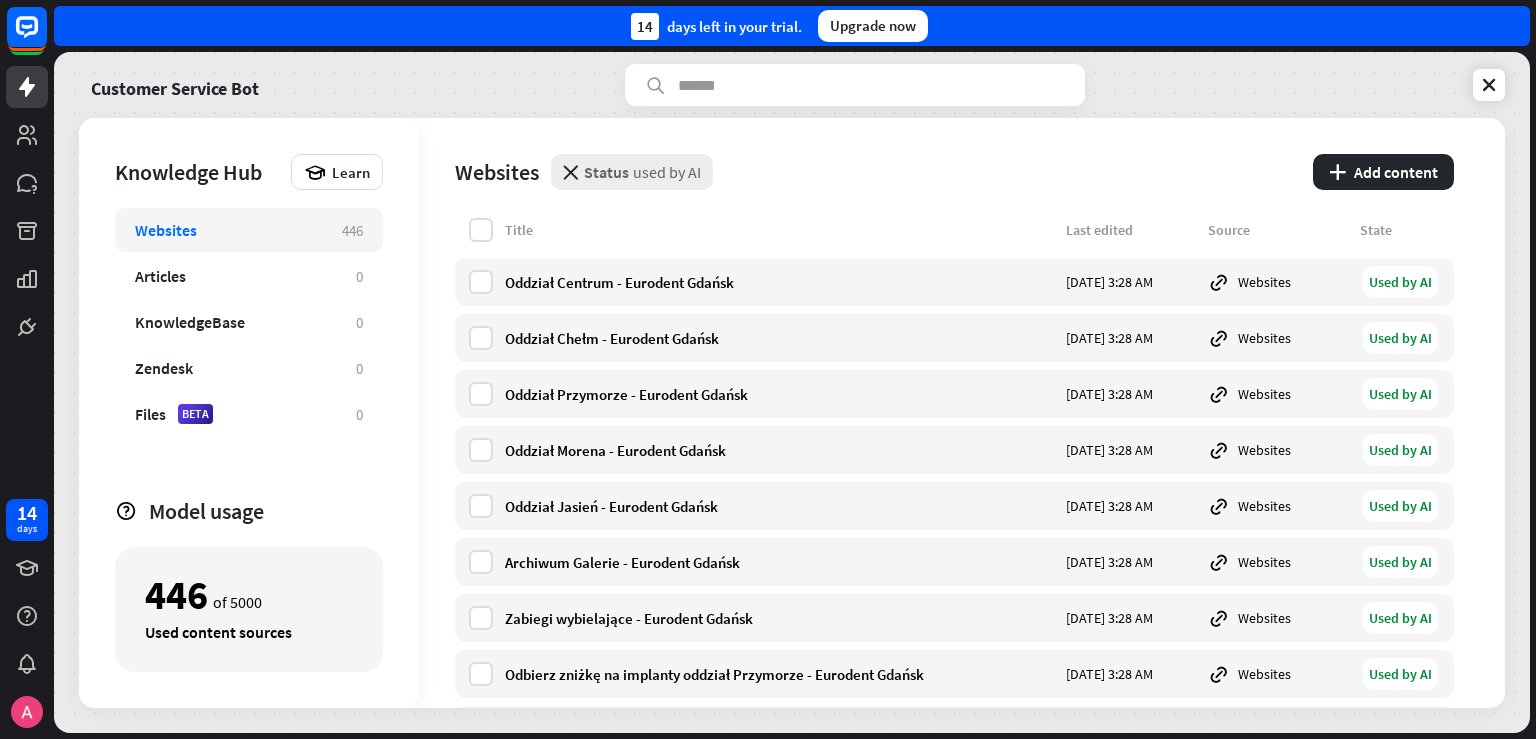click on "used by AI" at bounding box center (667, 172) 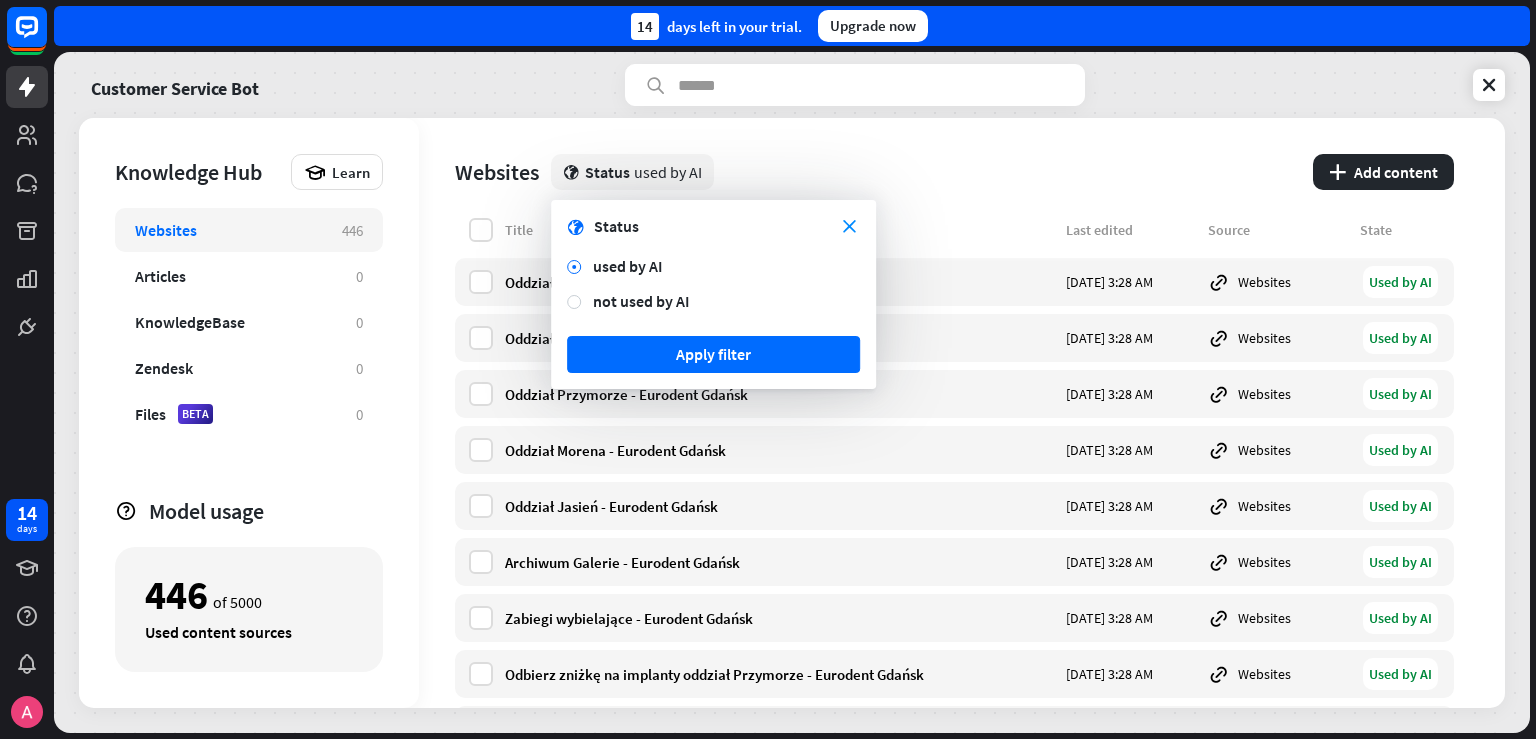 click on "close
globe   Status" at bounding box center [713, 226] 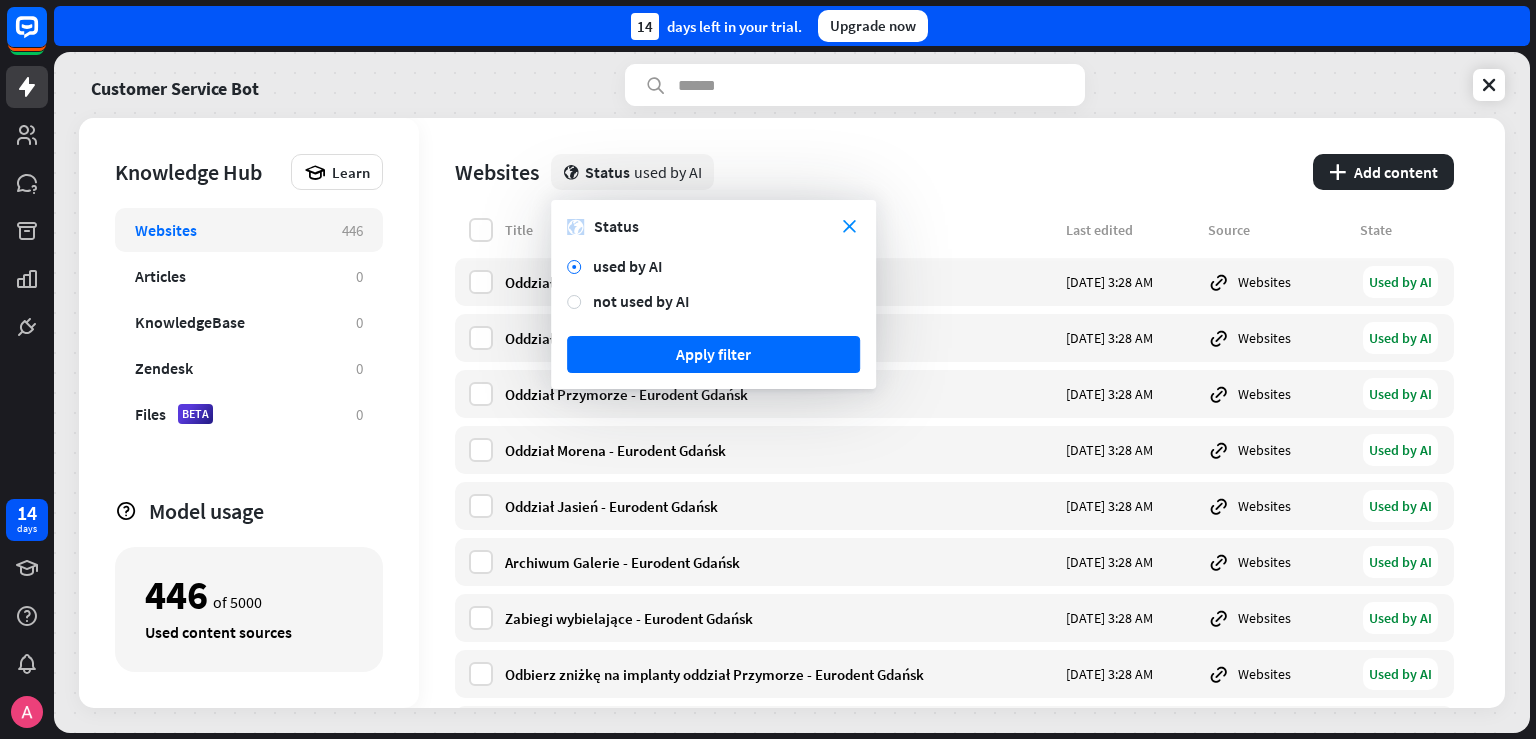 click on "globe" at bounding box center [575, 227] 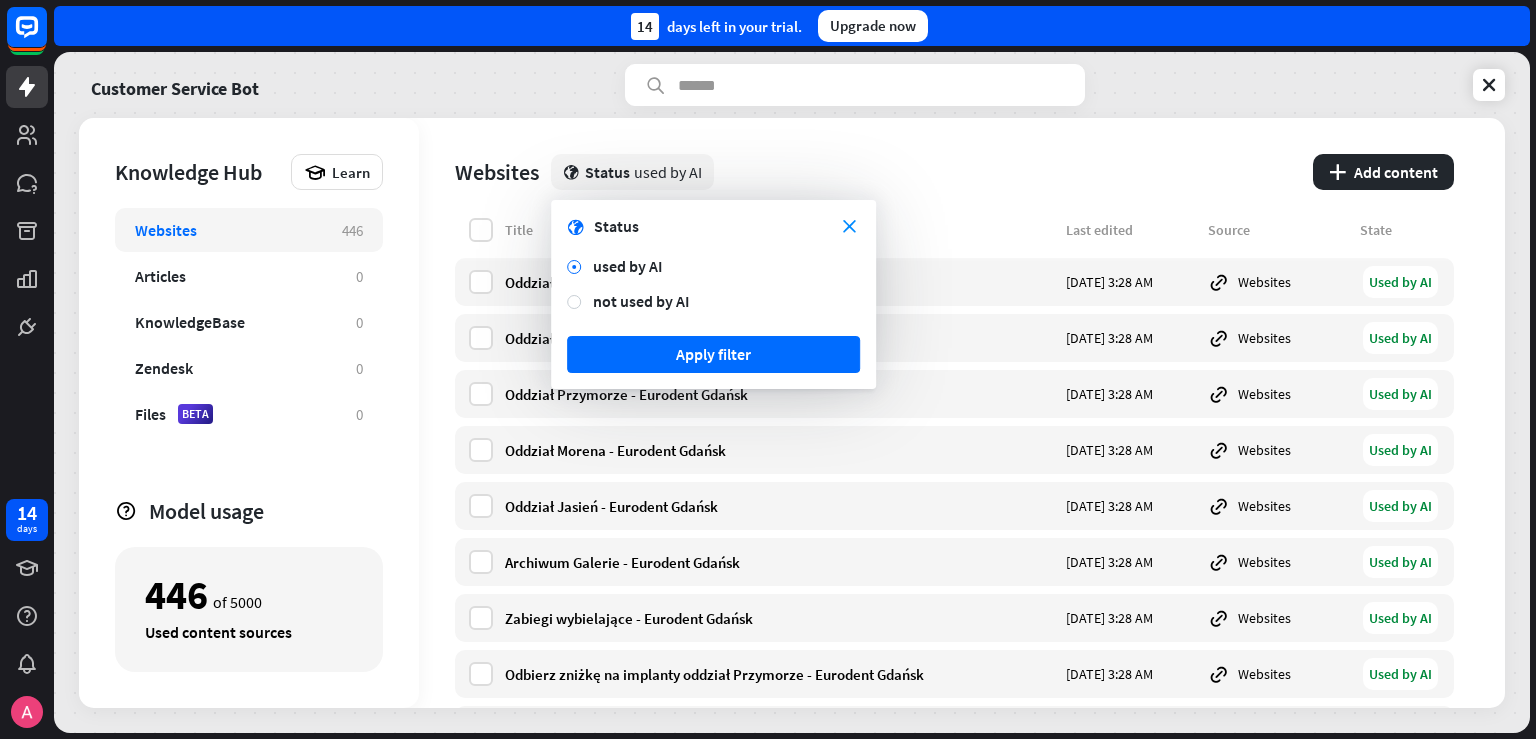 click on "close
globe   Status" at bounding box center [713, 226] 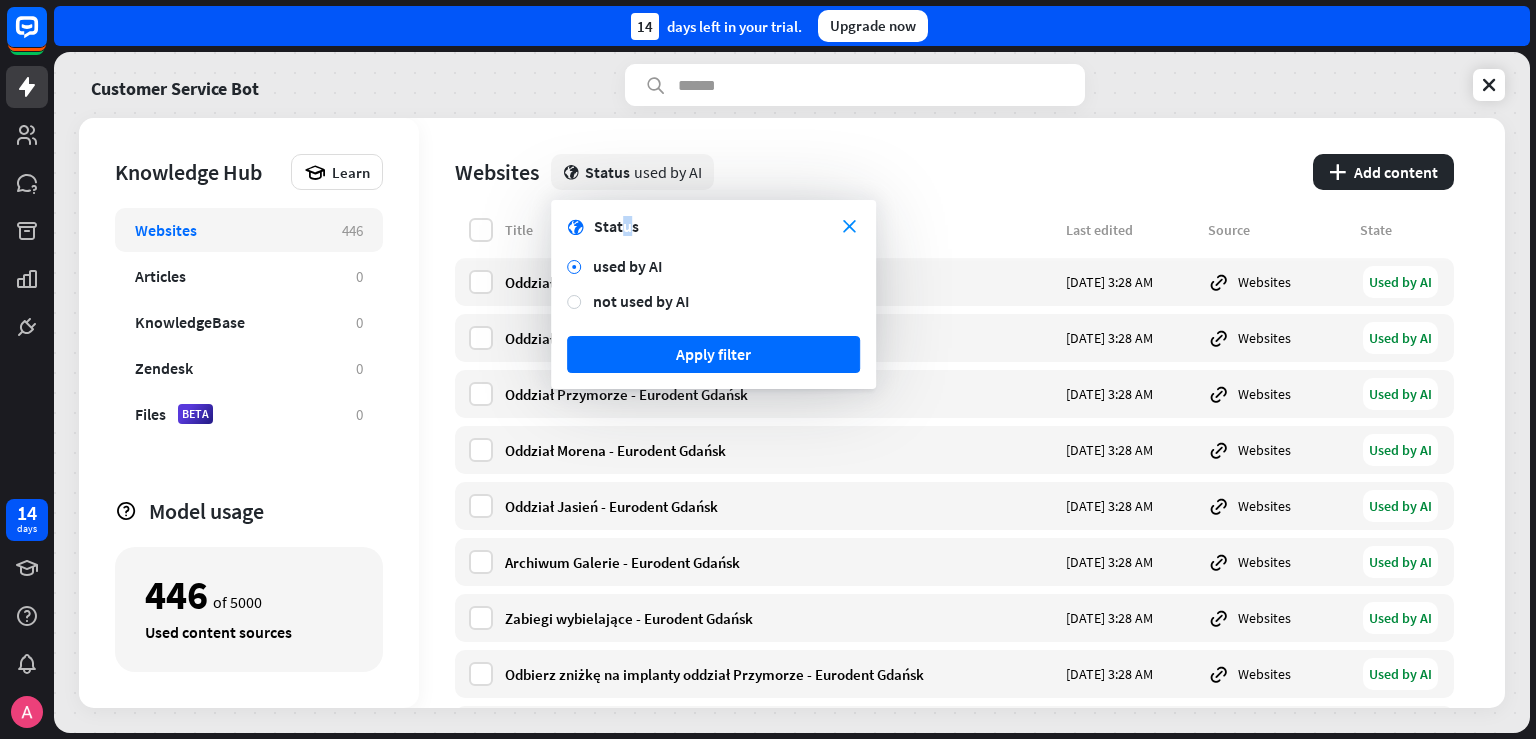 drag, startPoint x: 628, startPoint y: 230, endPoint x: 640, endPoint y: 234, distance: 12.649111 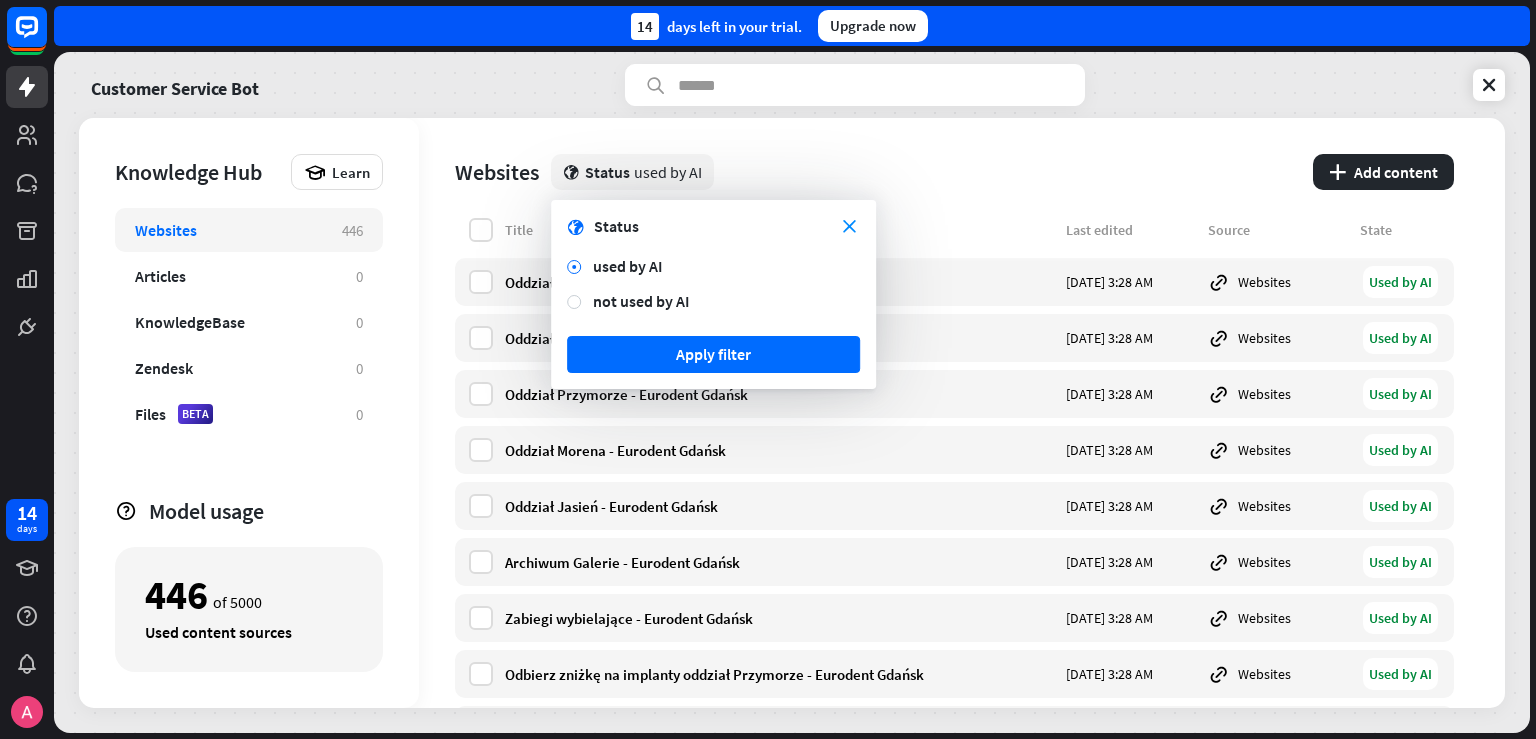 drag, startPoint x: 643, startPoint y: 235, endPoint x: 707, endPoint y: 346, distance: 128.12885 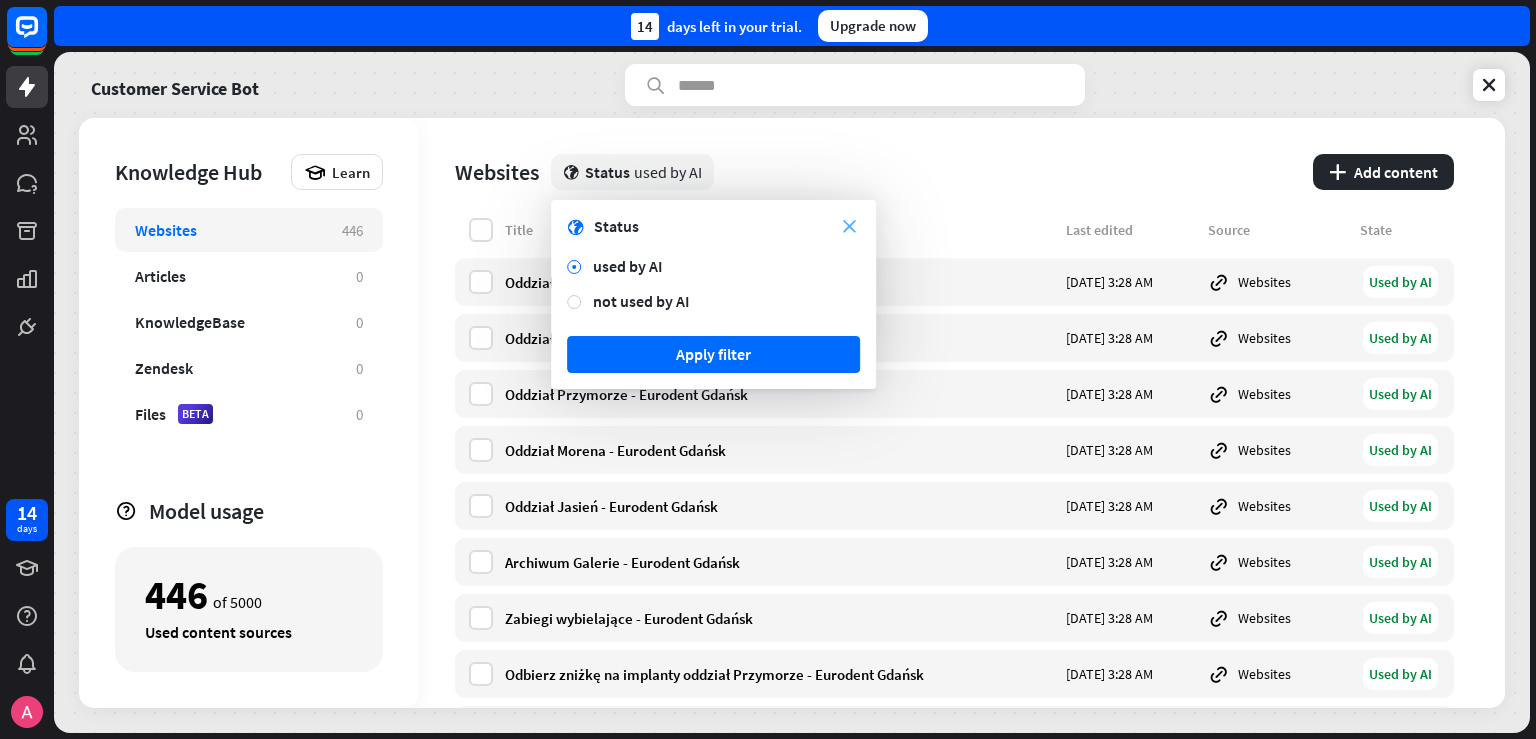 click on "close" at bounding box center [849, 226] 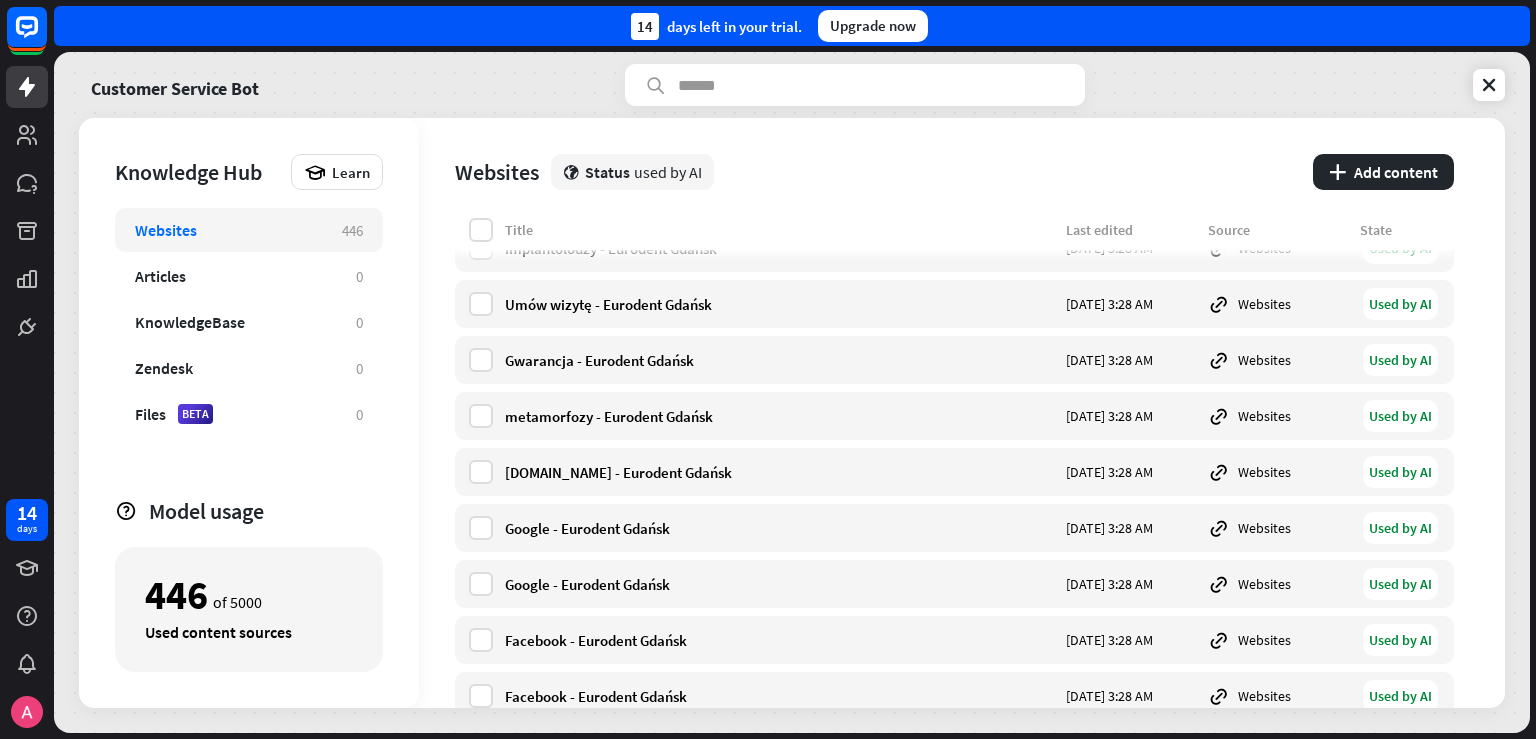 scroll, scrollTop: 0, scrollLeft: 0, axis: both 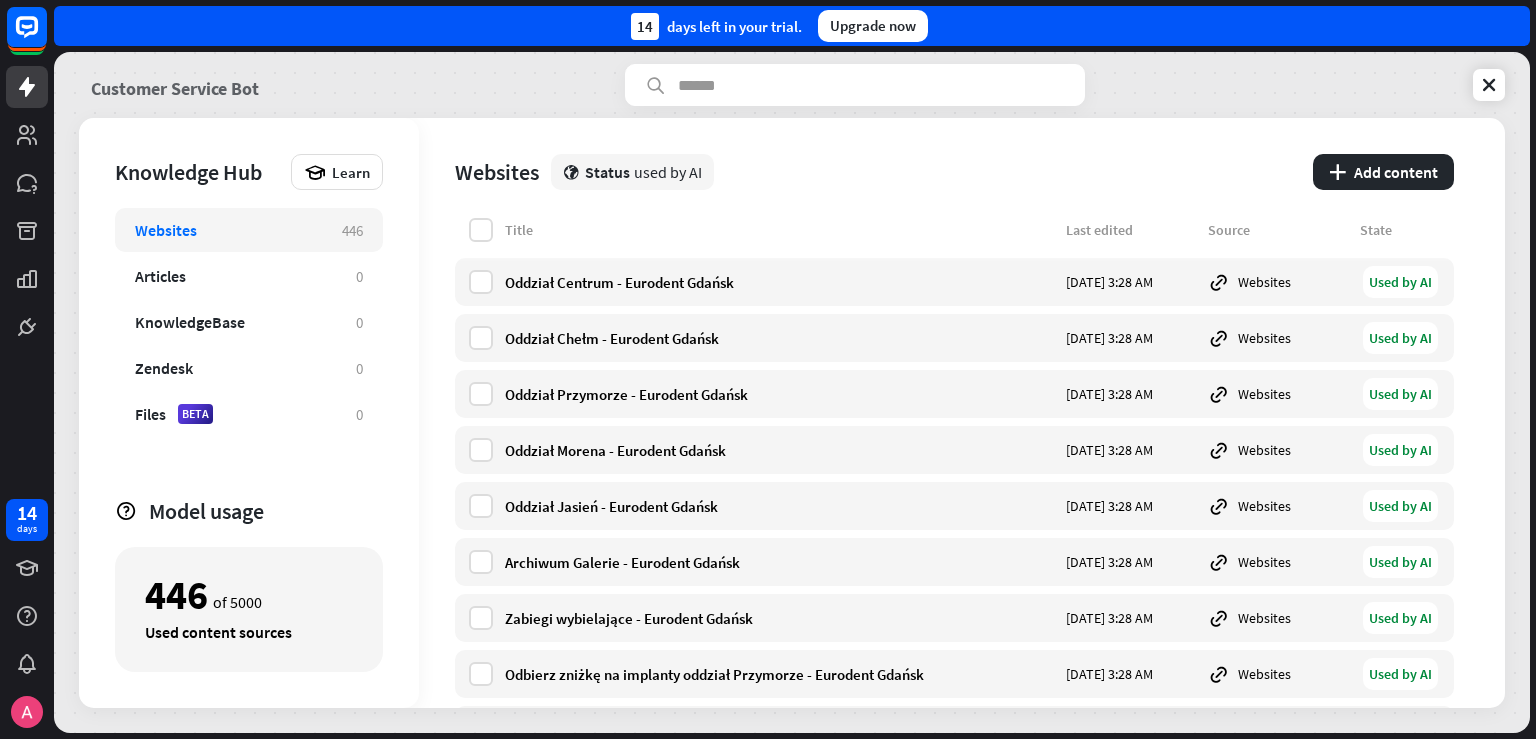 click on "Customer Service Bot" at bounding box center [175, 85] 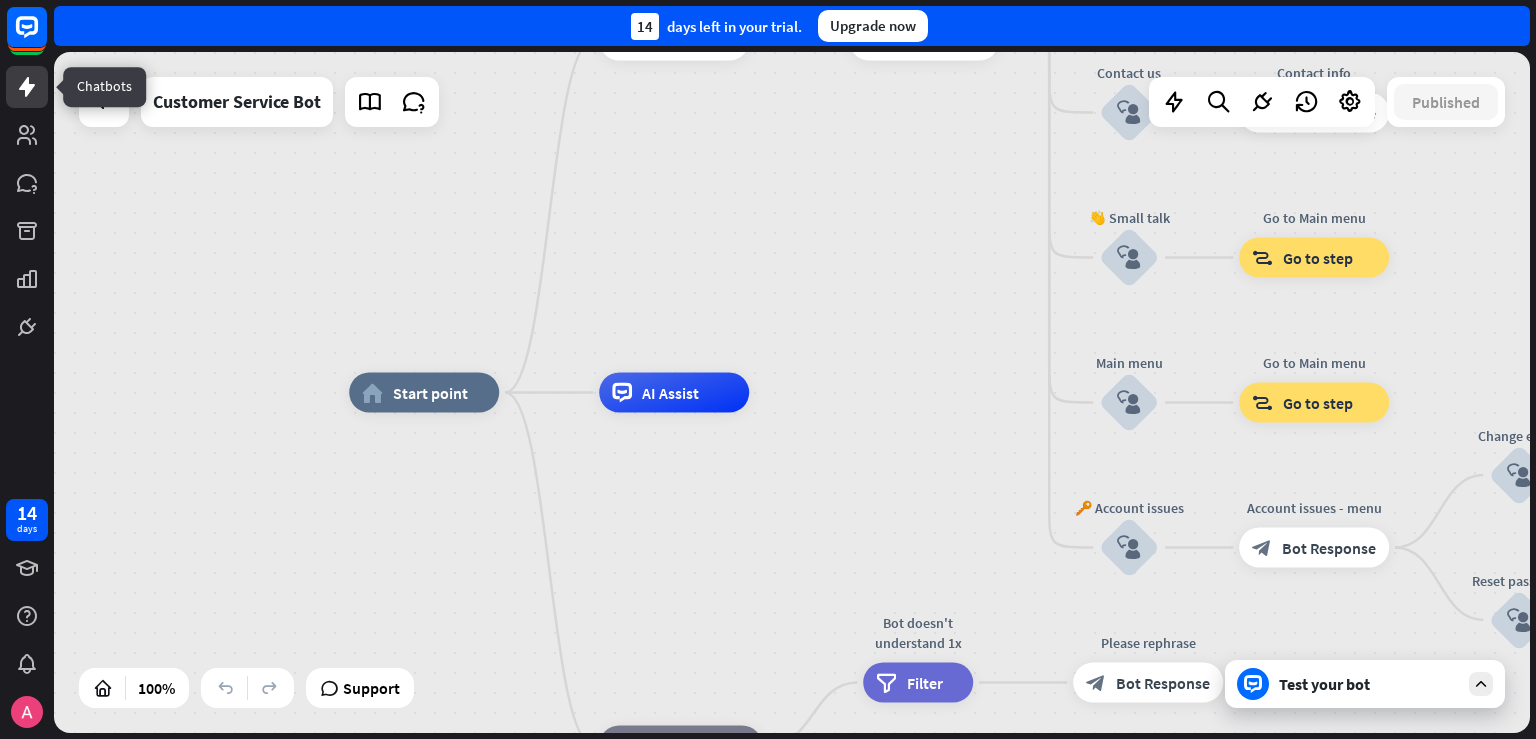 click at bounding box center [27, 87] 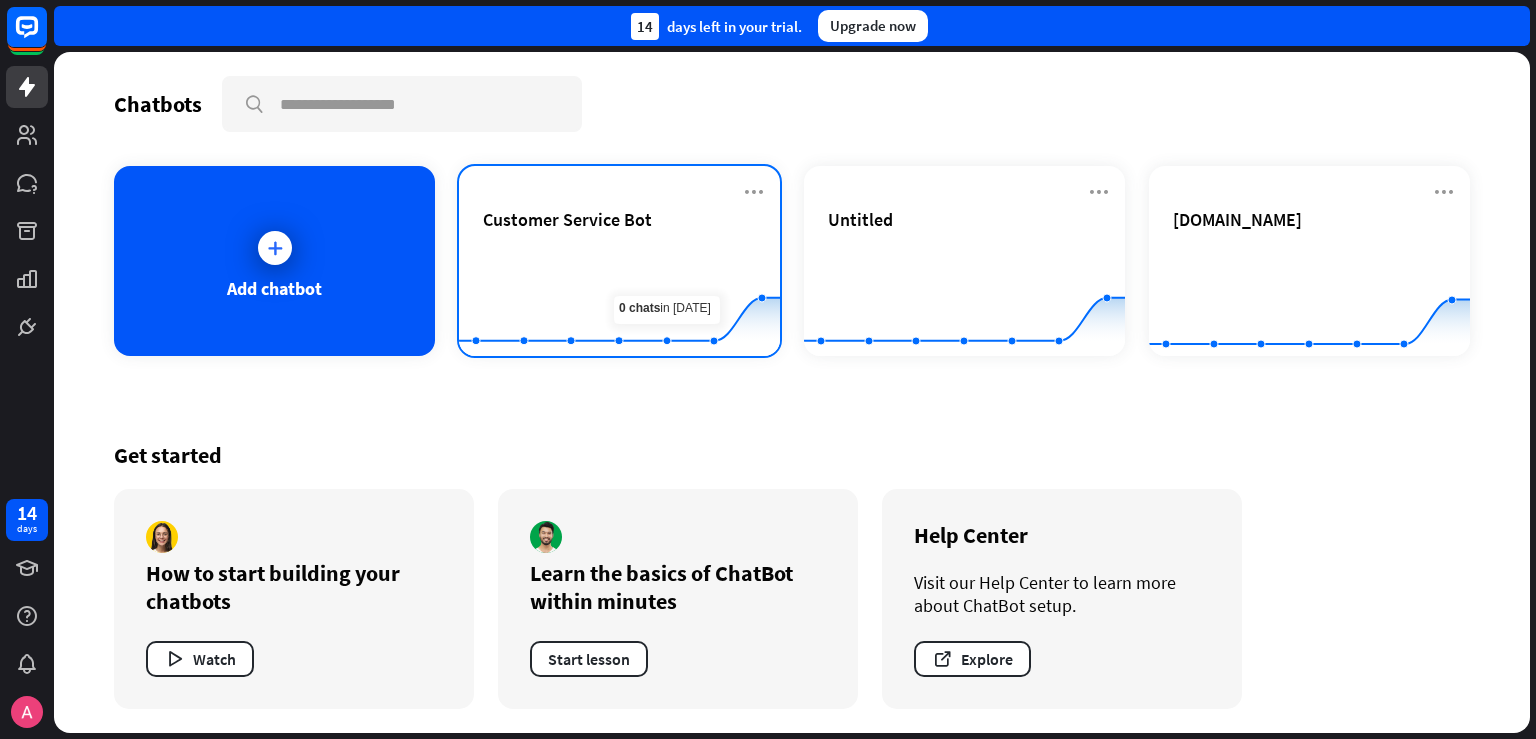 click on "Customer Service Bot
Created with Highcharts 10.1.0 0 1 2" at bounding box center (619, 261) 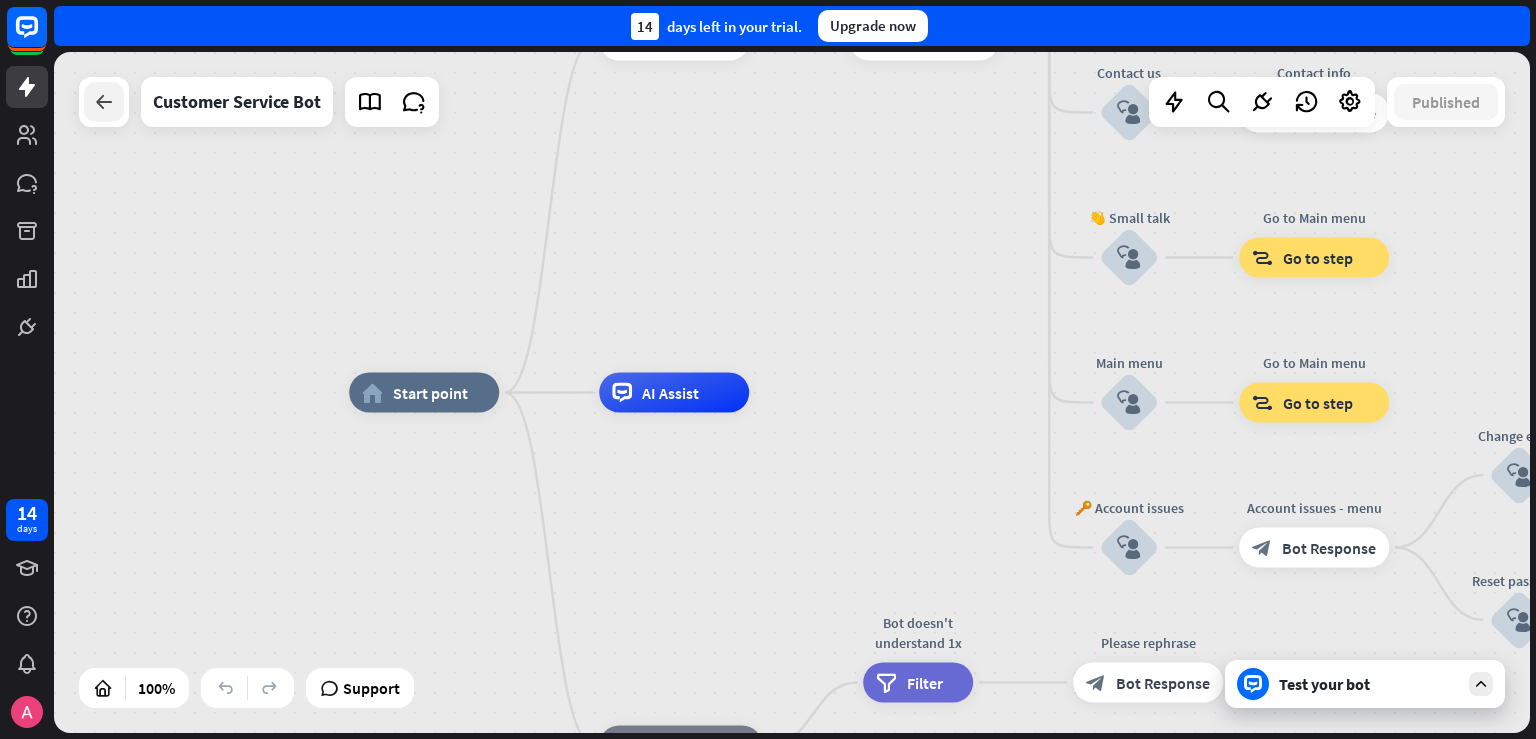 click at bounding box center (104, 102) 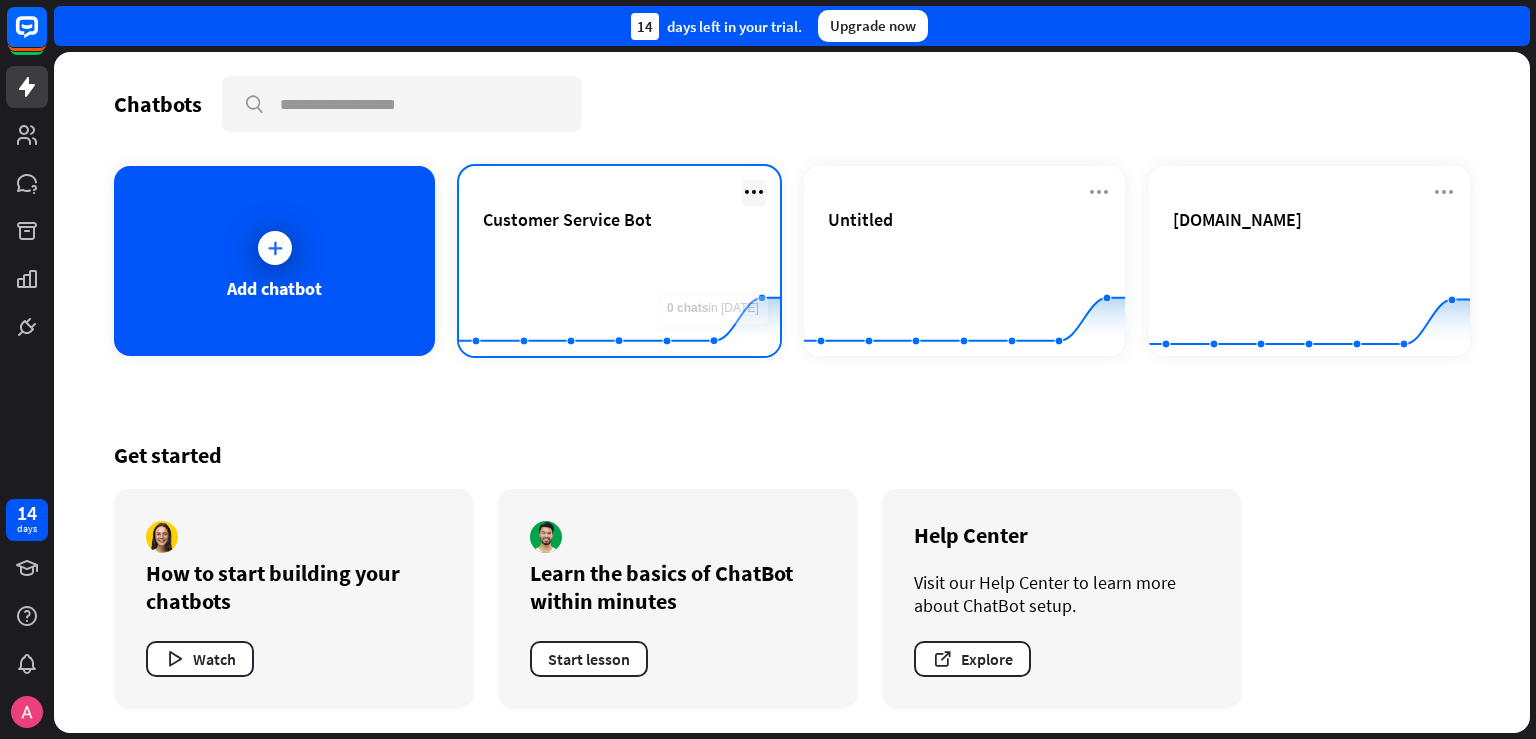 click at bounding box center [754, 192] 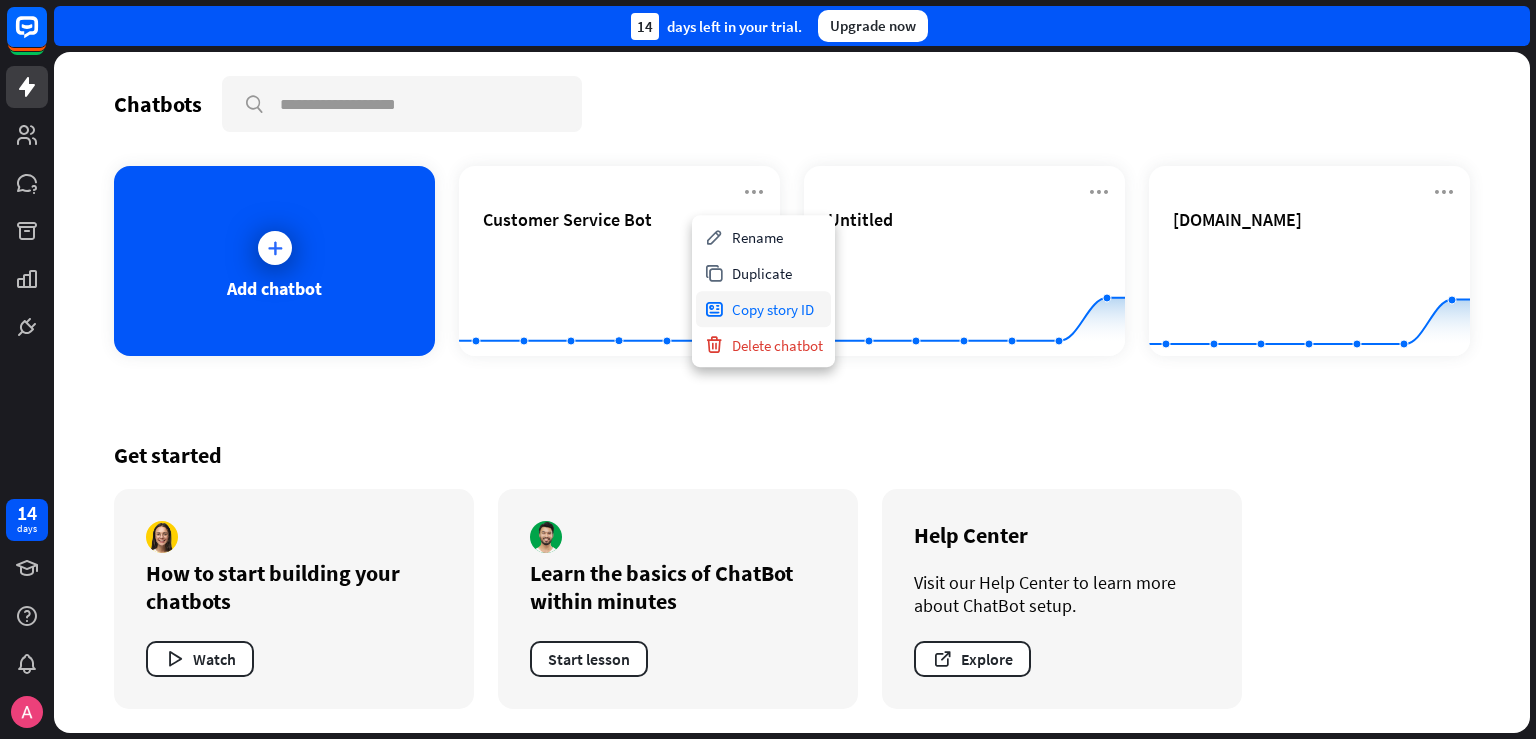 click on "Copy story ID" at bounding box center (763, 309) 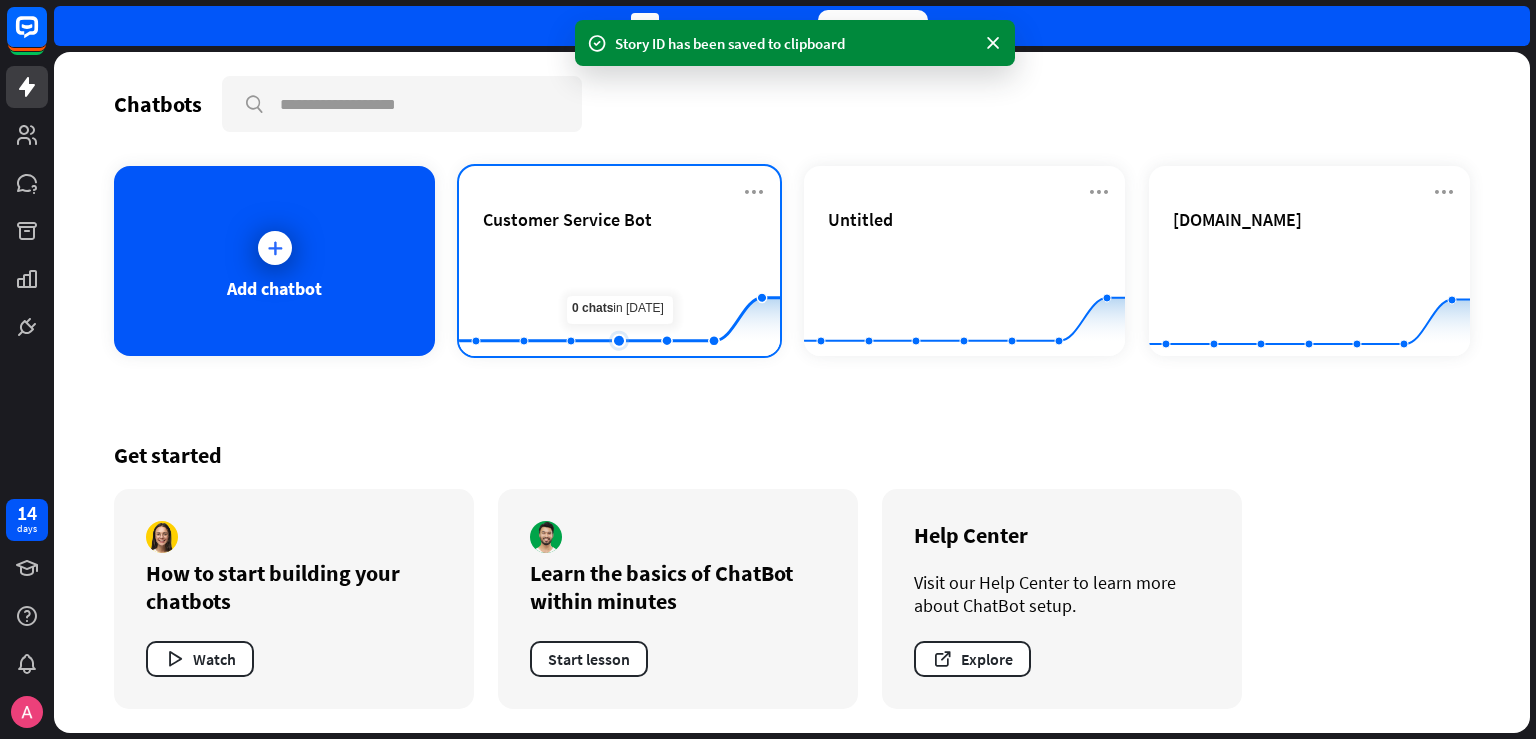 click 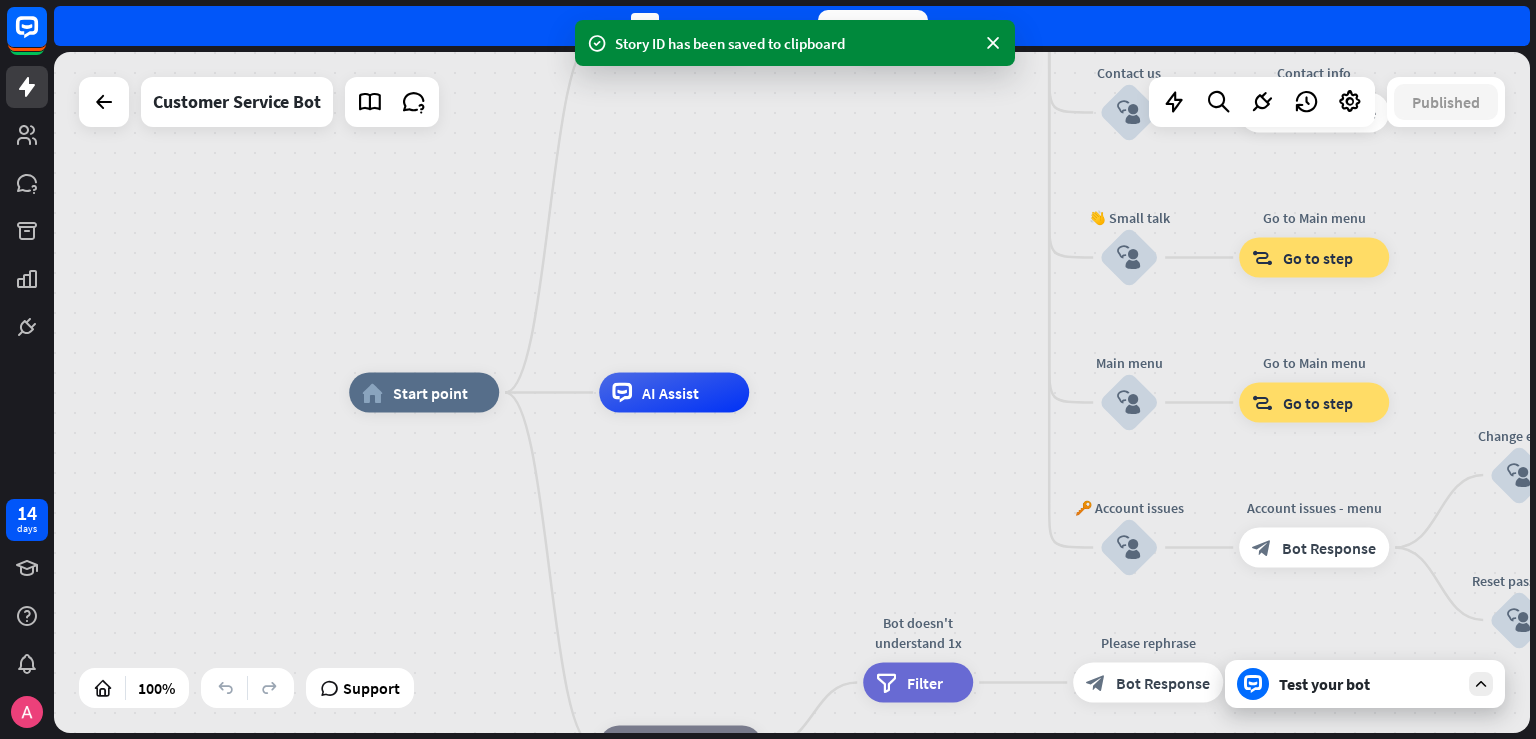 click on "Test your bot" at bounding box center [1369, 684] 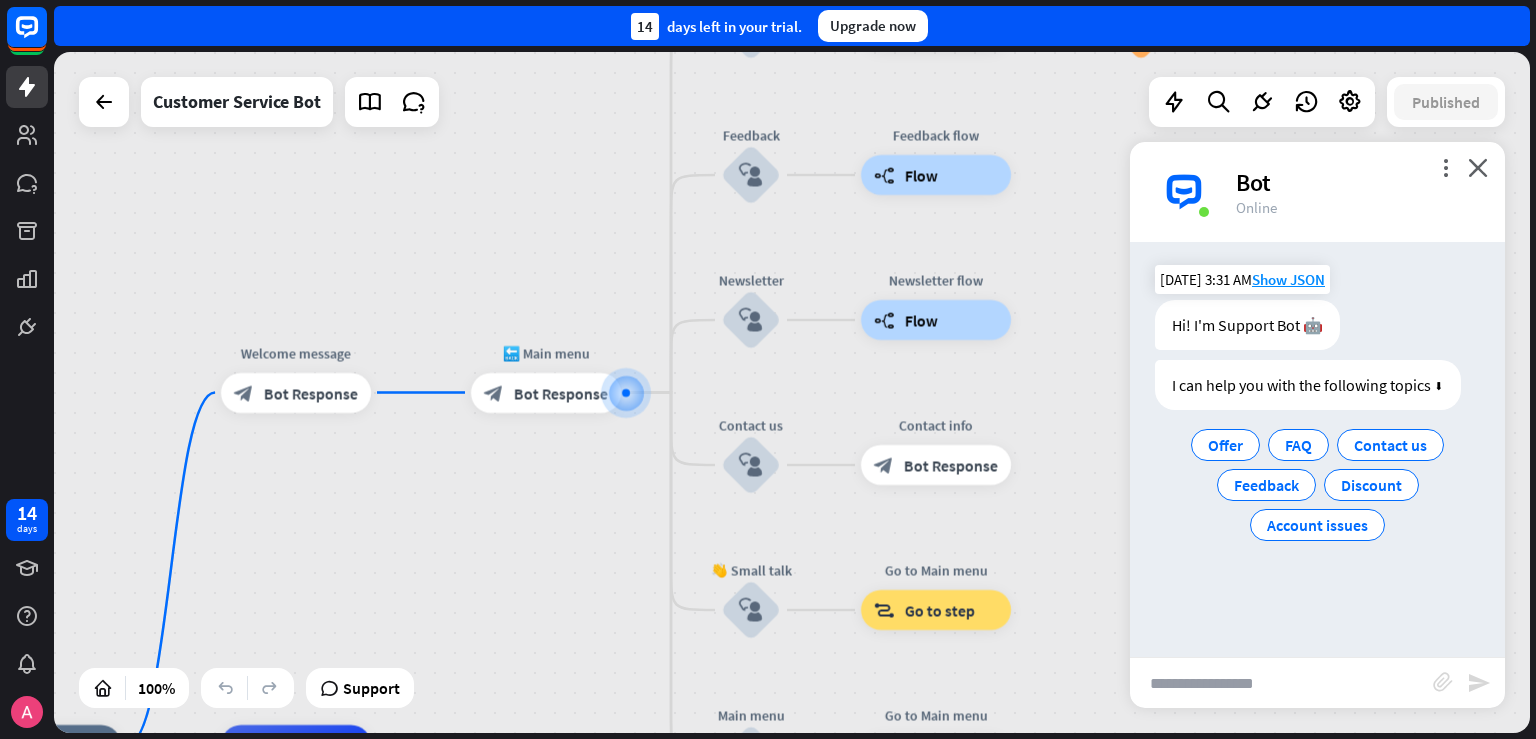 click on "Hi! I'm Support Bot 🤖" at bounding box center [1247, 325] 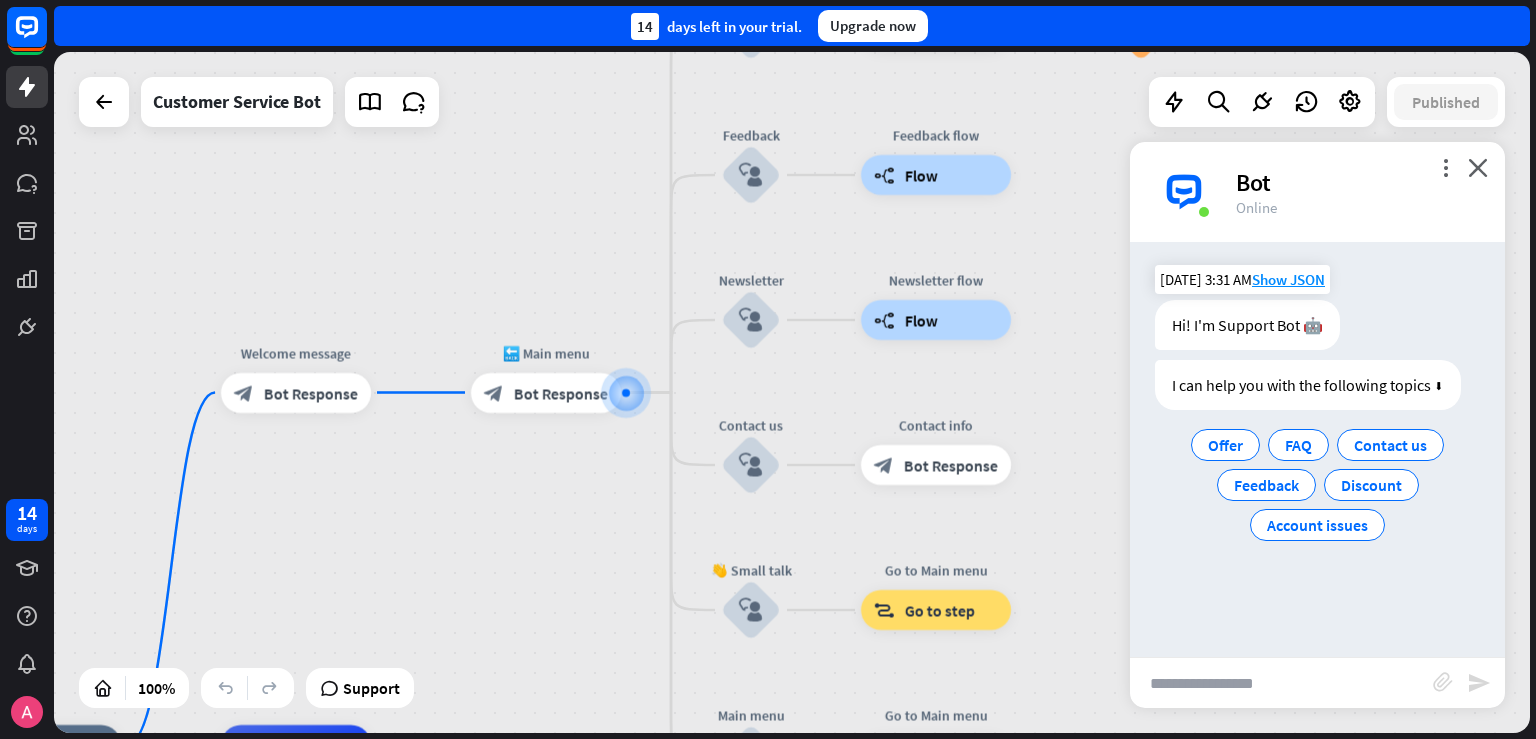 click on "Hi! I'm Support Bot 🤖" at bounding box center [1247, 325] 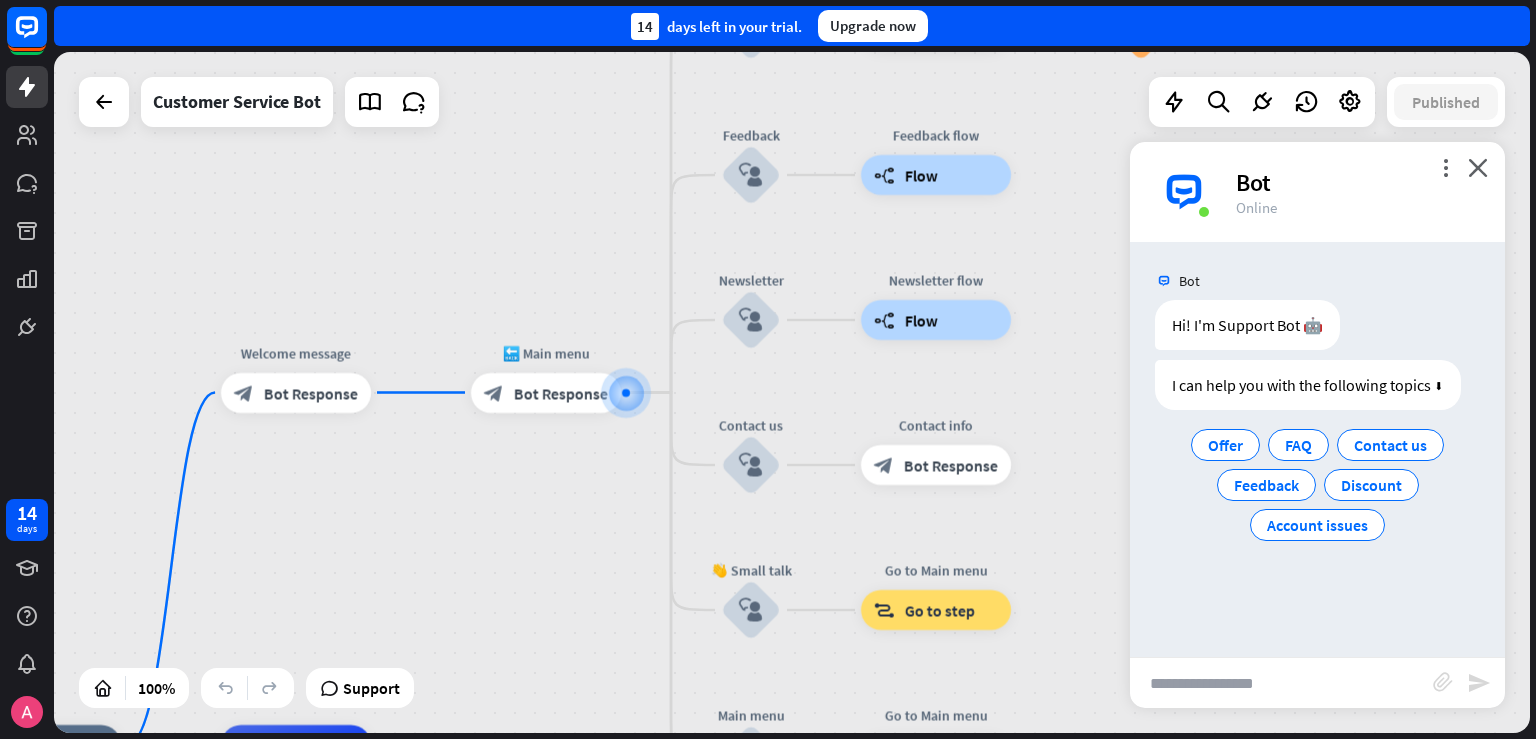 click on "Hi! I'm Support Bot 🤖
[DATE] 3:31 AM
Show JSON" at bounding box center [1317, 330] 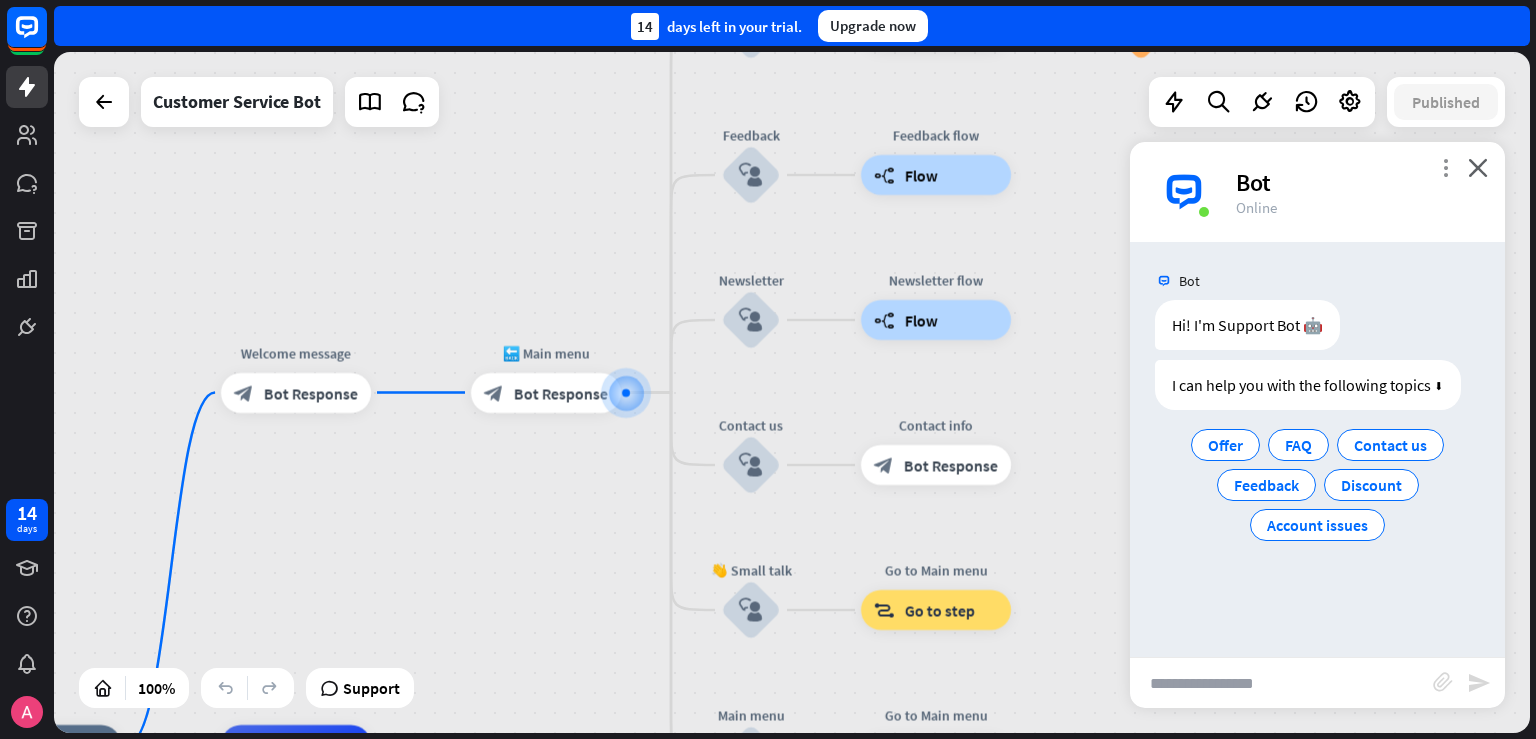 click on "more_vert" at bounding box center [1445, 167] 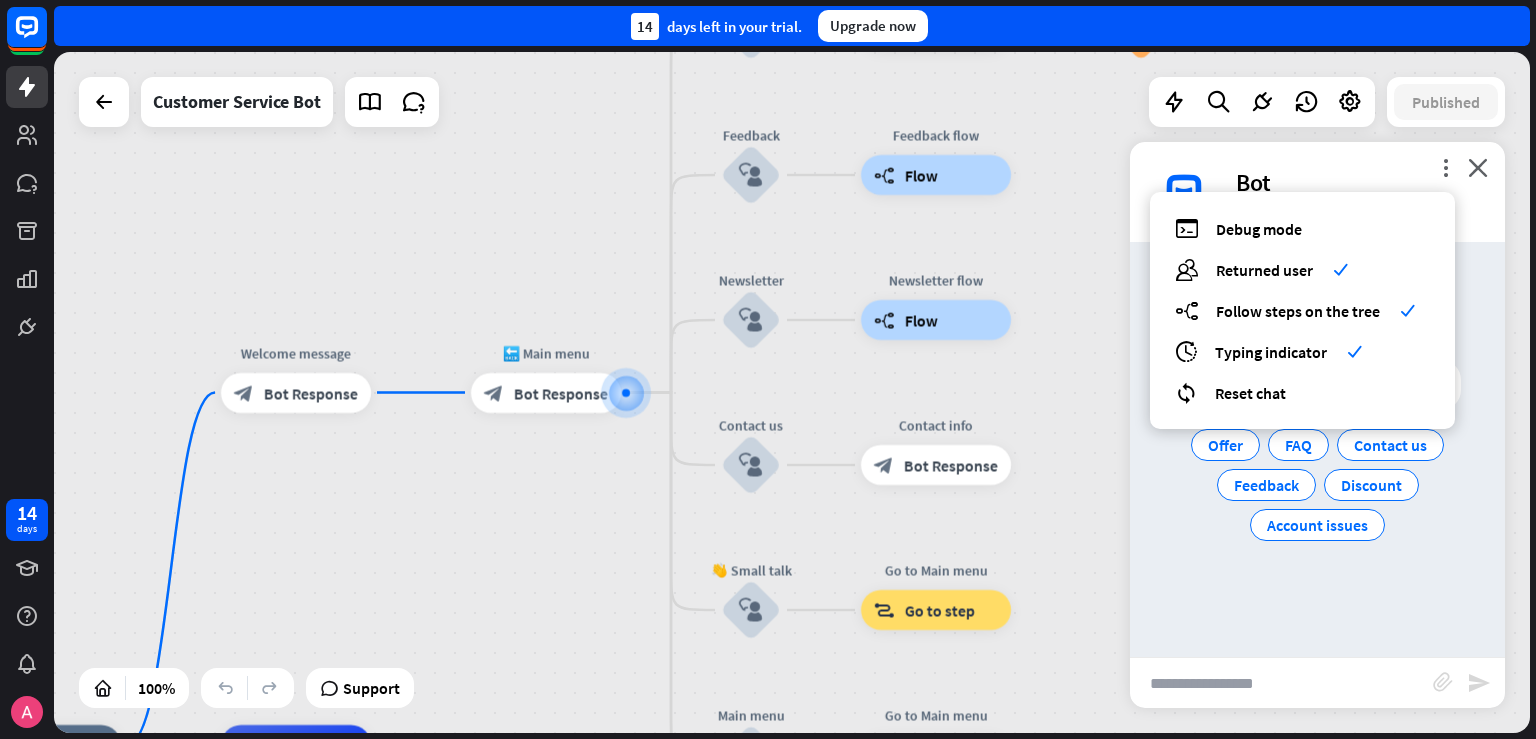 click on "Bot" at bounding box center [1317, 281] 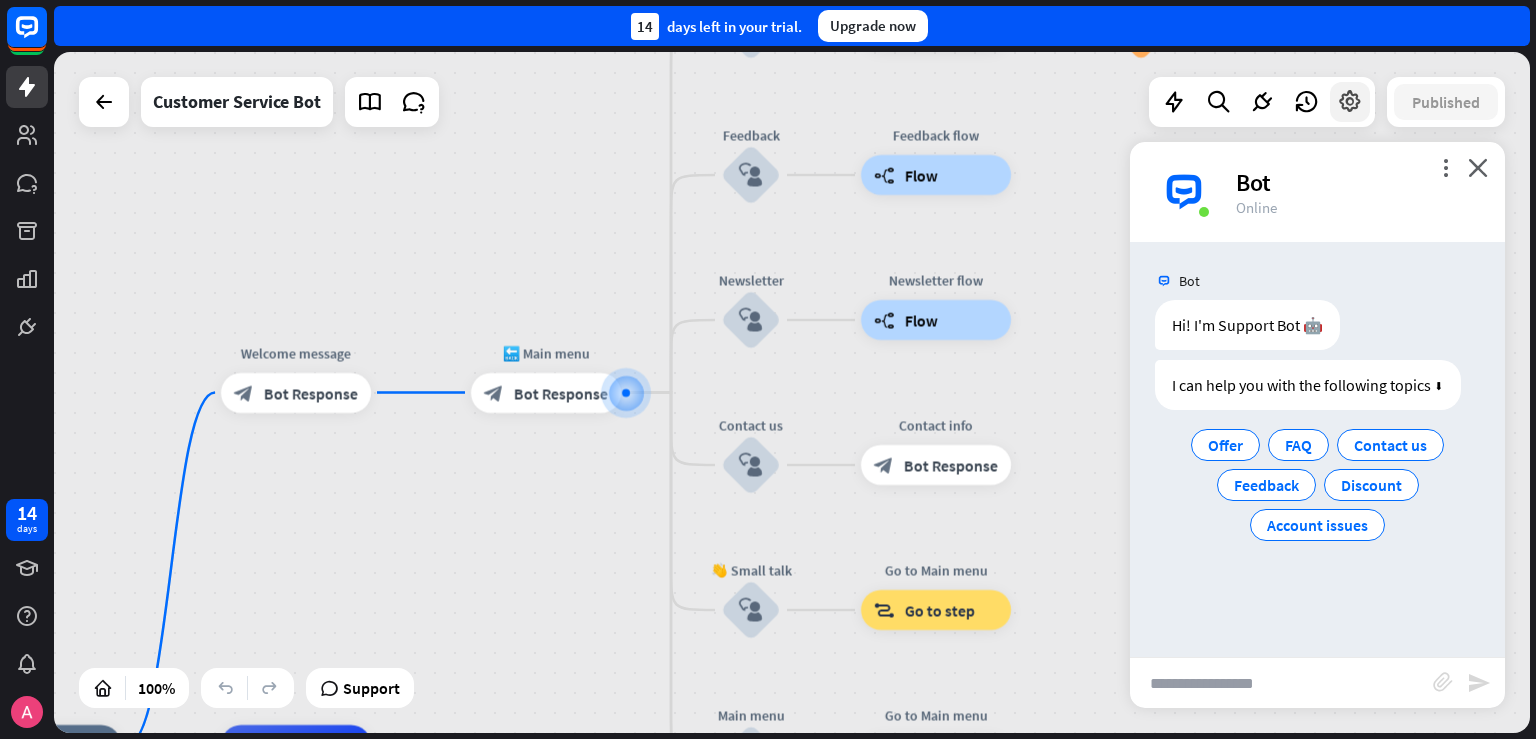 click at bounding box center [1350, 102] 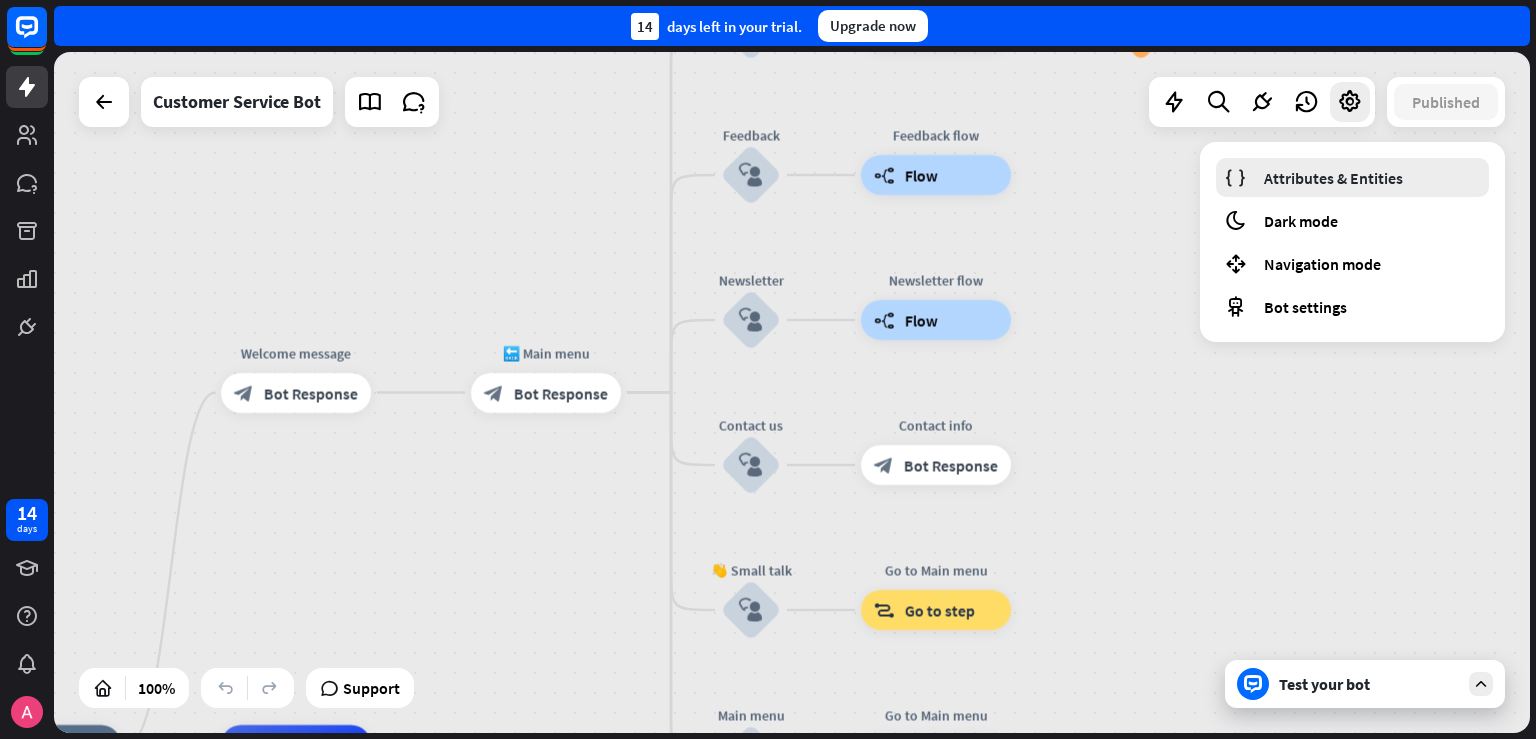 click on "Attributes & Entities" at bounding box center (1333, 178) 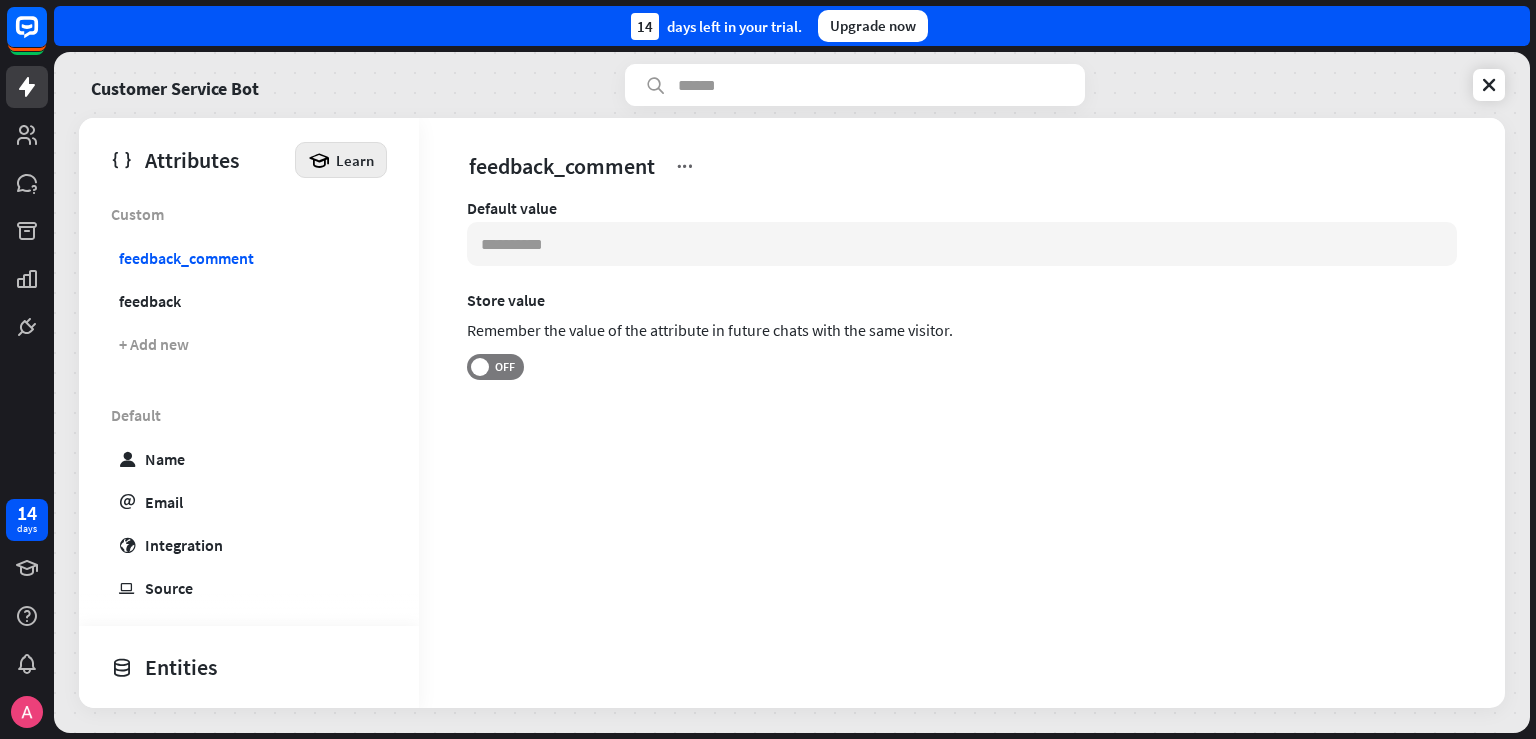 click at bounding box center (319, 160) 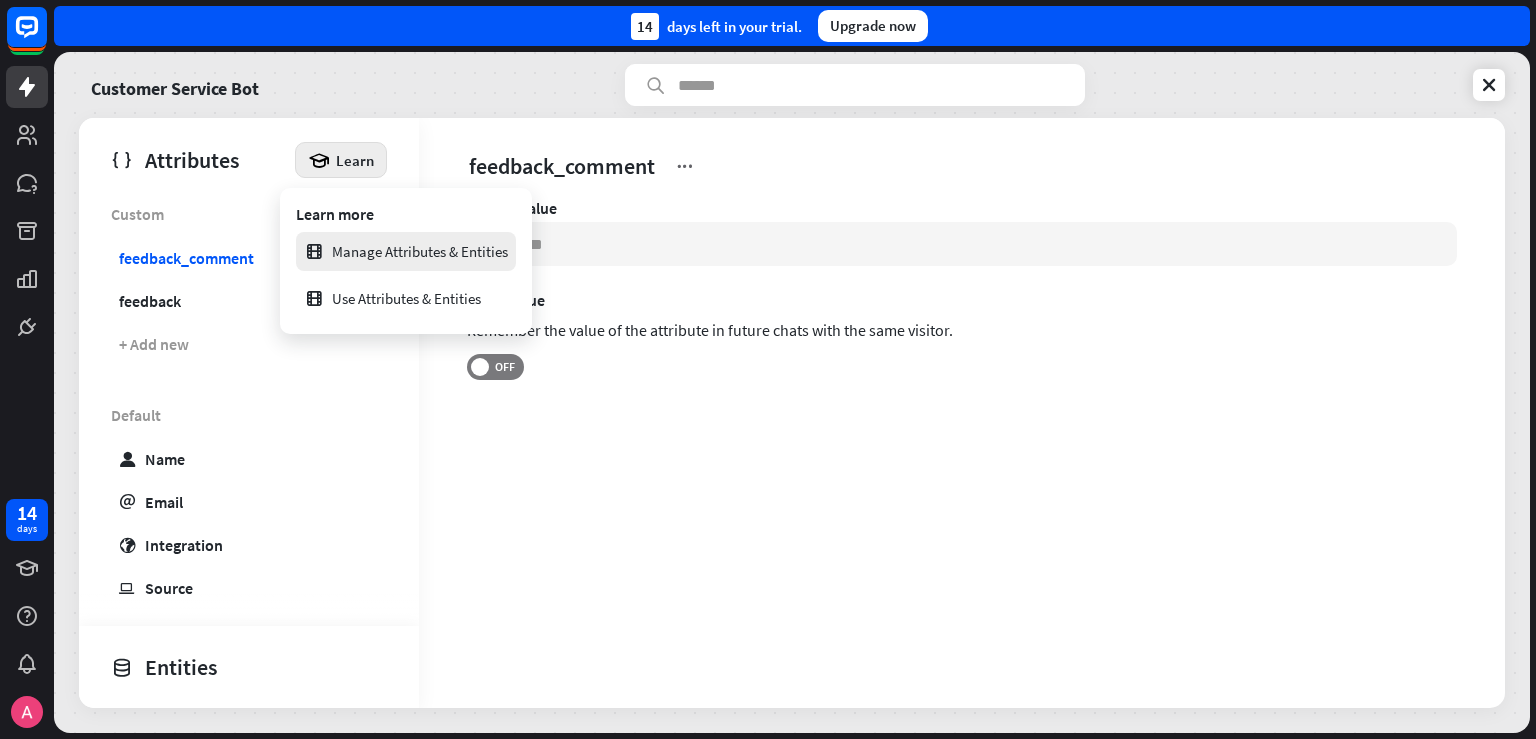 click on "Manage Attributes & Entities" at bounding box center (406, 251) 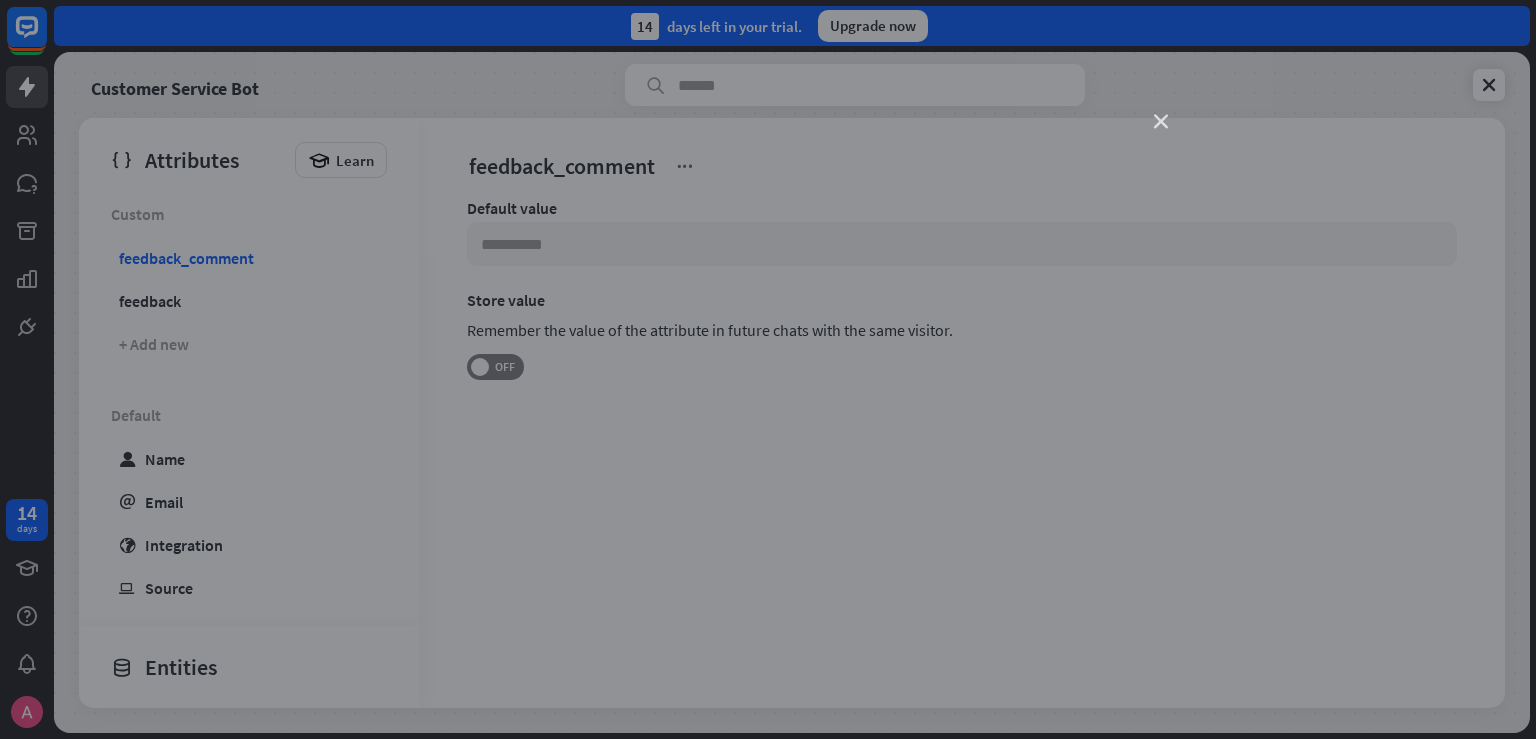click on "close" at bounding box center (1161, 122) 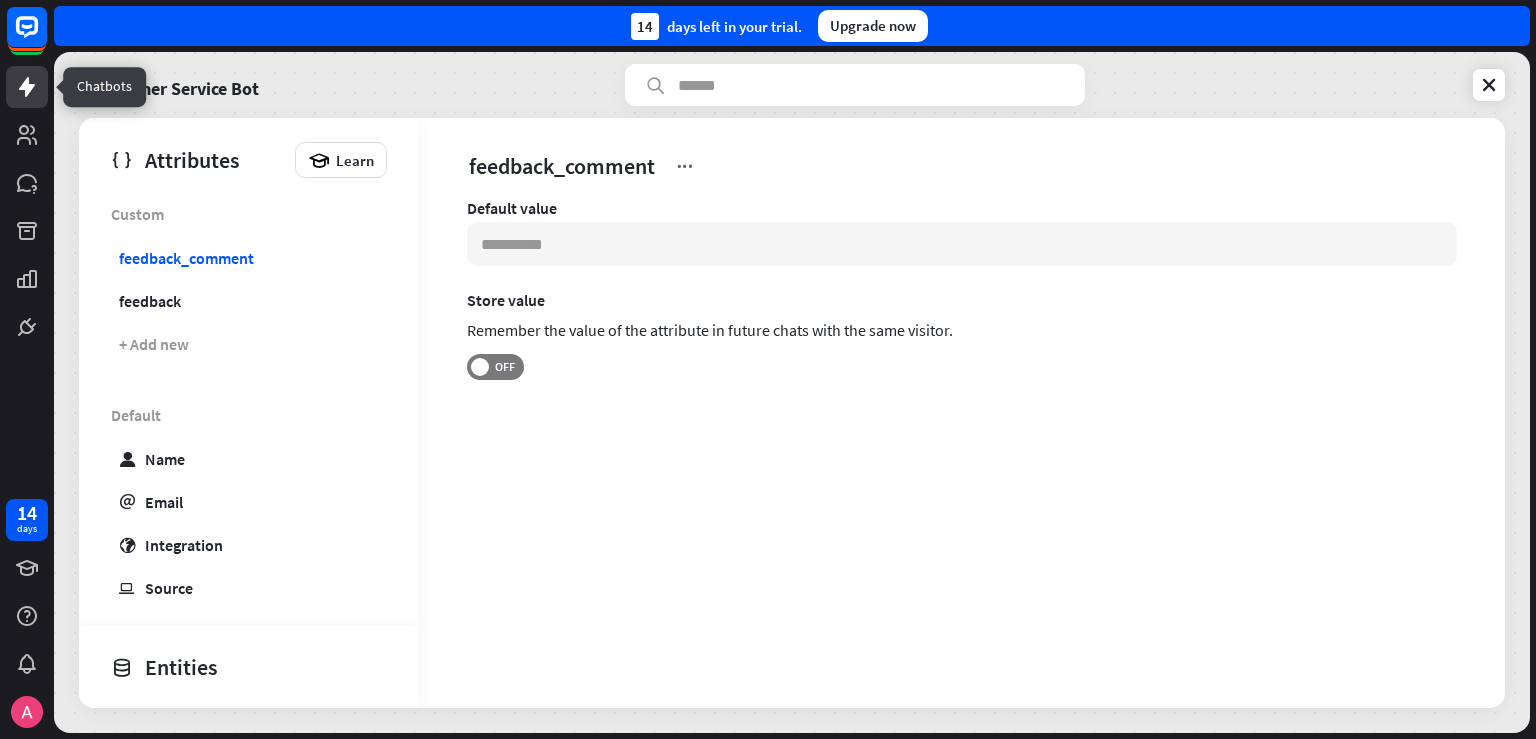 click at bounding box center (27, 87) 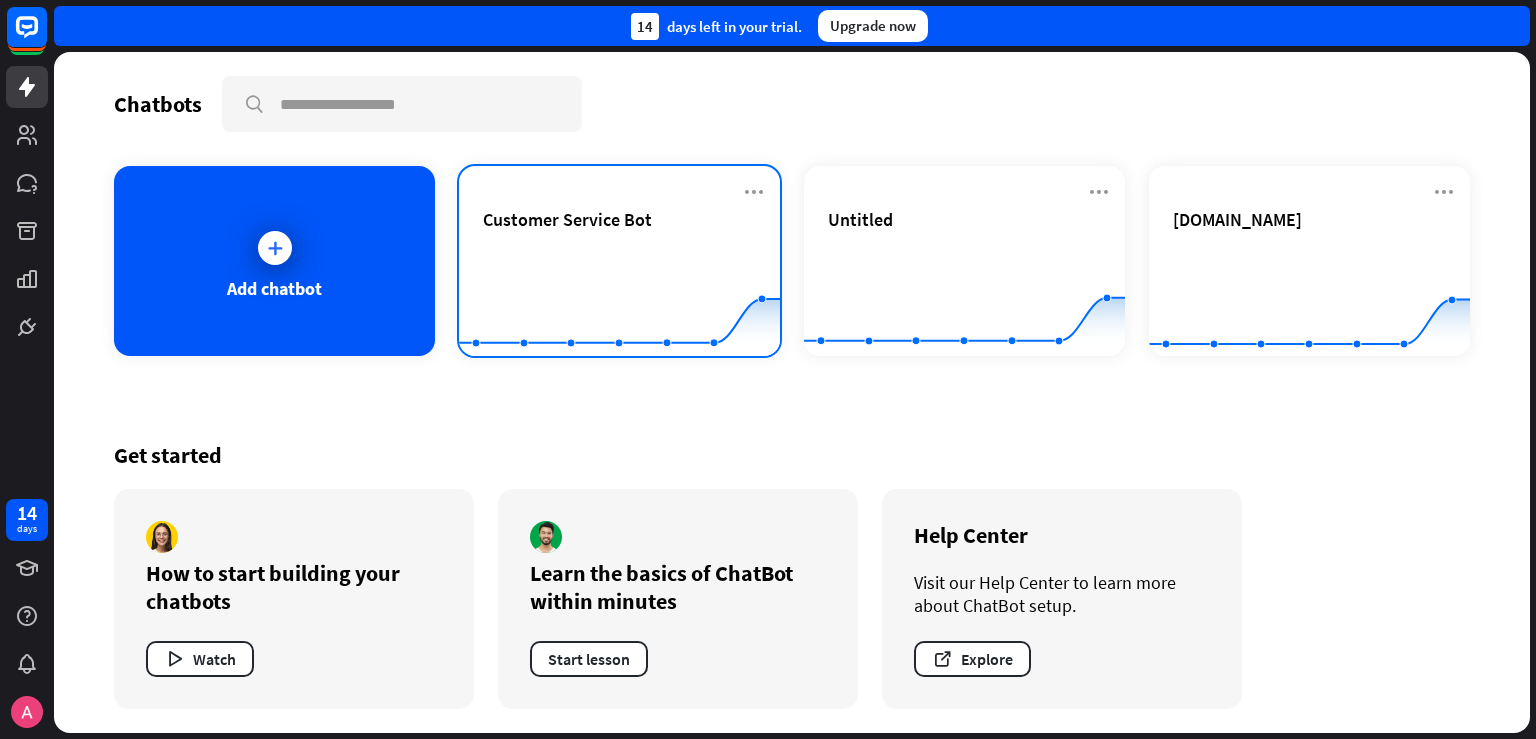 click 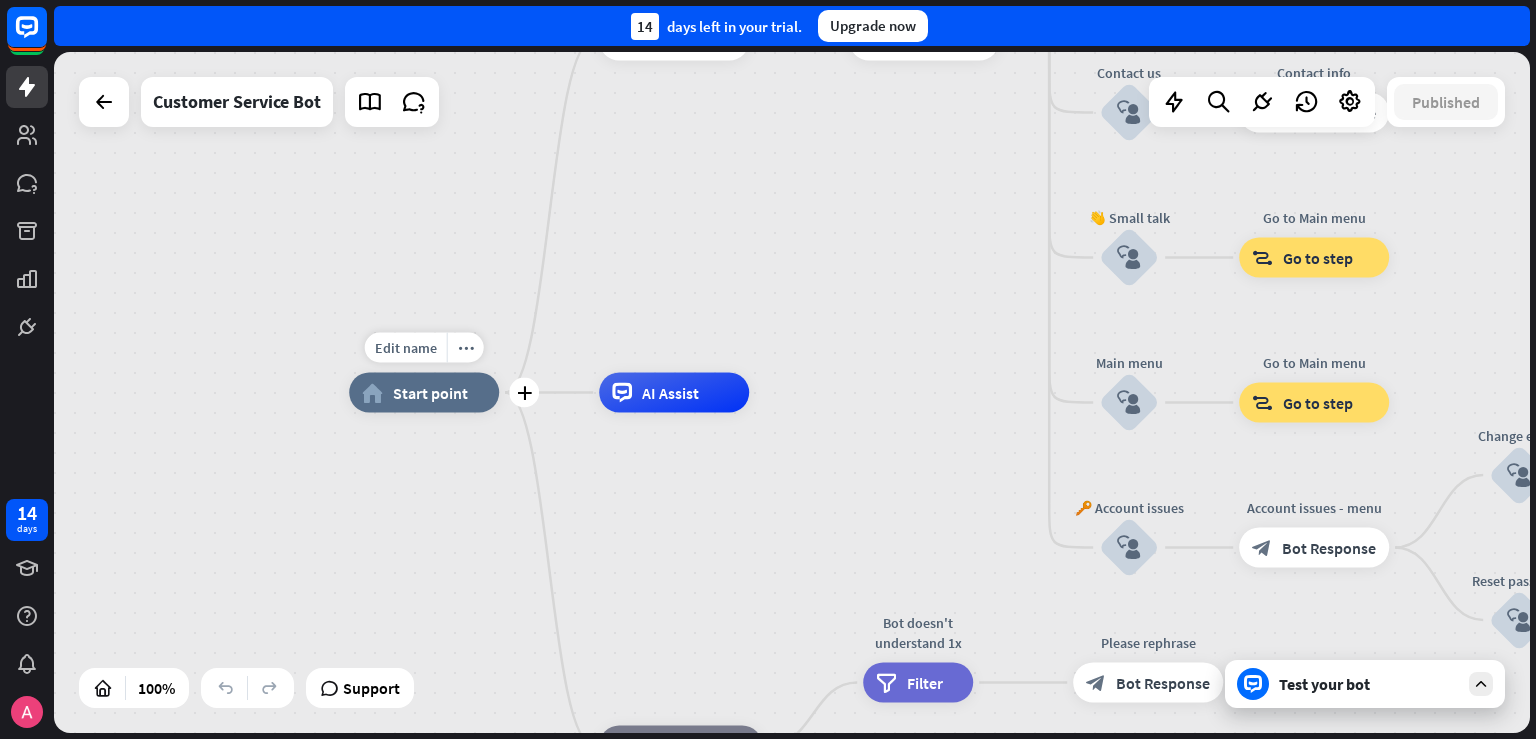 click on "Start point" at bounding box center [430, 393] 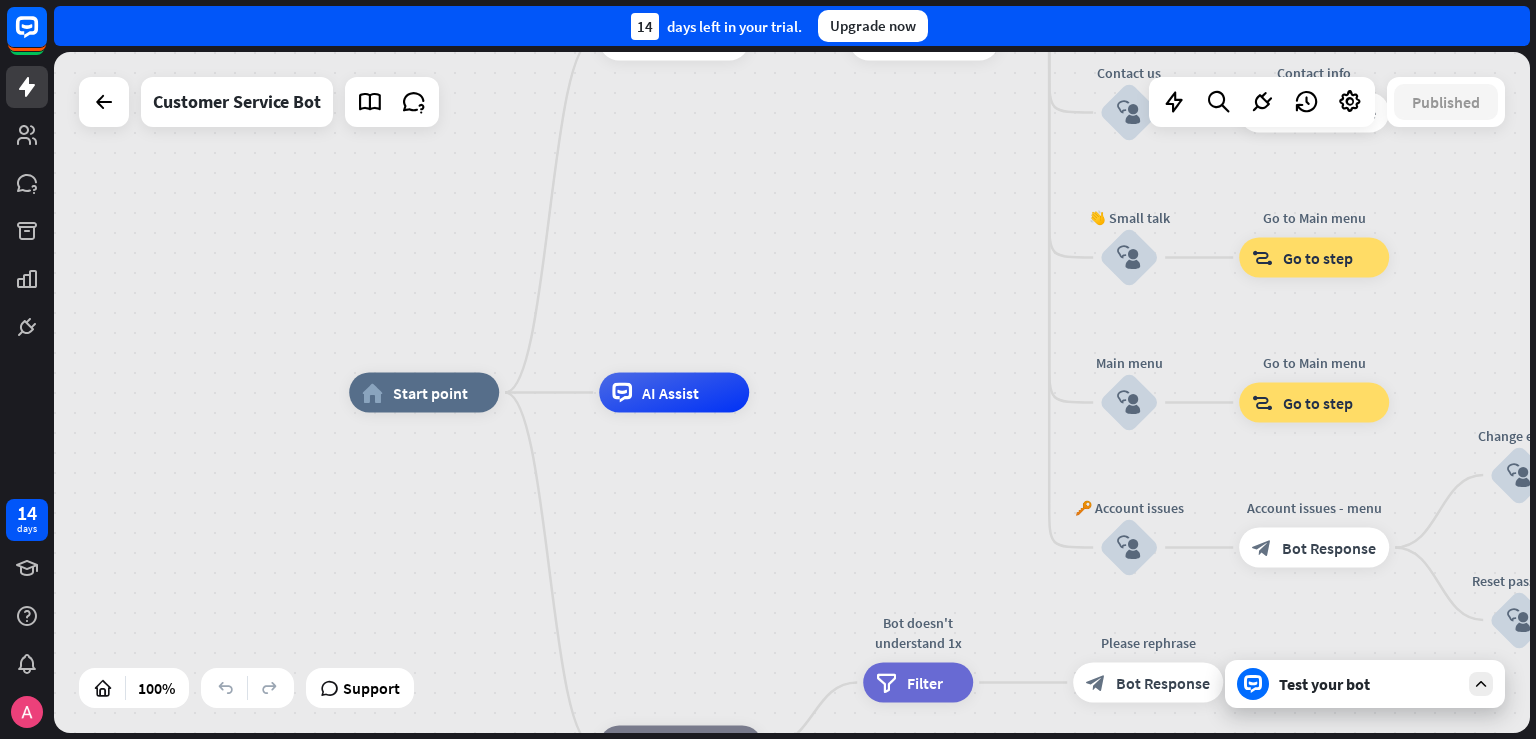 click on "home_2   Start point                 Welcome message   block_bot_response   Bot Response                 🔙 Main menu   block_bot_response   Bot Response                 Our offer   block_user_input                 Select product category   block_bot_response   Bot Response                 ❓ Question   block_user_input                 How can I help you?   block_bot_response   Bot Response                 FAQ   block_user_input                 Type your question   block_bot_response   Bot Response                 Popular questions   block_faq                 Feedback   block_user_input                 Feedback flow   builder_tree   Flow                 Newsletter   block_user_input                 Newsletter flow   builder_tree   Flow                 Contact us   block_user_input                 Contact info   block_bot_response   Bot Response                 👋 Small talk   block_user_input                 Go to Main menu   block_goto   Go to step                 Main menu" at bounding box center [1087, 733] 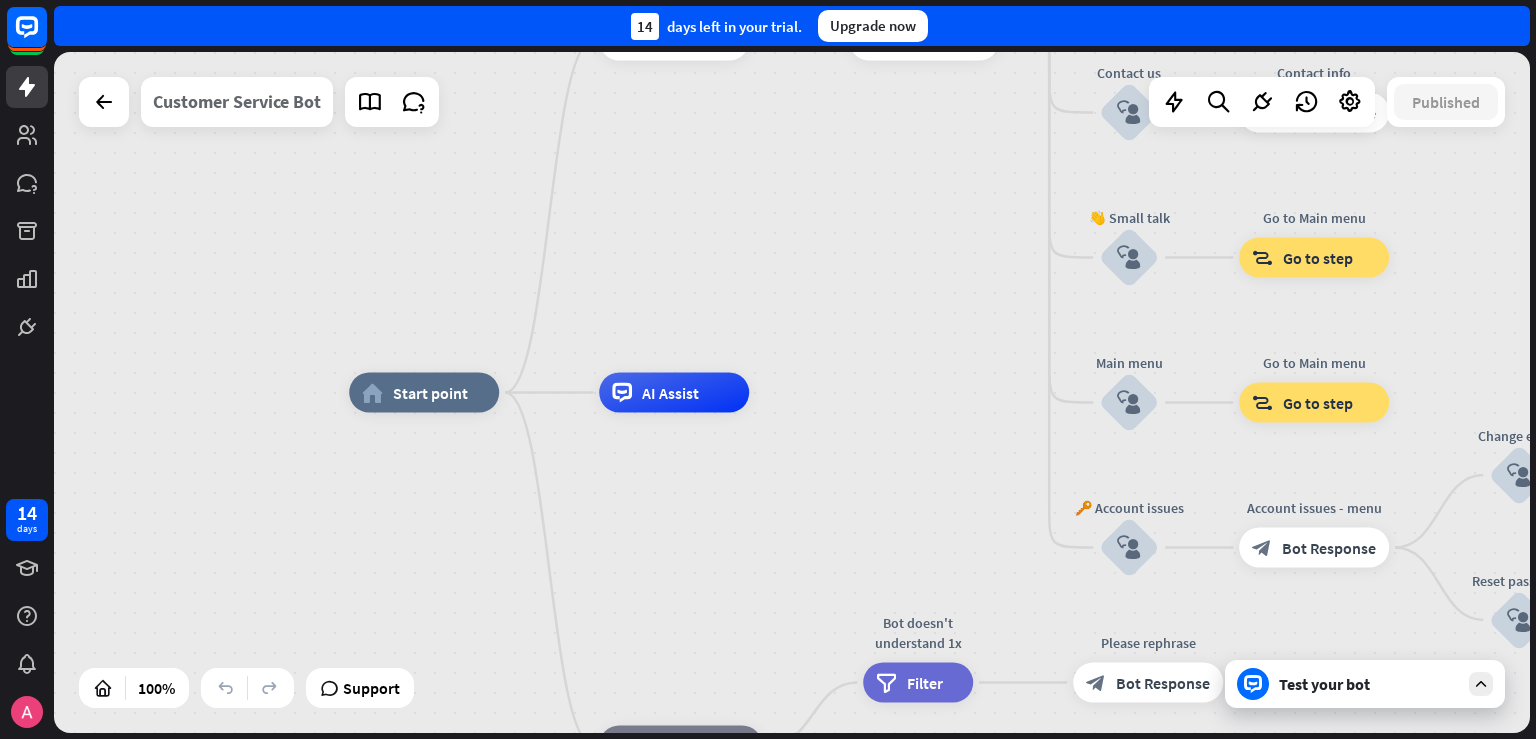 click on "Customer Service Bot" at bounding box center (237, 102) 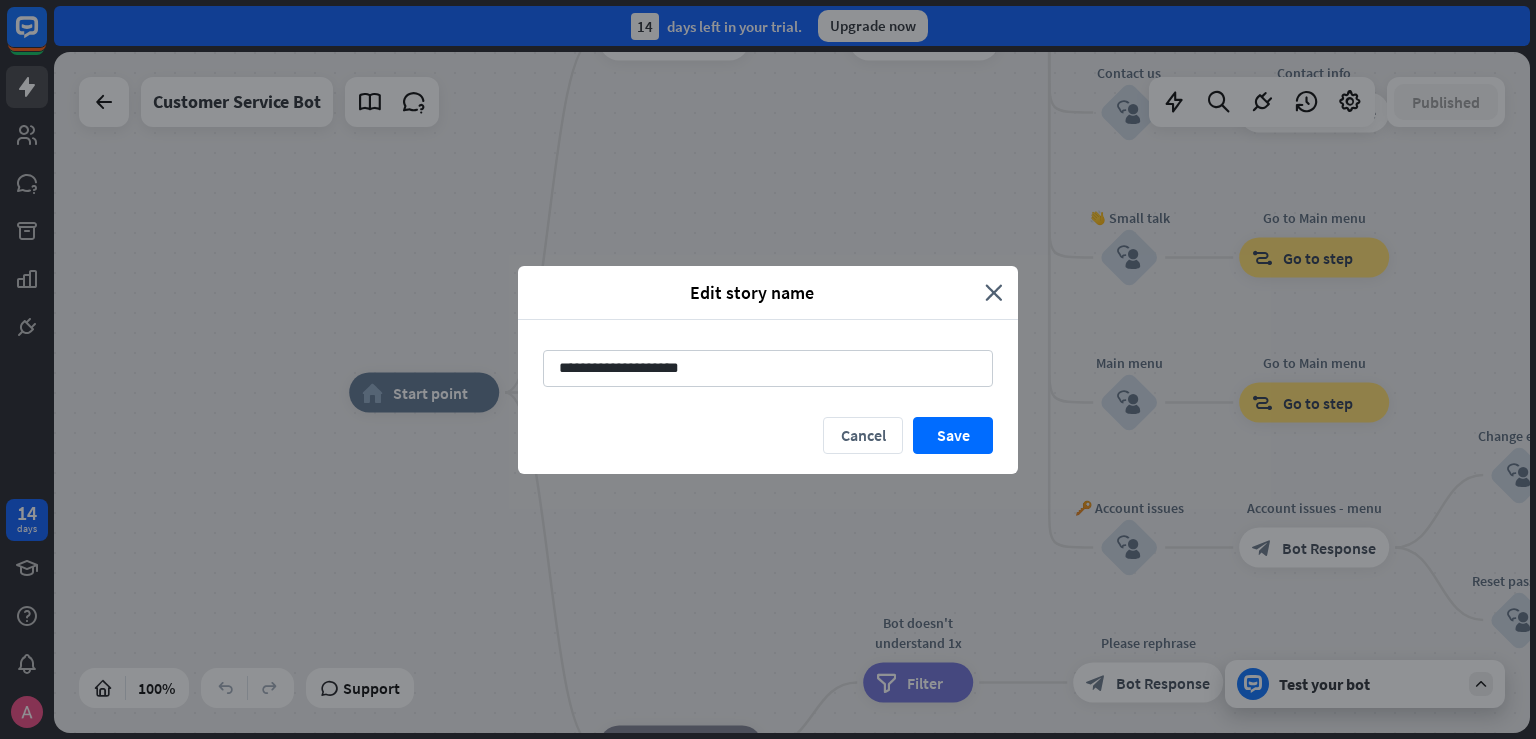 drag, startPoint x: 993, startPoint y: 273, endPoint x: 995, endPoint y: 287, distance: 14.142136 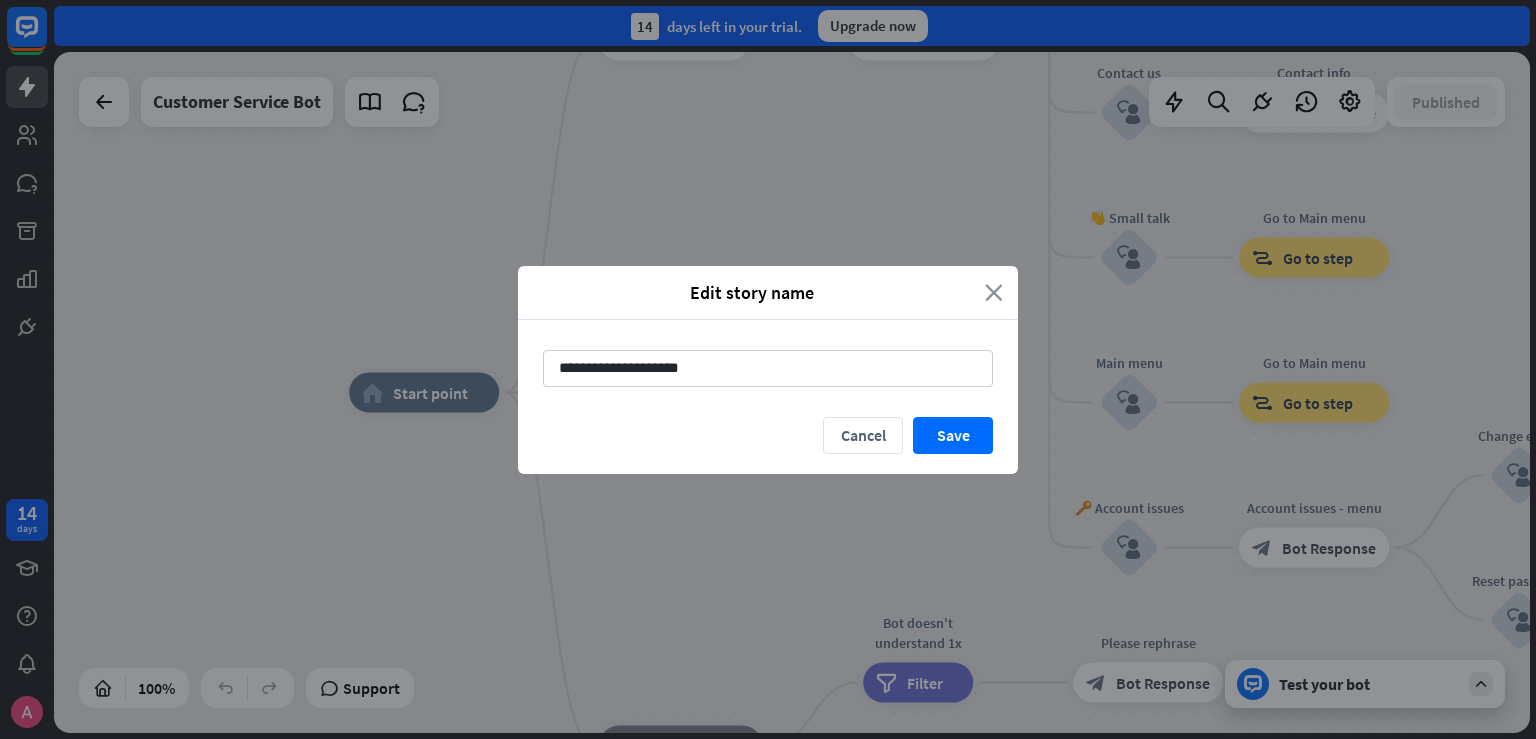 click on "Edit story name
close" at bounding box center (768, 293) 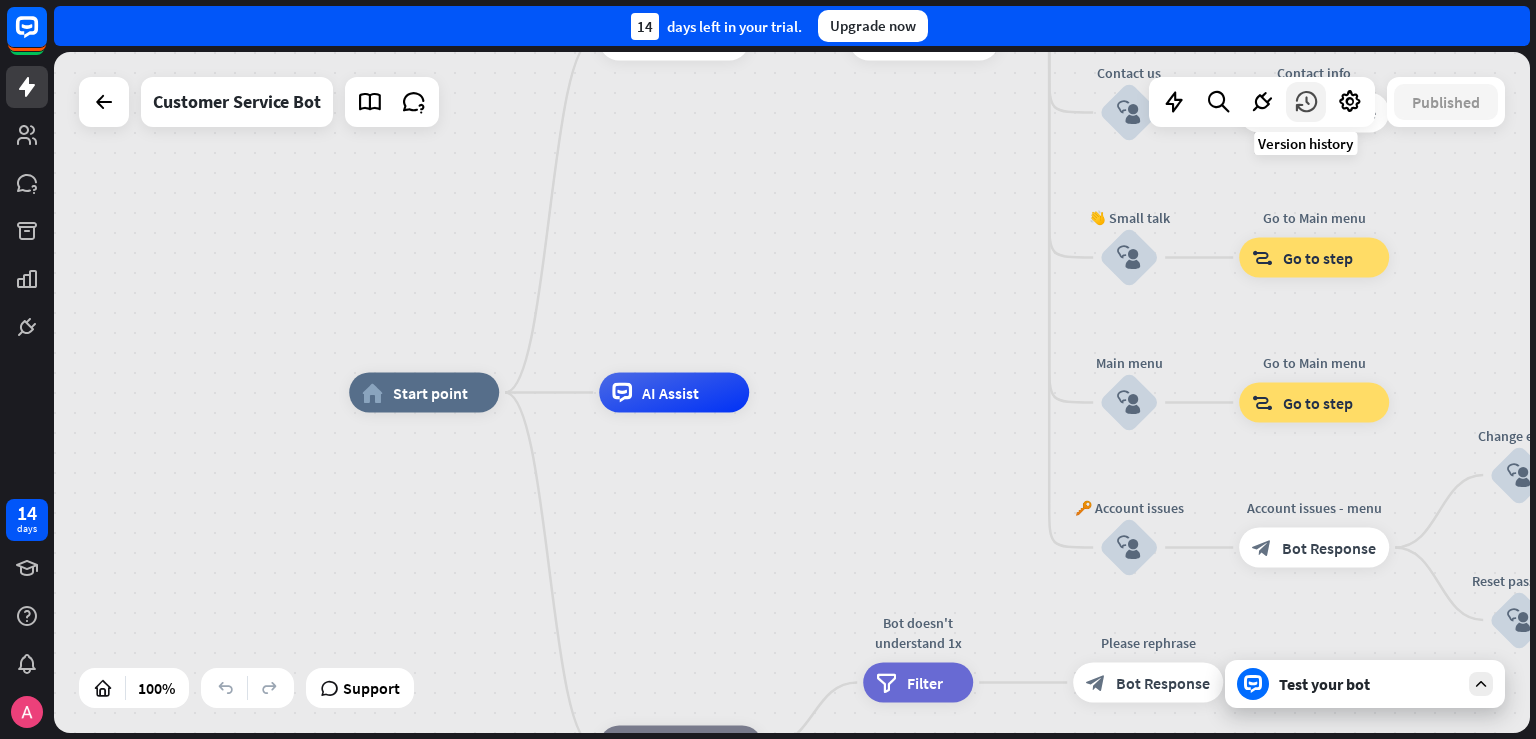 click at bounding box center (1306, 102) 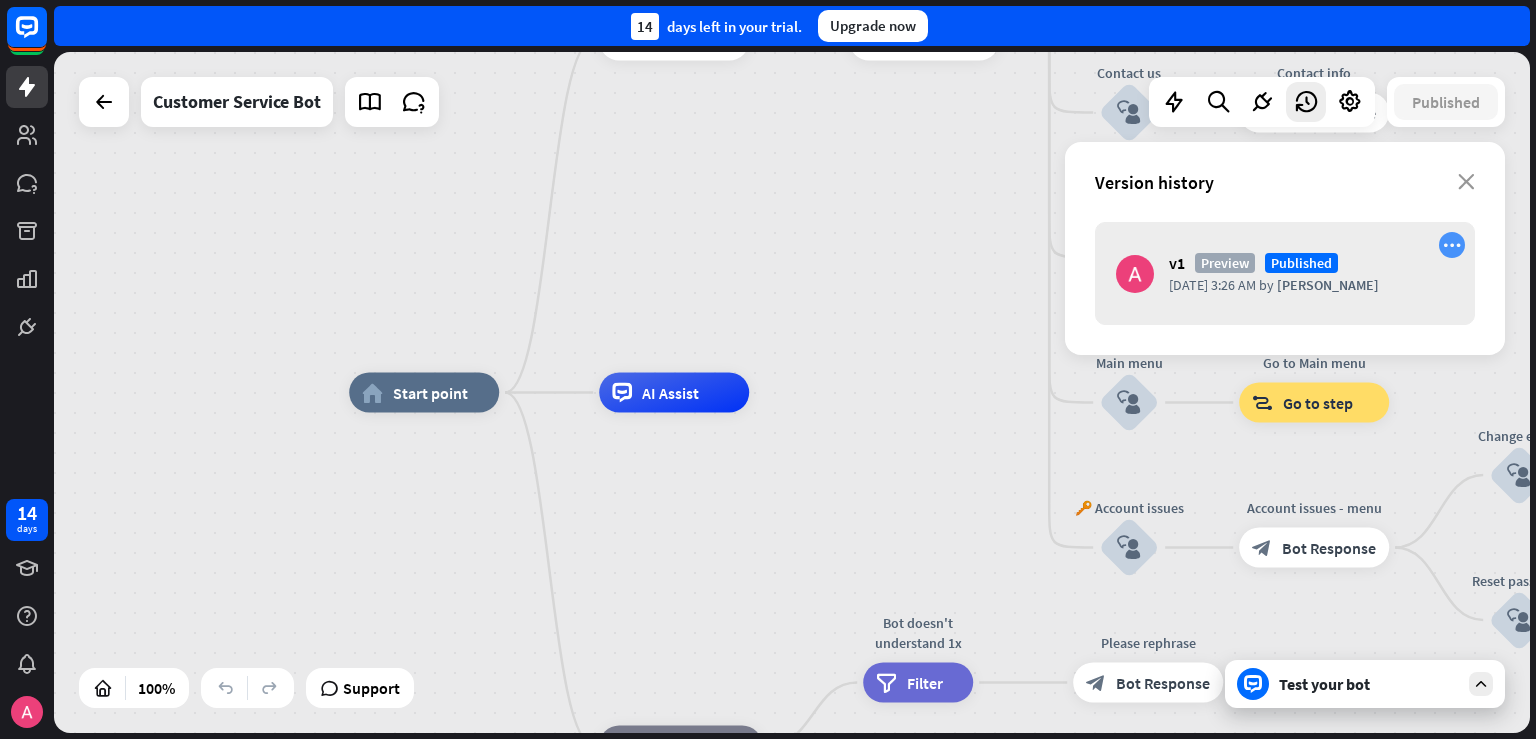 click on "more_horiz" at bounding box center [1452, 245] 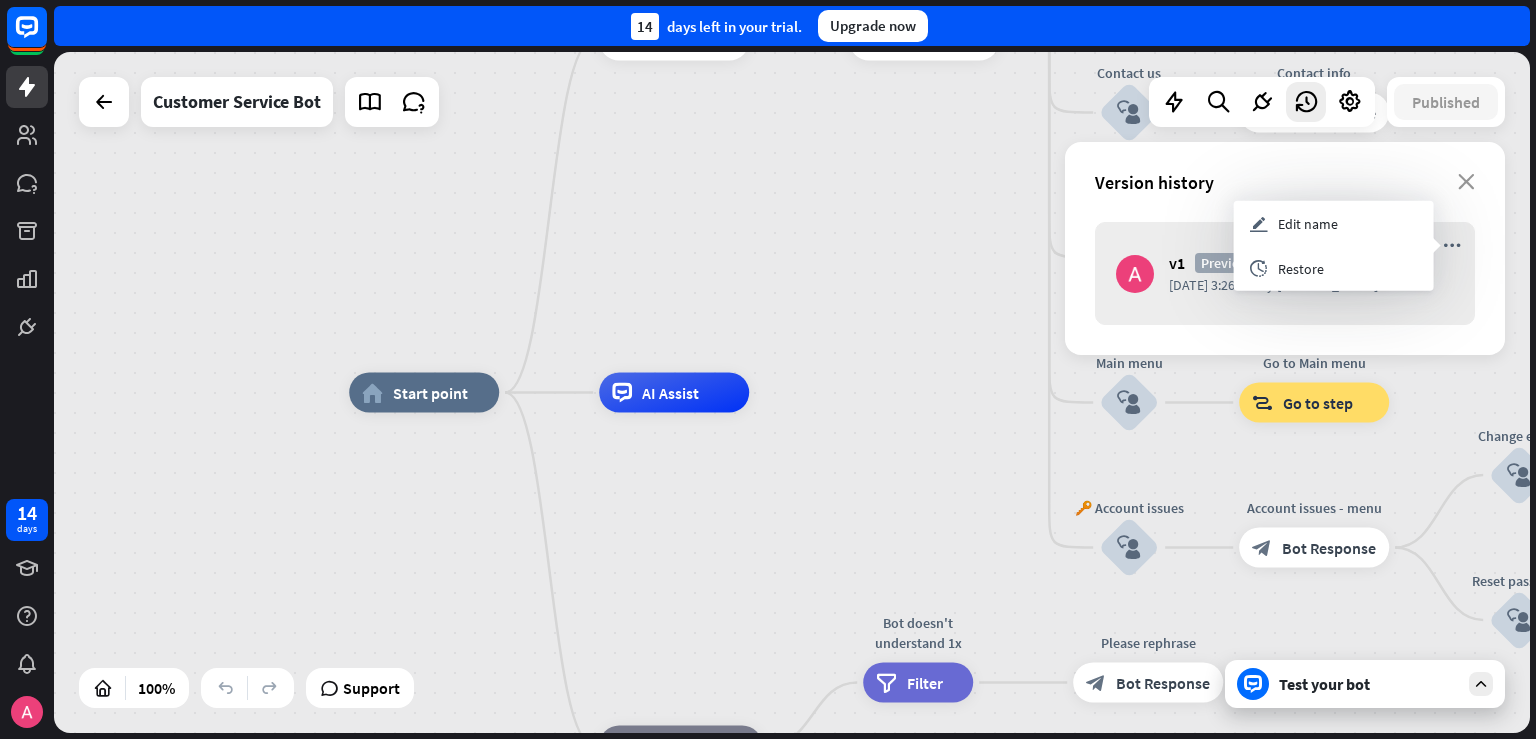 click on "Version history" at bounding box center [1276, 182] 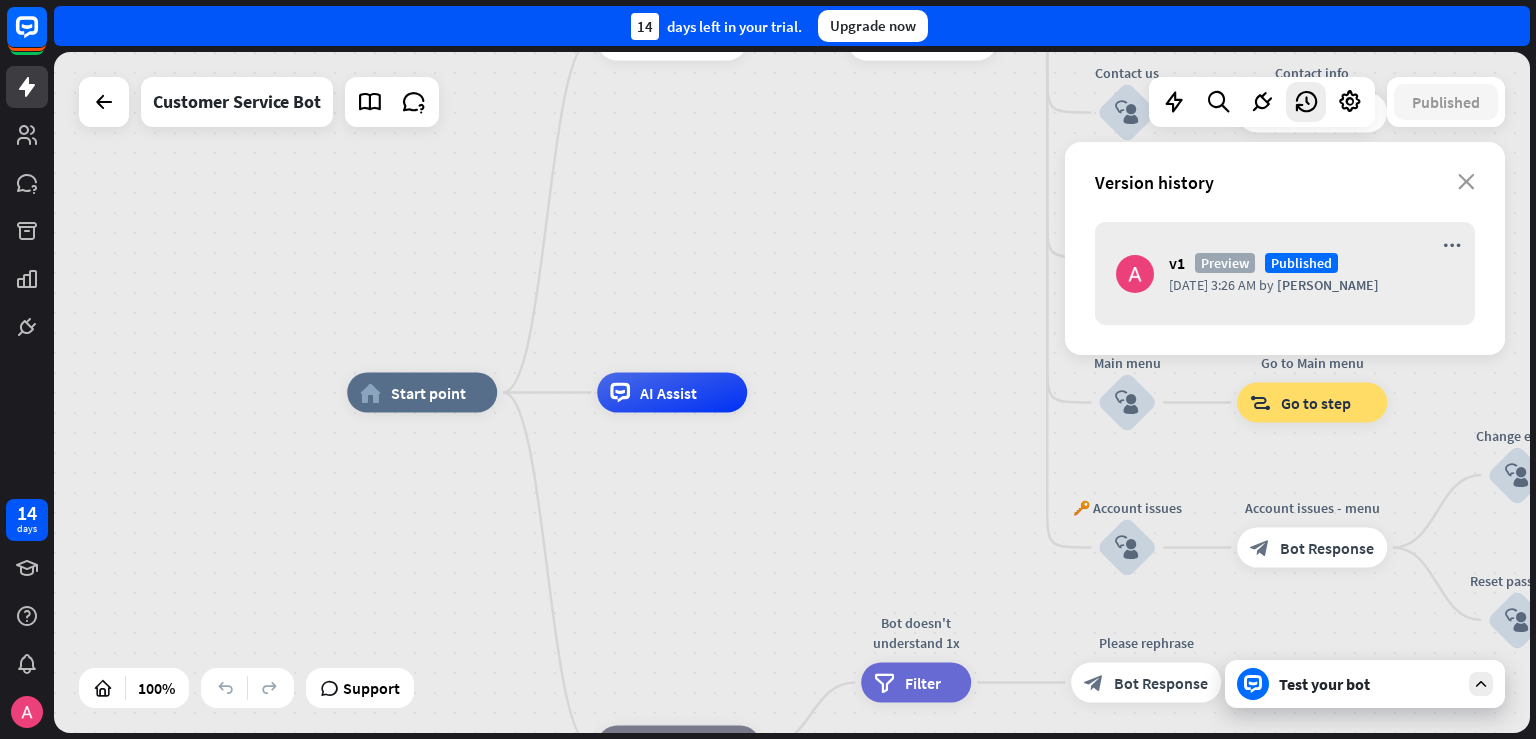 click on "home_2   Start point                 Welcome message   block_bot_response   Bot Response                 🔙 Main menu   block_bot_response   Bot Response                 Our offer   block_user_input                 Select product category   block_bot_response   Bot Response                 ❓ Question   block_user_input                 How can I help you?   block_bot_response   Bot Response                 FAQ   block_user_input                 Type your question   block_bot_response   Bot Response                 Popular questions   block_faq                 Feedback   block_user_input                 Feedback flow   builder_tree   Flow                 Newsletter   block_user_input                 Newsletter flow   builder_tree   Flow                 Contact us   block_user_input                 Contact info   block_bot_response   Bot Response                 👋 Small talk   block_user_input                 Go to Main menu   block_goto   Go to step                 Main menu" at bounding box center [1085, 733] 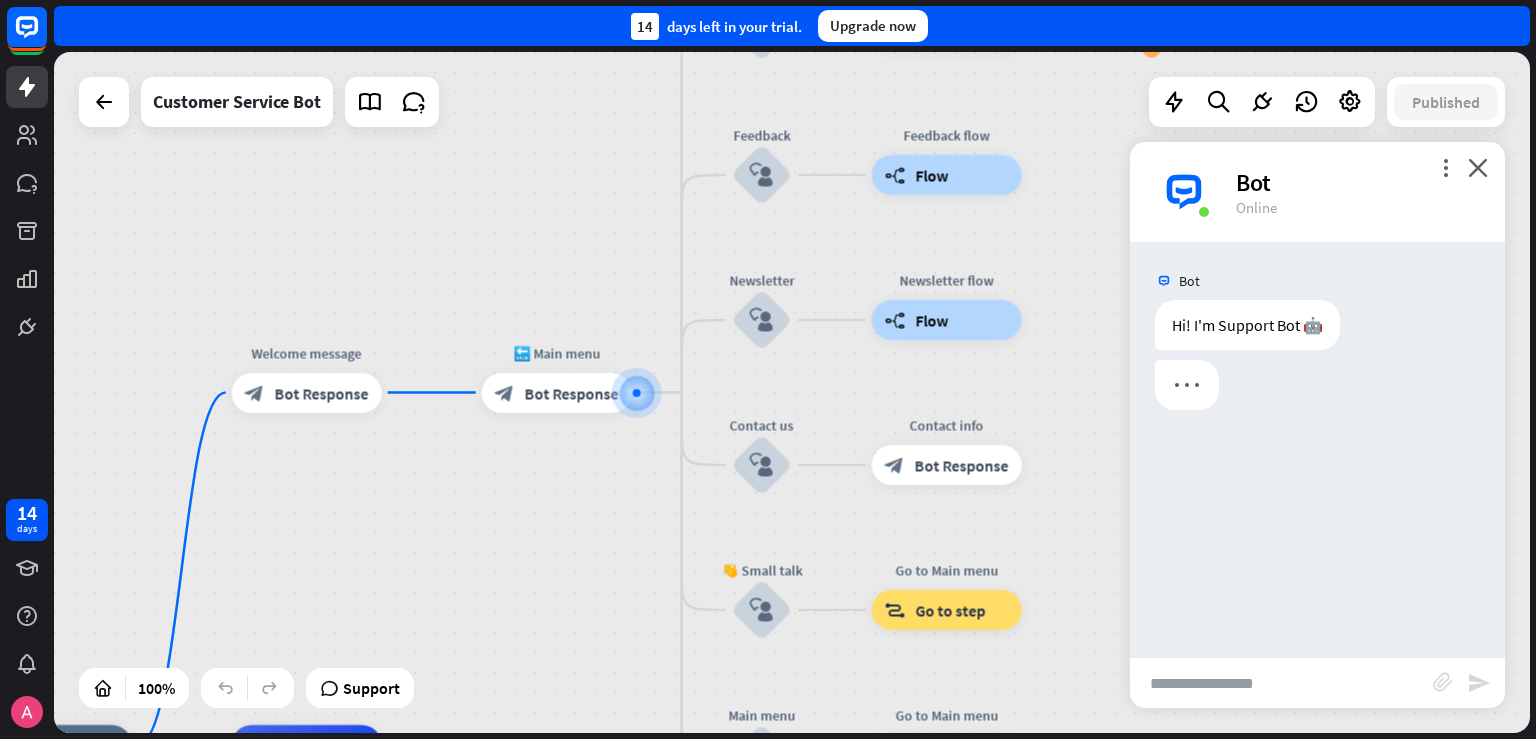 click at bounding box center (1184, 192) 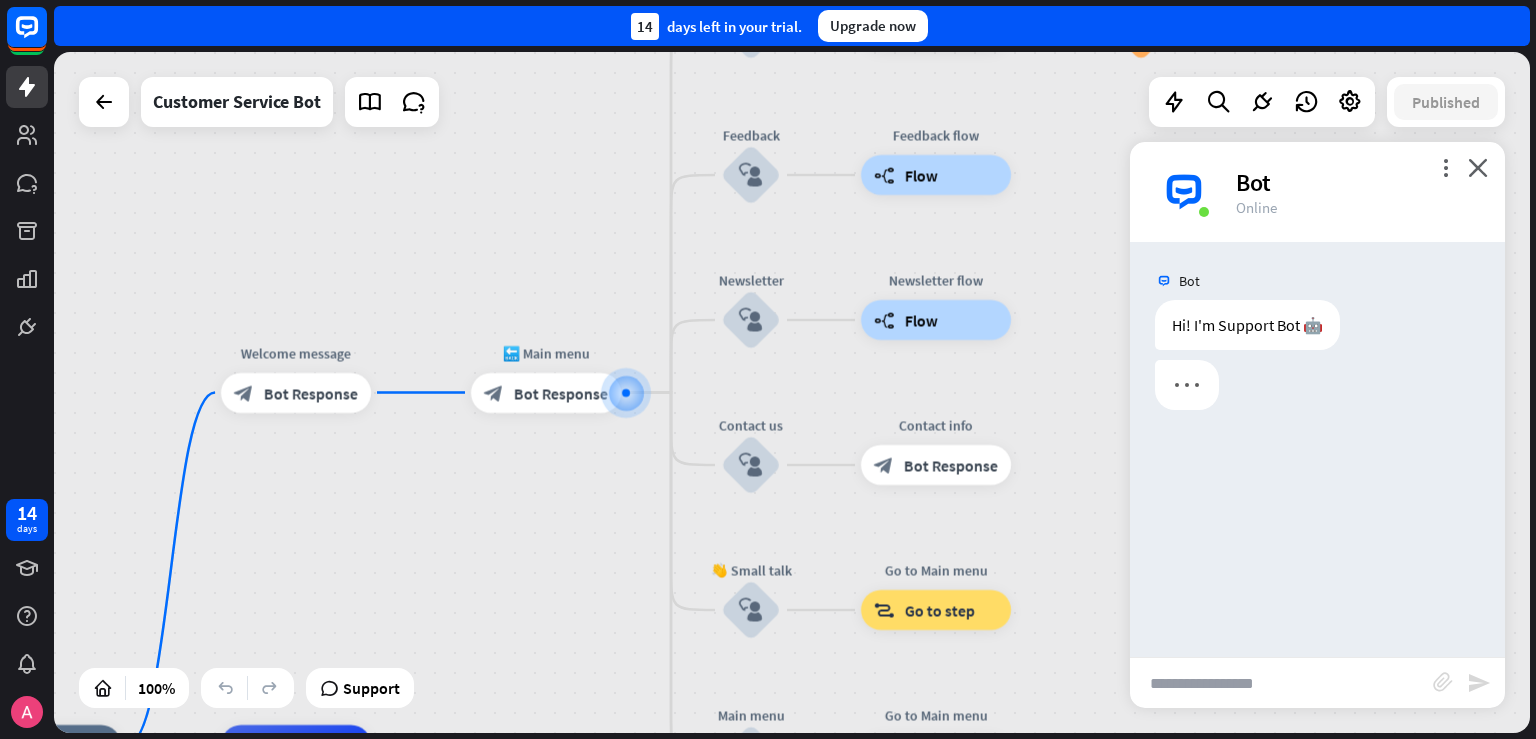 click at bounding box center [1184, 192] 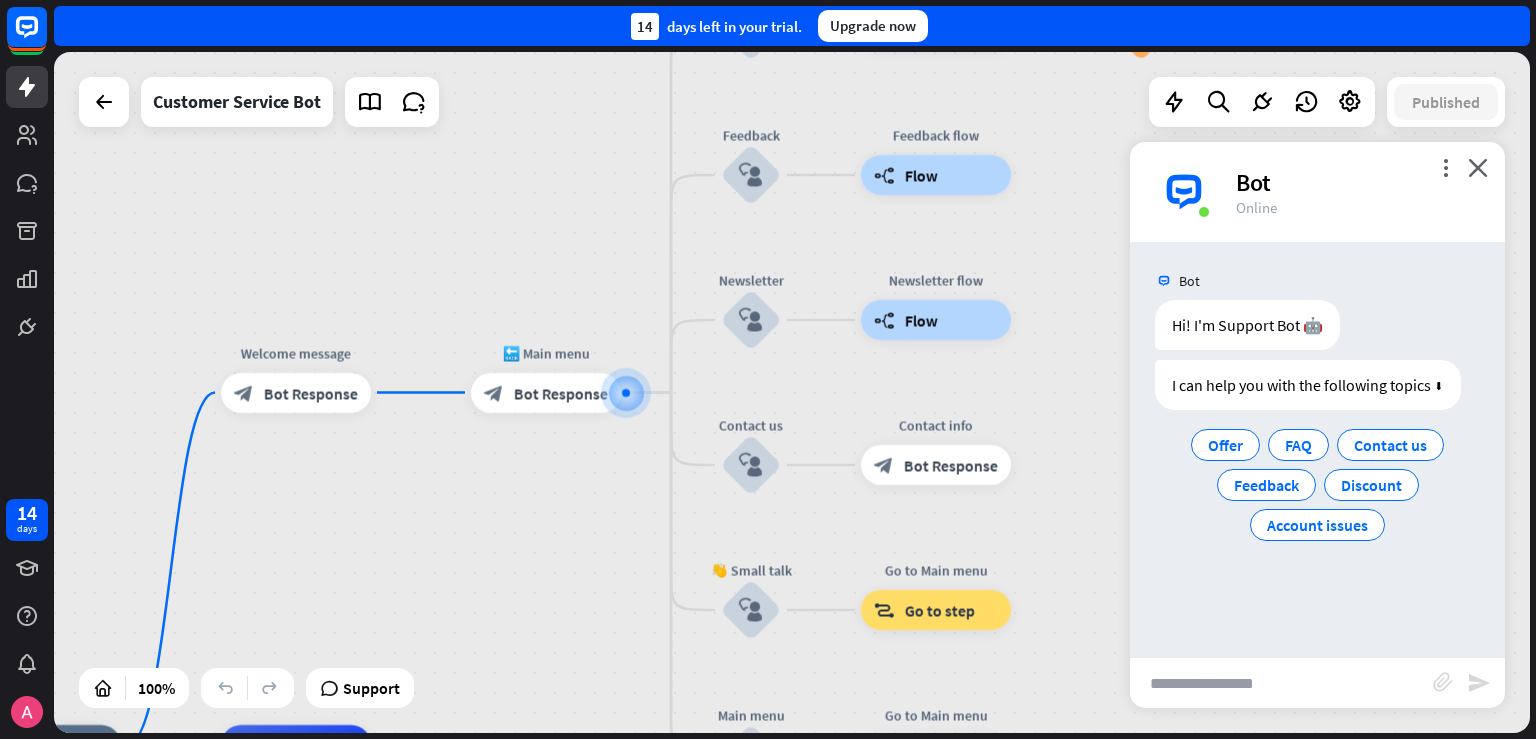 drag, startPoint x: 1186, startPoint y: 191, endPoint x: 1206, endPoint y: 218, distance: 33.600594 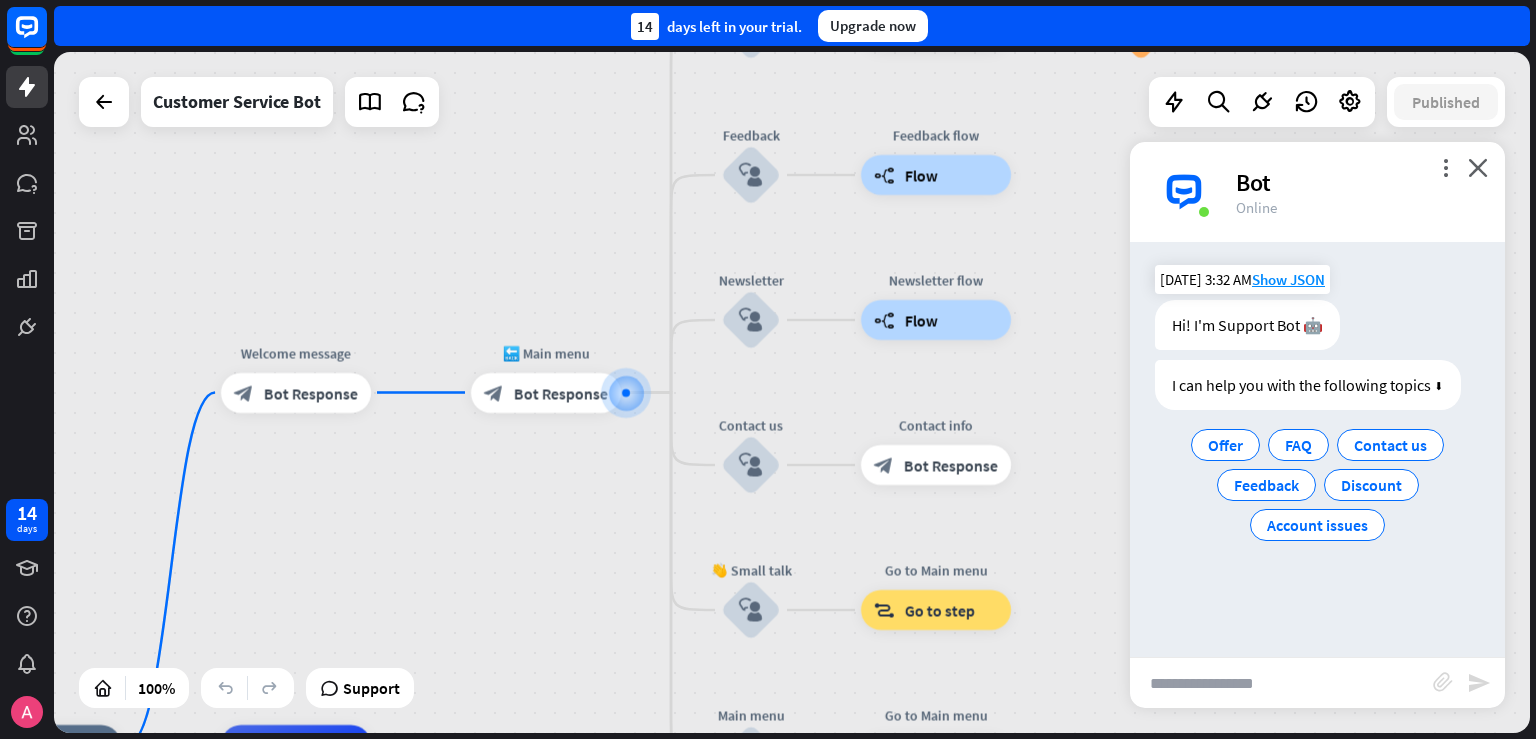 click on "Hi! I'm Support Bot 🤖" at bounding box center [1247, 325] 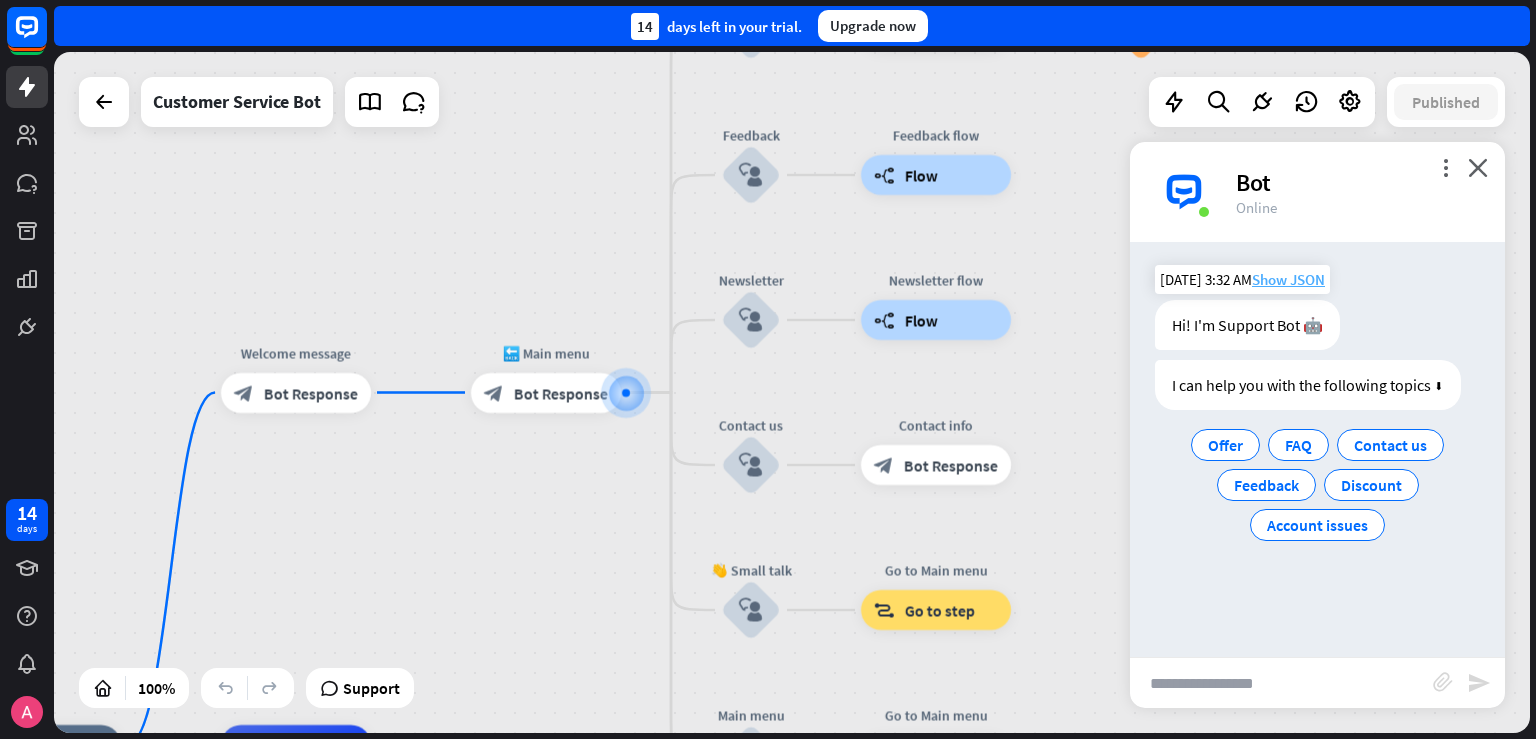 click on "Show JSON" at bounding box center (1288, 279) 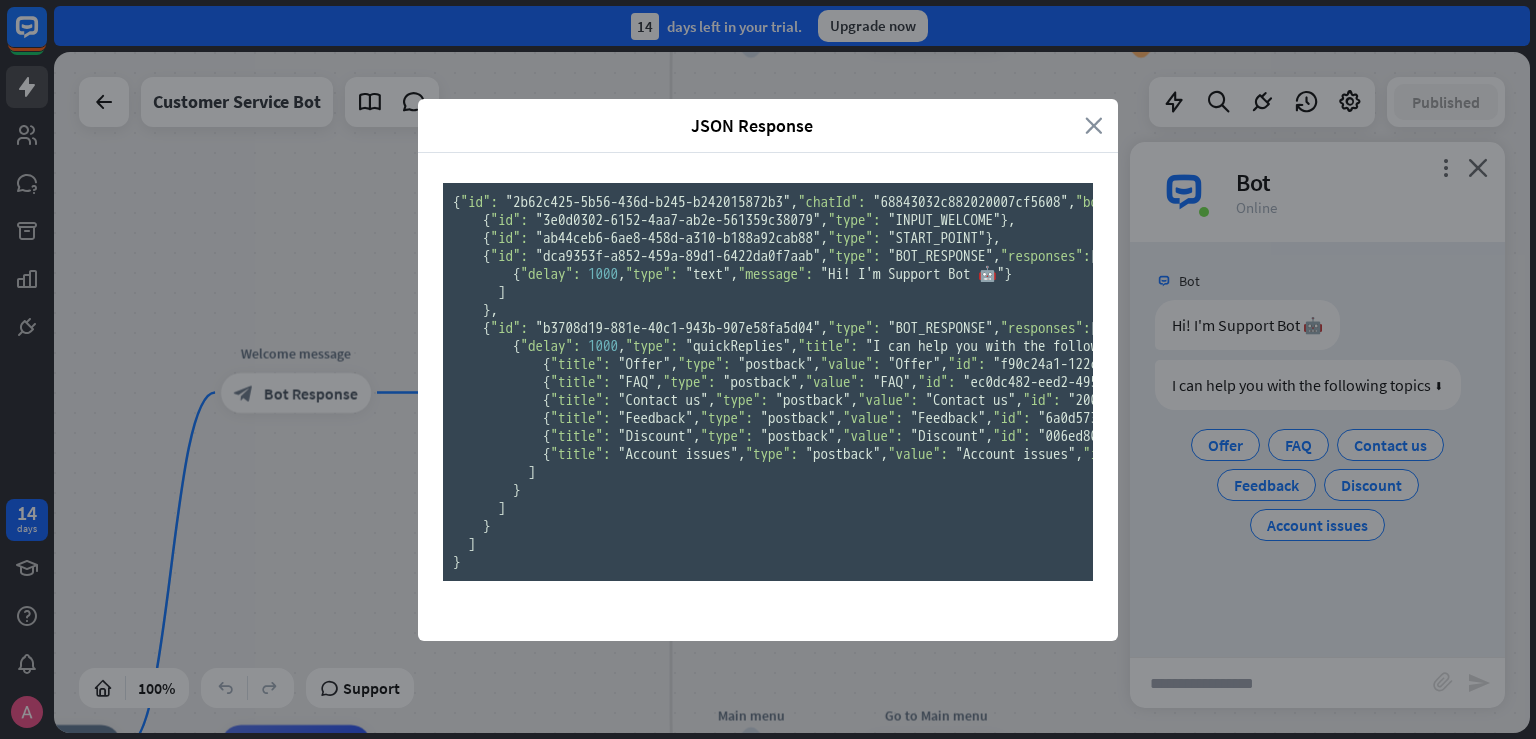 click on "close" at bounding box center (1094, 125) 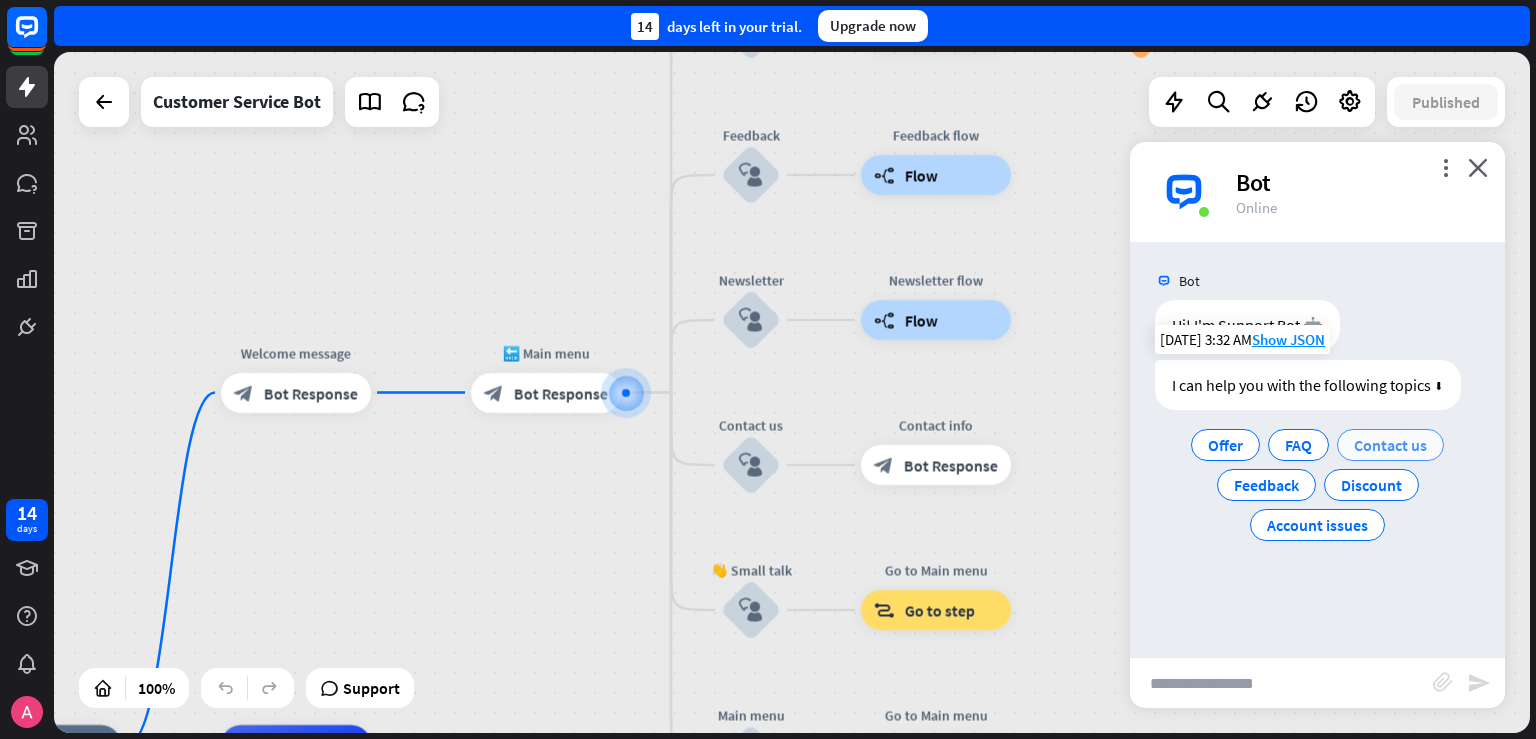 click on "Contact us" at bounding box center [1390, 445] 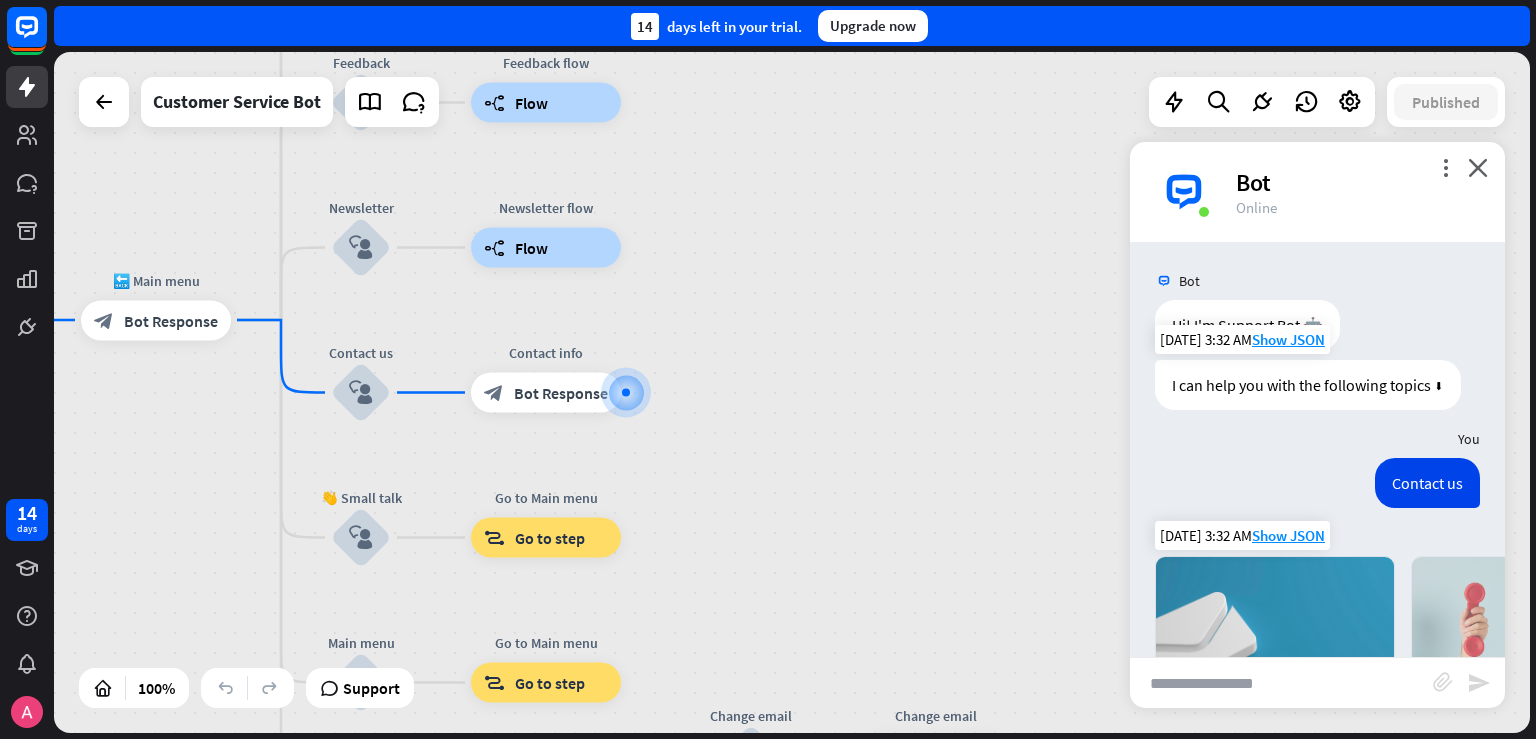 scroll, scrollTop: 244, scrollLeft: 0, axis: vertical 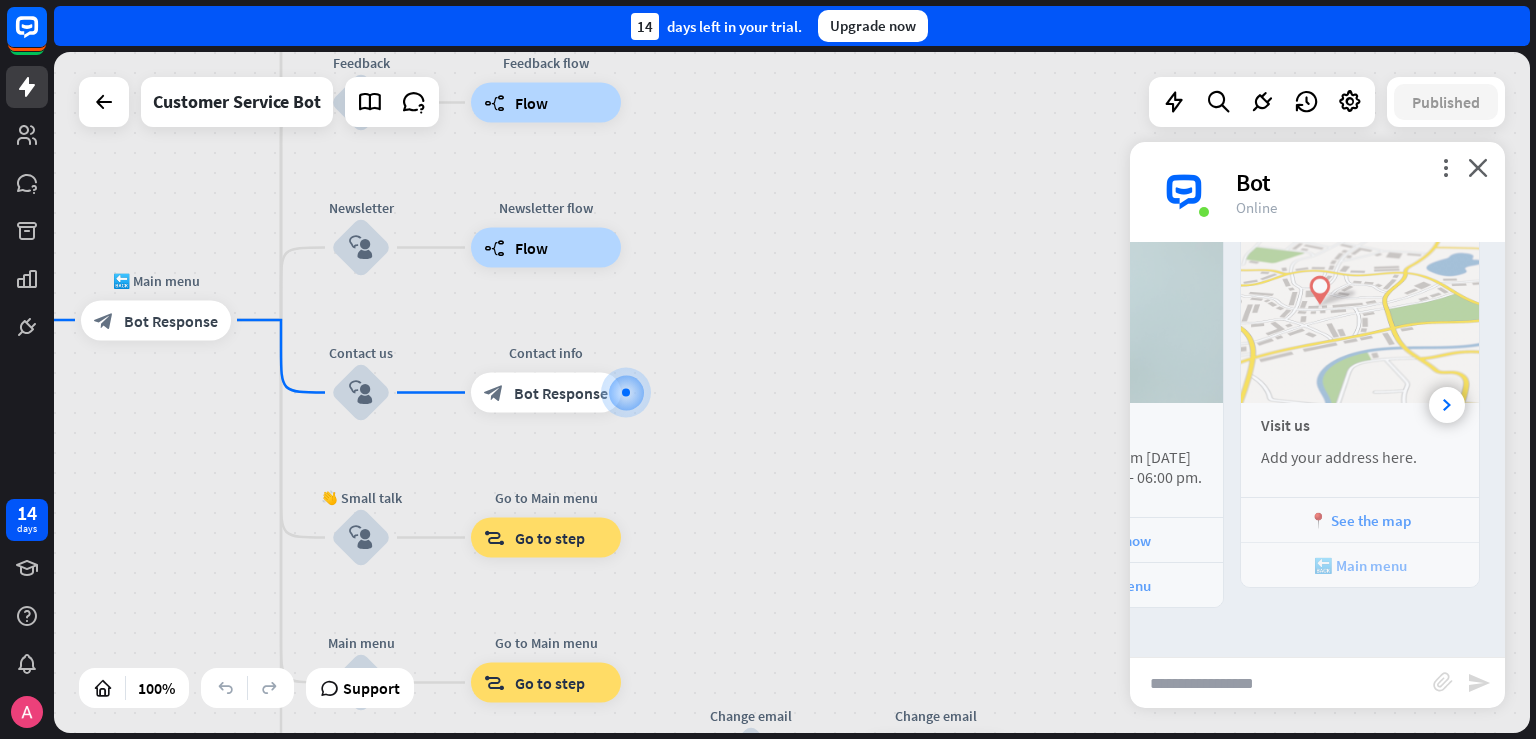 click on "🔙 Main menu" at bounding box center [1360, 565] 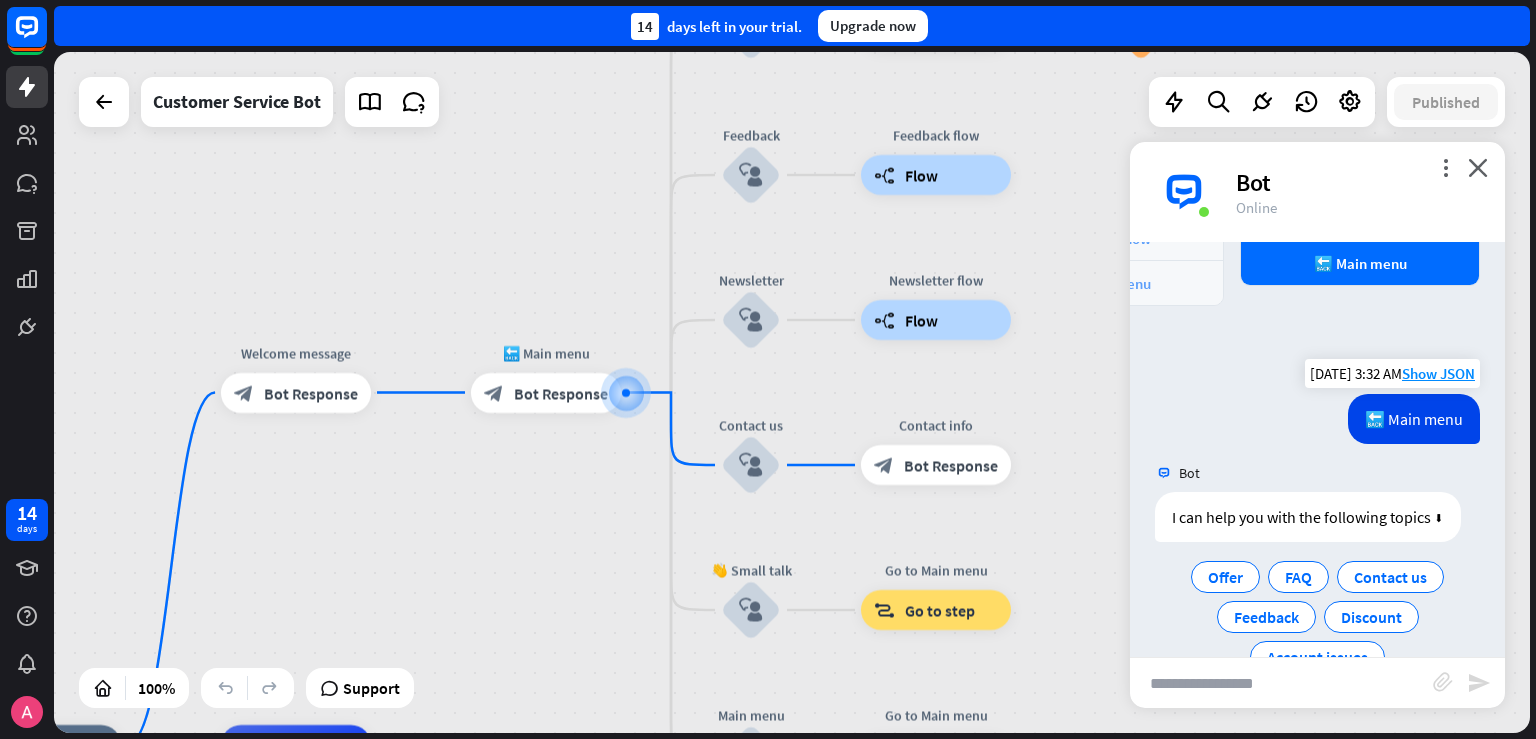 scroll, scrollTop: 655, scrollLeft: 0, axis: vertical 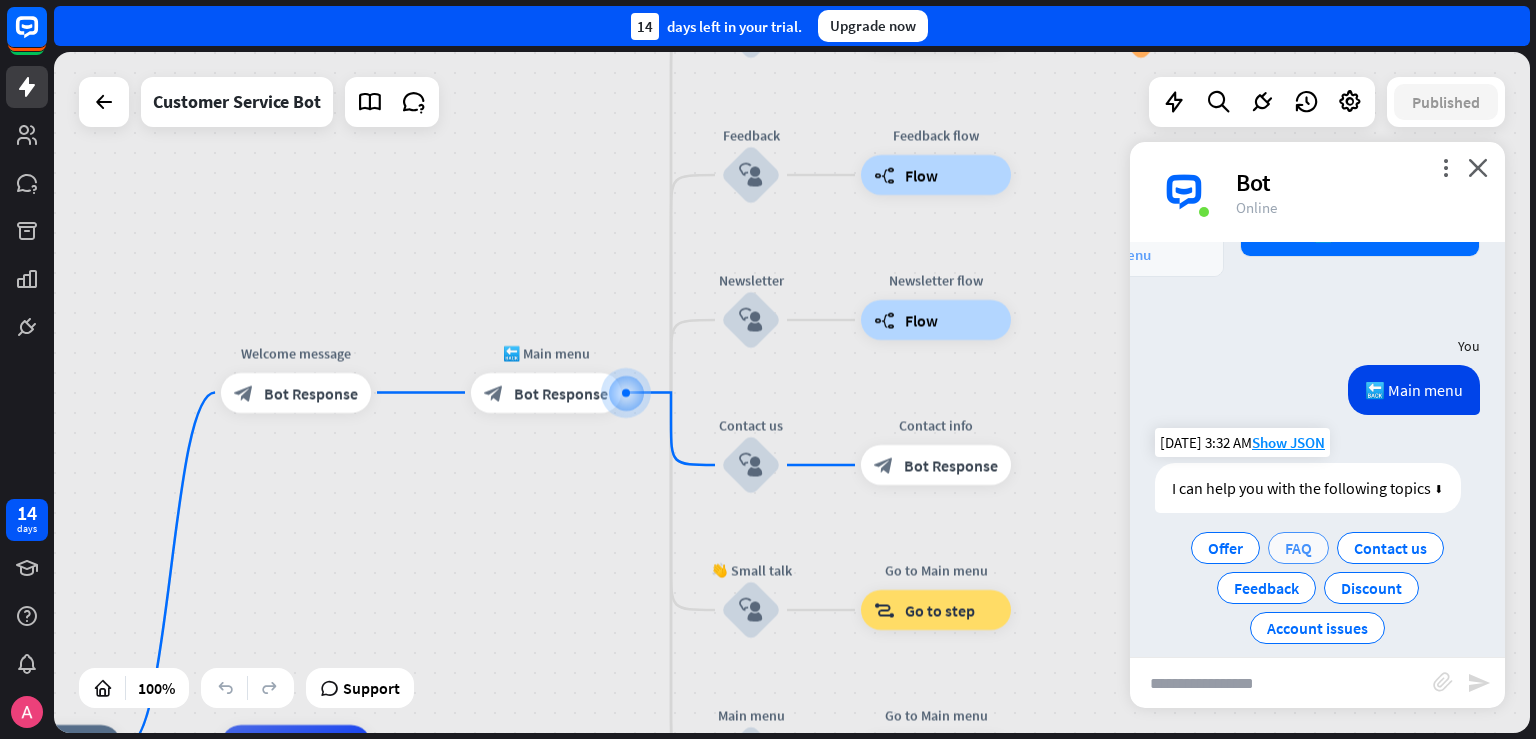click on "FAQ" at bounding box center [1298, 548] 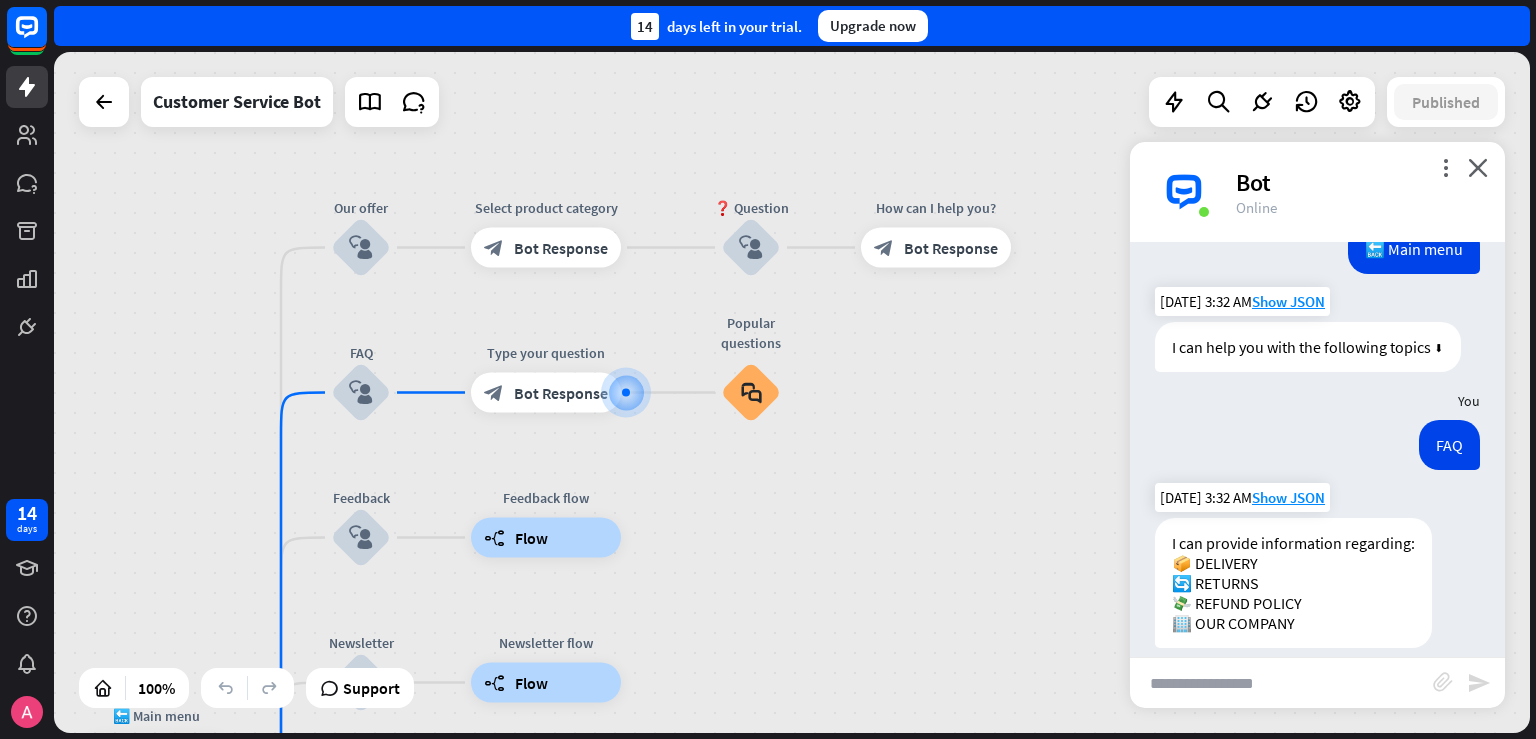 scroll, scrollTop: 856, scrollLeft: 0, axis: vertical 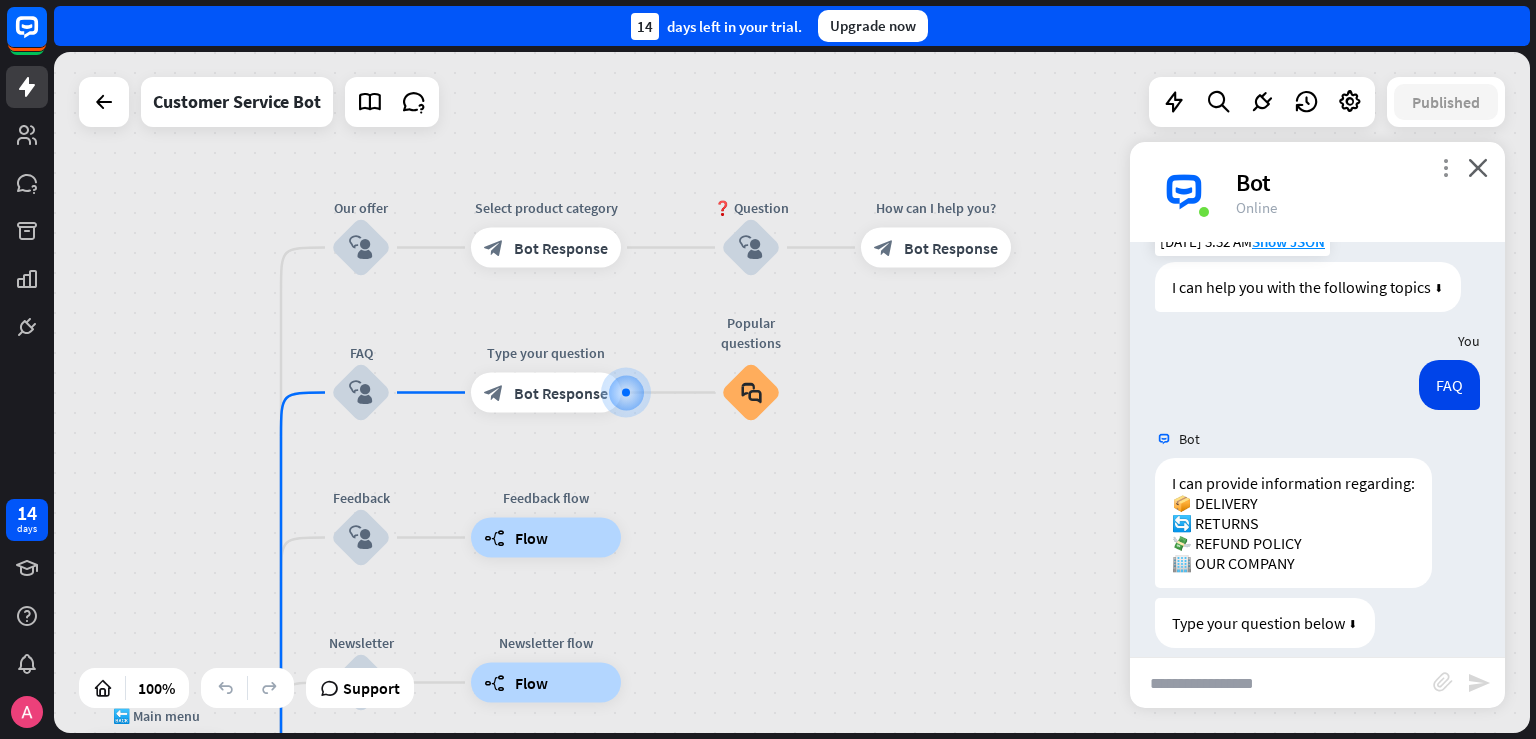 click on "more_vert" at bounding box center (1445, 167) 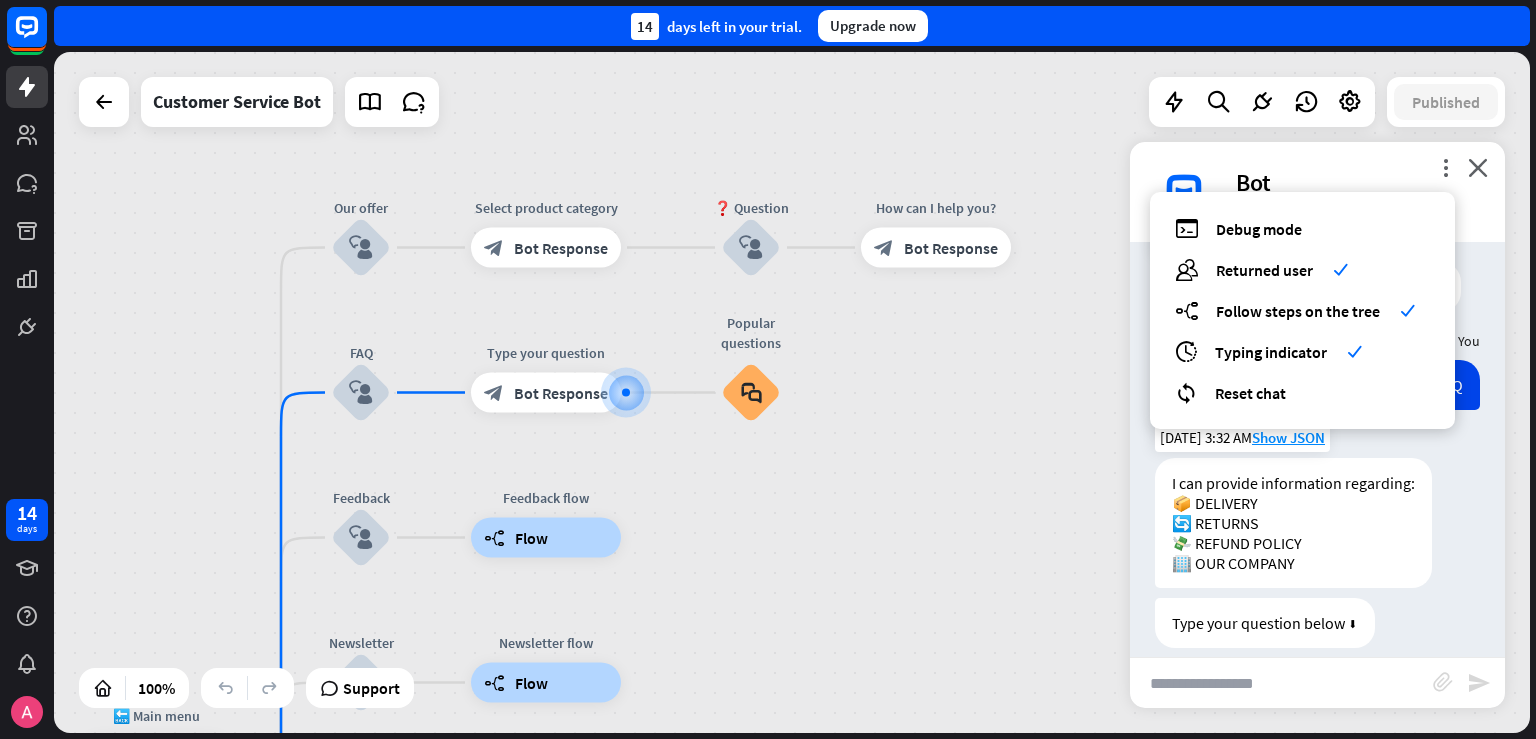 click on "I can provide information regarding:
📦 DELIVERY
🔄 RETURNS
💸 REFUND POLICY
🏢 OUR COMPANY" at bounding box center [1293, 523] 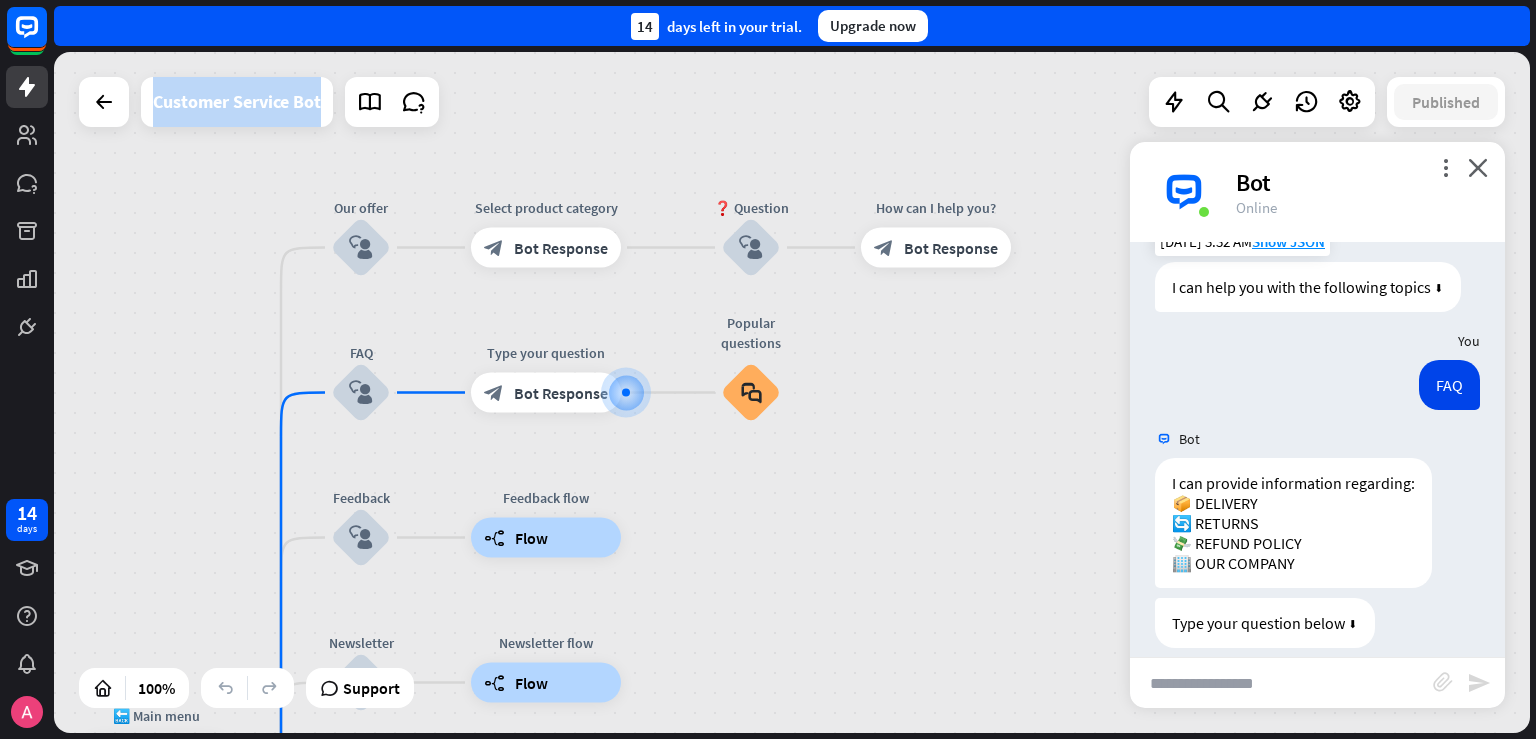 drag, startPoint x: 1487, startPoint y: 570, endPoint x: 1490, endPoint y: 547, distance: 23.194826 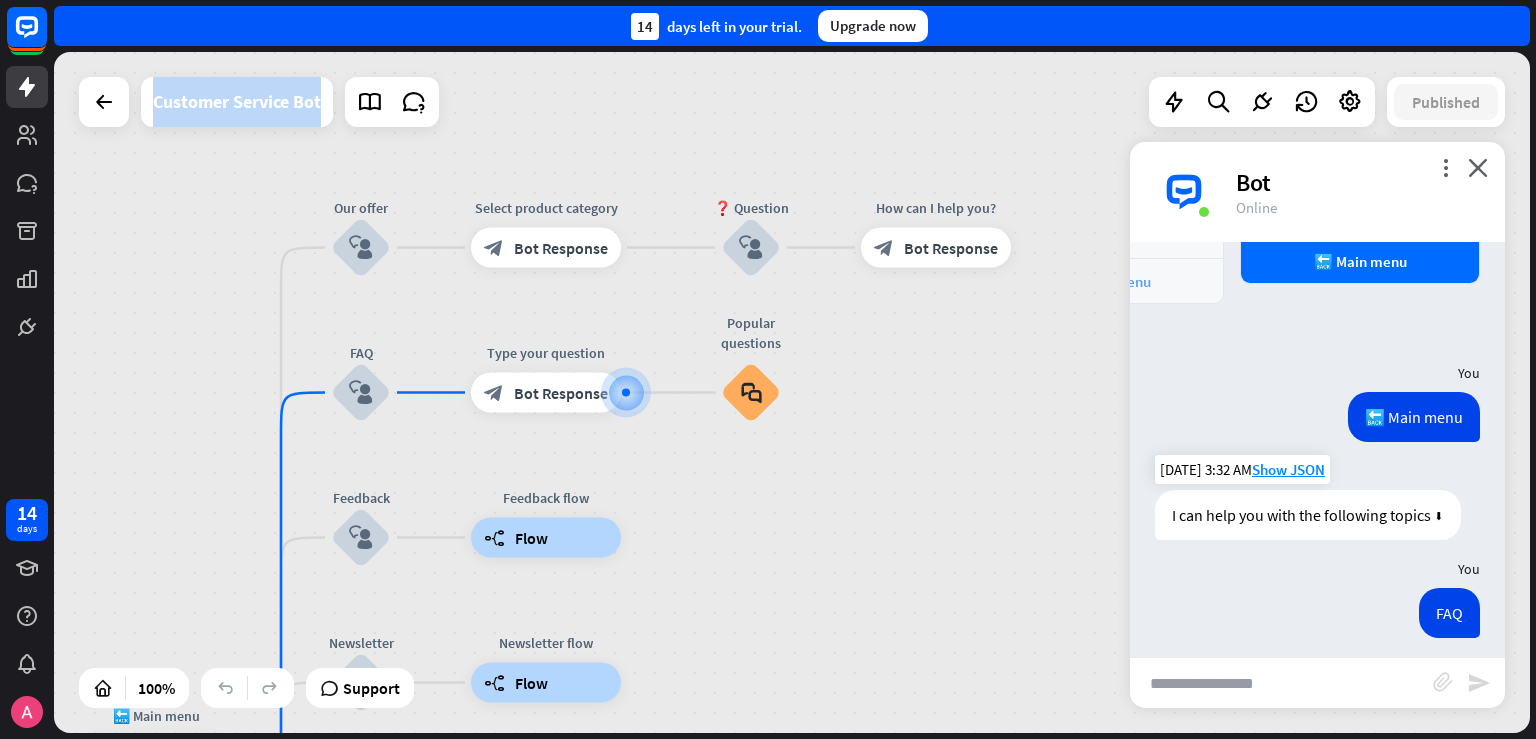 scroll, scrollTop: 856, scrollLeft: 0, axis: vertical 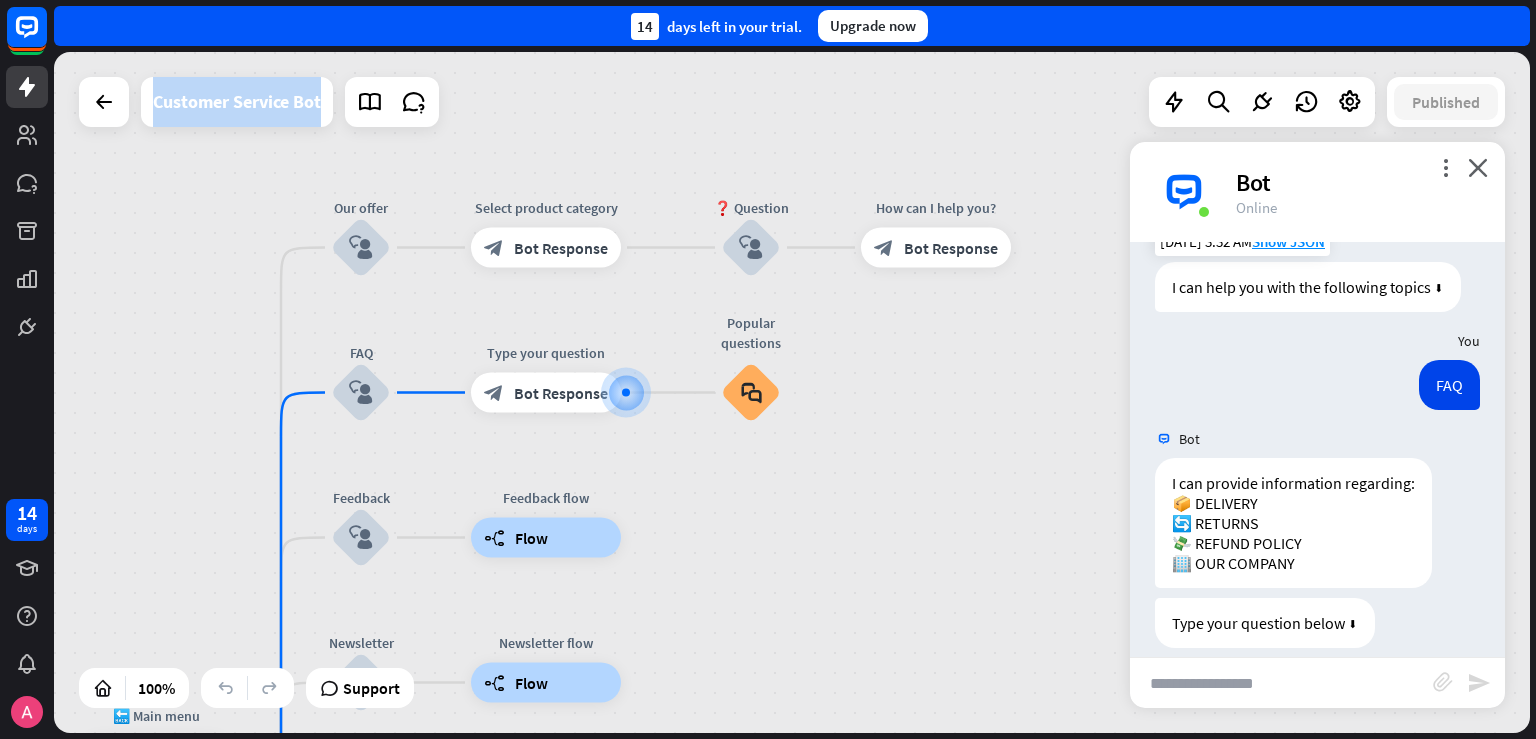click on "Bot" at bounding box center [1317, 439] 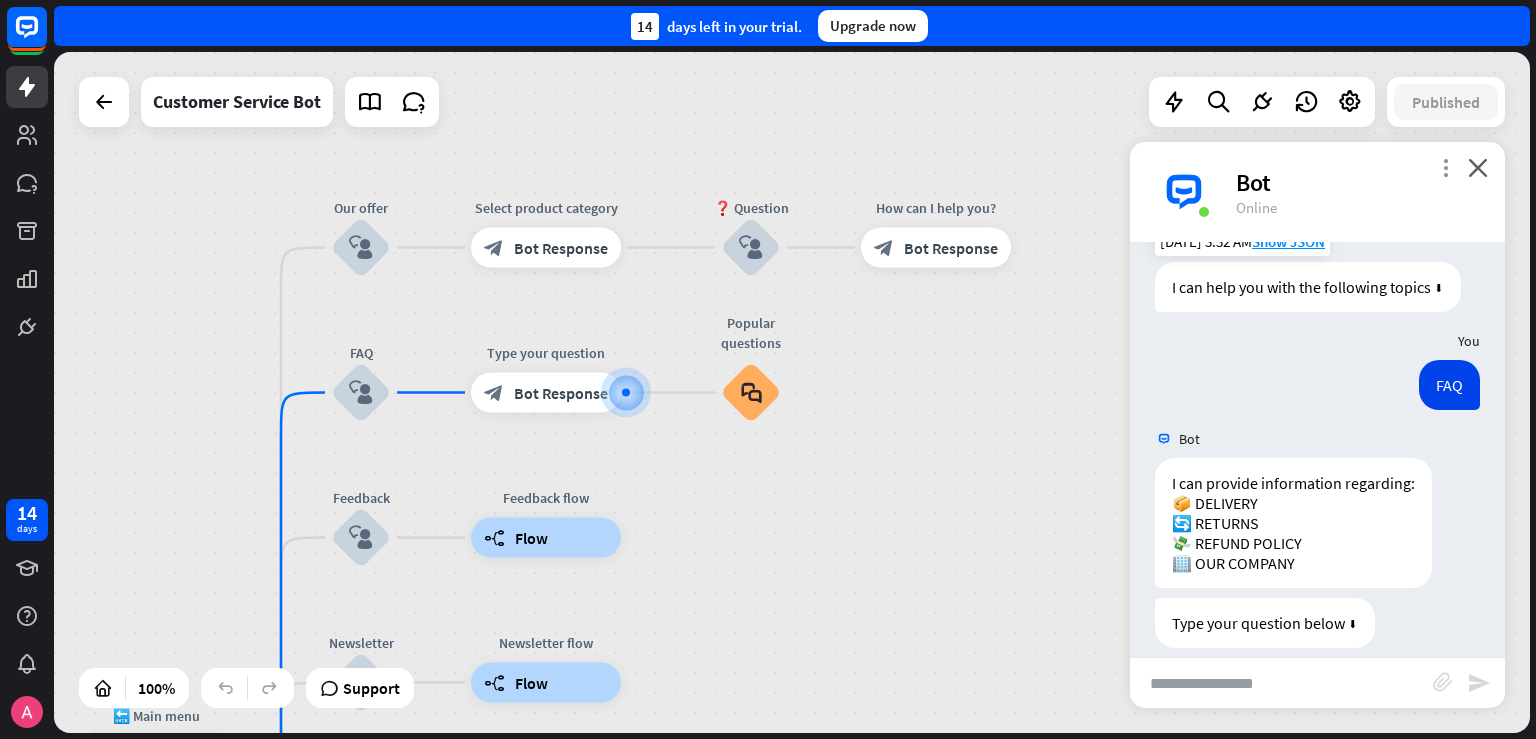 click on "more_vert" at bounding box center (1445, 167) 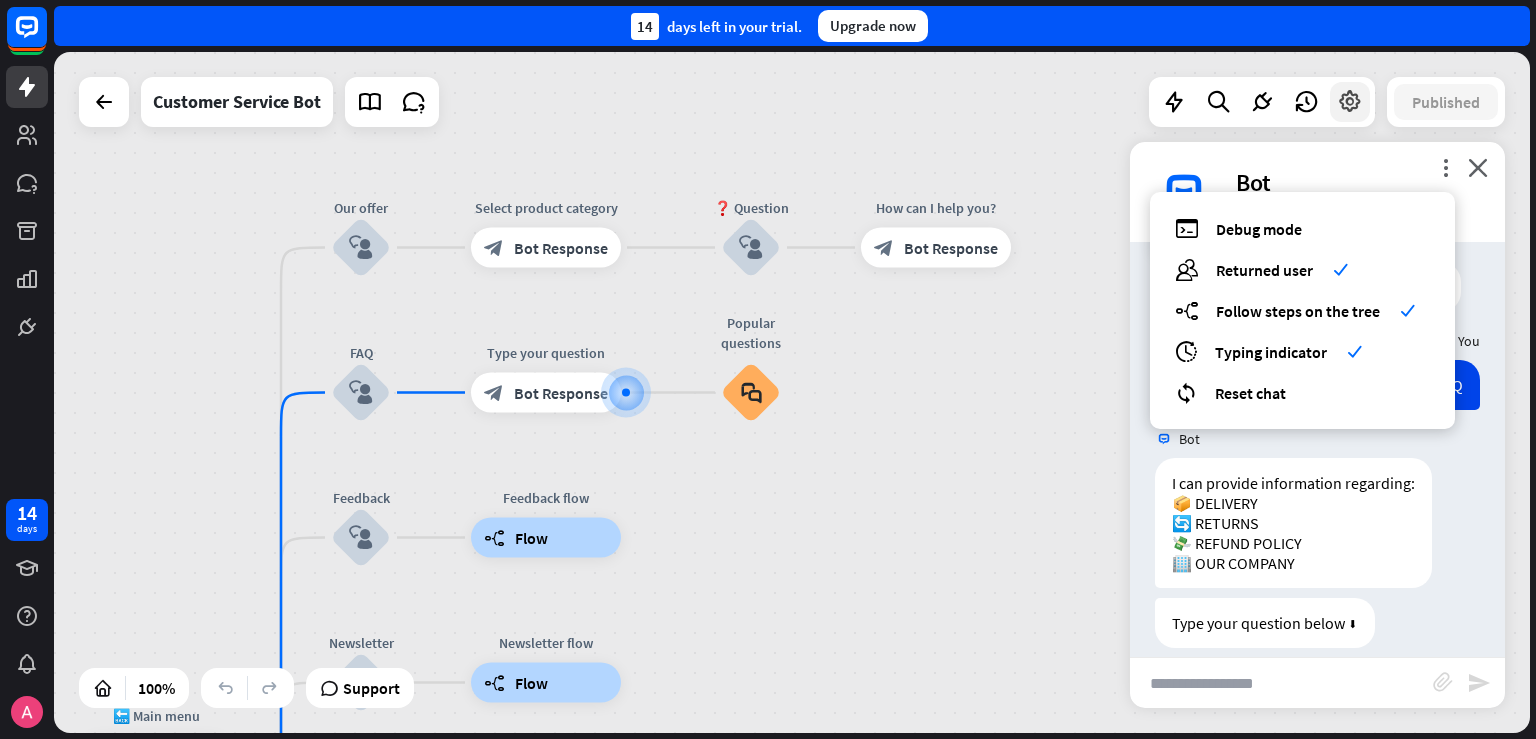 click at bounding box center (1350, 102) 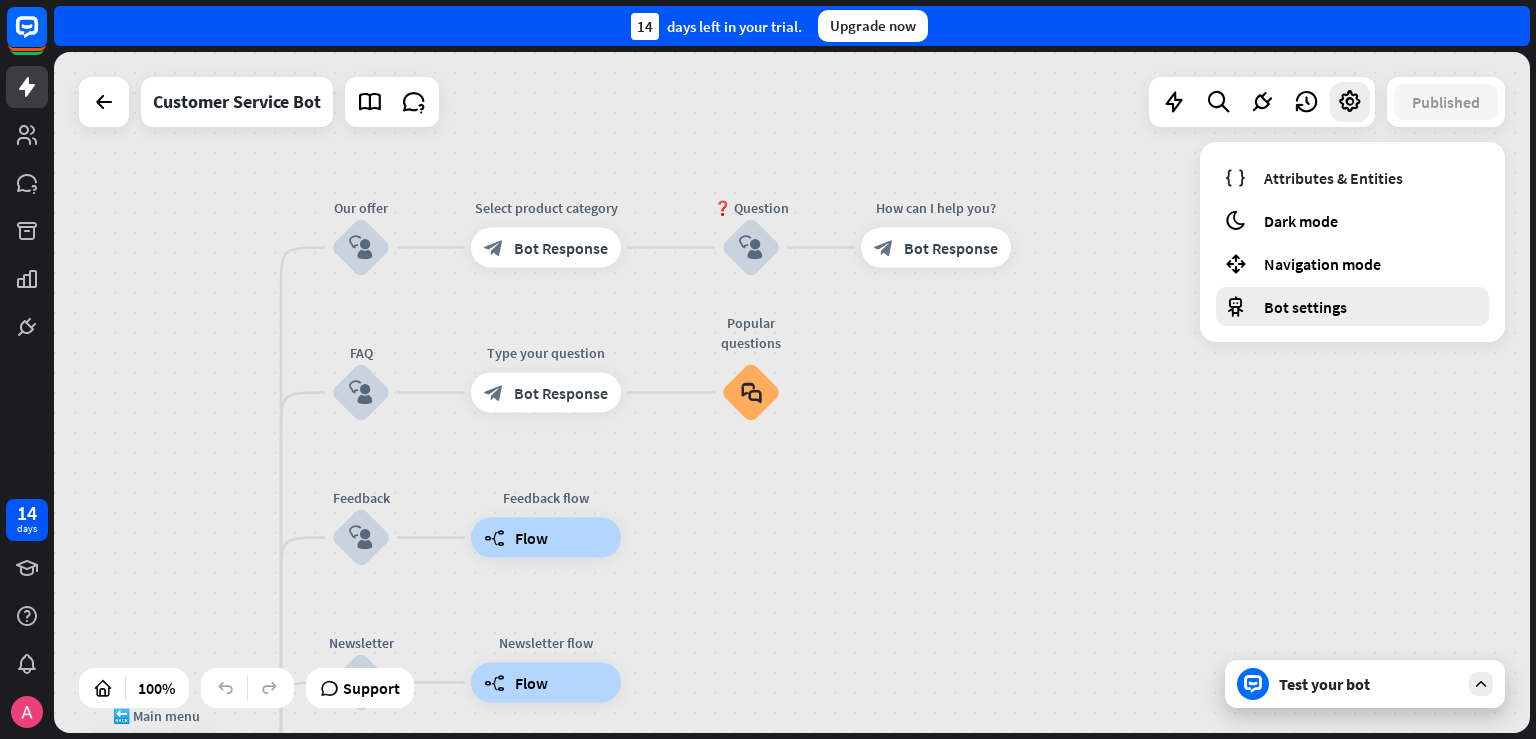 click on "Bot settings" at bounding box center (1305, 307) 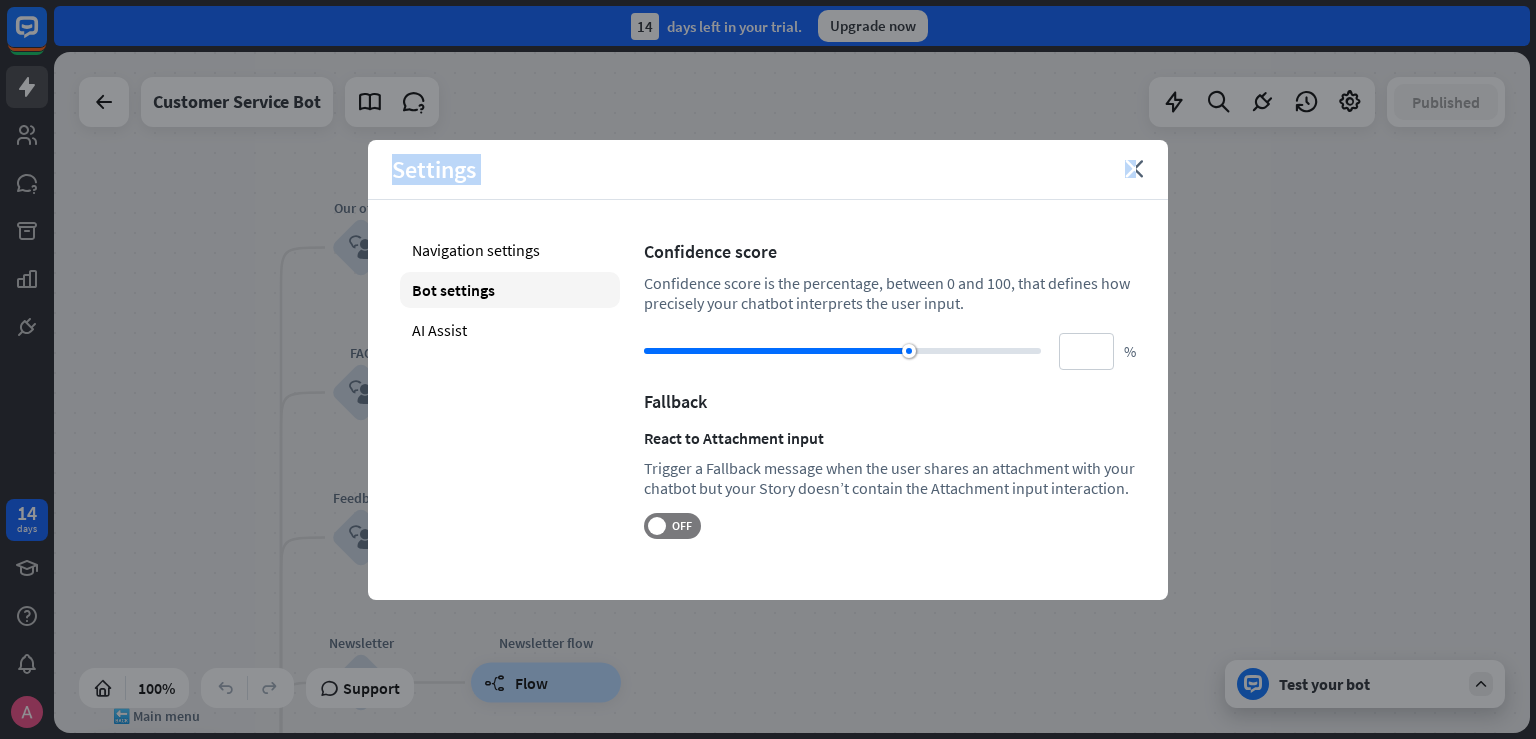 drag, startPoint x: 1138, startPoint y: 163, endPoint x: 695, endPoint y: 249, distance: 451.27042 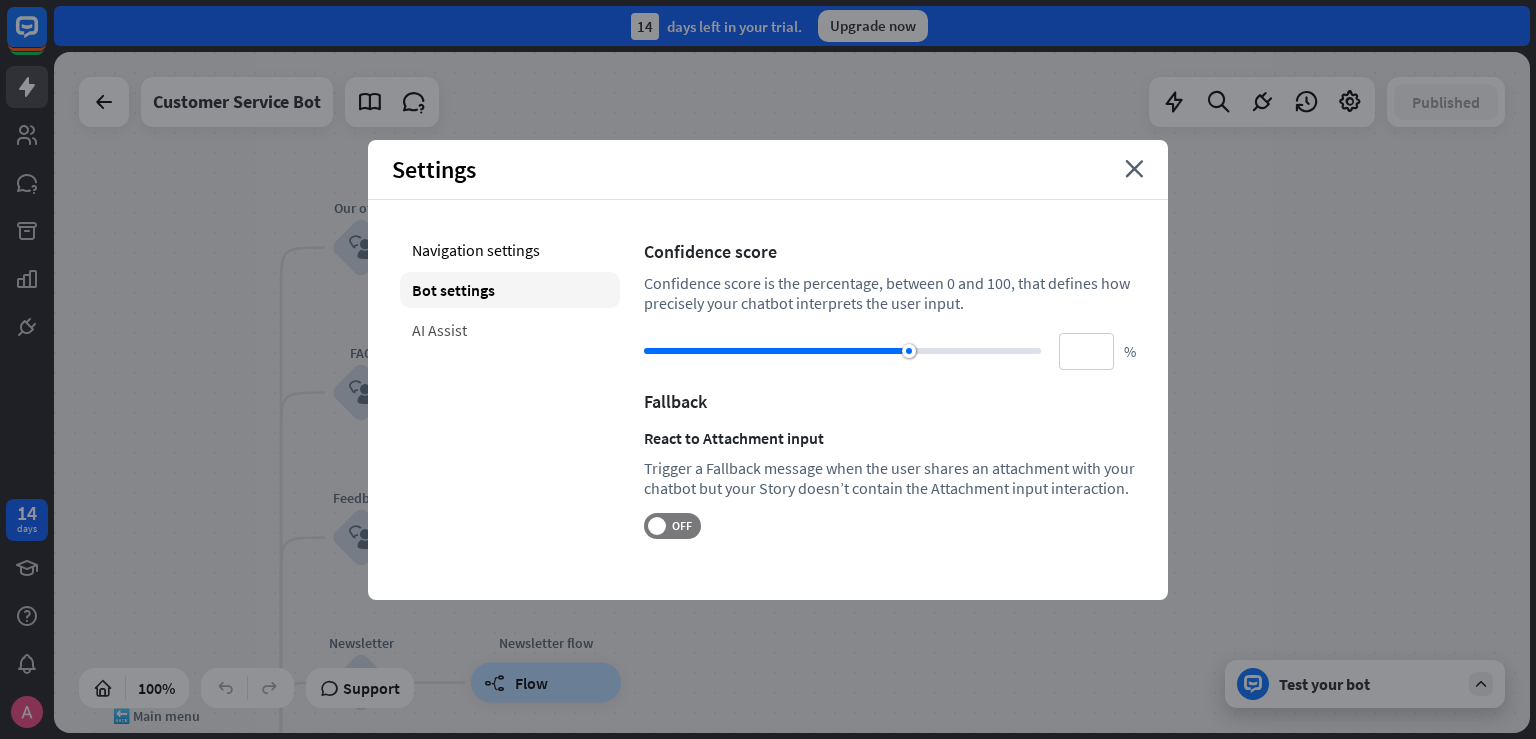 click on "AI Assist" at bounding box center (510, 330) 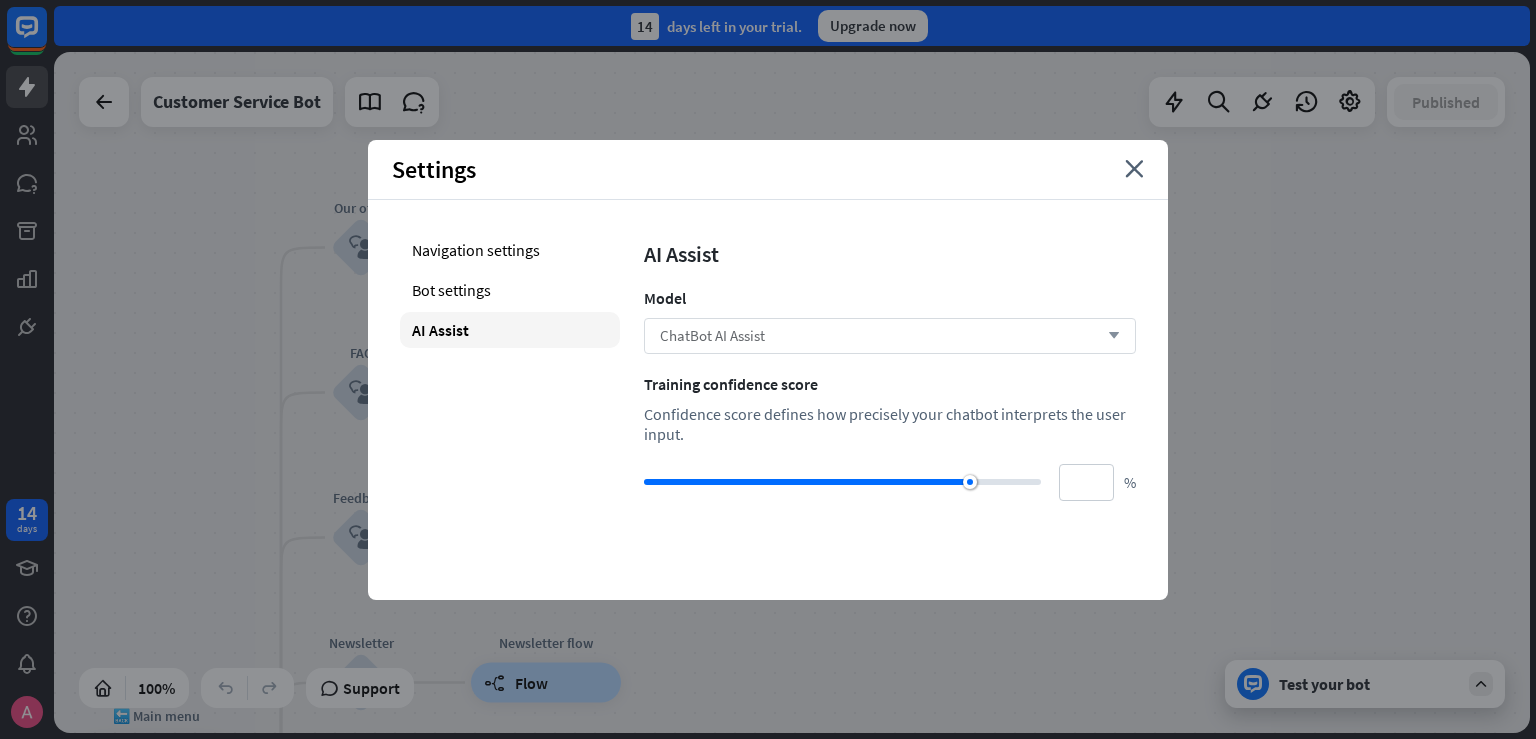 click on "ChatBot AI Assist
arrow_down" at bounding box center [890, 336] 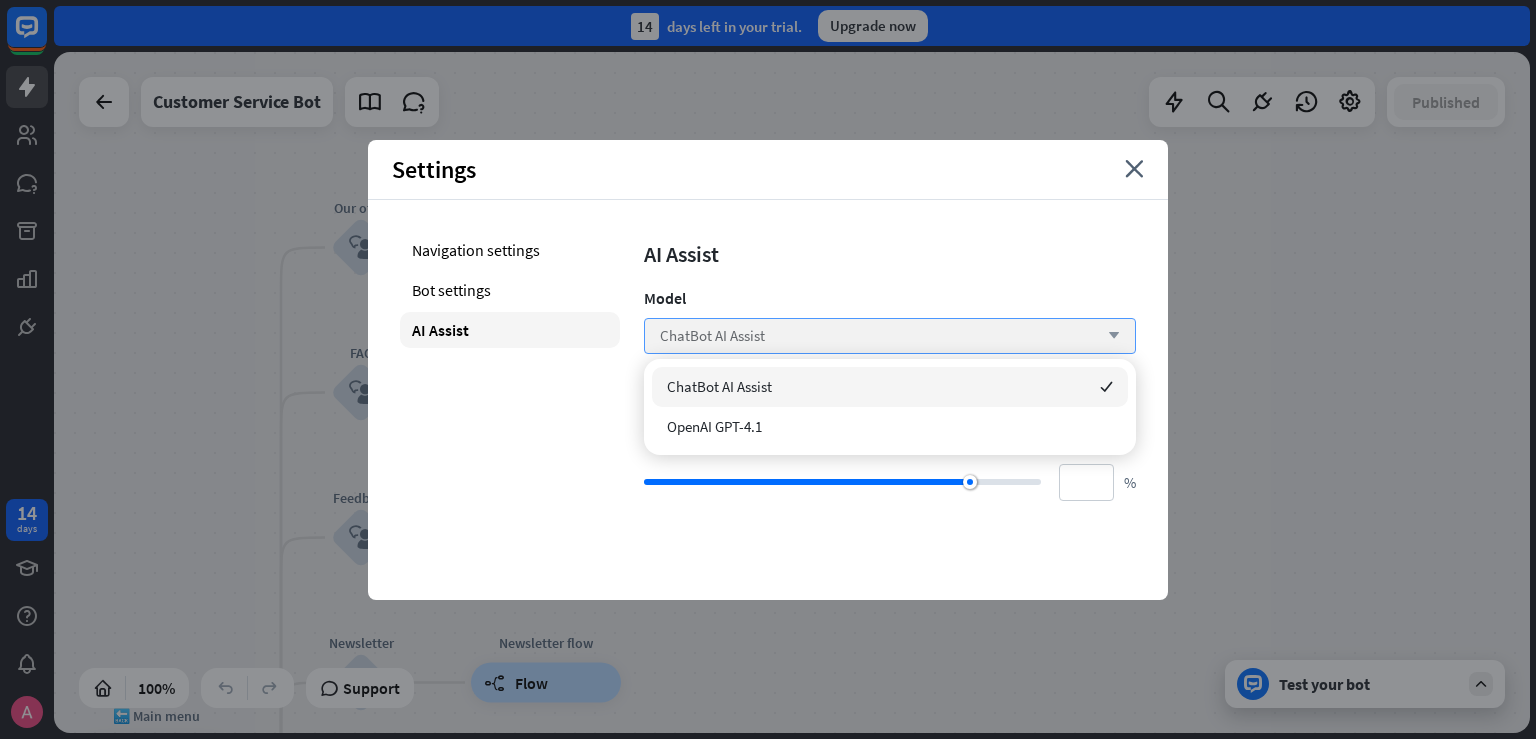 click on "ChatBot AI Assist
arrow_down" at bounding box center [890, 336] 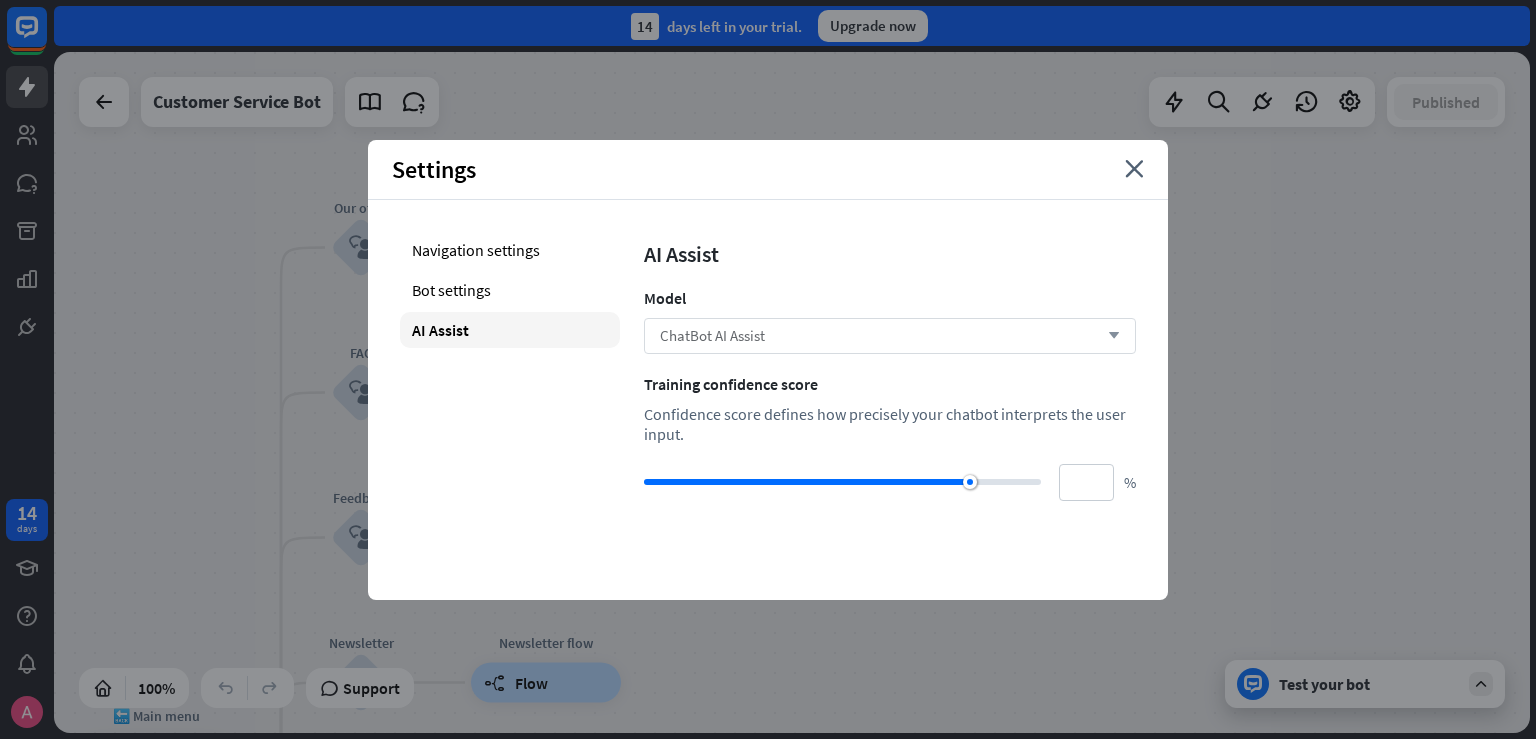 click on "ChatBot AI Assist
arrow_down" at bounding box center [890, 336] 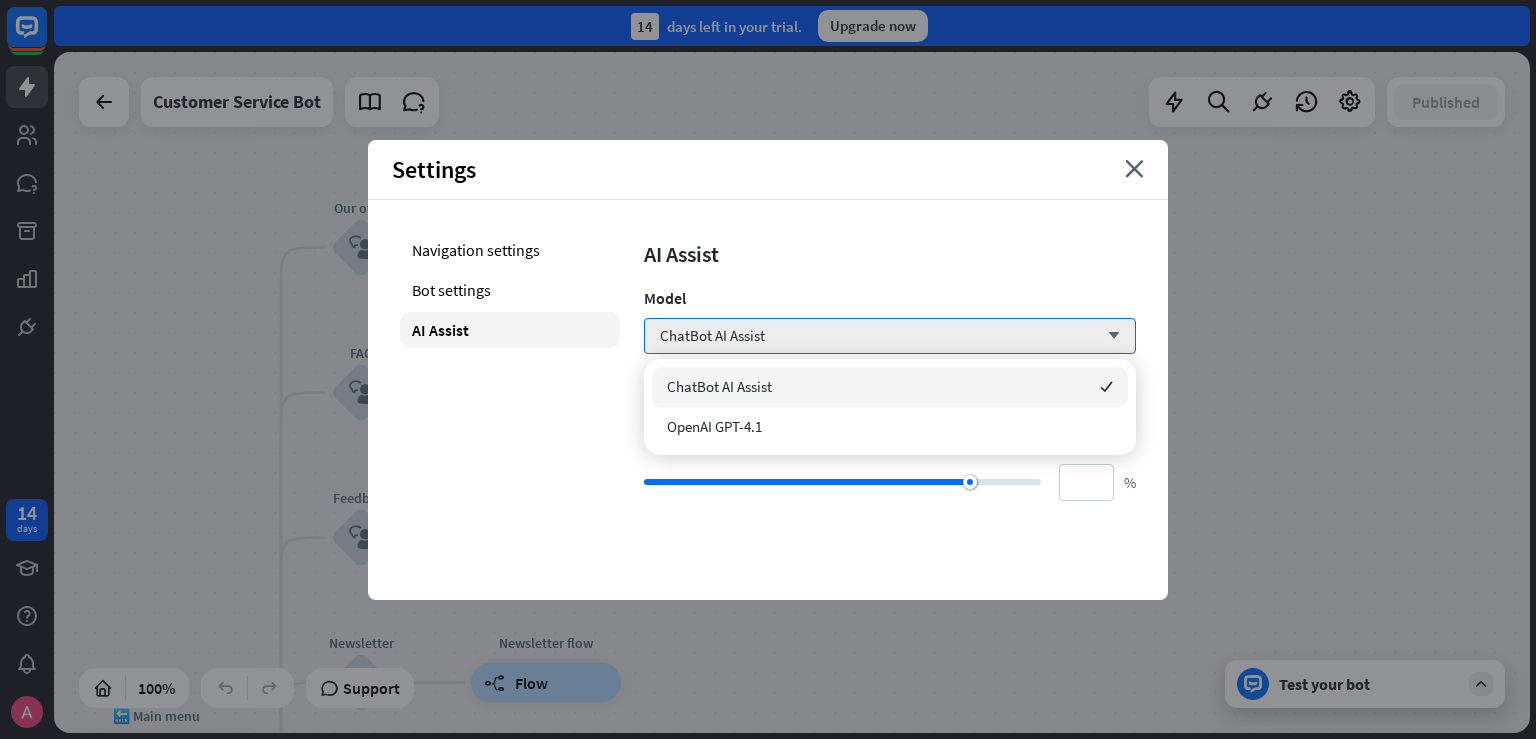 click on "ChatBot AI Assist
checked" at bounding box center [890, 387] 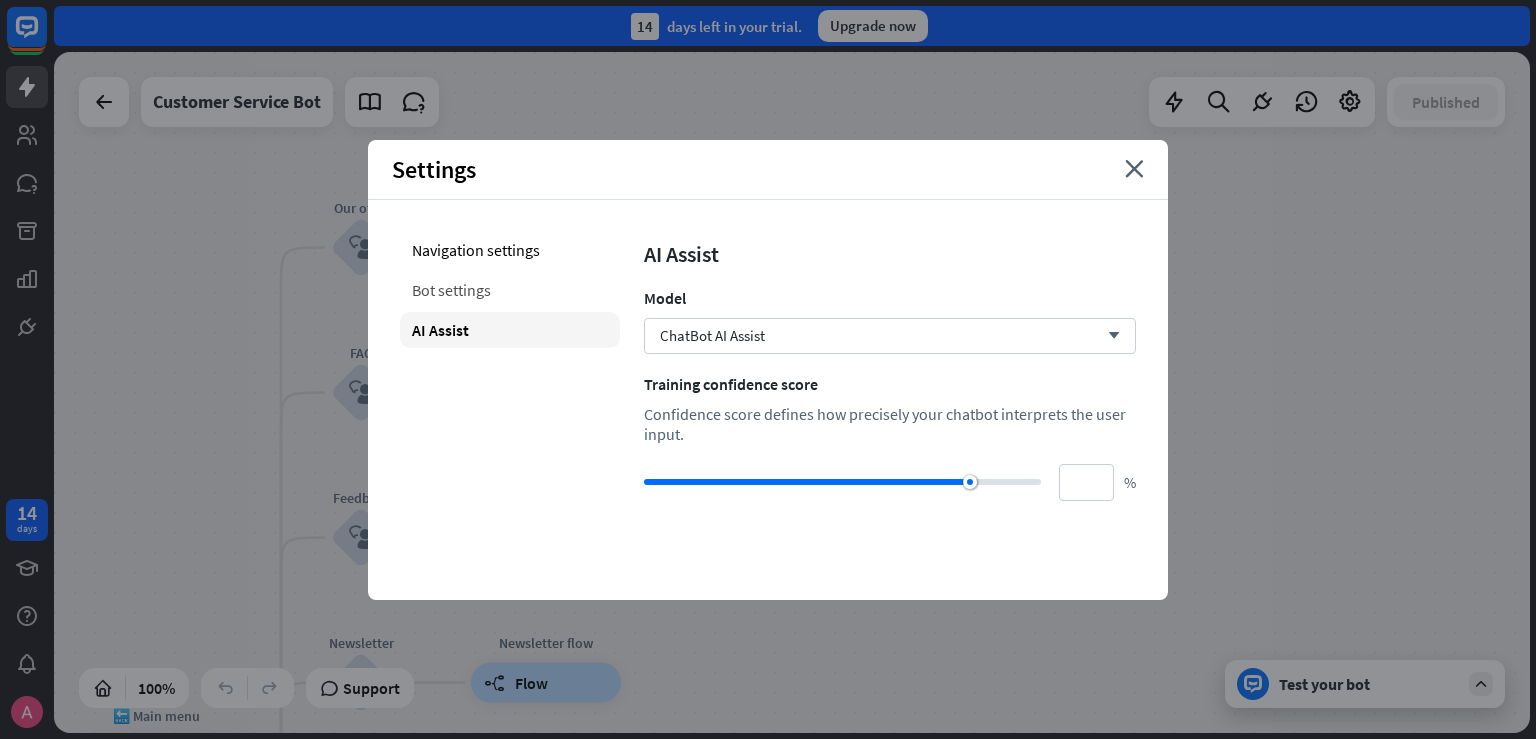 click on "Bot settings" at bounding box center (510, 290) 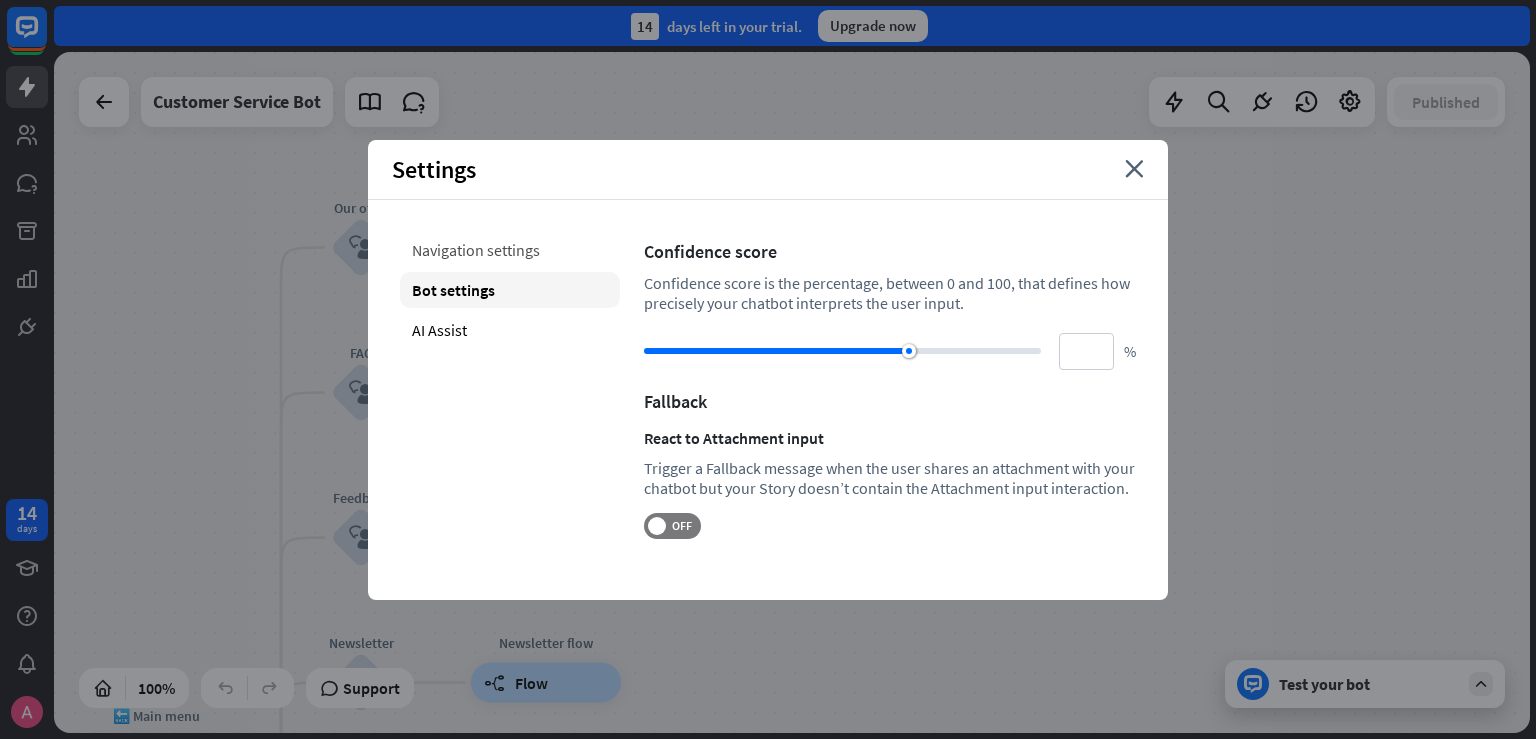 click on "Navigation settings" at bounding box center [510, 250] 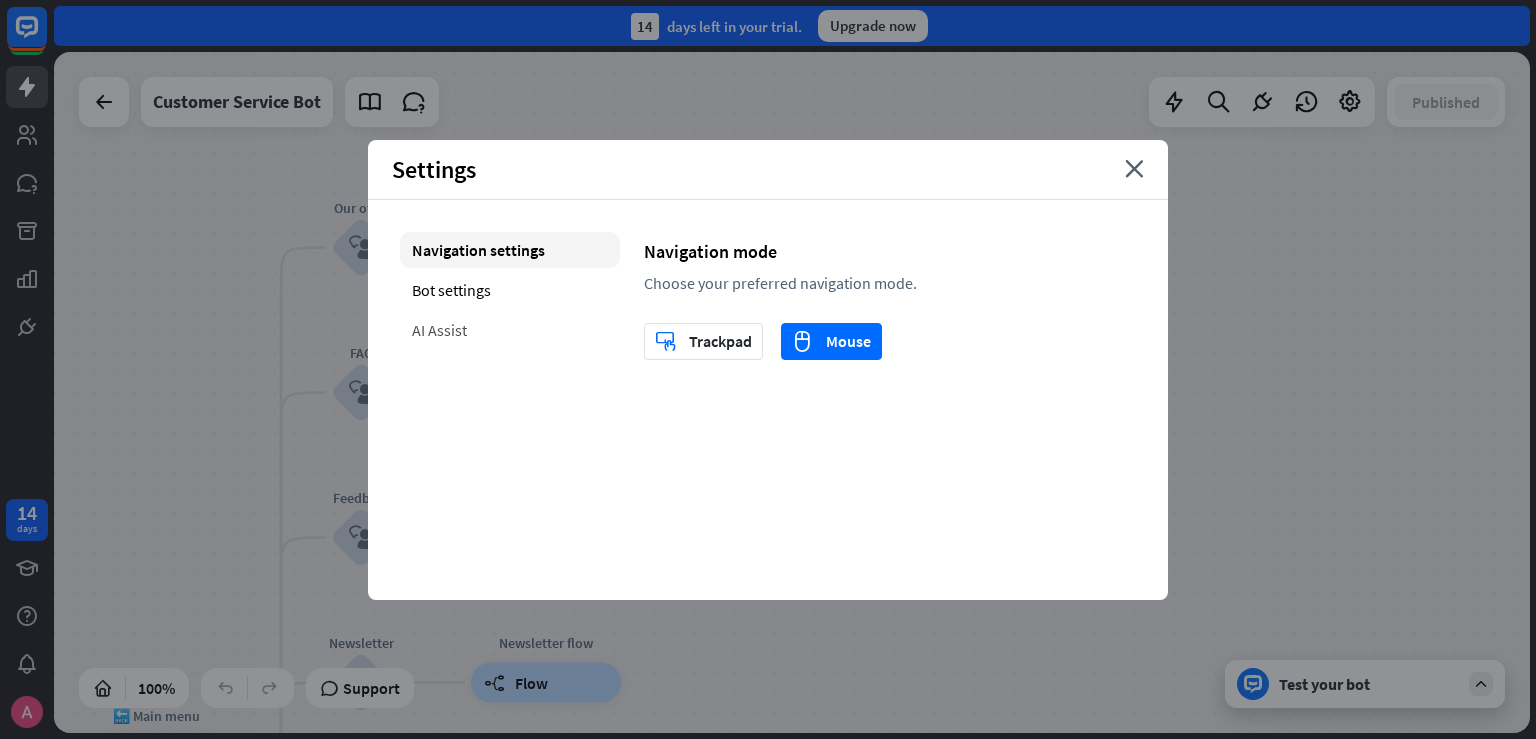 click on "AI Assist" at bounding box center (510, 330) 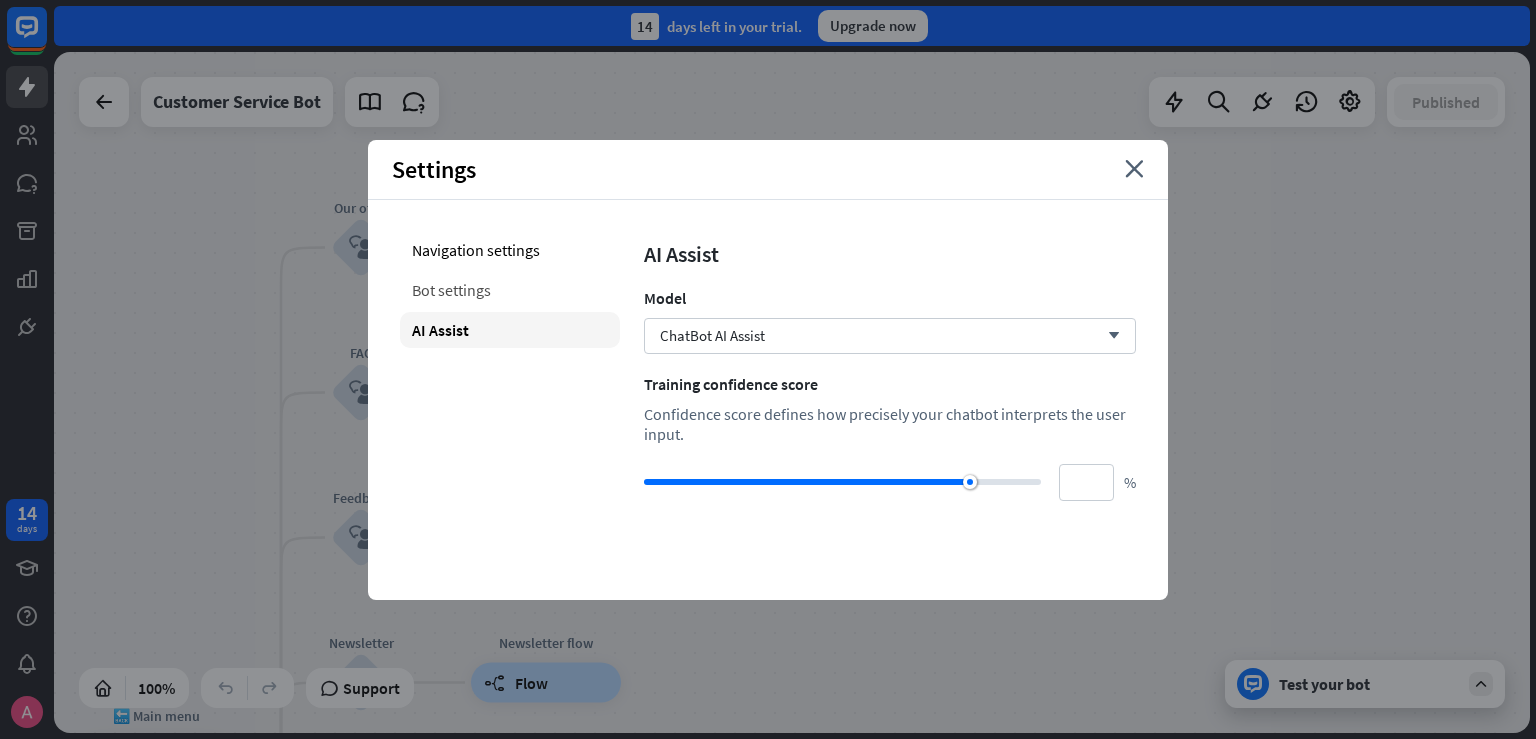 click on "Bot settings" at bounding box center (510, 290) 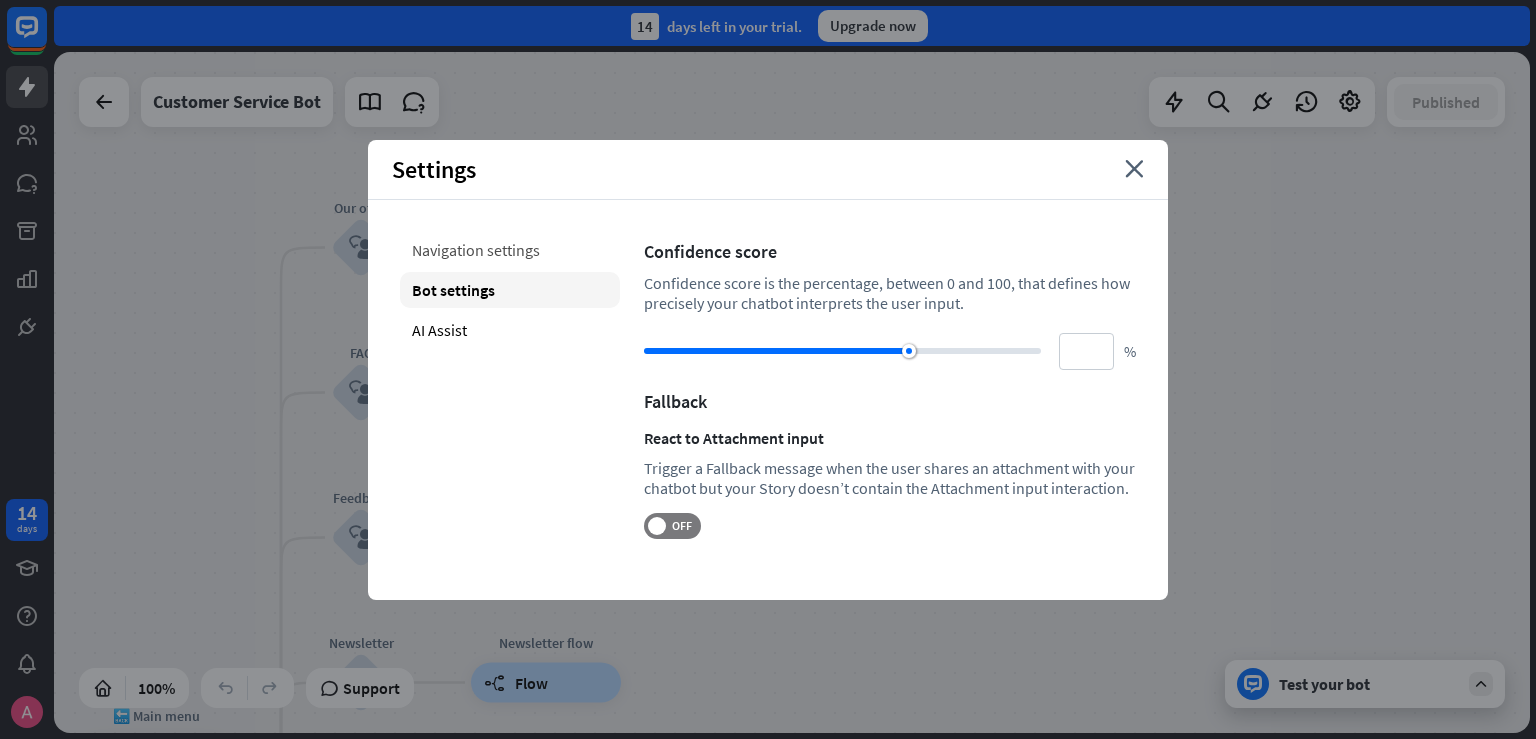 click on "Navigation settings" at bounding box center [510, 250] 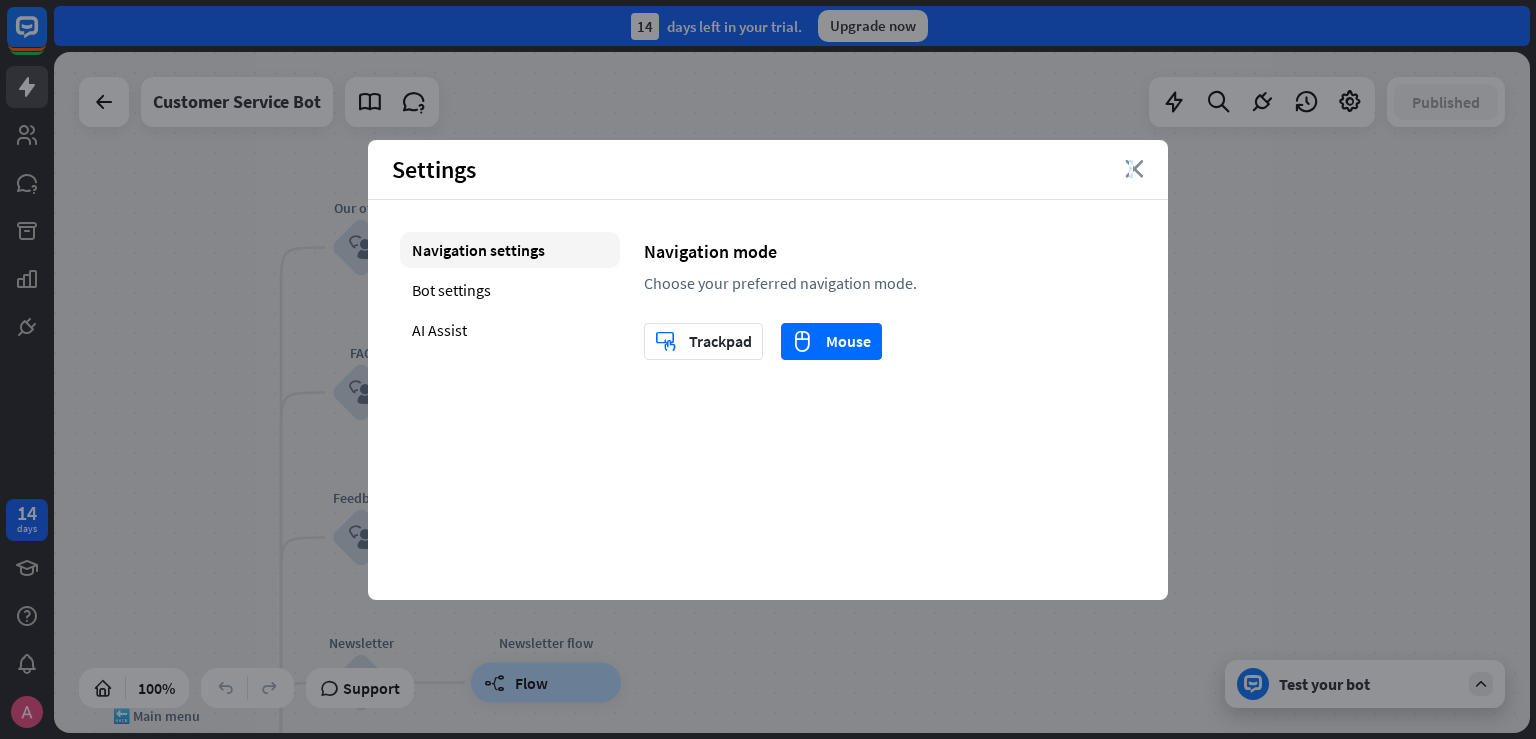 click on "close" at bounding box center (1134, 169) 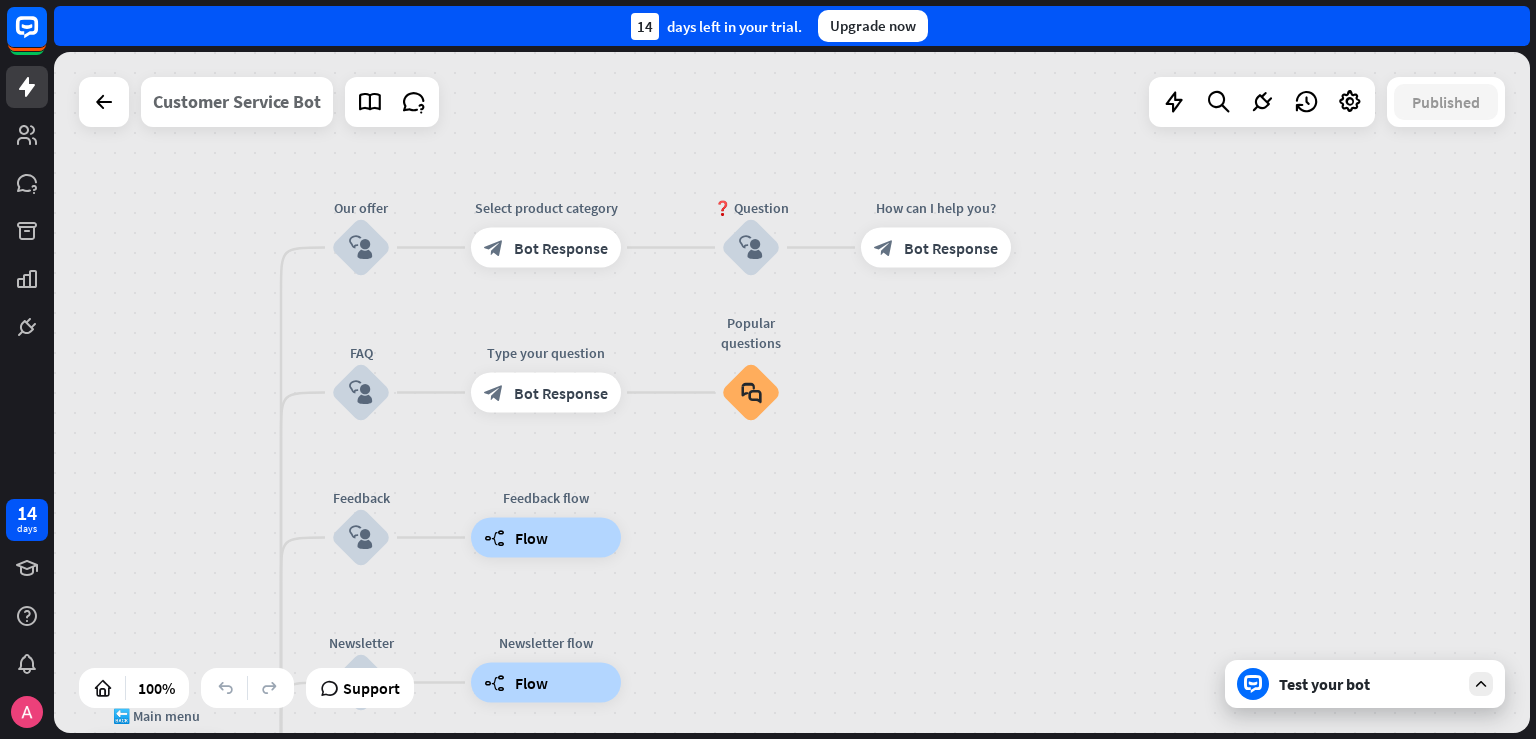 click on "Customer Service Bot" at bounding box center [237, 102] 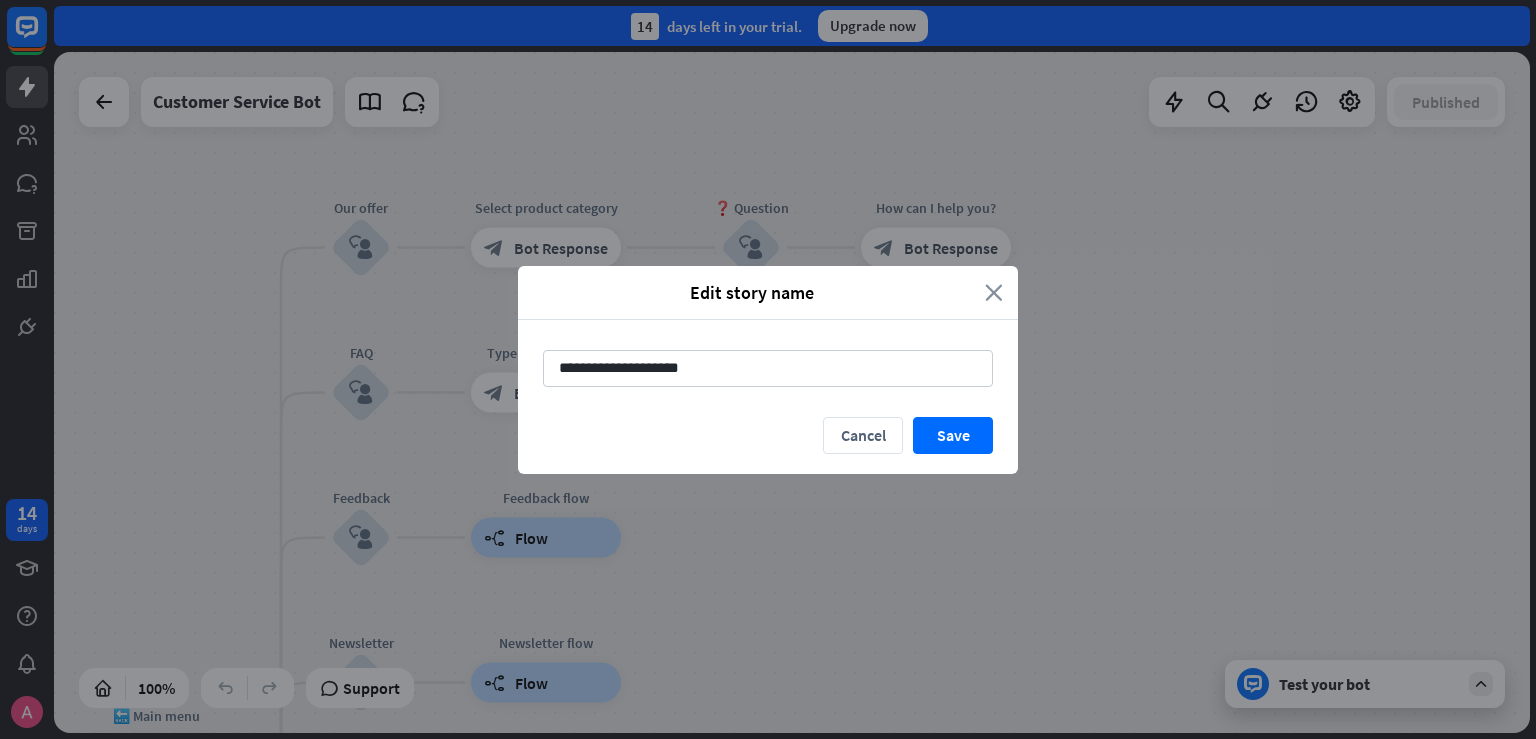 click on "close" at bounding box center (994, 292) 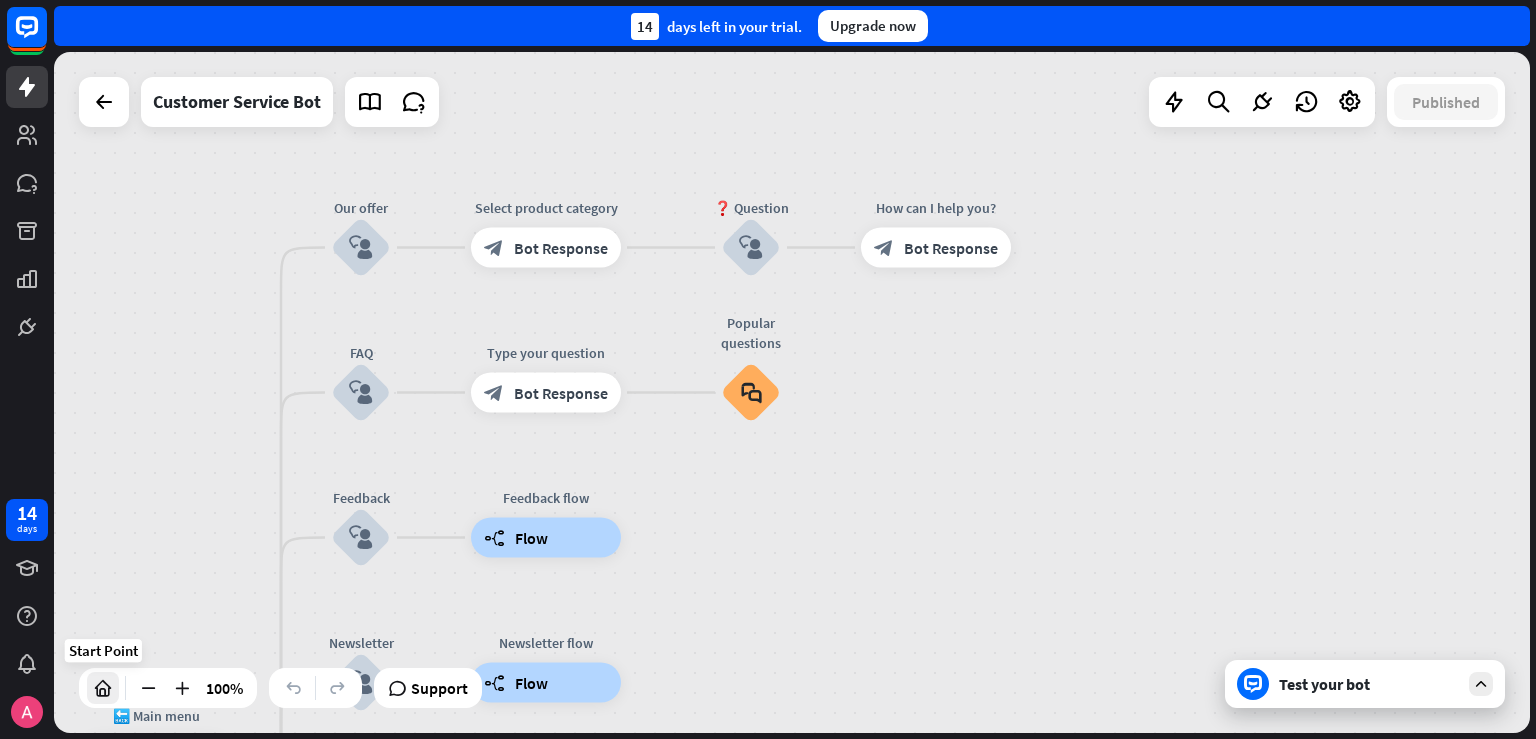 click at bounding box center [103, 688] 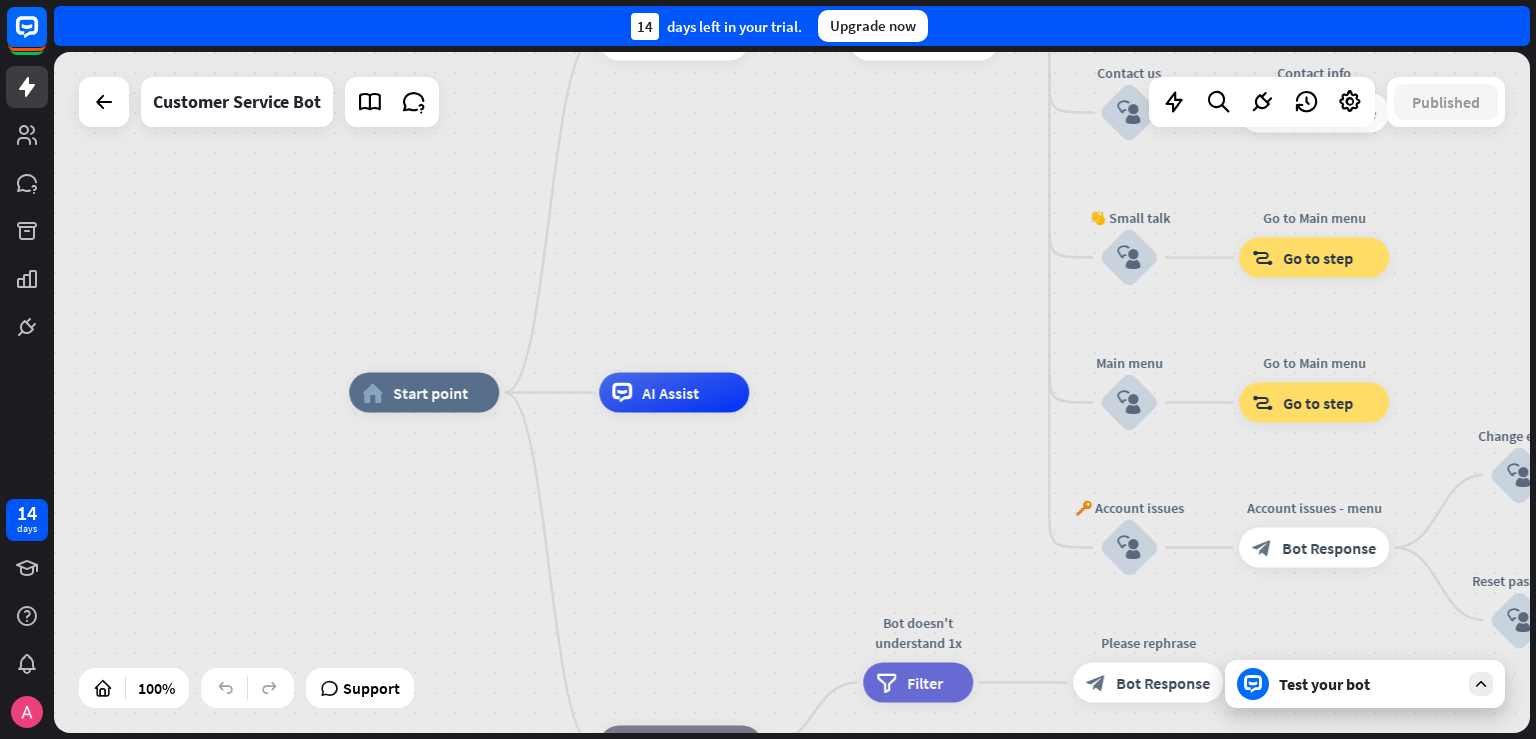 click at bounding box center (1481, 684) 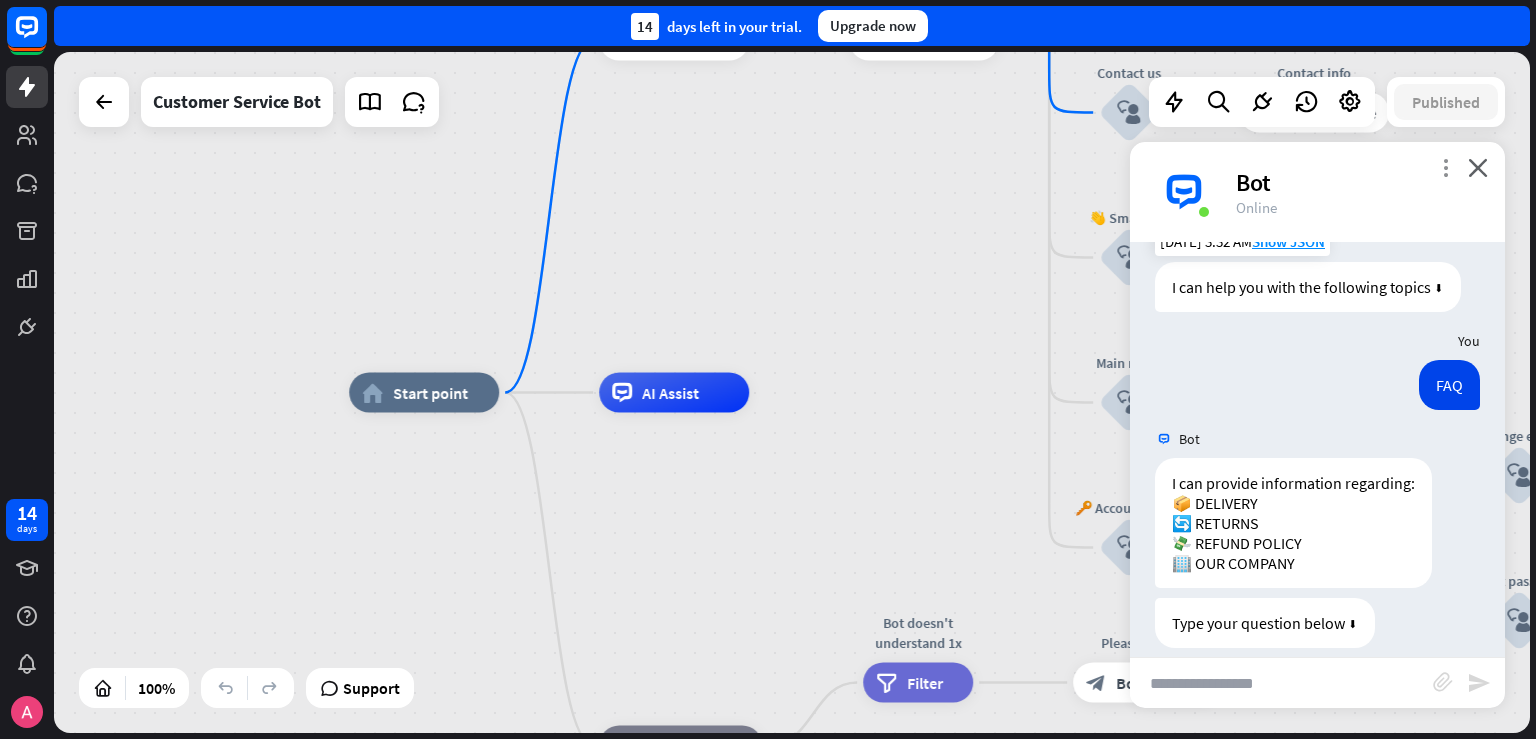 click on "more_vert" at bounding box center (1445, 167) 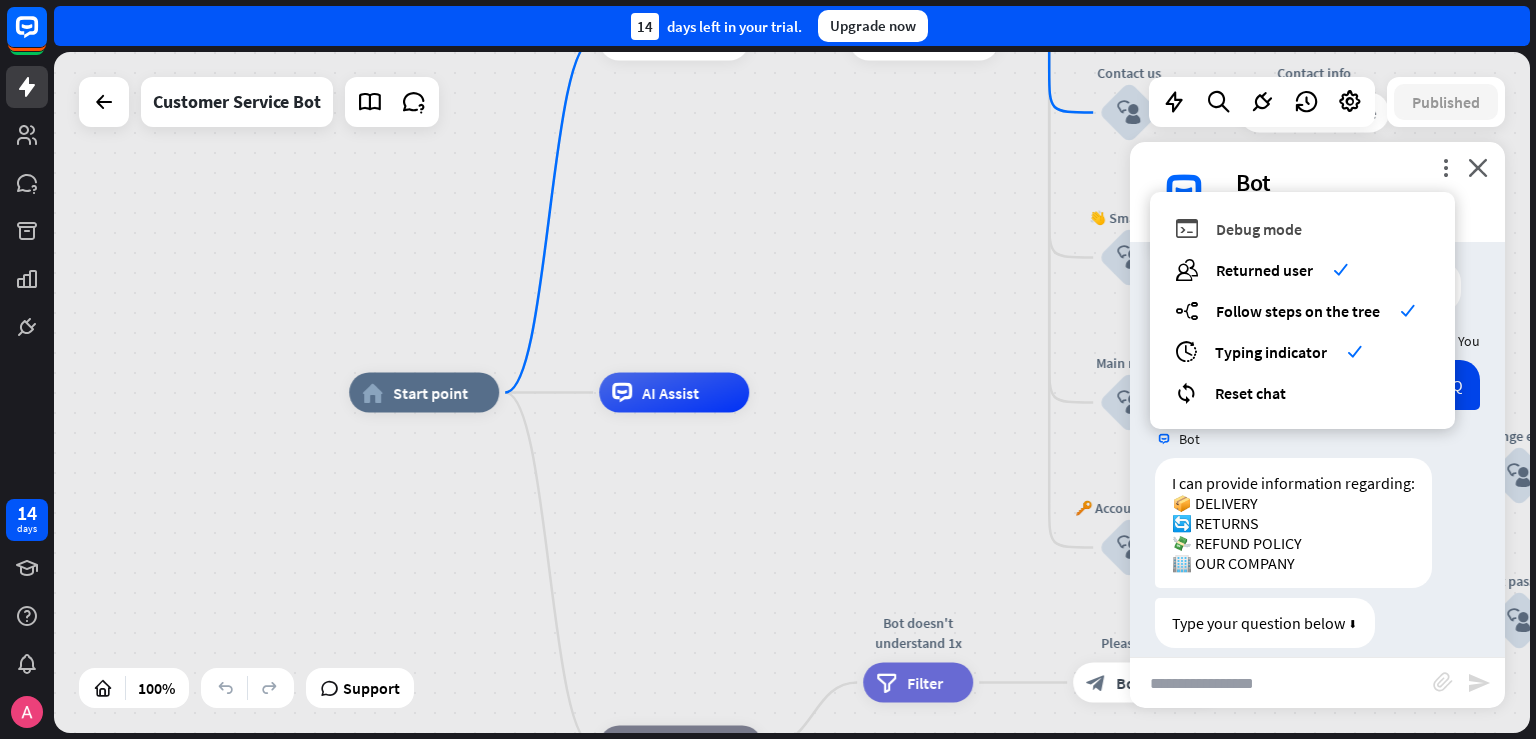 click on "Debug mode" at bounding box center (1259, 229) 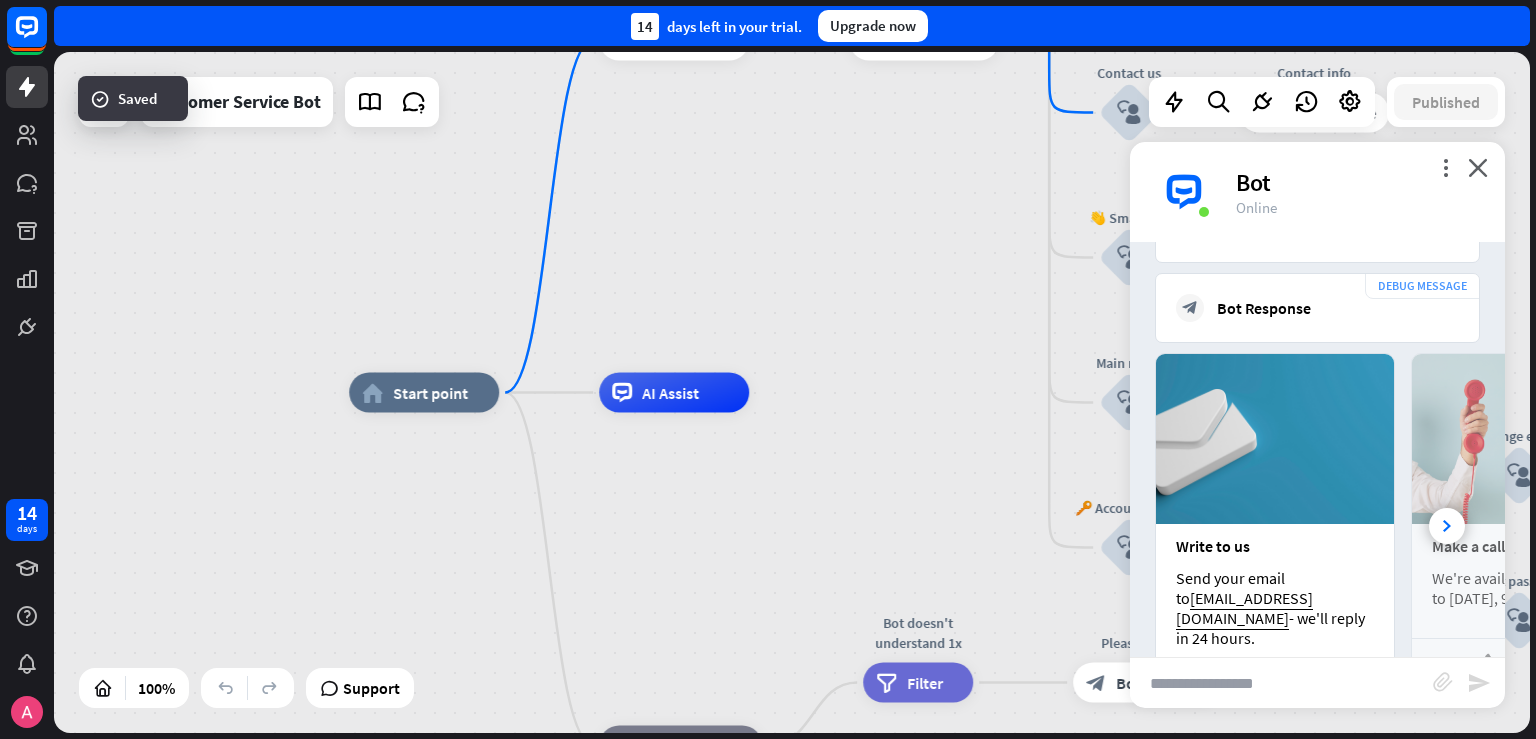scroll, scrollTop: 1880, scrollLeft: 0, axis: vertical 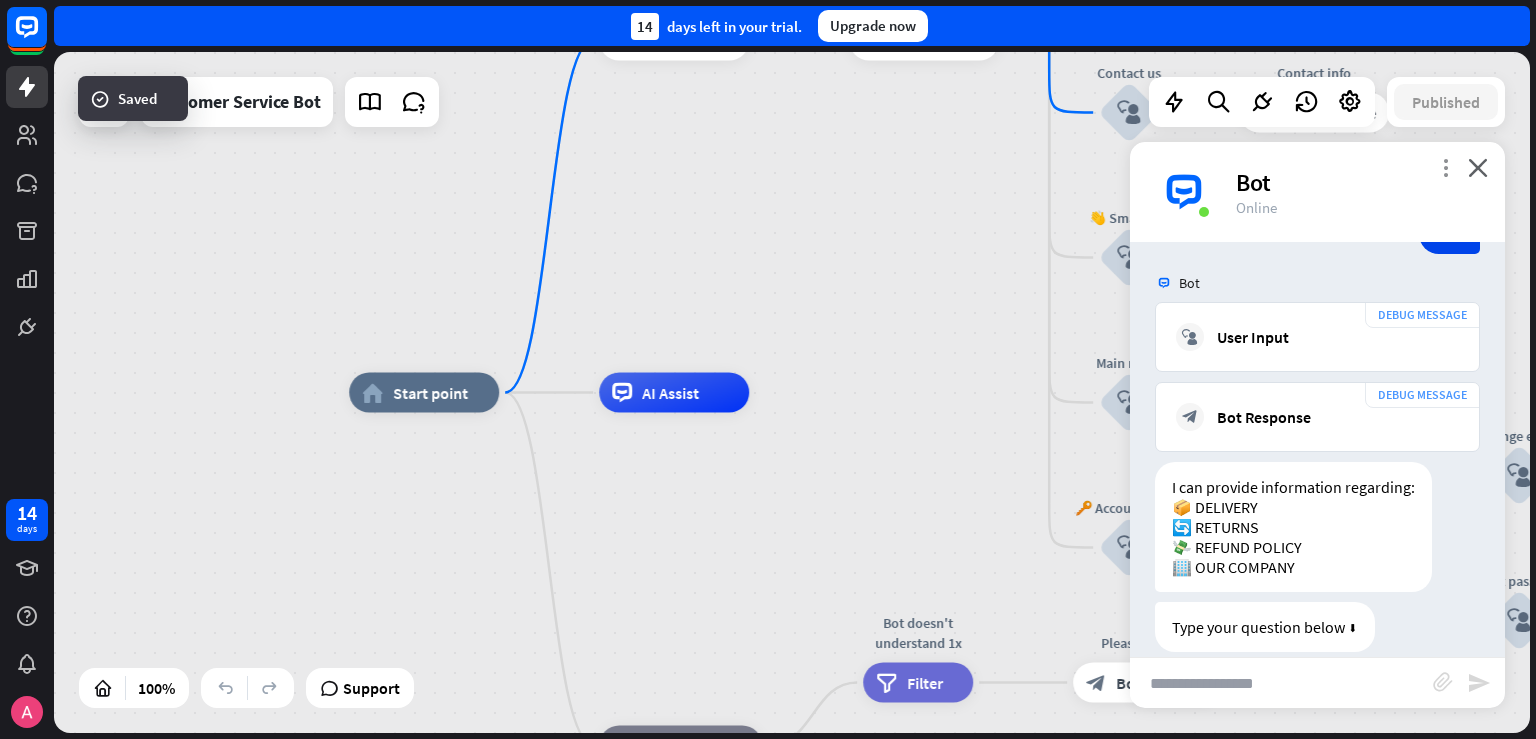 click on "more_vert" at bounding box center [1445, 167] 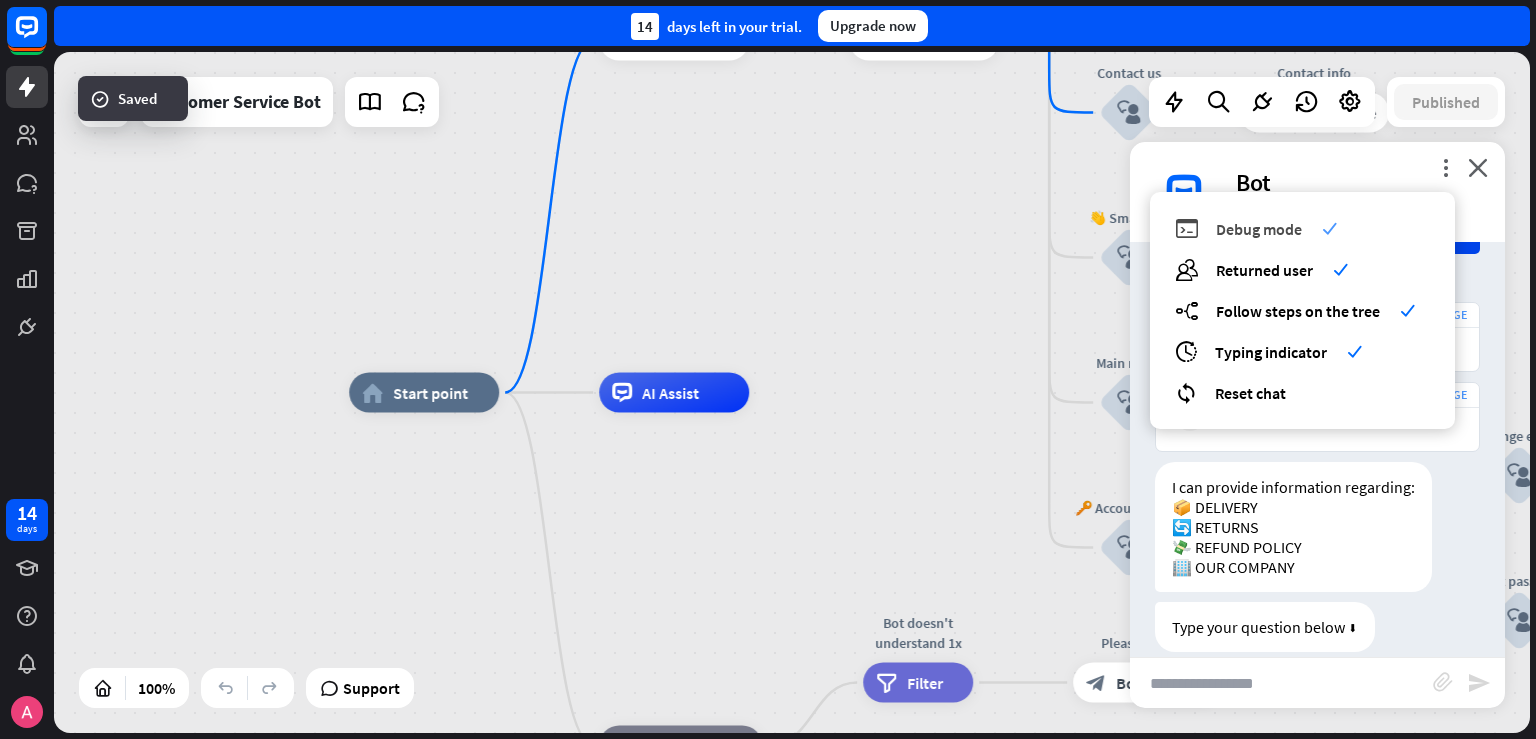 click on "Debug mode" at bounding box center [1259, 229] 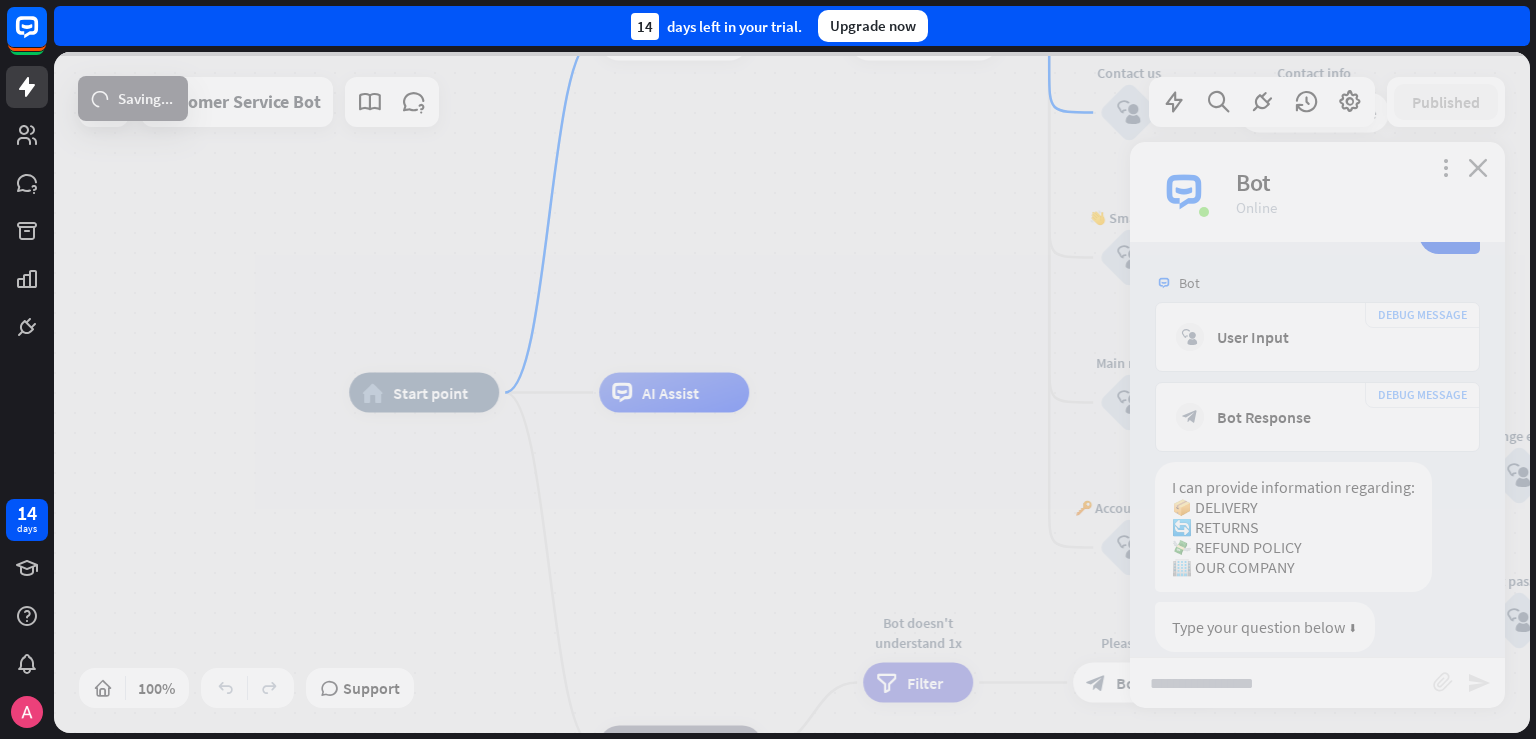 scroll, scrollTop: 856, scrollLeft: 0, axis: vertical 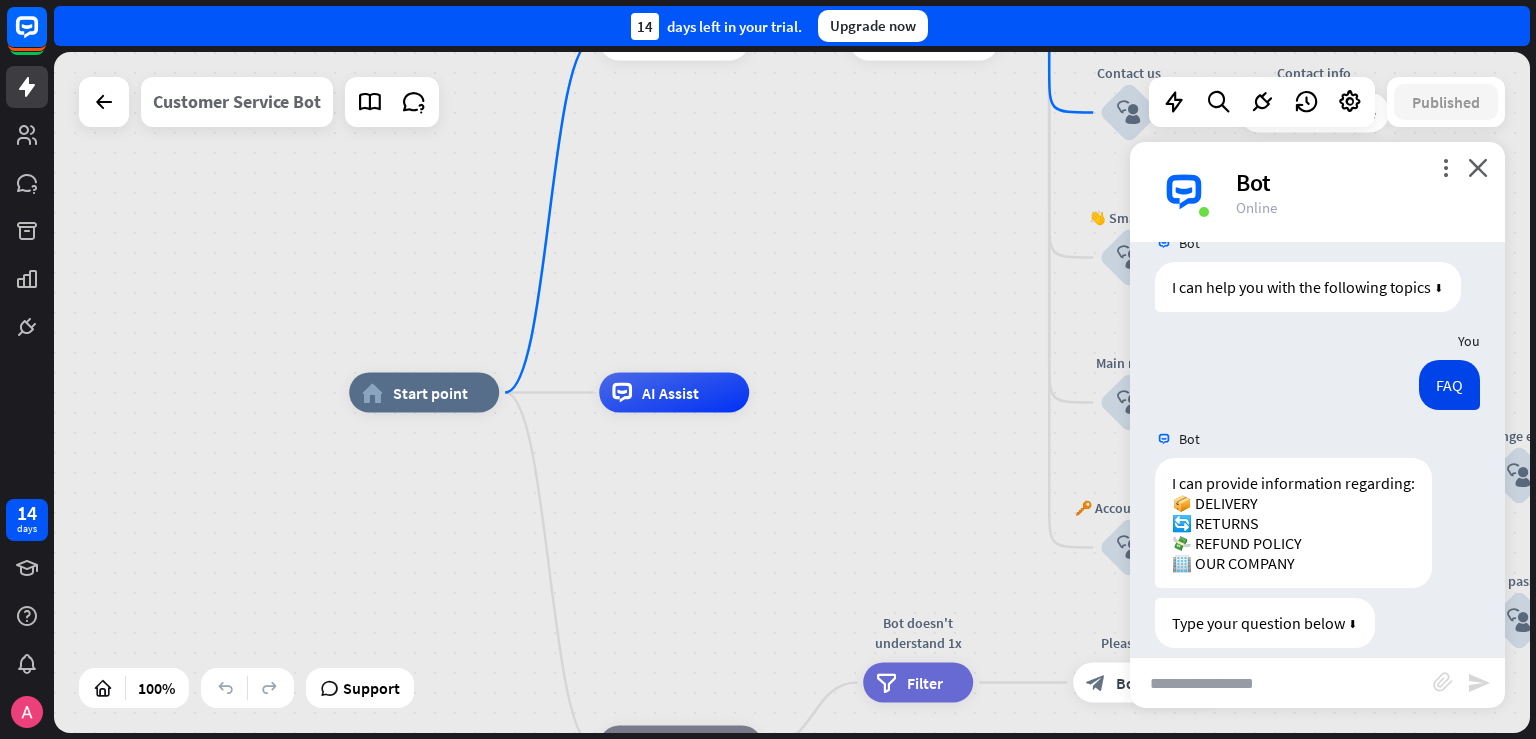 click on "Customer Service Bot" at bounding box center [237, 102] 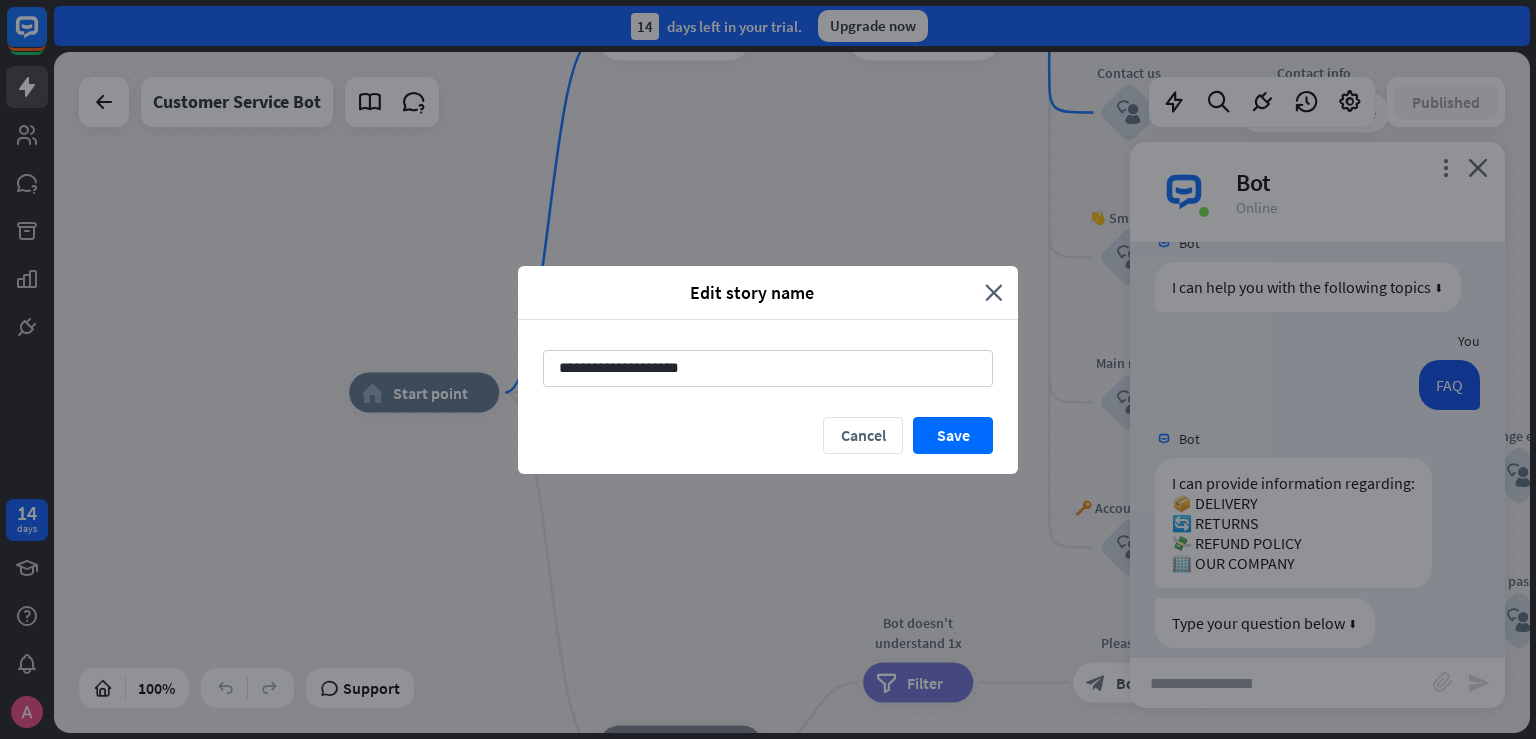 click on "Edit story name" at bounding box center [759, 292] 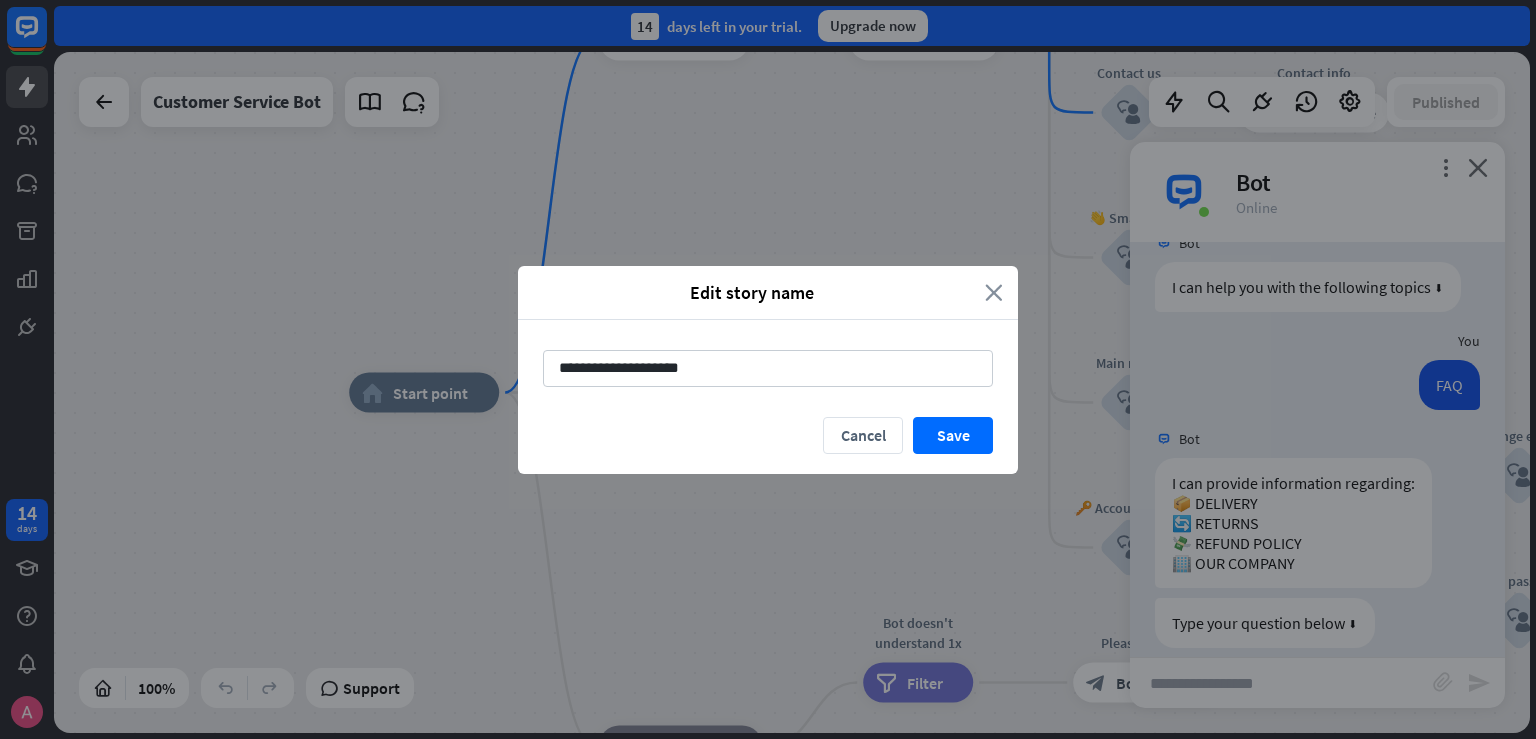 click on "close" at bounding box center (994, 292) 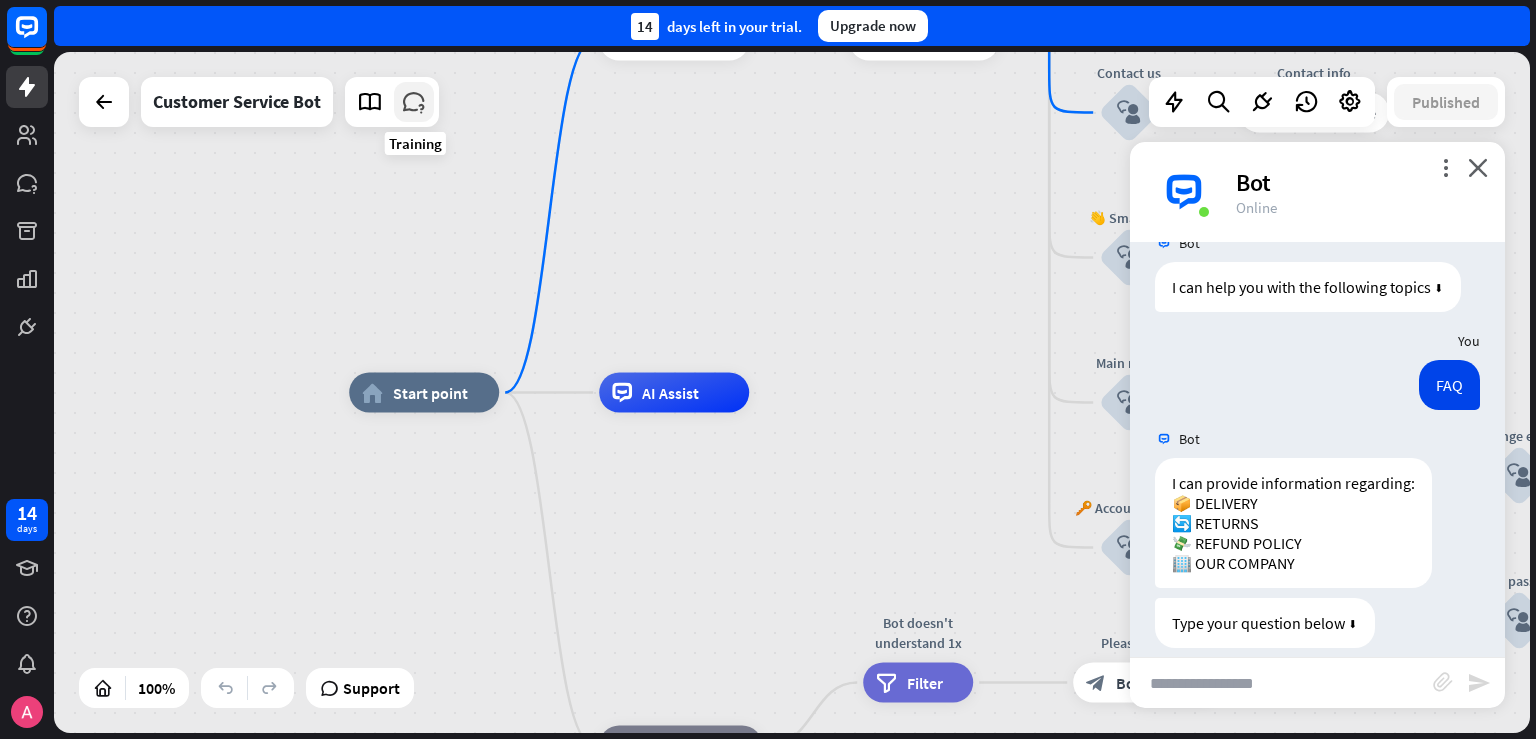 click at bounding box center [414, 102] 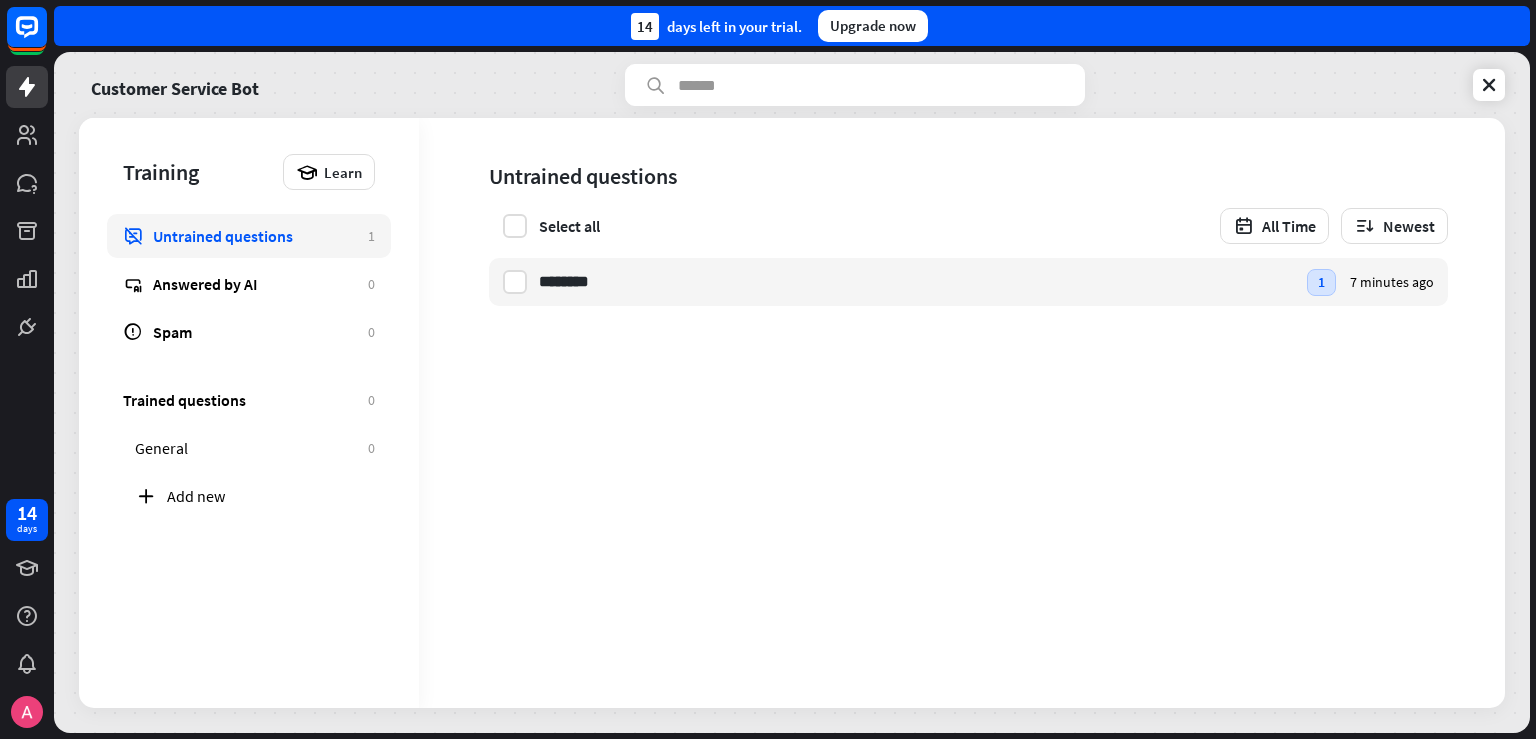 click on "Untrained questions" at bounding box center [255, 236] 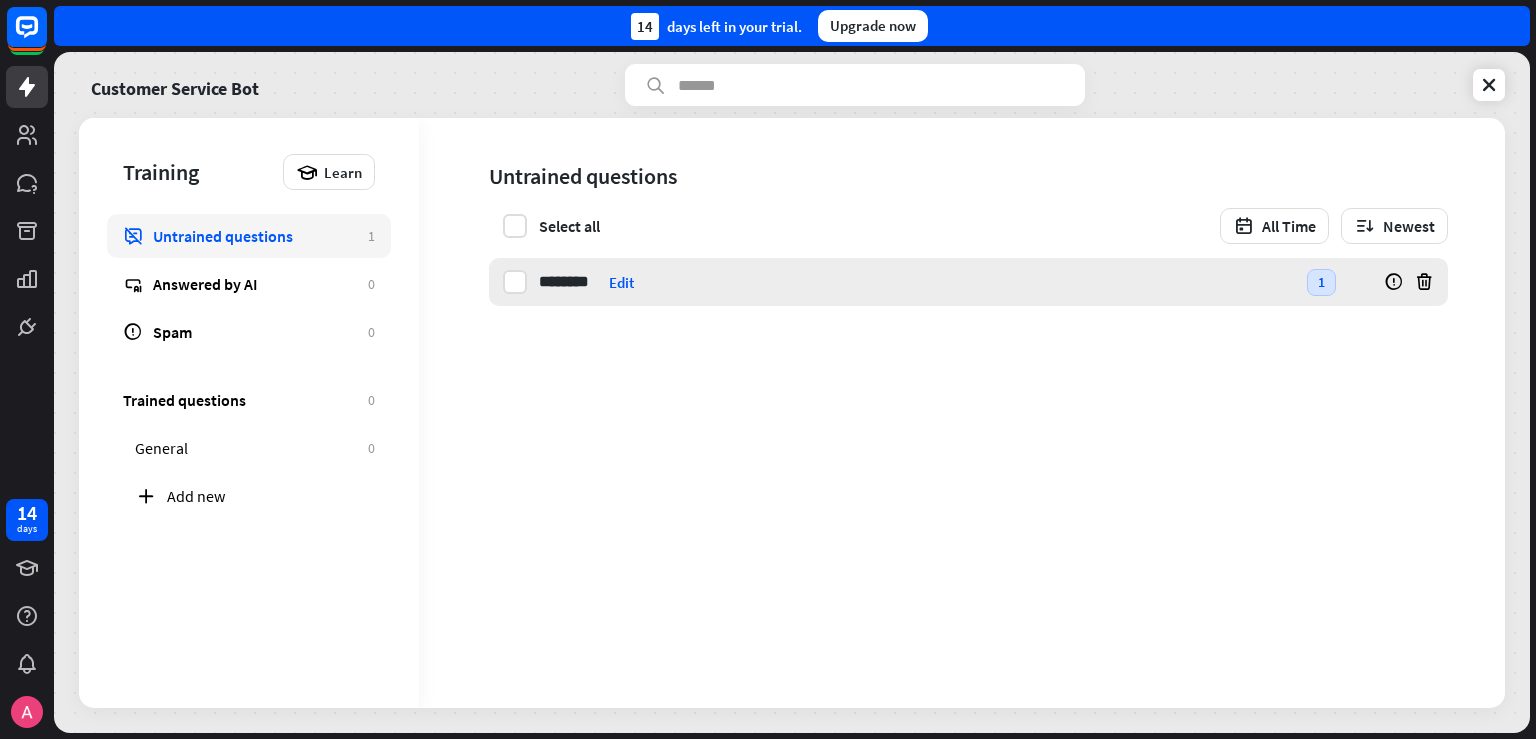 click on "********" at bounding box center [570, 282] 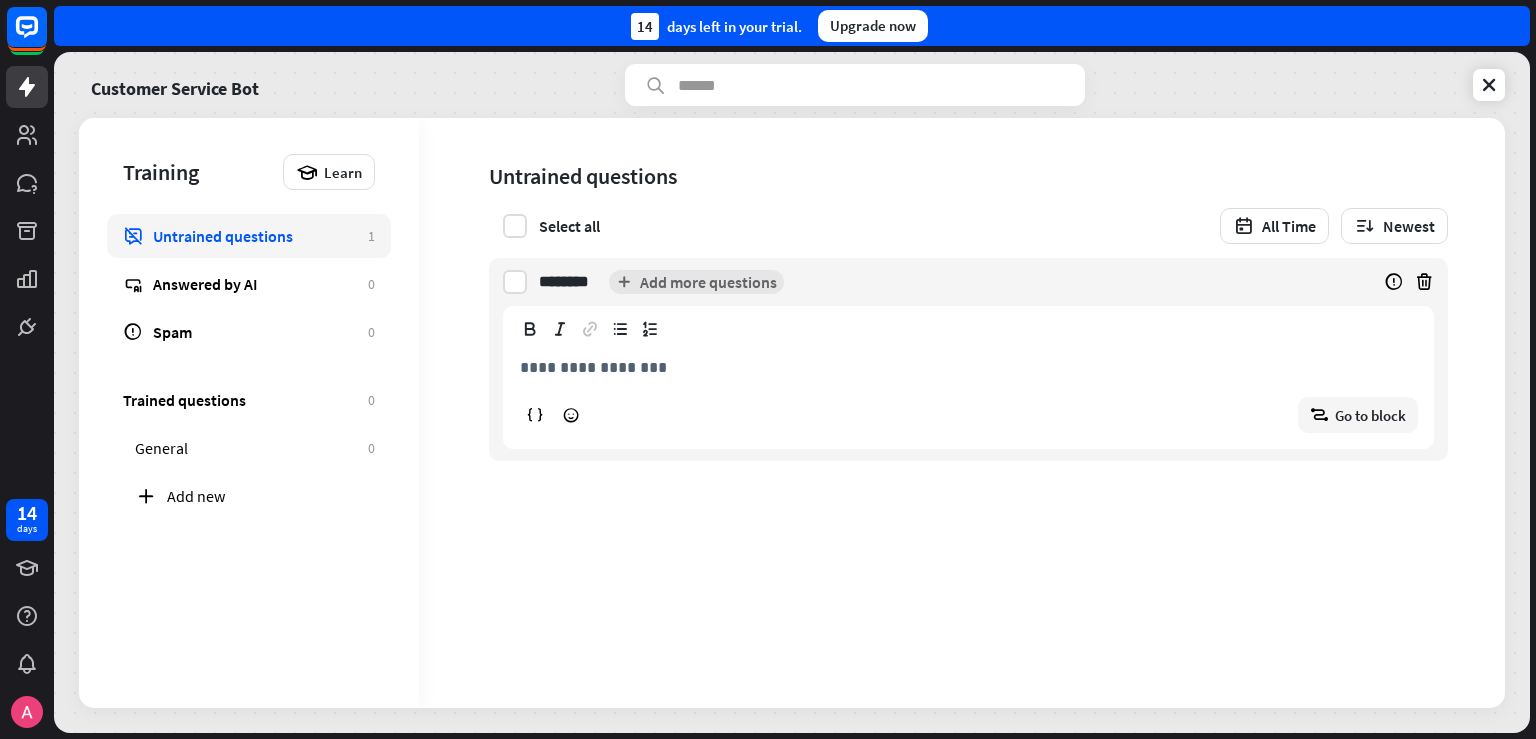click on "********" at bounding box center (570, 282) 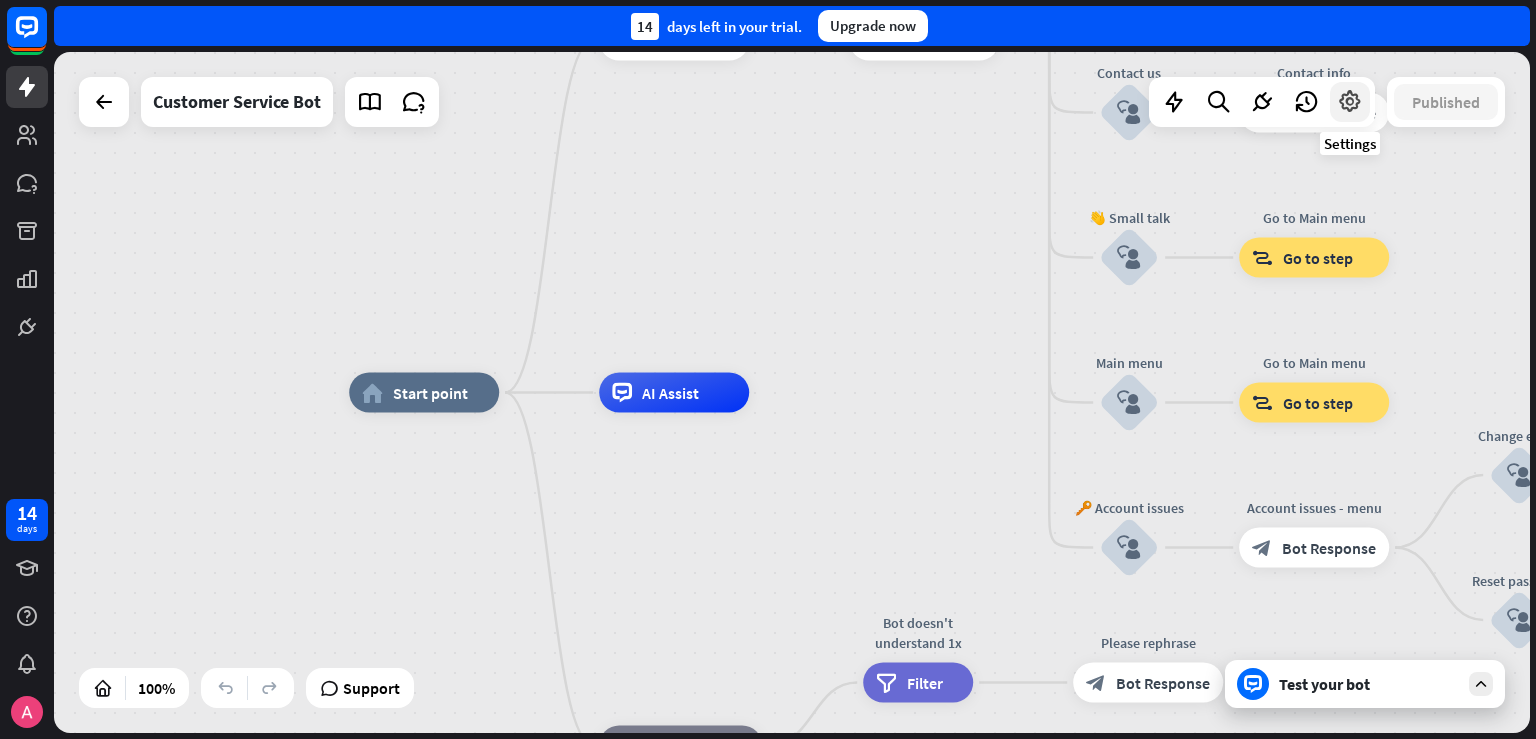 click at bounding box center [1350, 102] 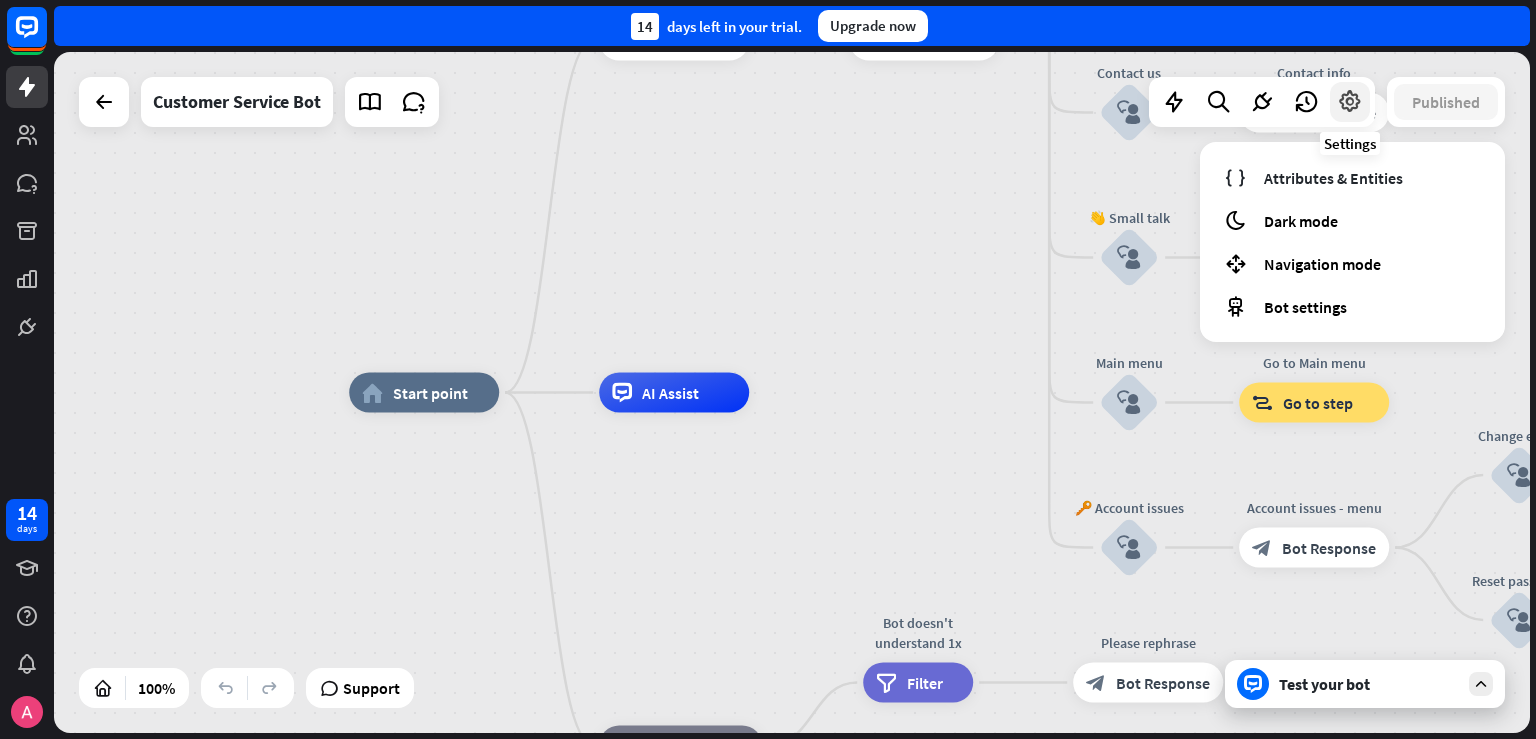 click at bounding box center (1350, 102) 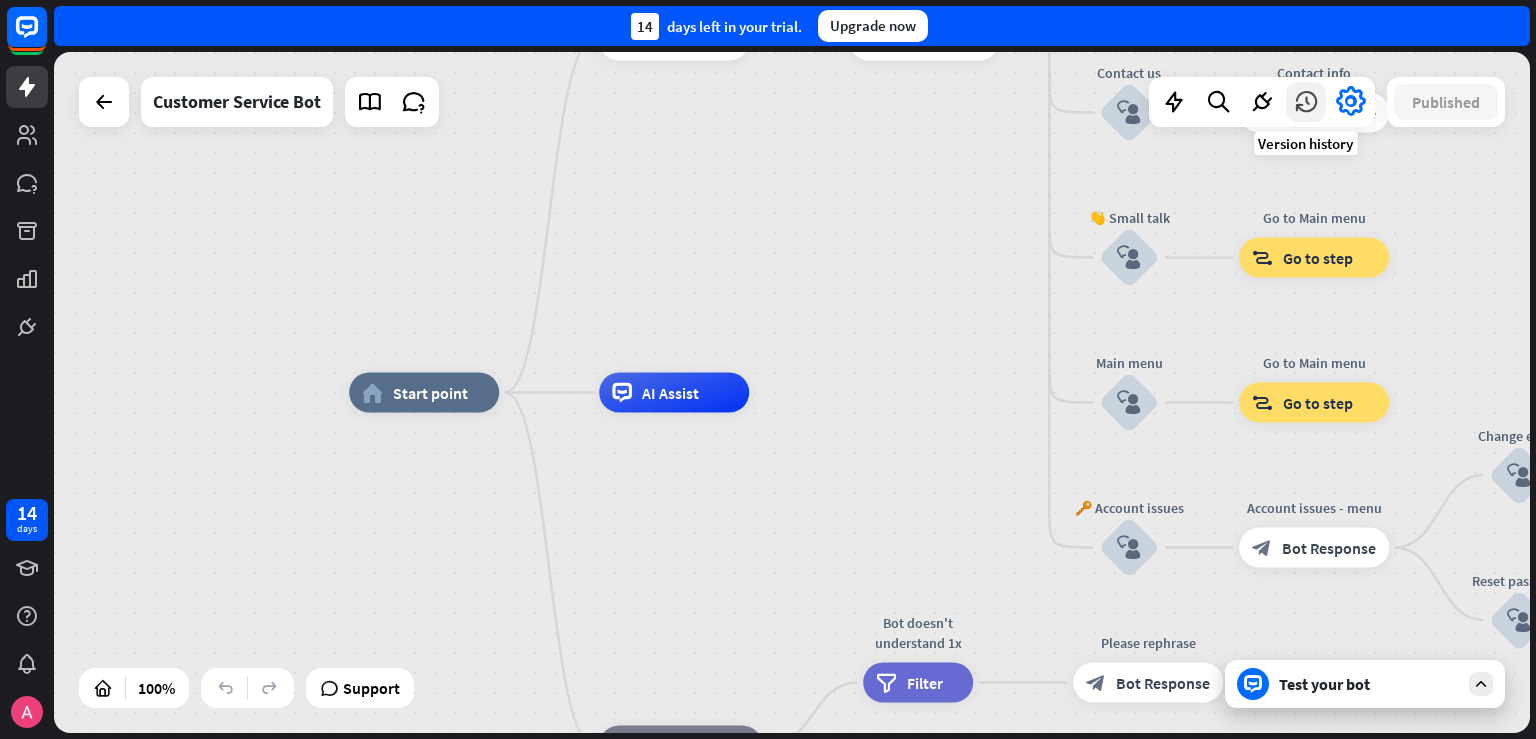 click at bounding box center (1306, 102) 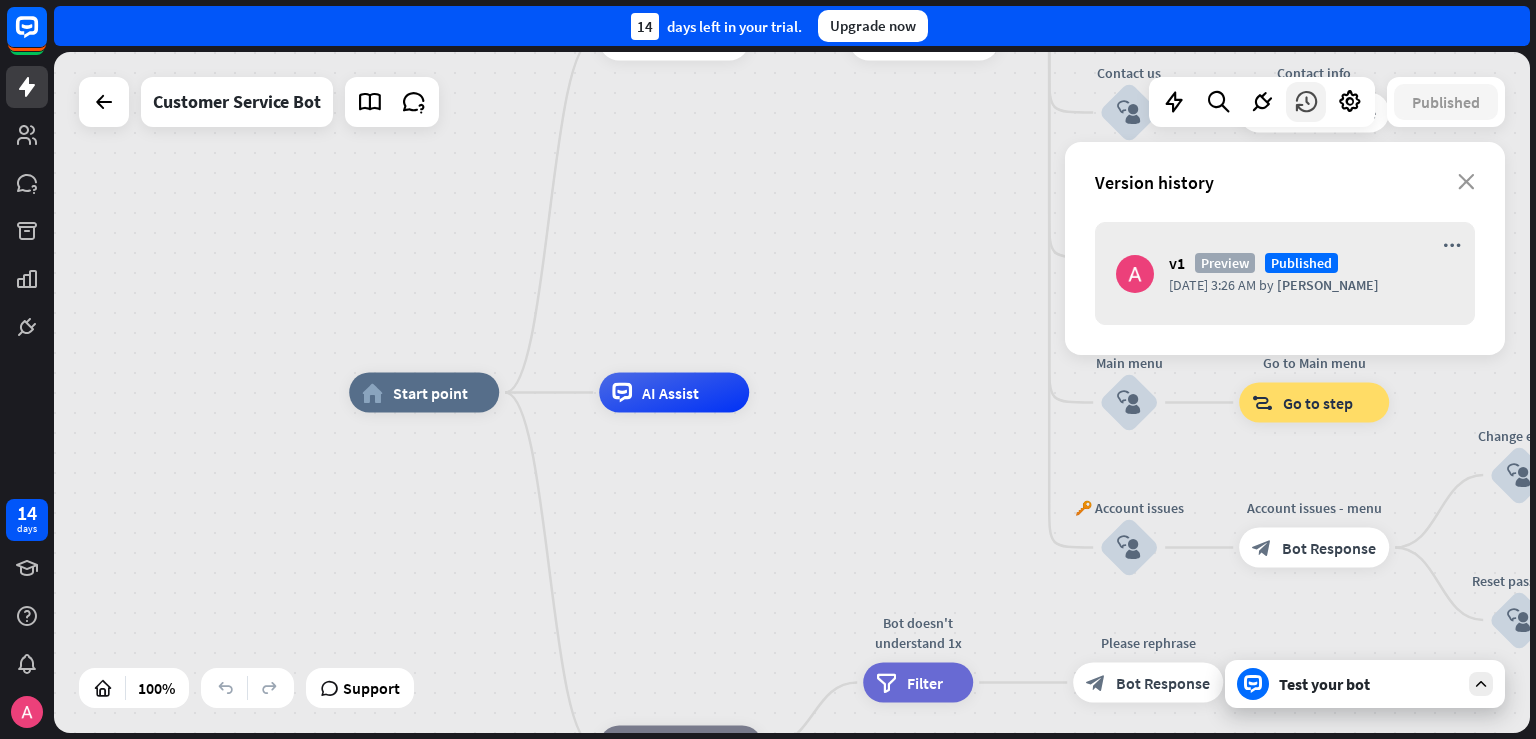 click at bounding box center [1306, 102] 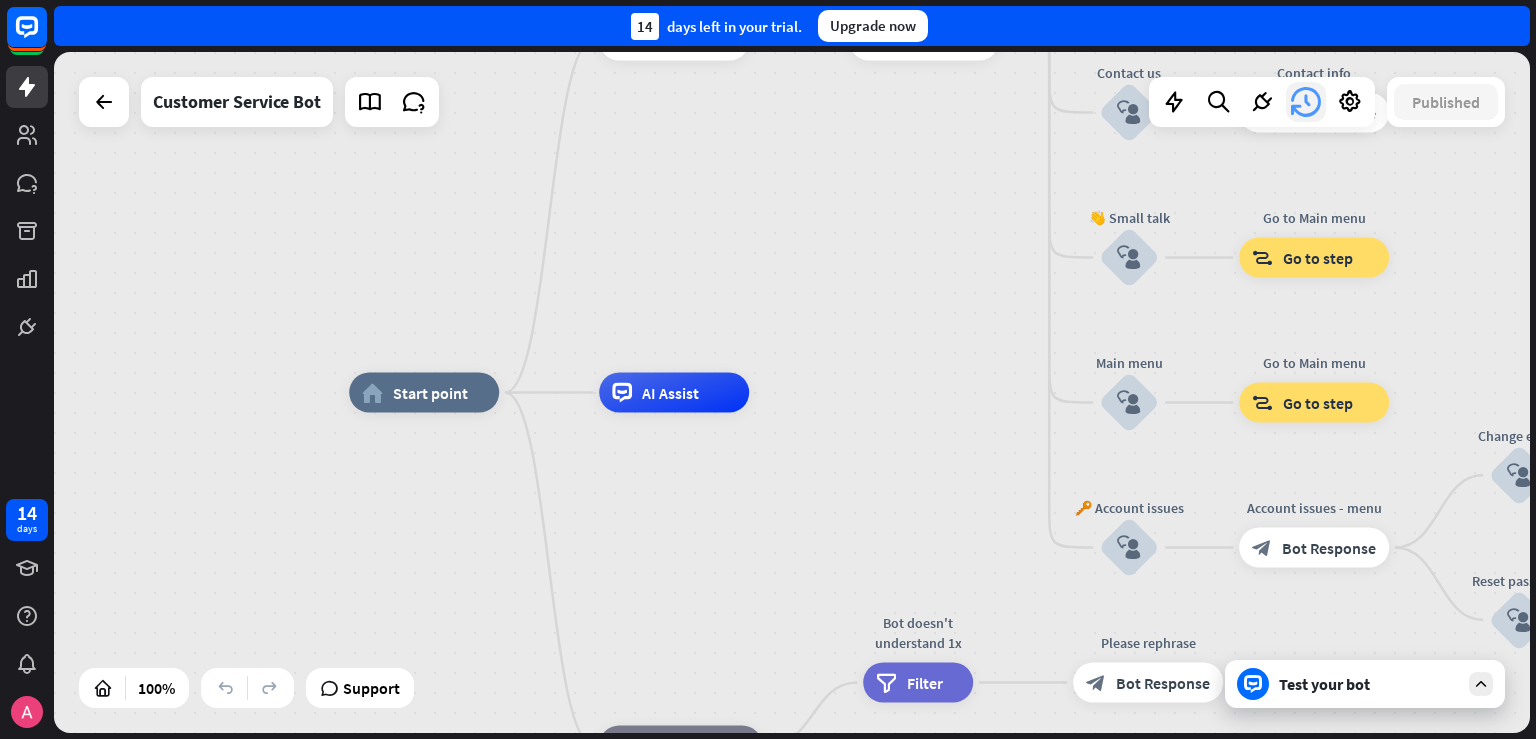 click at bounding box center (1306, 102) 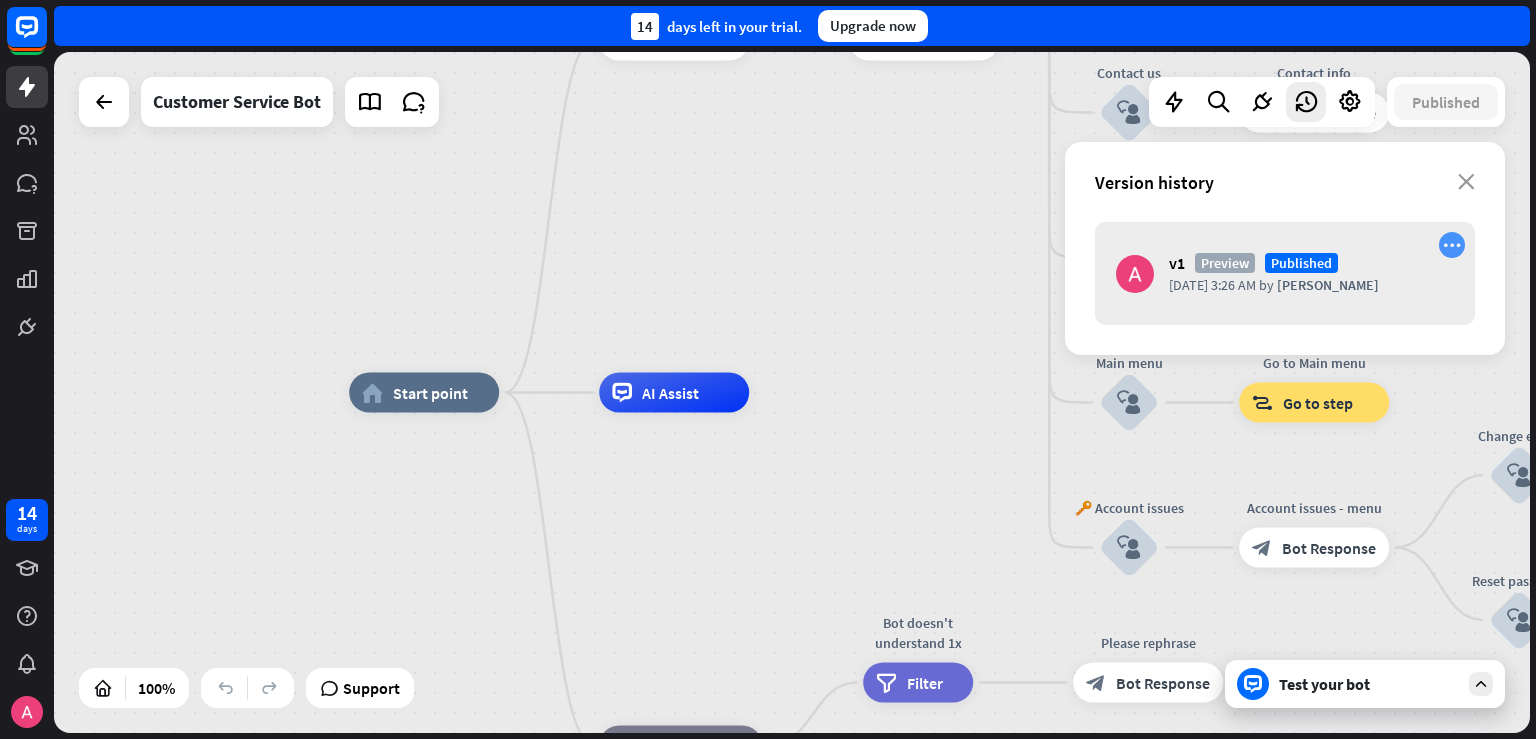 click on "more_horiz" at bounding box center [1452, 245] 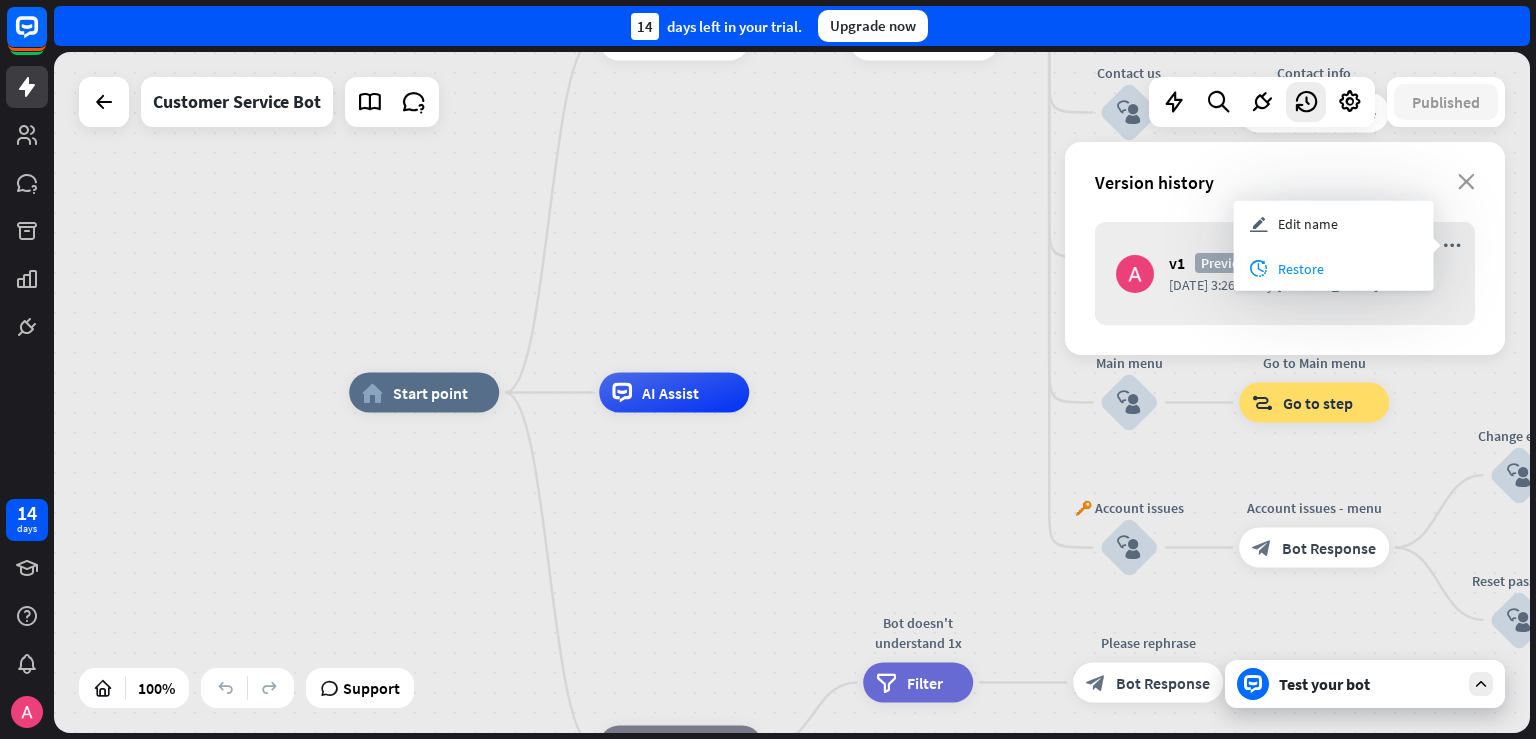 click on "Restore" at bounding box center (1301, 268) 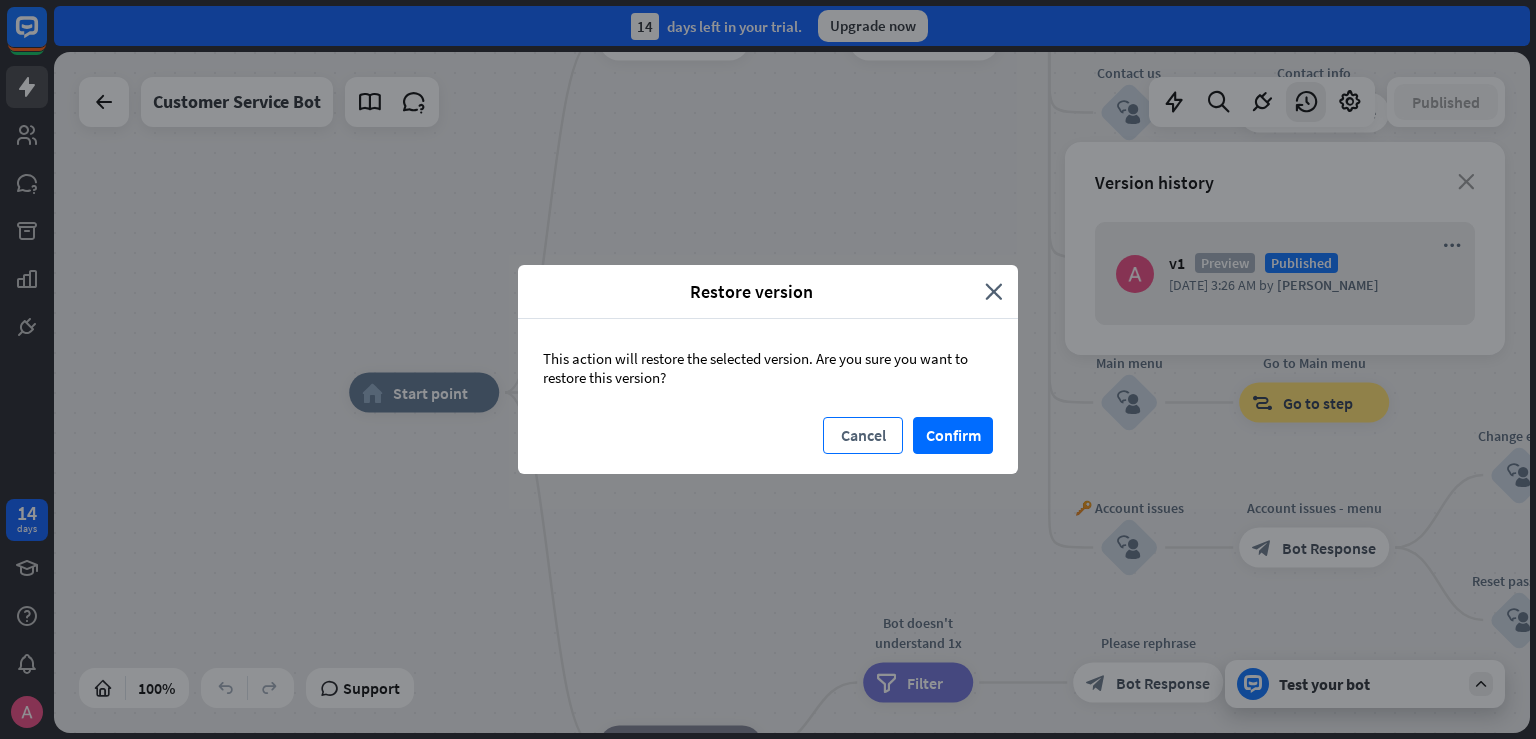 click on "Cancel" at bounding box center (863, 435) 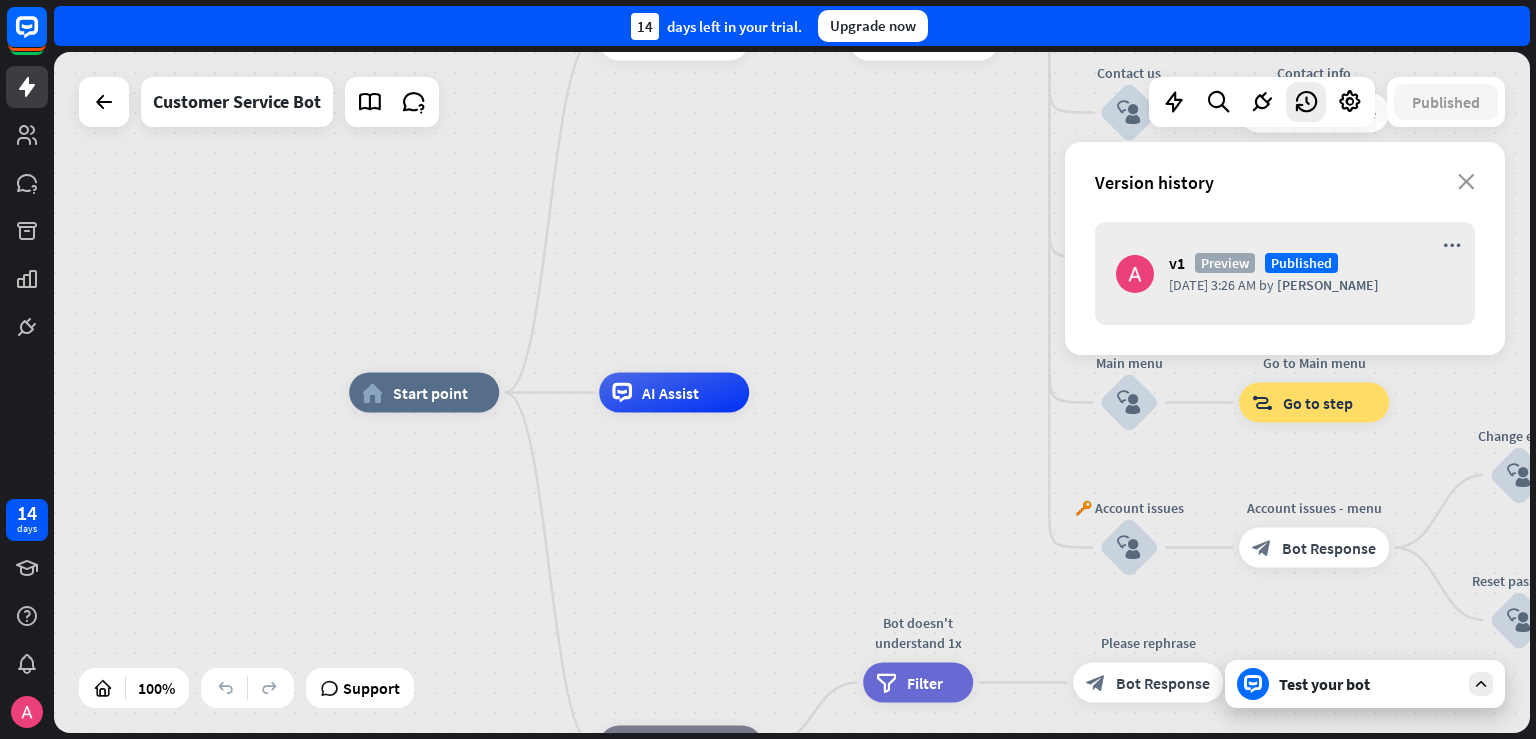 click on "Preview" at bounding box center [1225, 263] 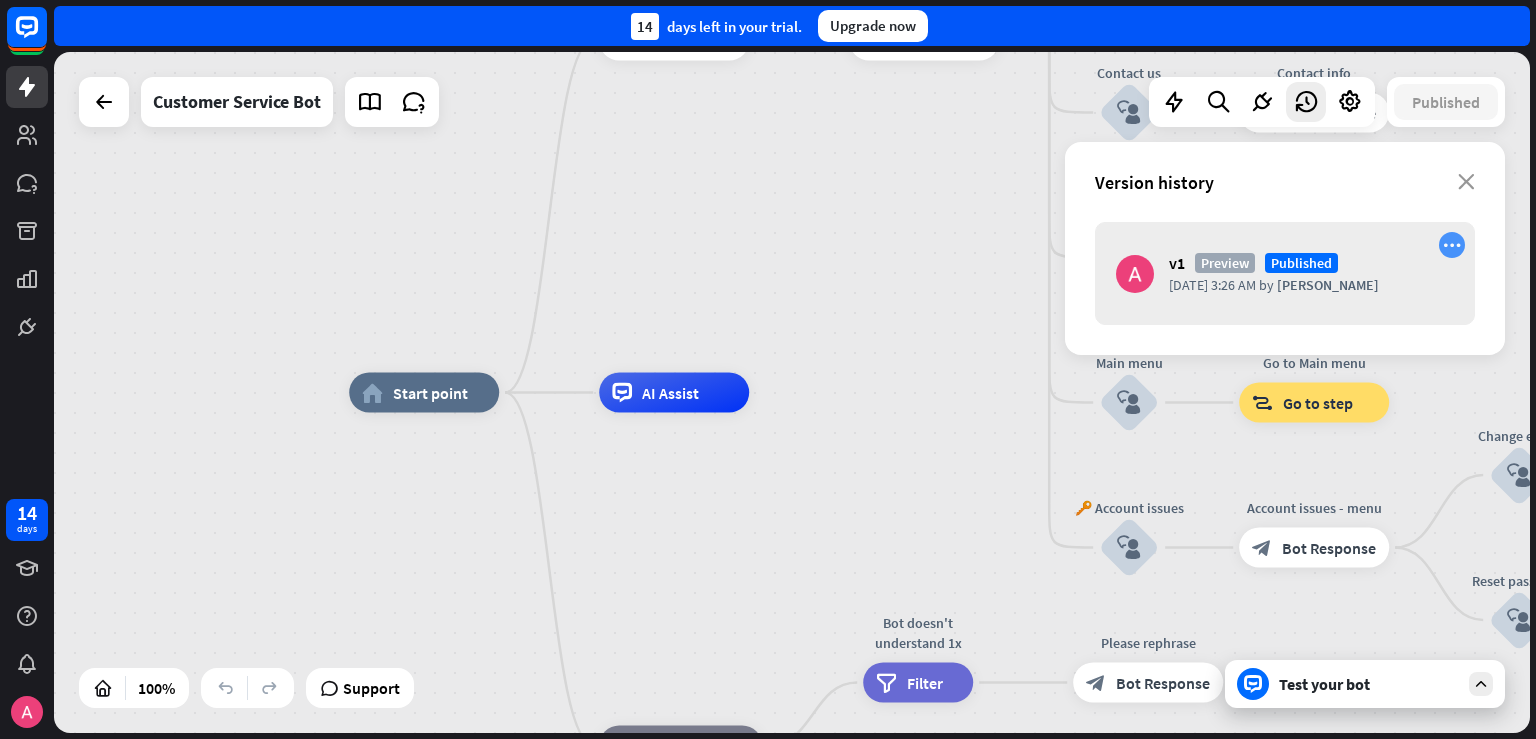 click on "more_horiz" at bounding box center (1452, 245) 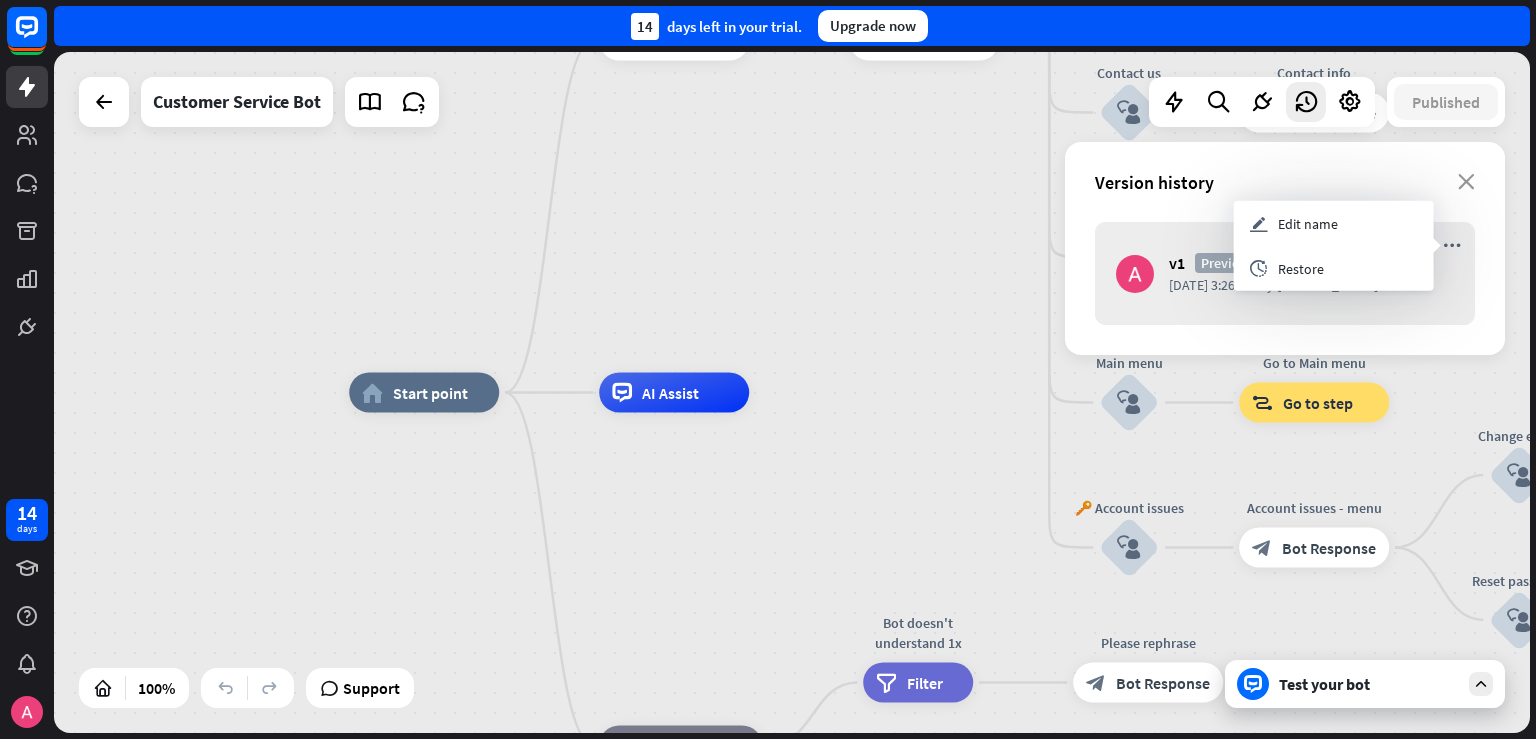 click on "Version history   close" at bounding box center (1285, 182) 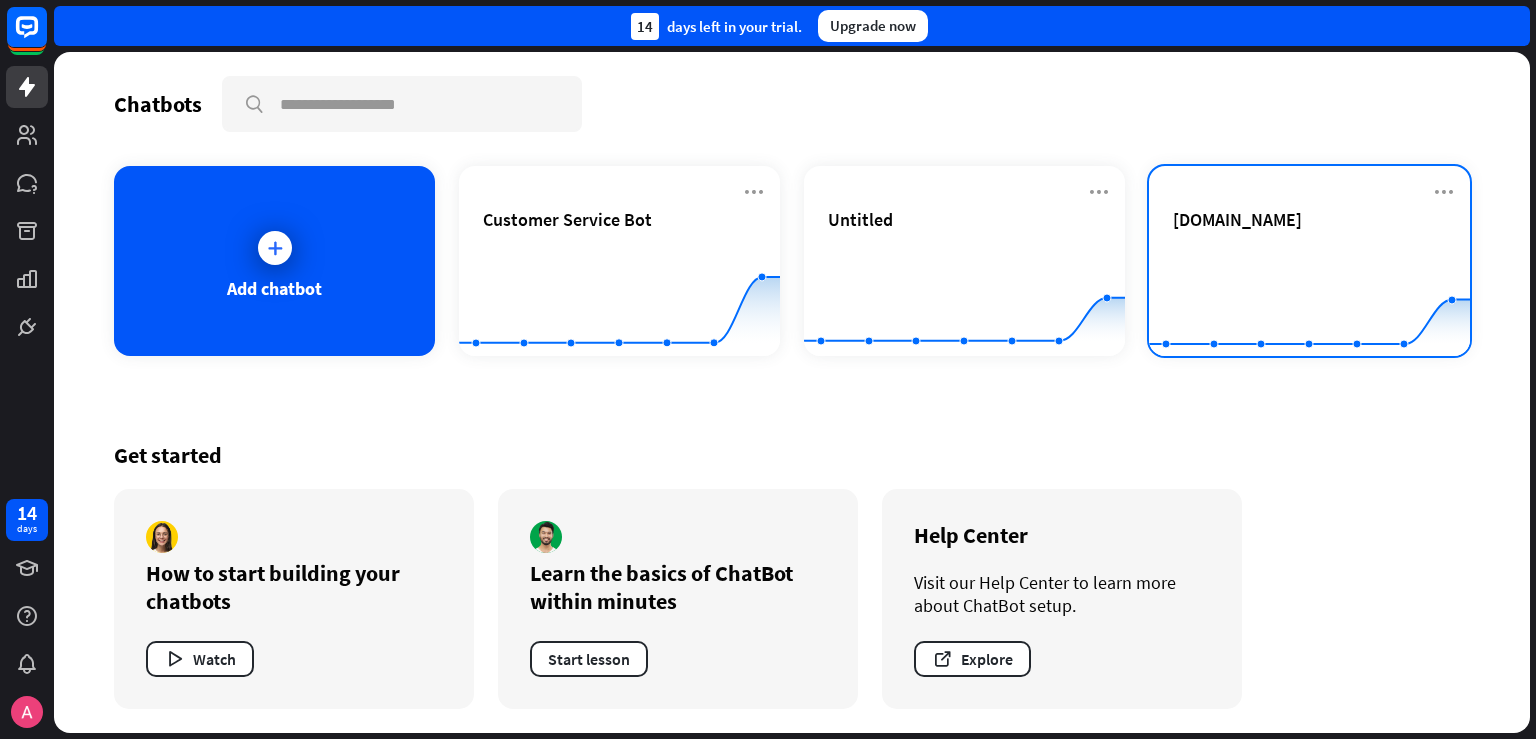 click on "[DOMAIN_NAME]" at bounding box center (1309, 243) 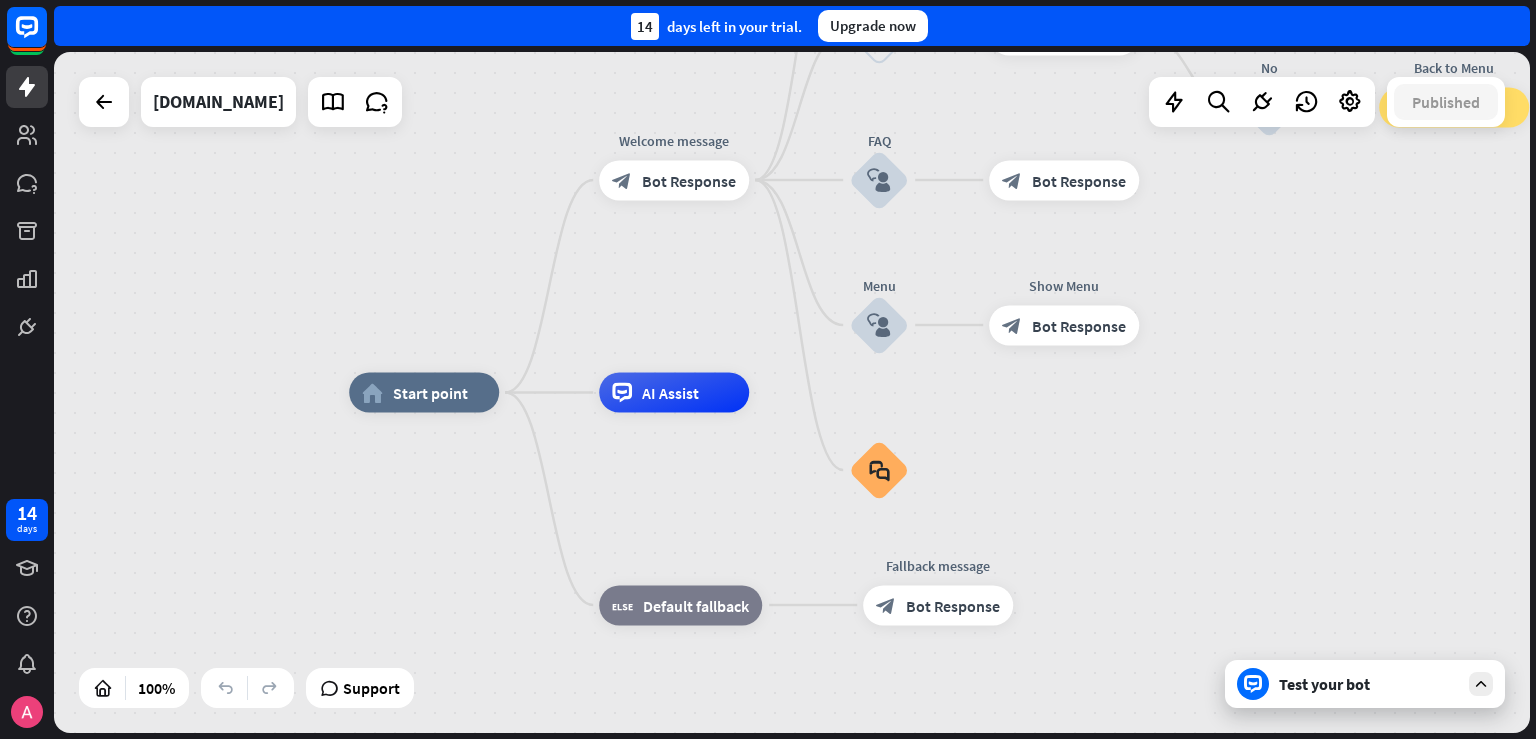 click on "Test your bot" at bounding box center [1365, 684] 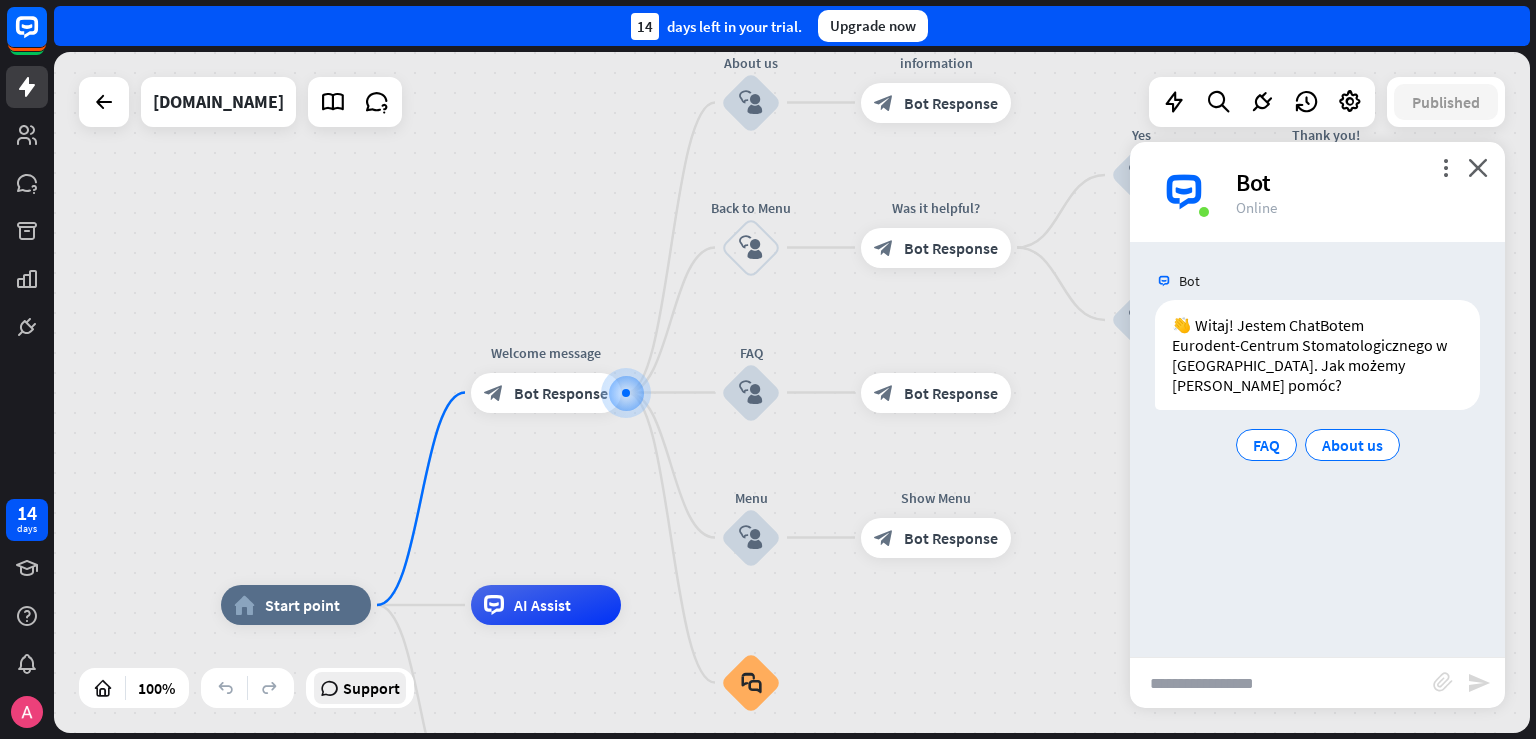 click on "Support" at bounding box center (371, 688) 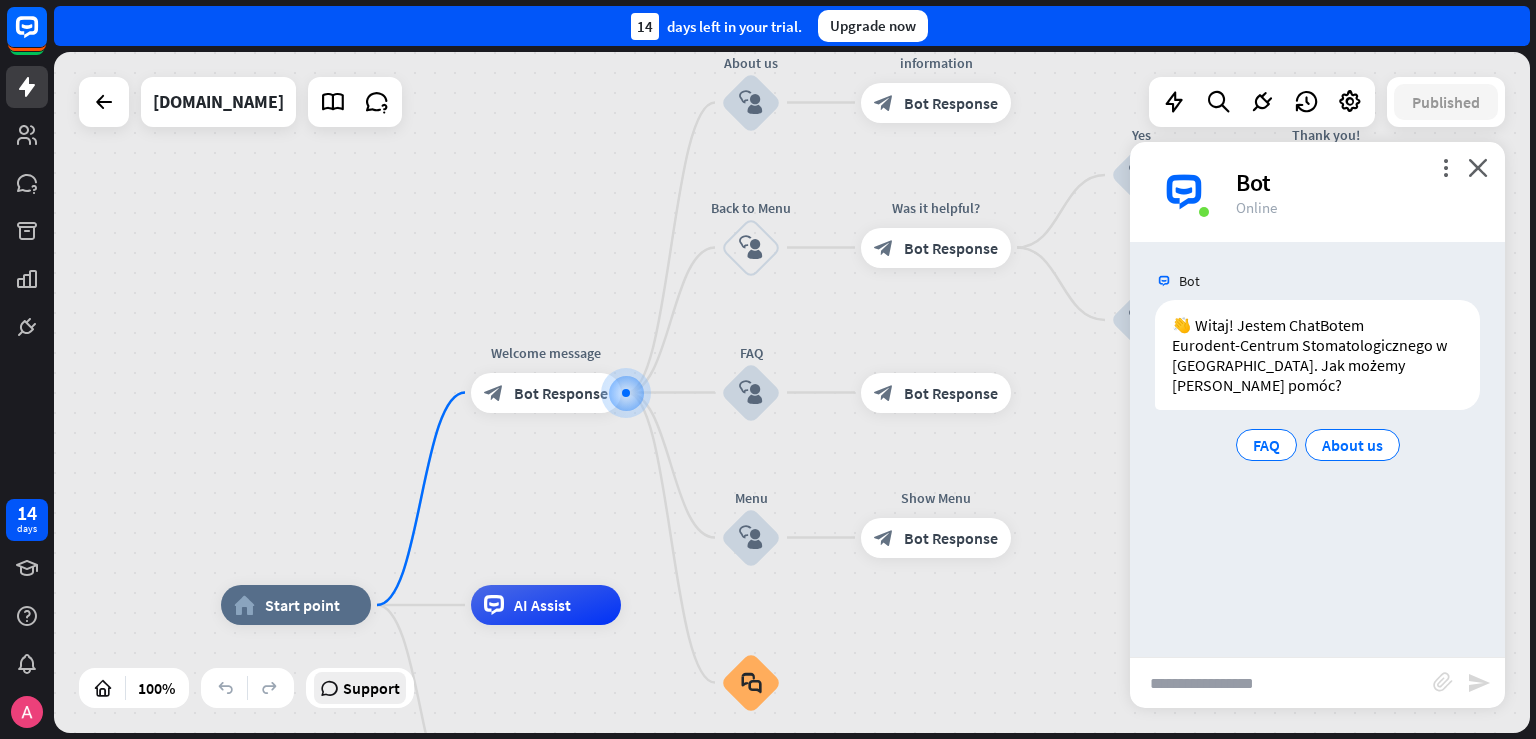 click on "Support" at bounding box center [371, 688] 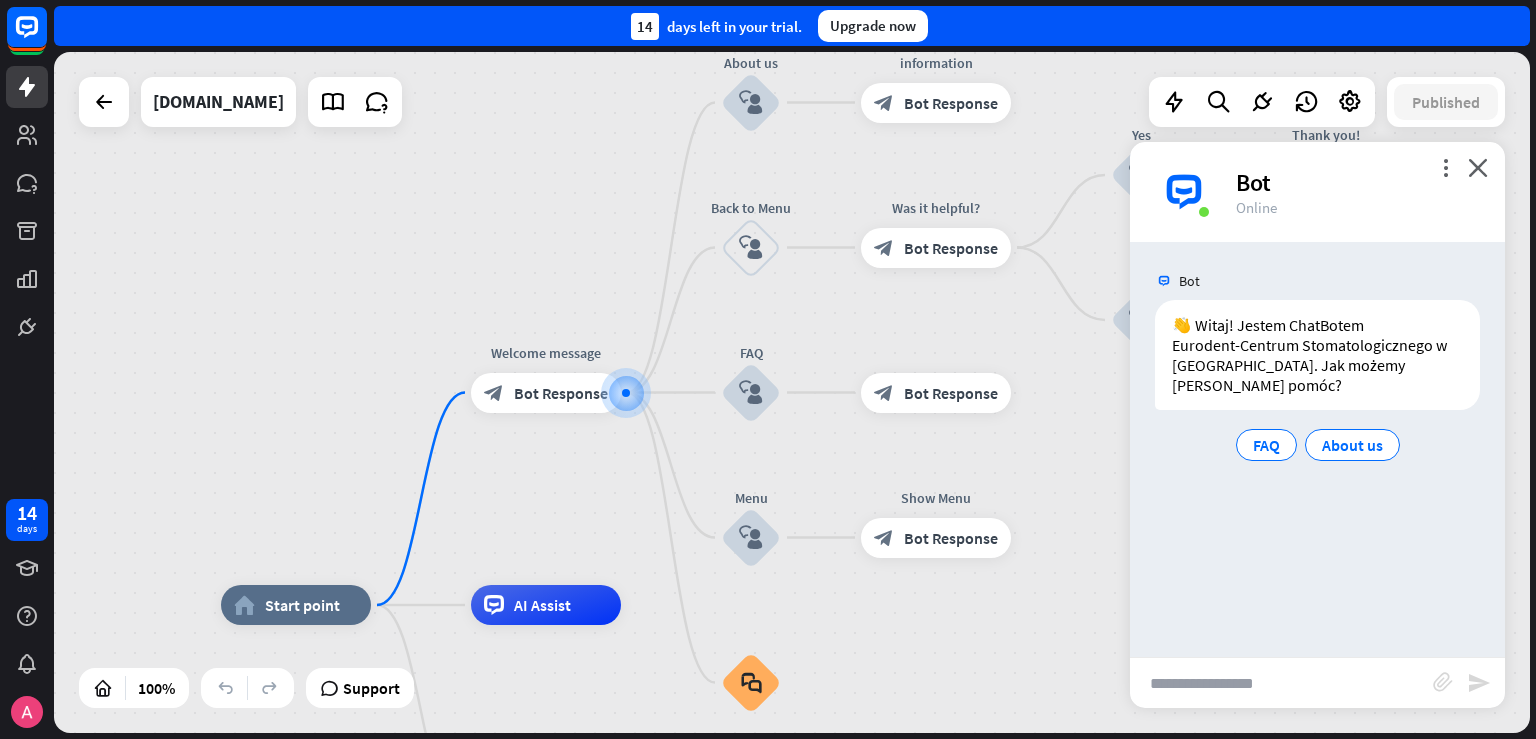 click on "home_2   Start point                 Welcome message   block_bot_response   Bot Response                     About us   block_user_input                 Provide company information   block_bot_response   Bot Response                 Back to Menu   block_user_input                 Was it helpful?   block_bot_response   Bot Response                 Yes   block_user_input                 Thank you!   block_bot_response   Bot Response                 No   block_user_input                 Back to Menu   block_goto   Go to step                 FAQ   block_user_input                   block_bot_response   Bot Response                 Menu   block_user_input                 Show Menu   block_bot_response   Bot Response                   block_faq                     AI Assist                   block_fallback   Default fallback                 Fallback message   block_bot_response   Bot Response" at bounding box center (792, 392) 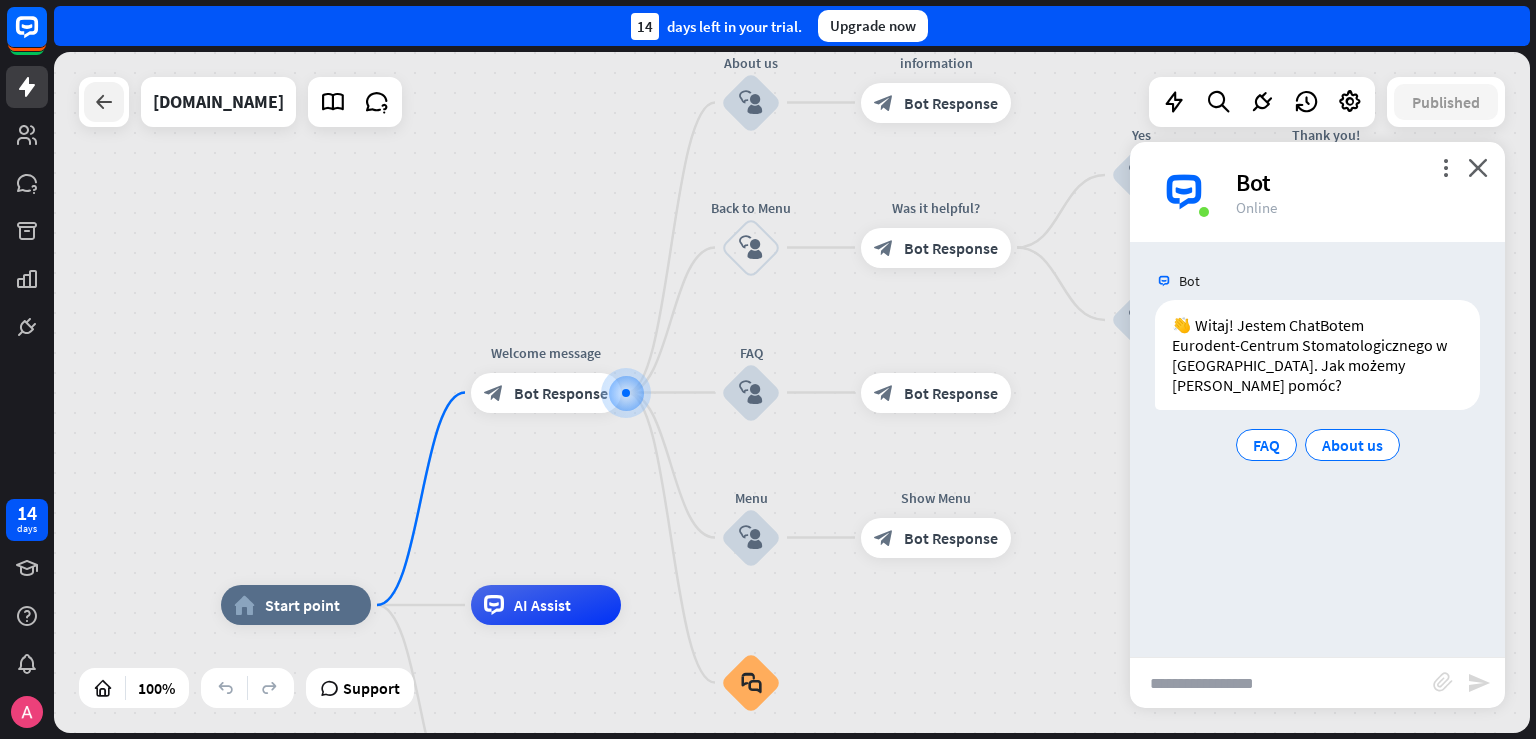 click at bounding box center (104, 102) 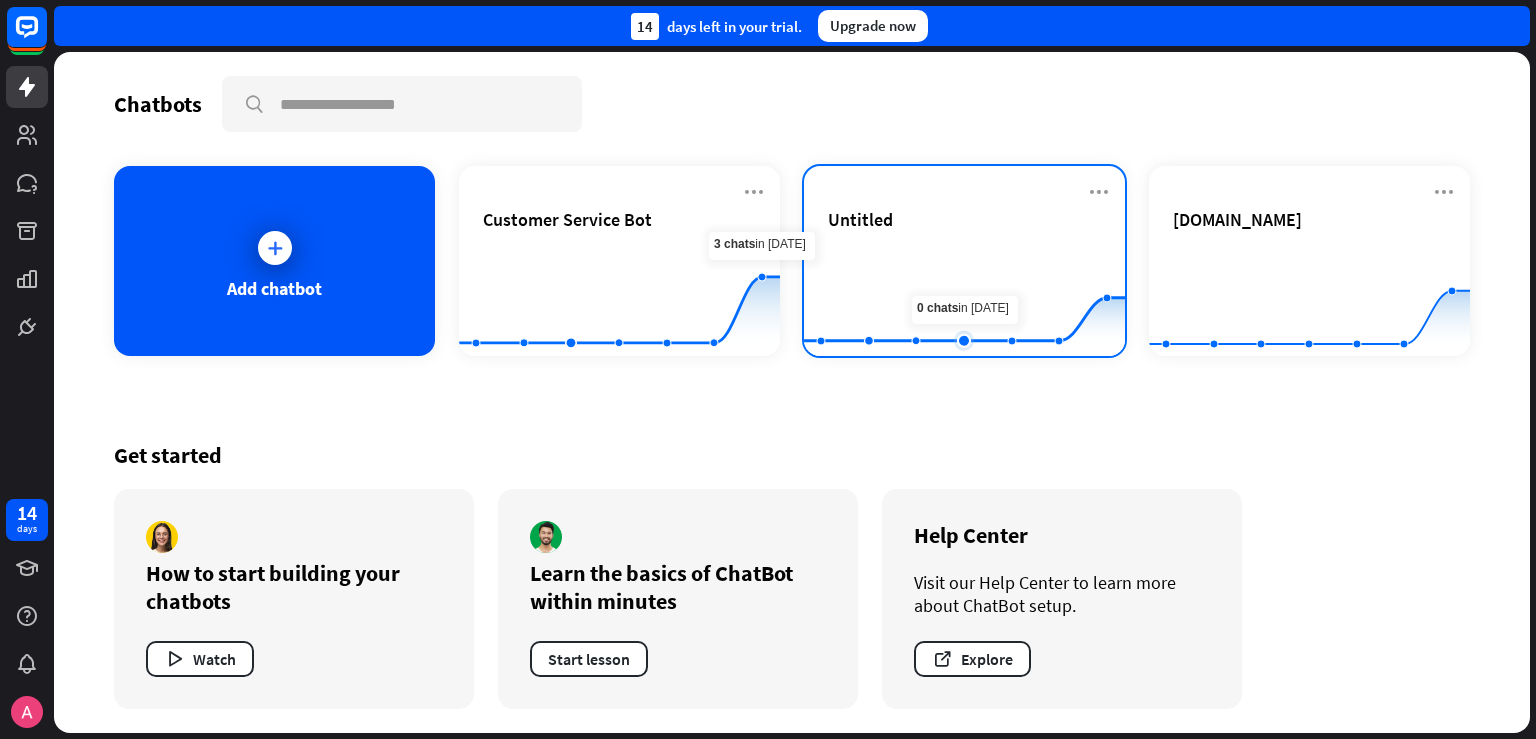 click 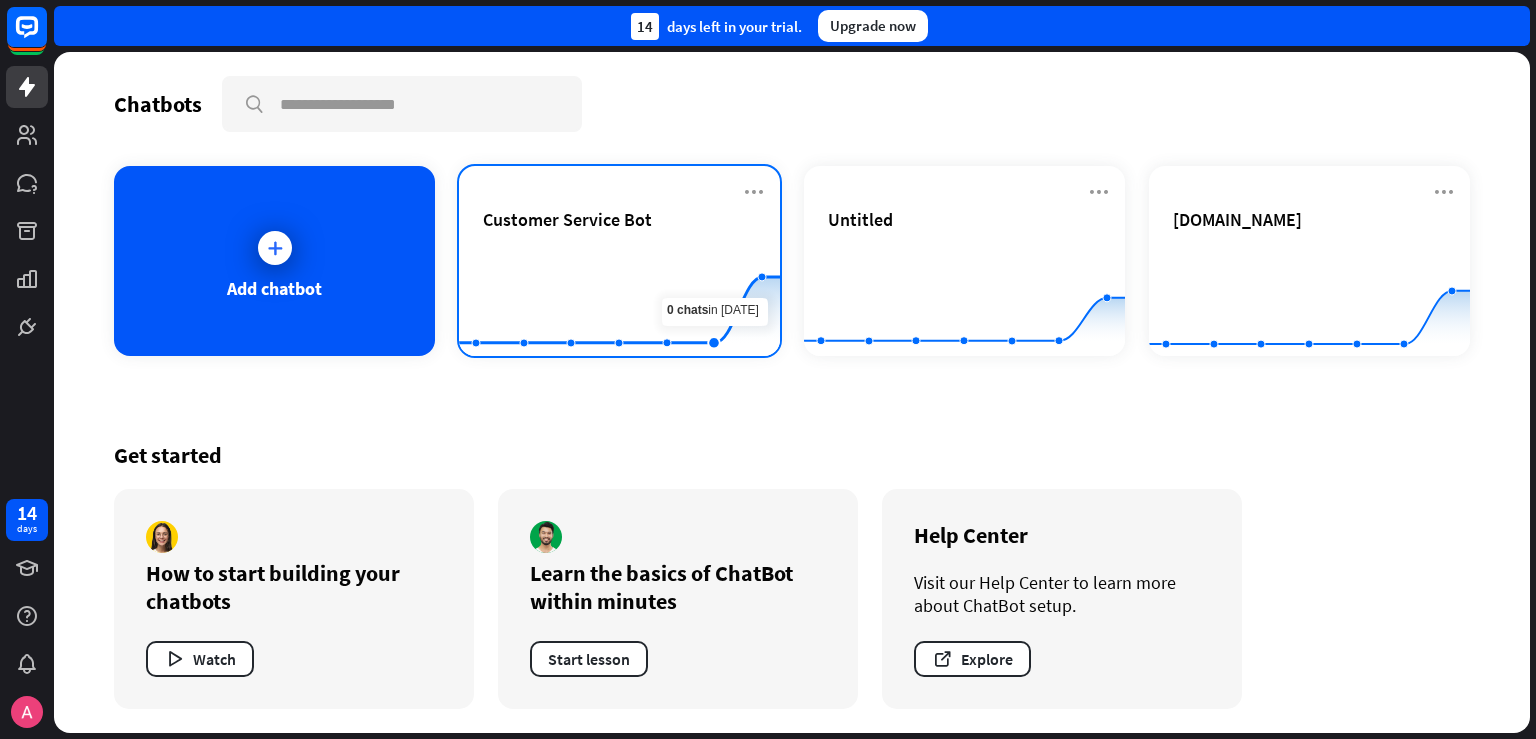 click on "Customer Service Bot" at bounding box center [619, 219] 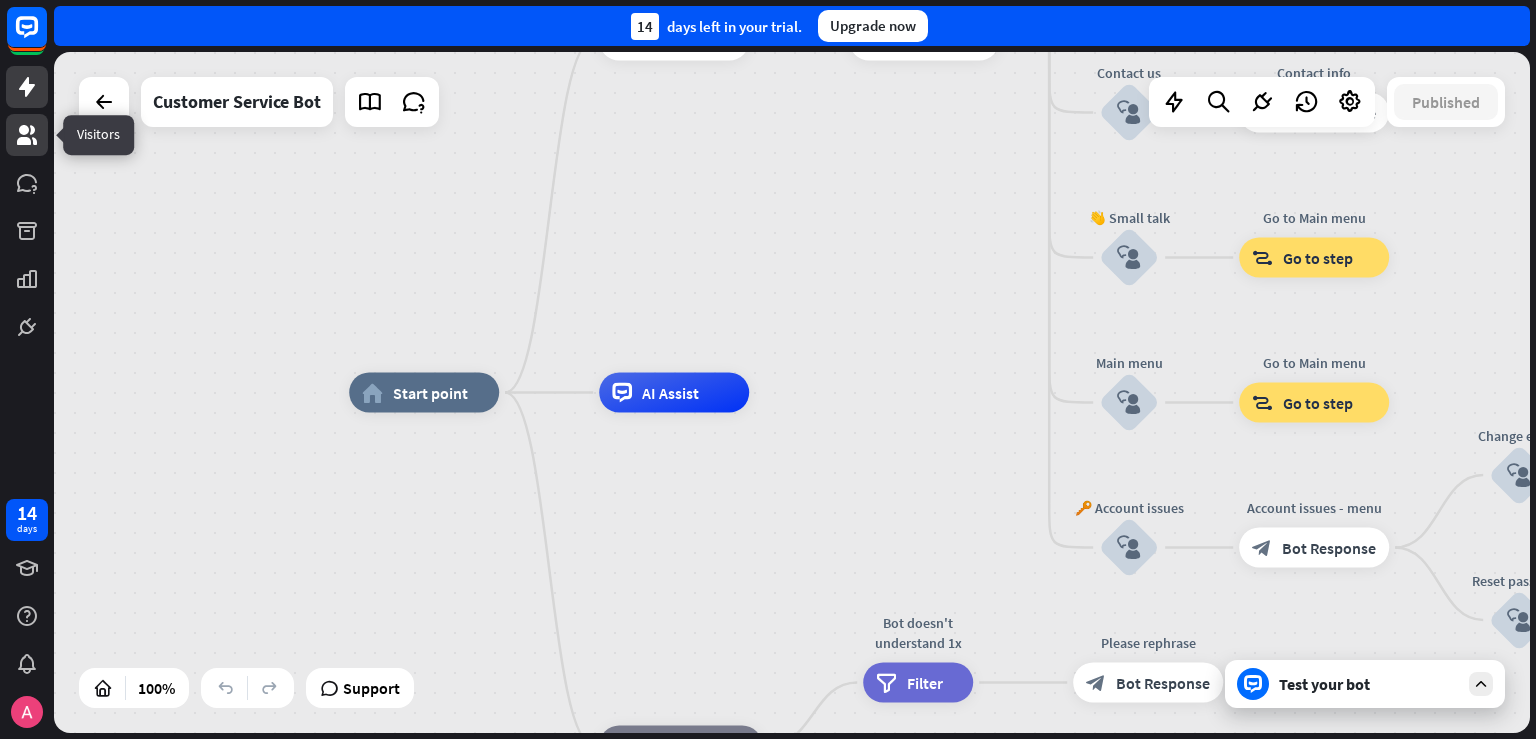 click at bounding box center (27, 135) 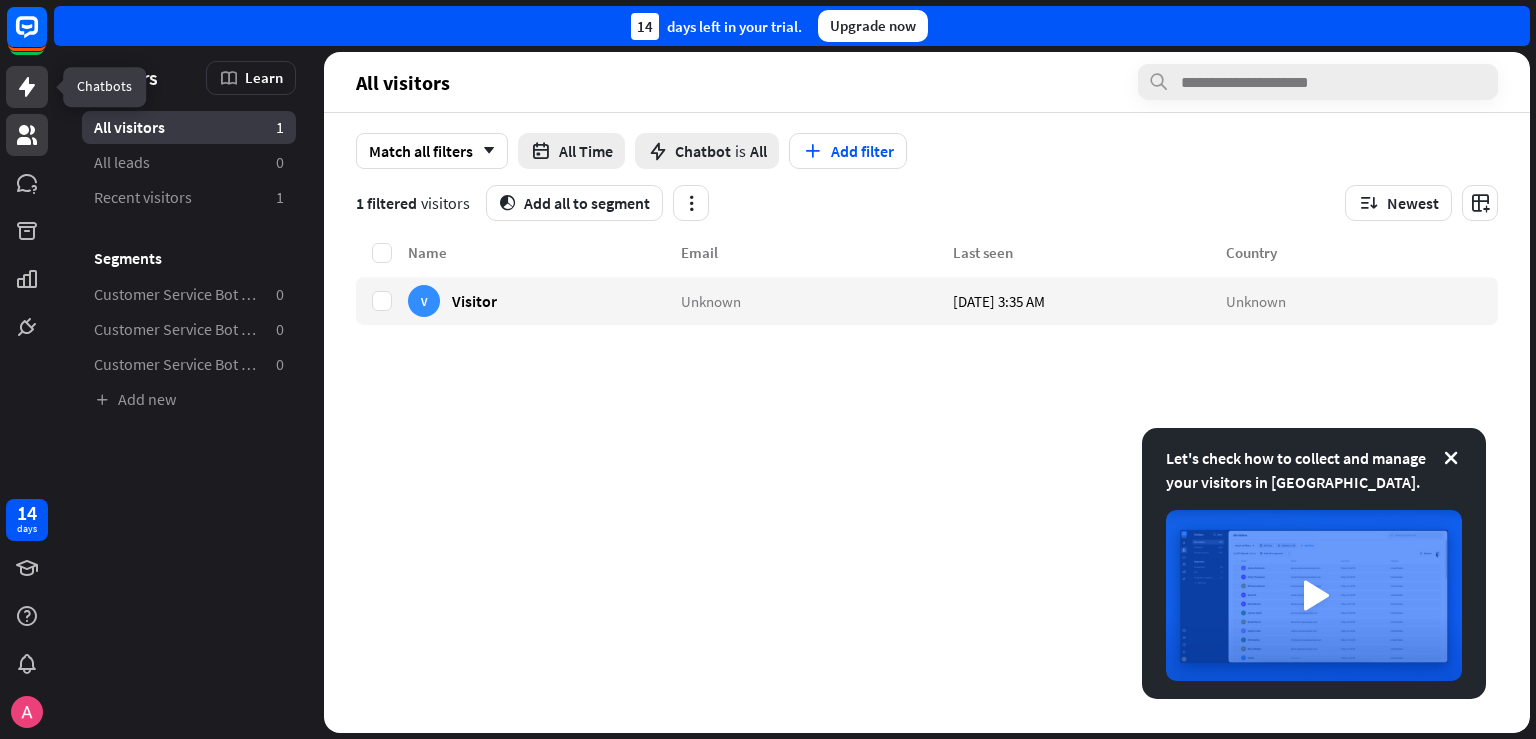 click 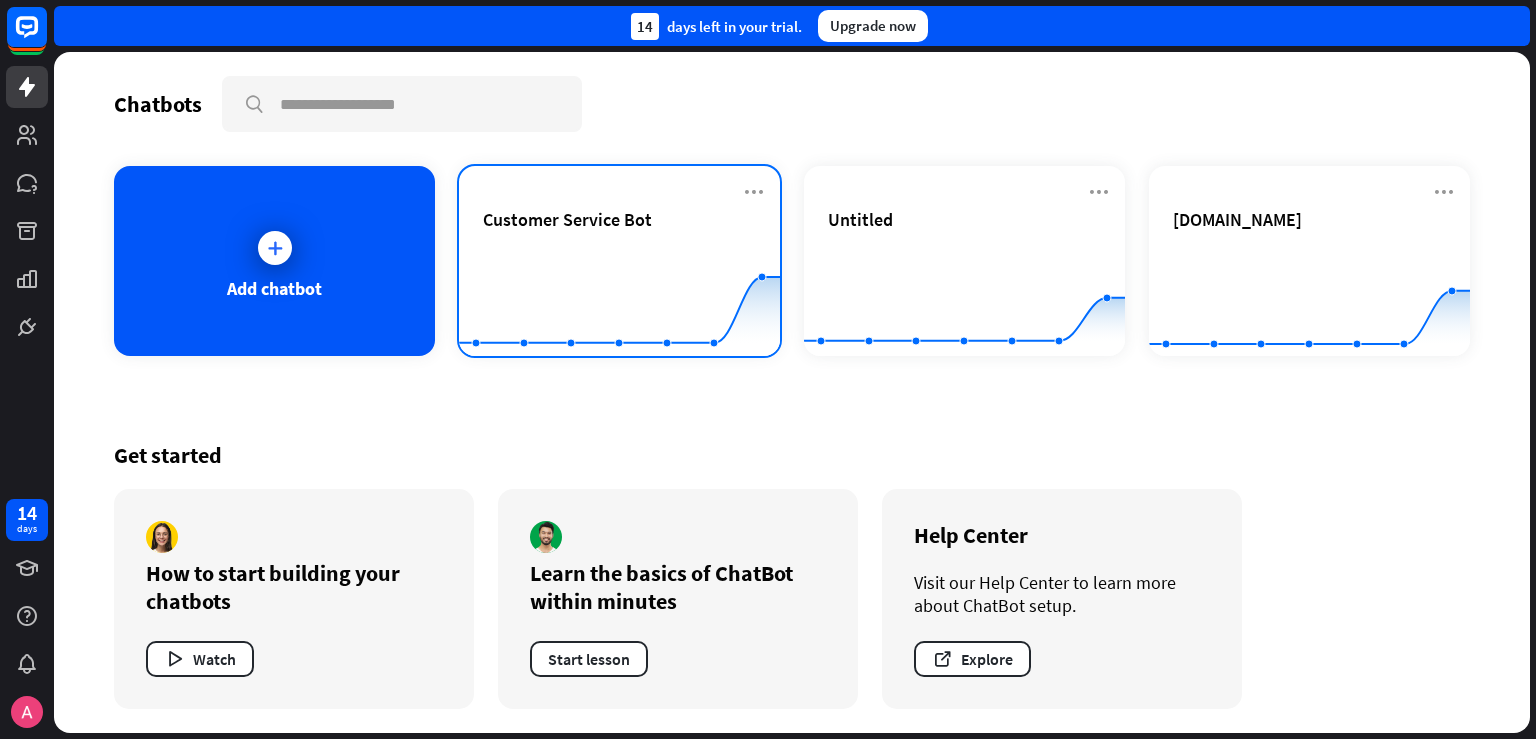 click on "Customer Service Bot" at bounding box center [619, 243] 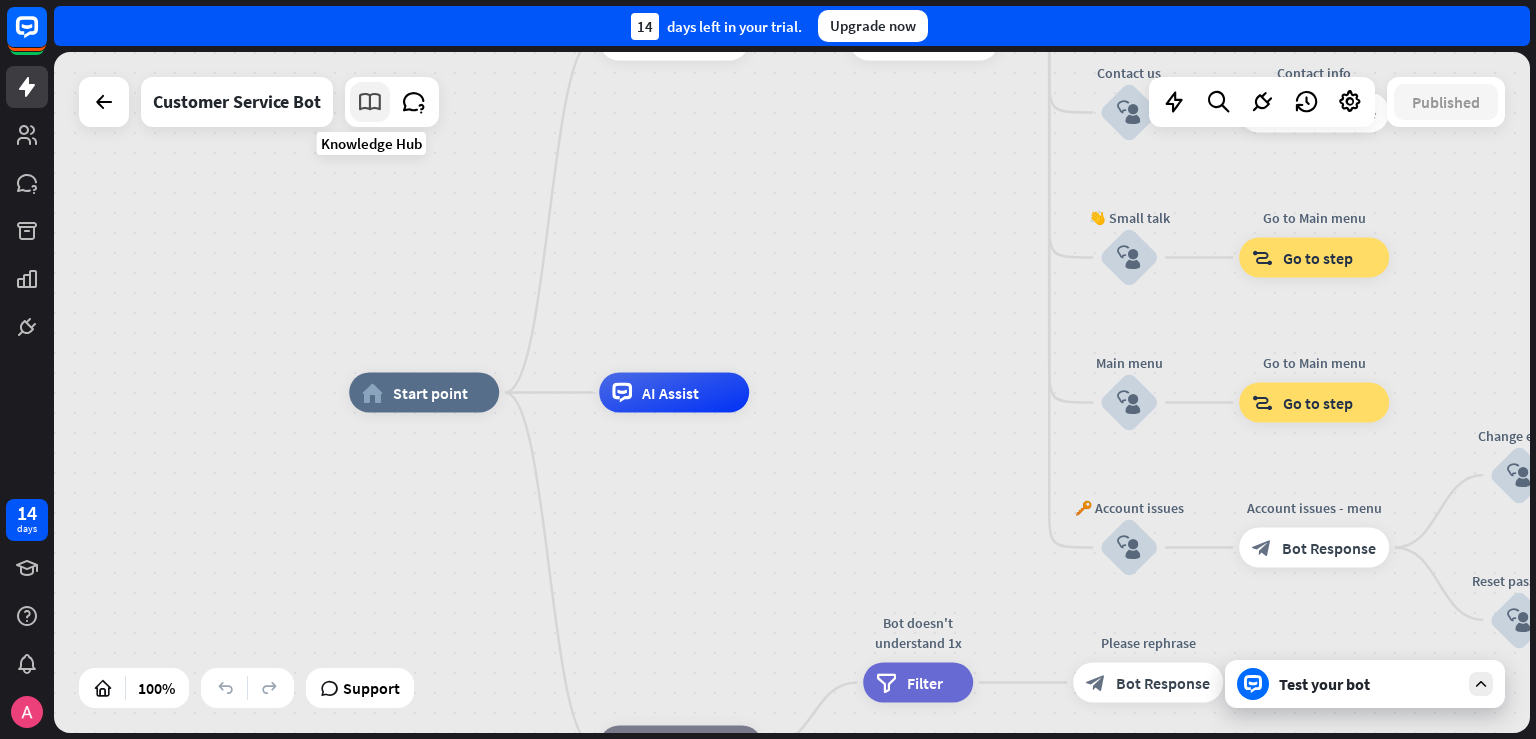 click at bounding box center [370, 102] 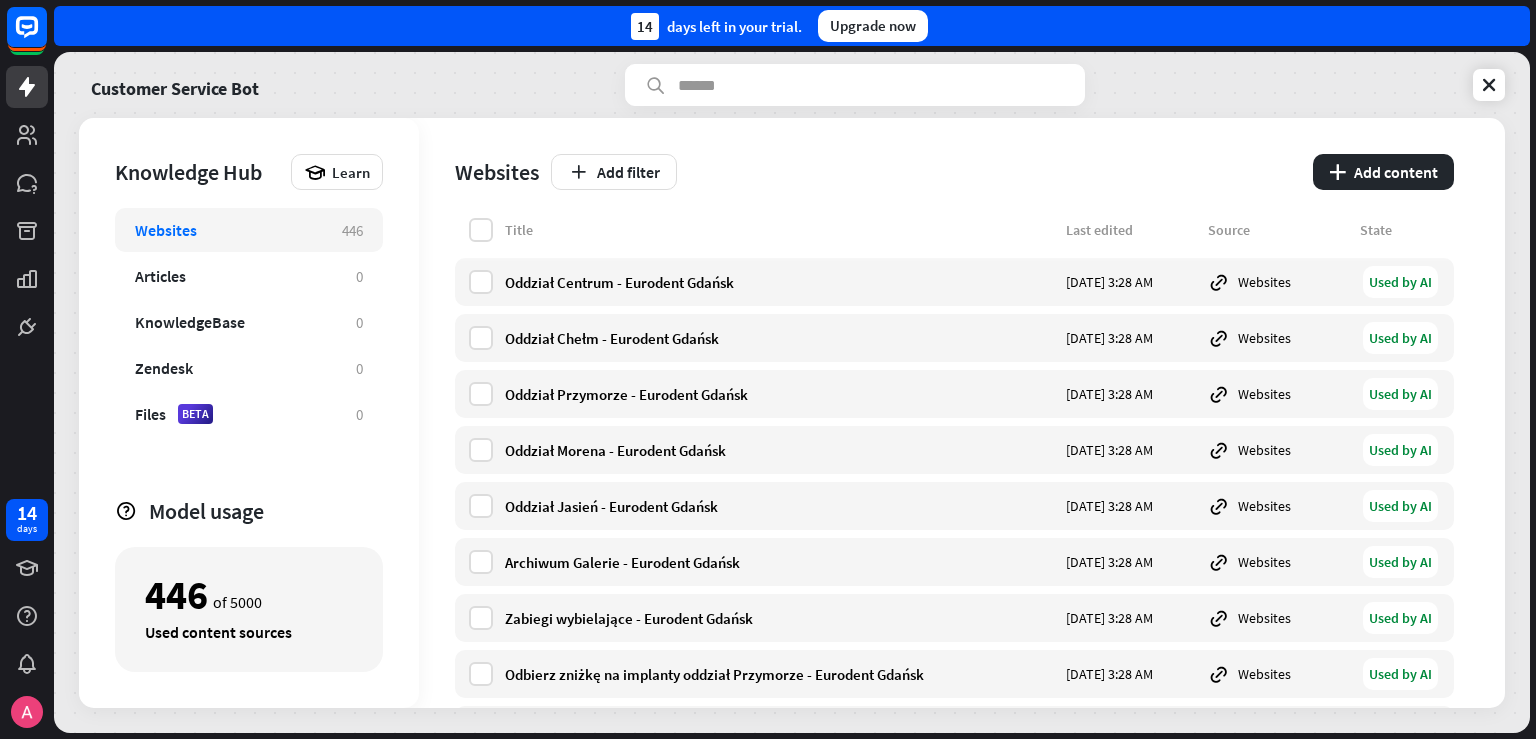 click on "Websites     446" at bounding box center [249, 230] 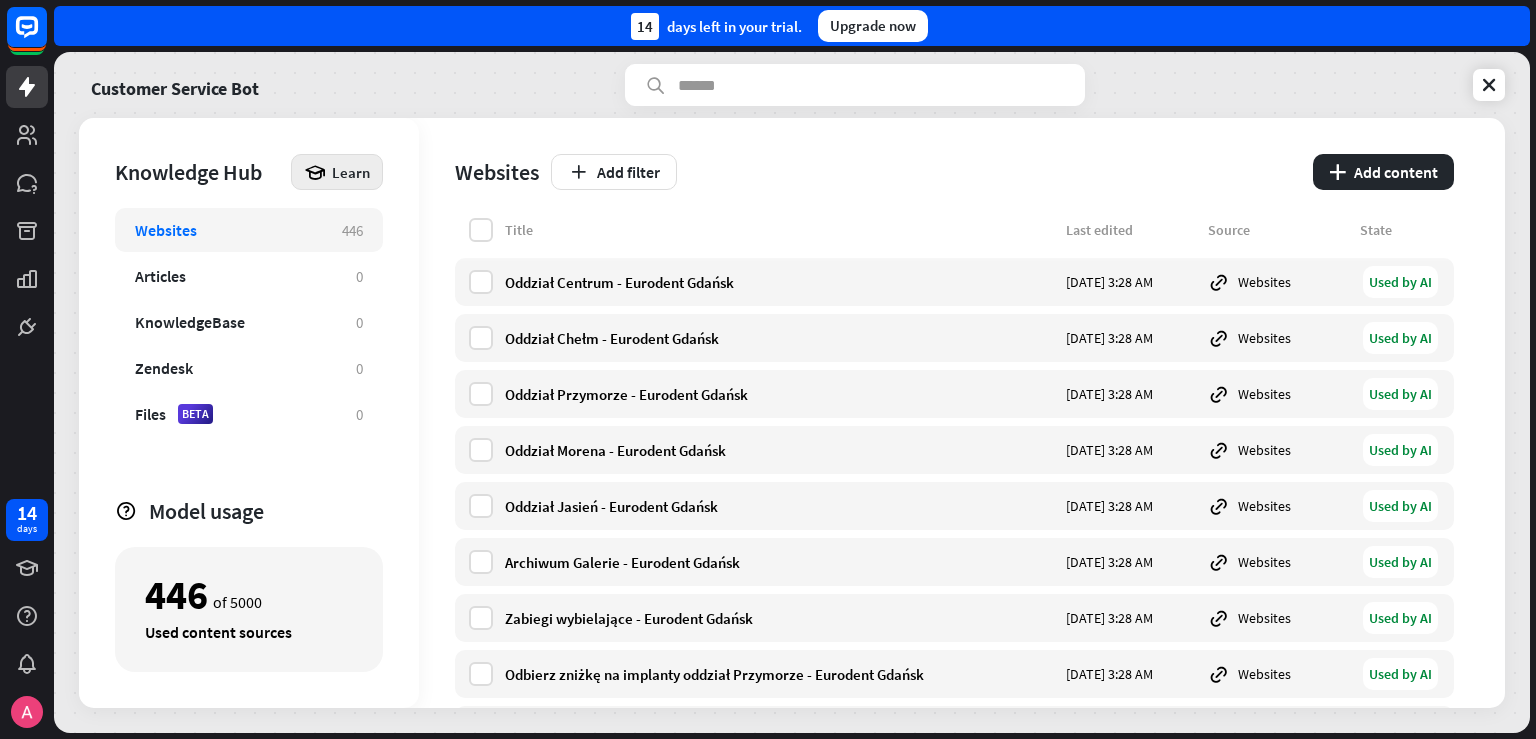 click on "Learn" at bounding box center (351, 172) 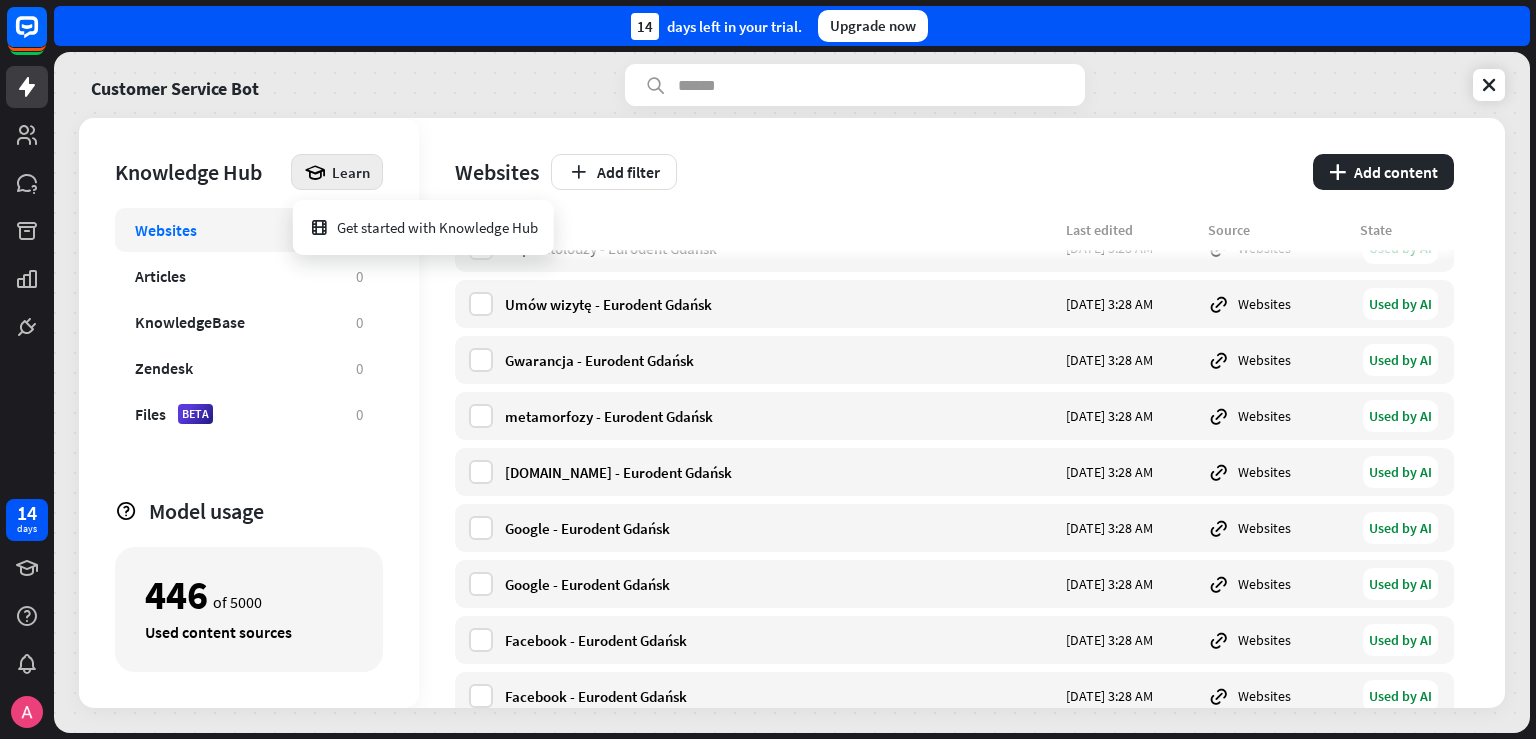 scroll, scrollTop: 10055, scrollLeft: 0, axis: vertical 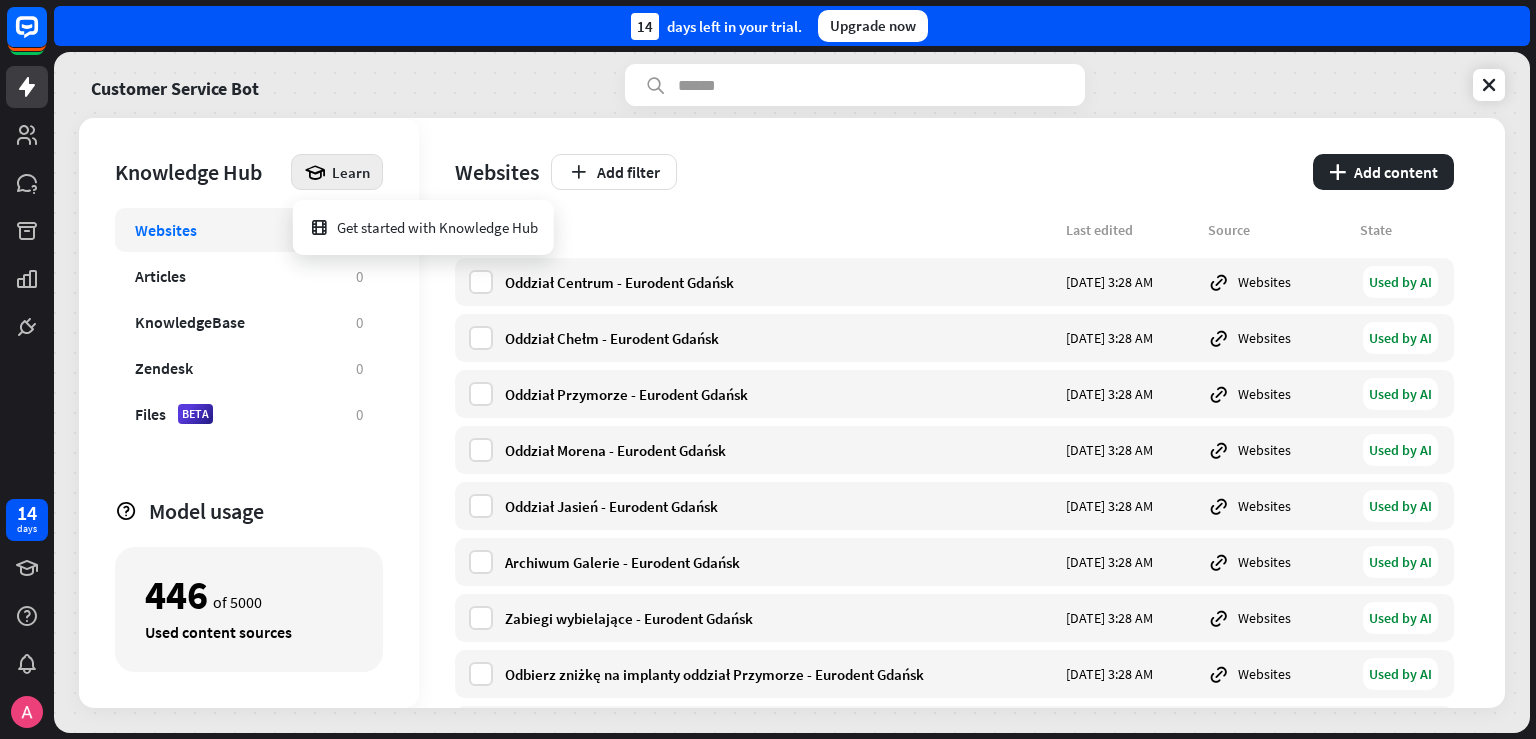 click on "Websites" at bounding box center (497, 172) 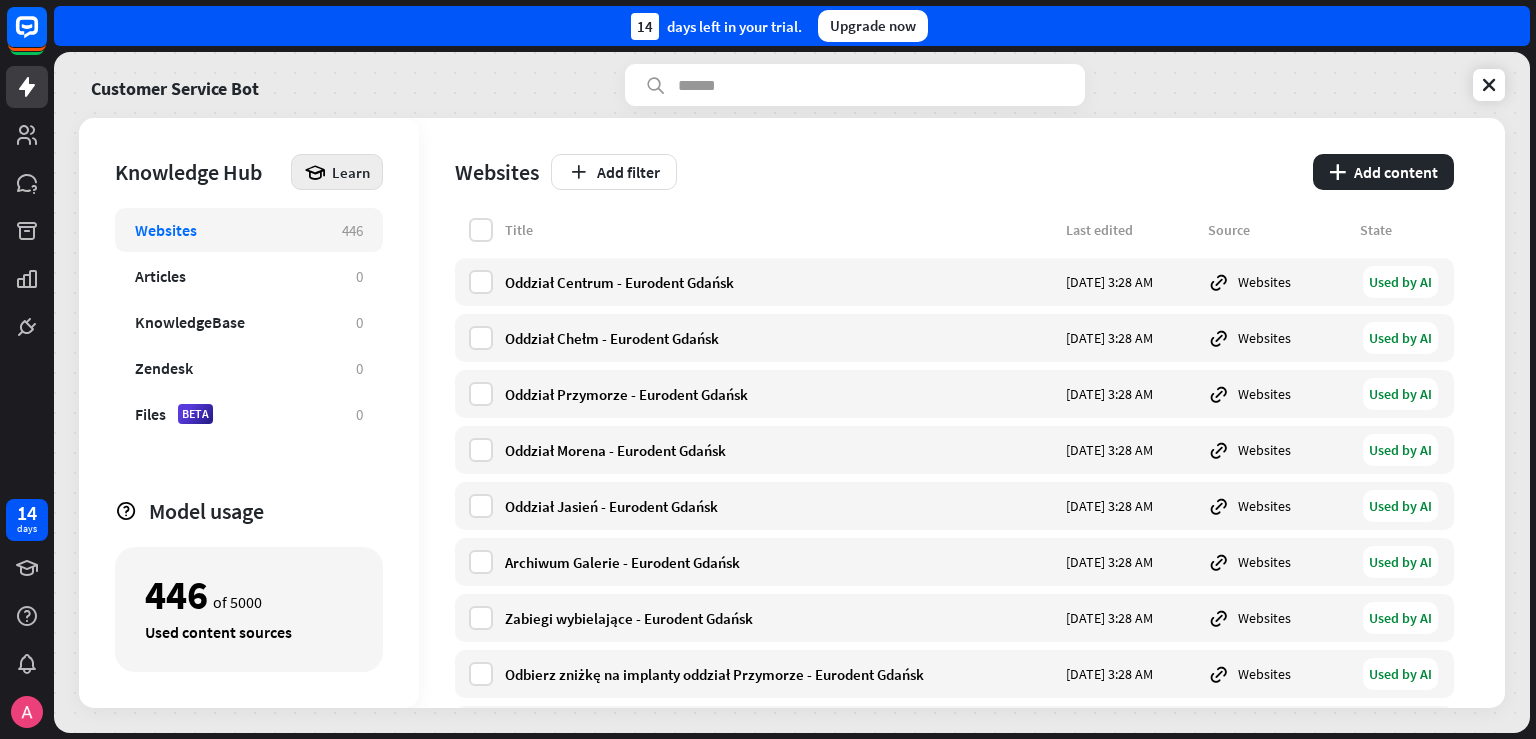 click on "Learn" at bounding box center [337, 172] 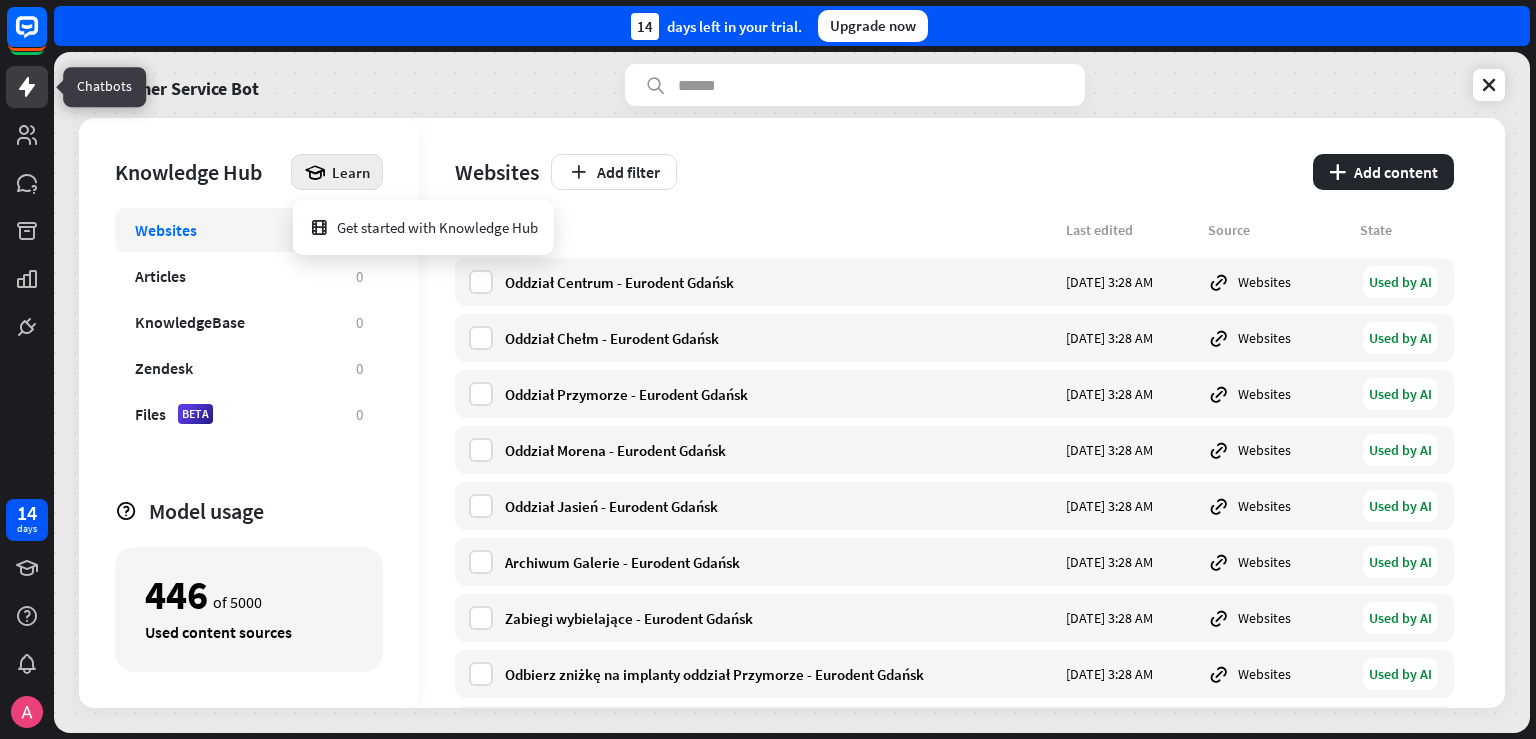 click 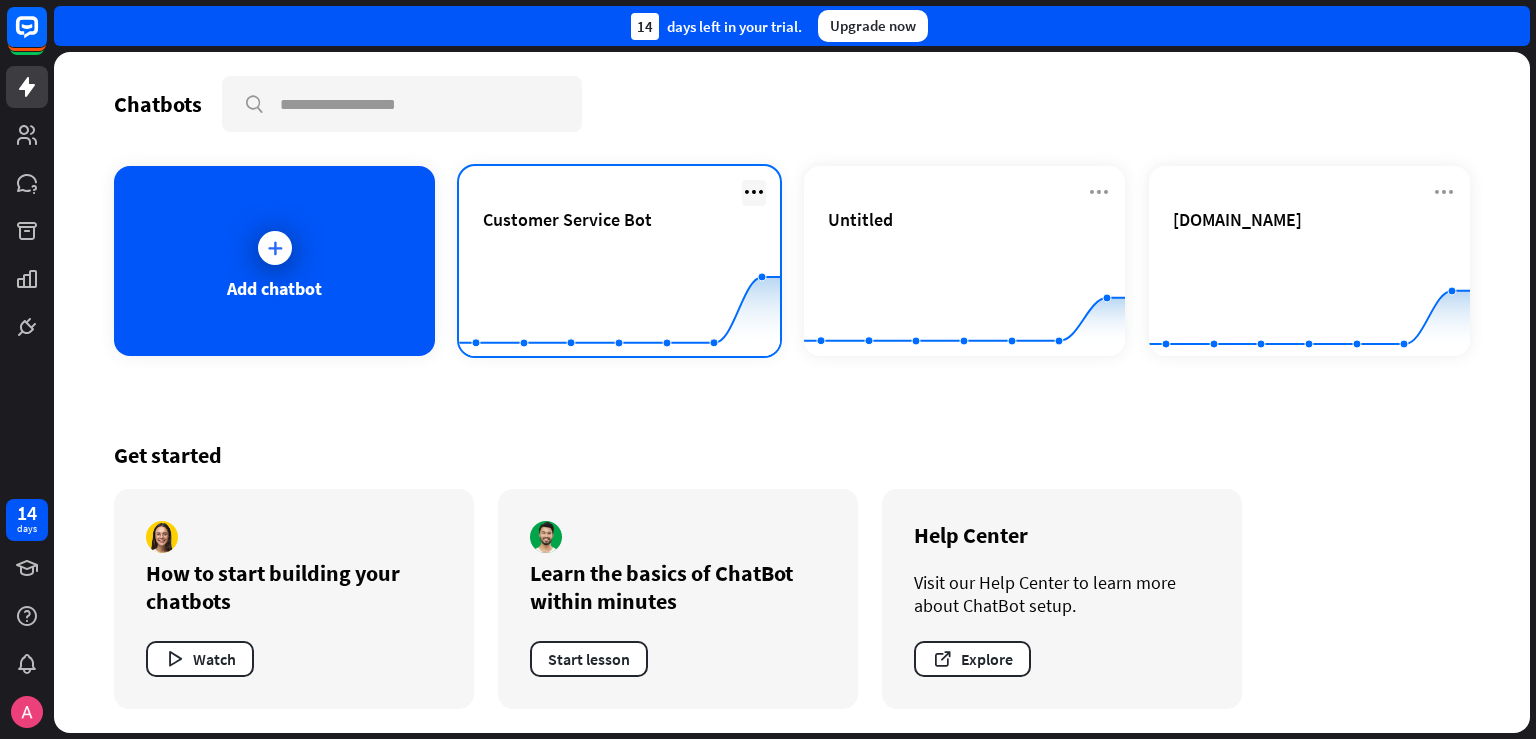 click at bounding box center [754, 192] 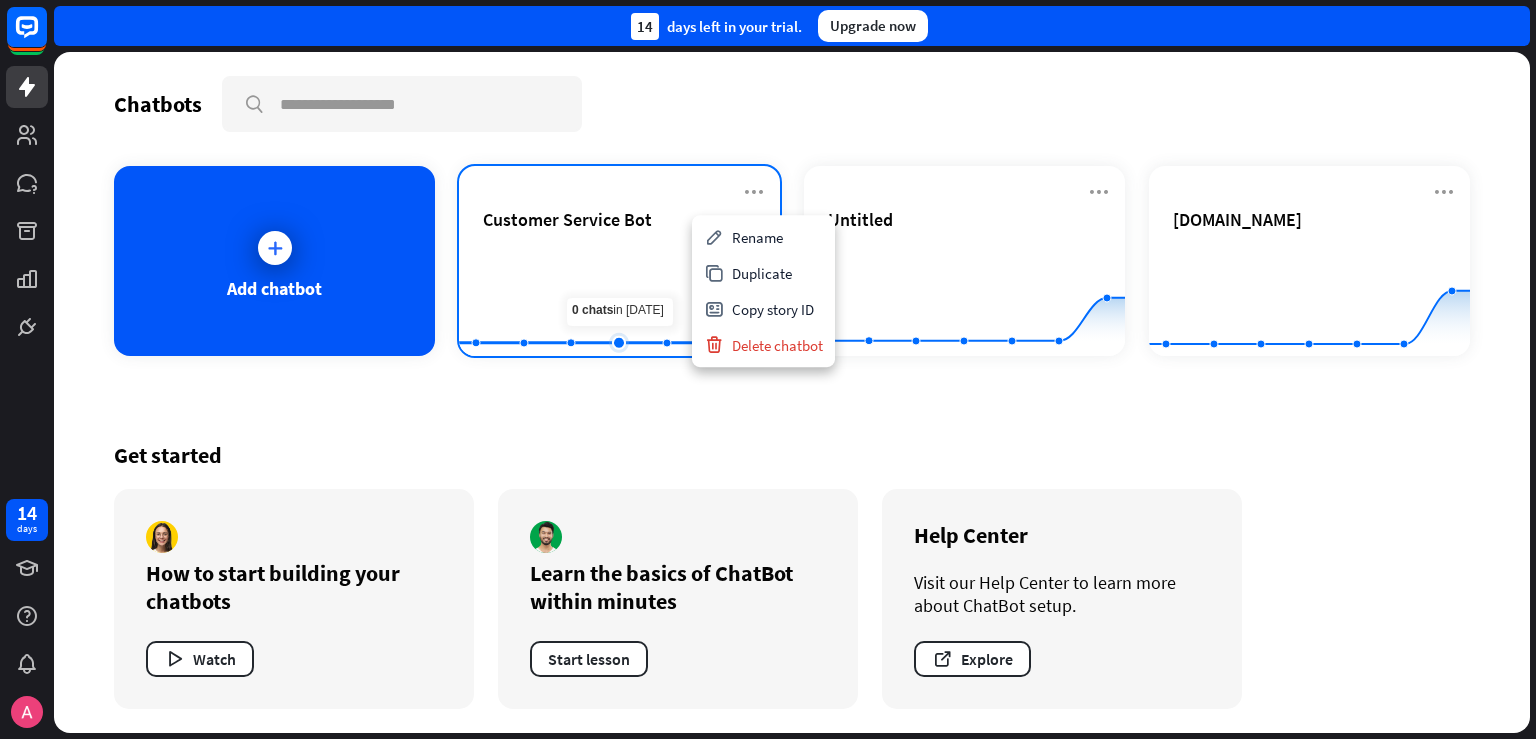 click 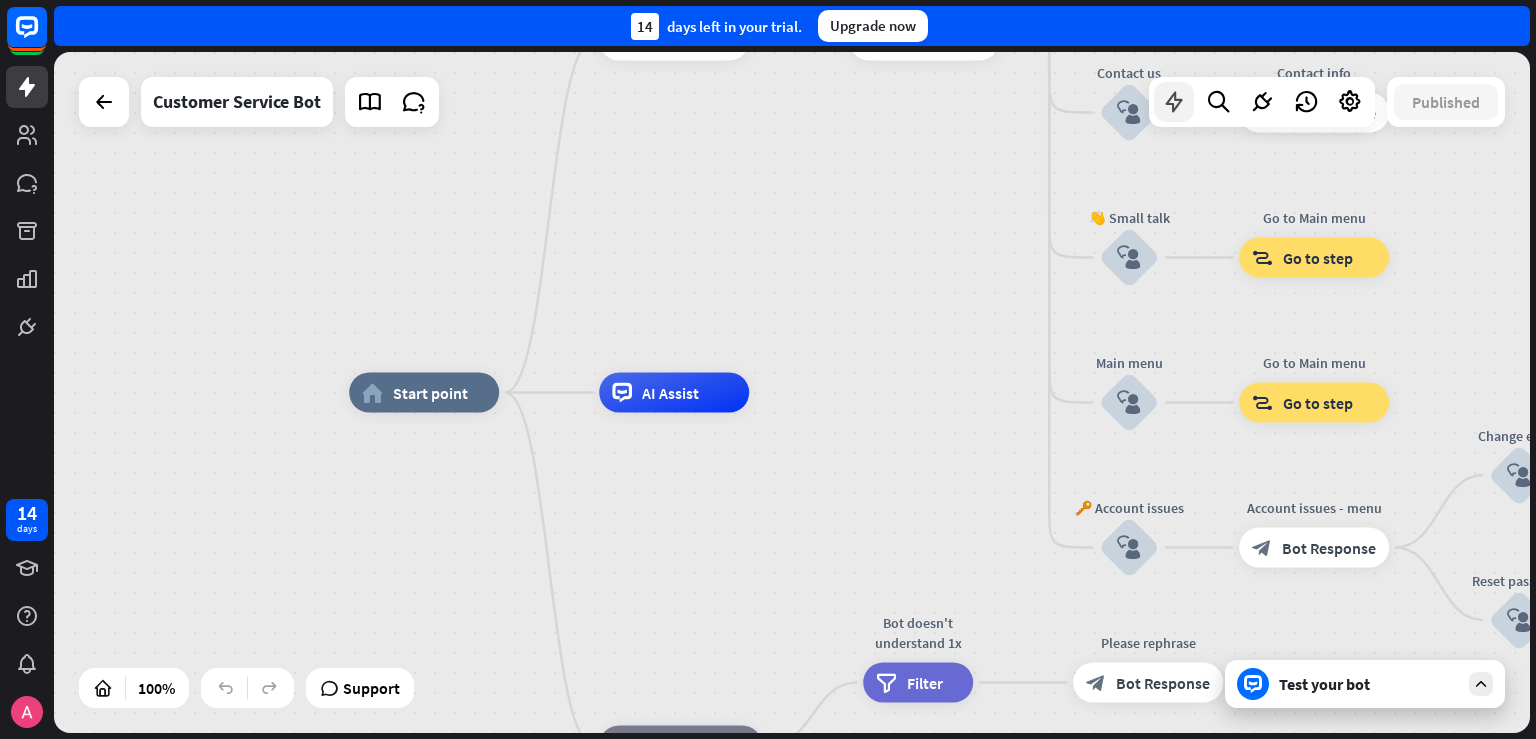 click at bounding box center (1174, 102) 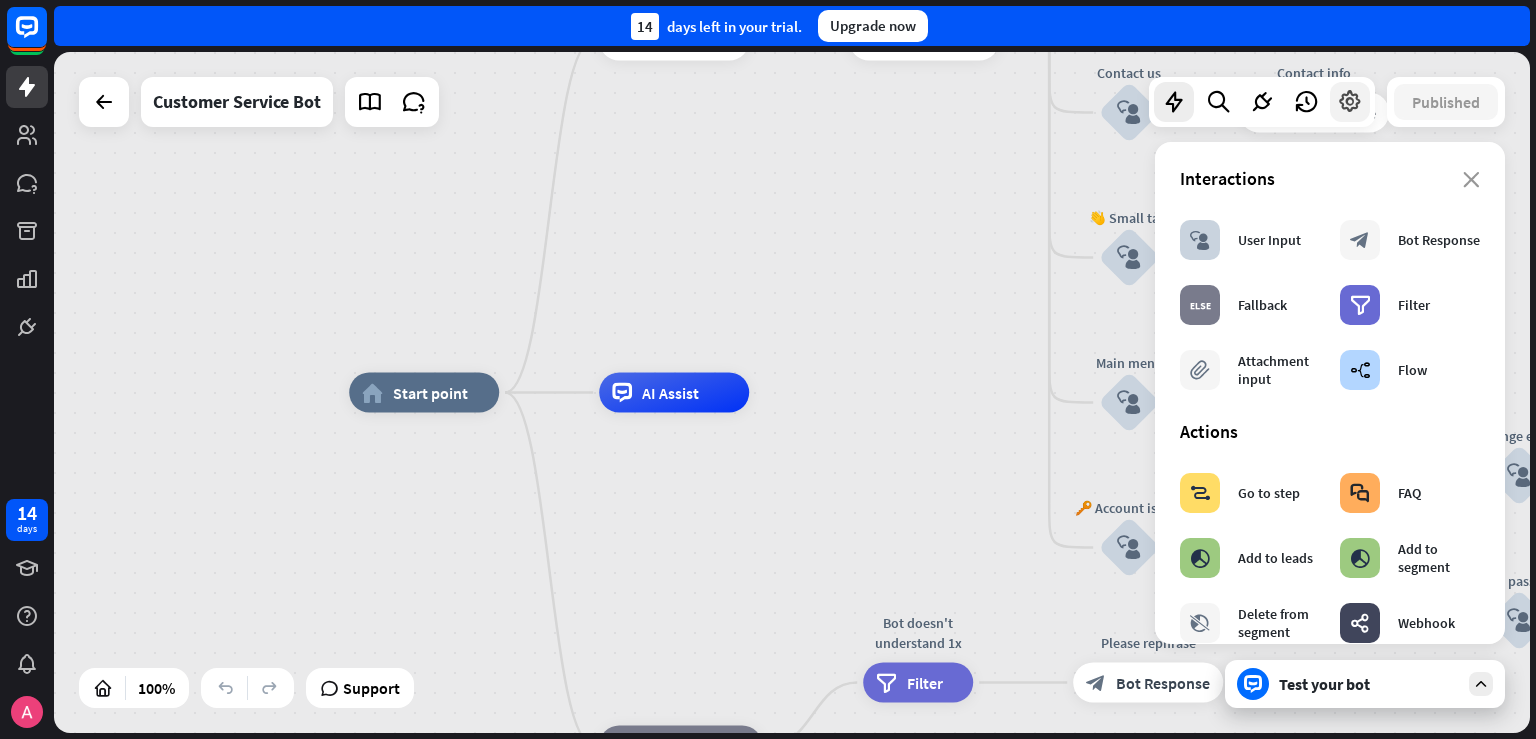 click at bounding box center (1350, 102) 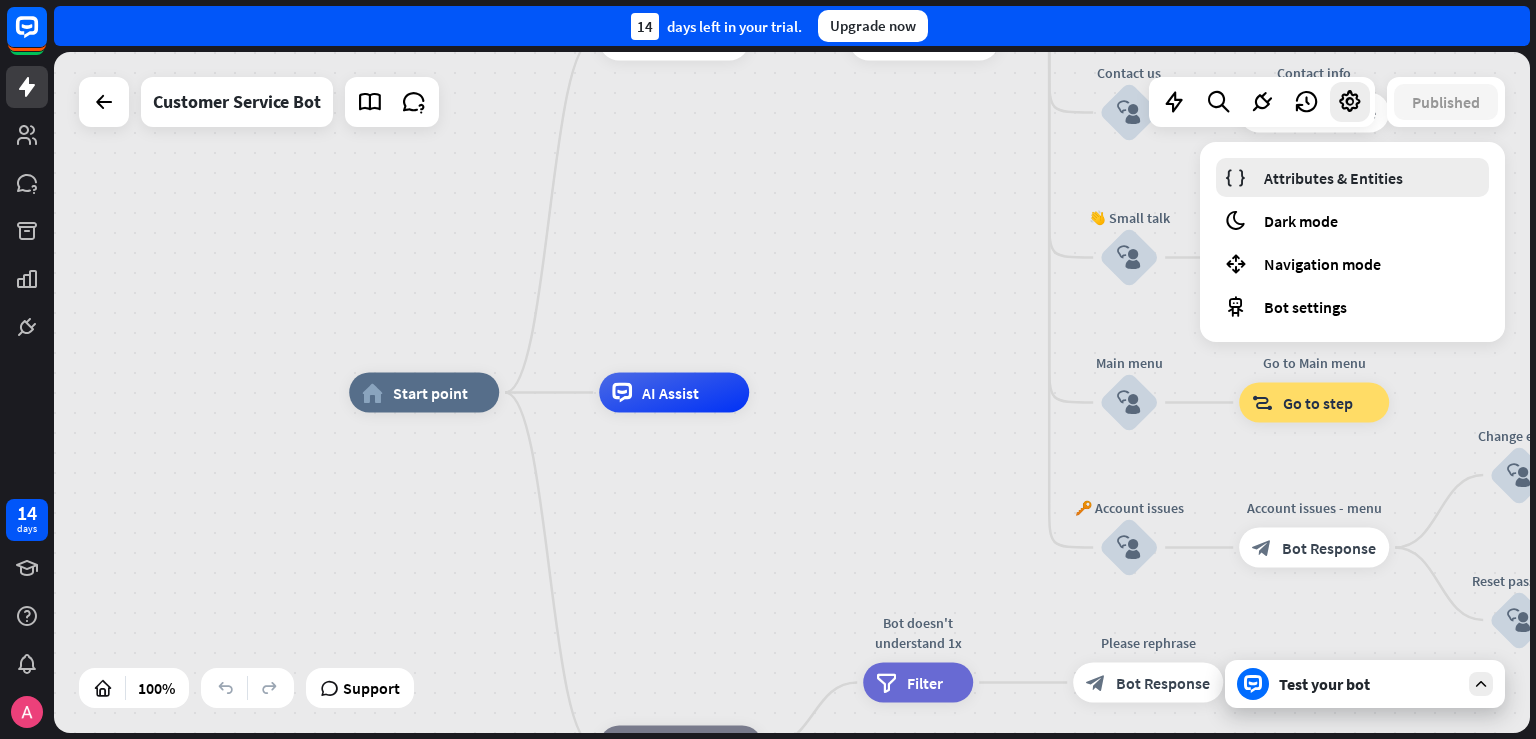 click on "Attributes & Entities" at bounding box center (1352, 177) 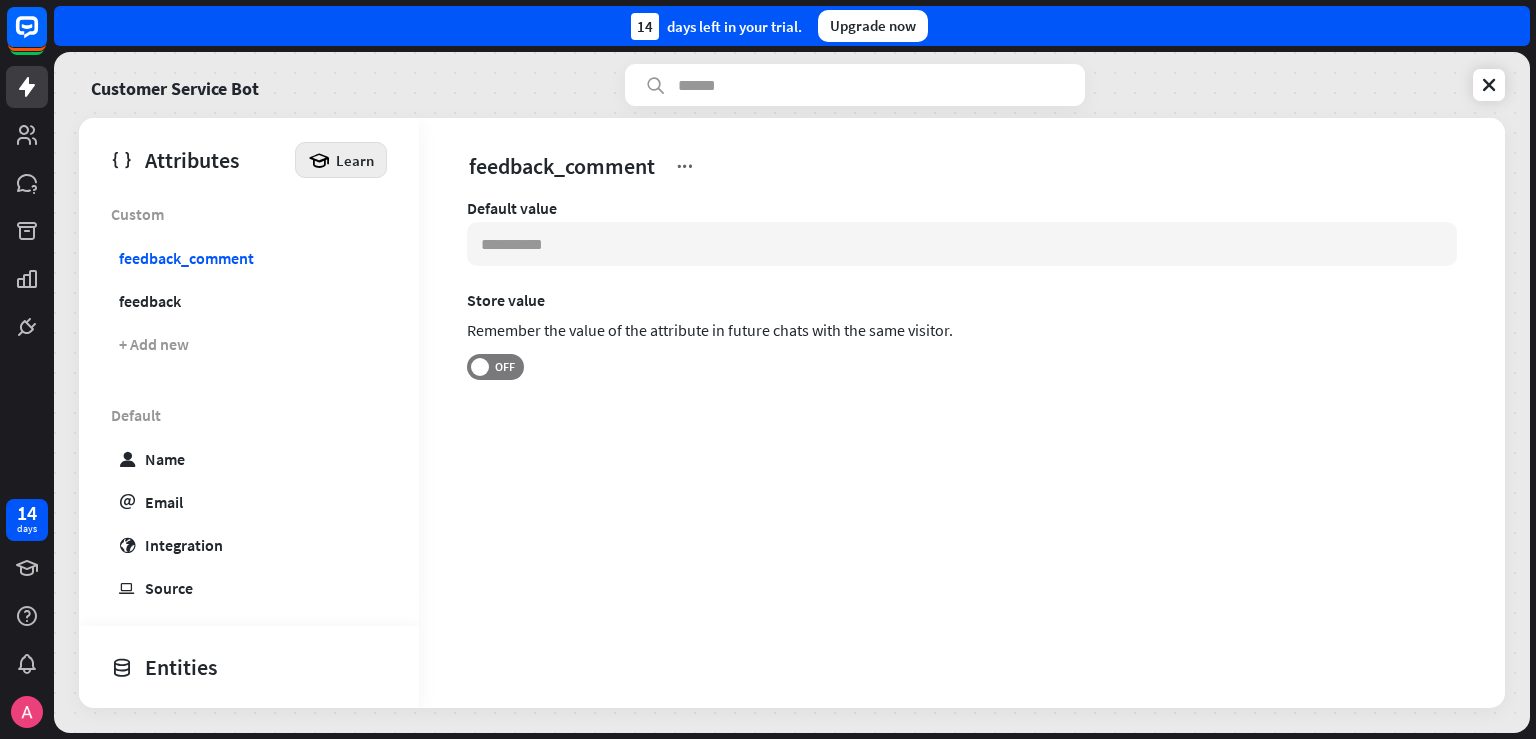 click on "Learn" at bounding box center (355, 160) 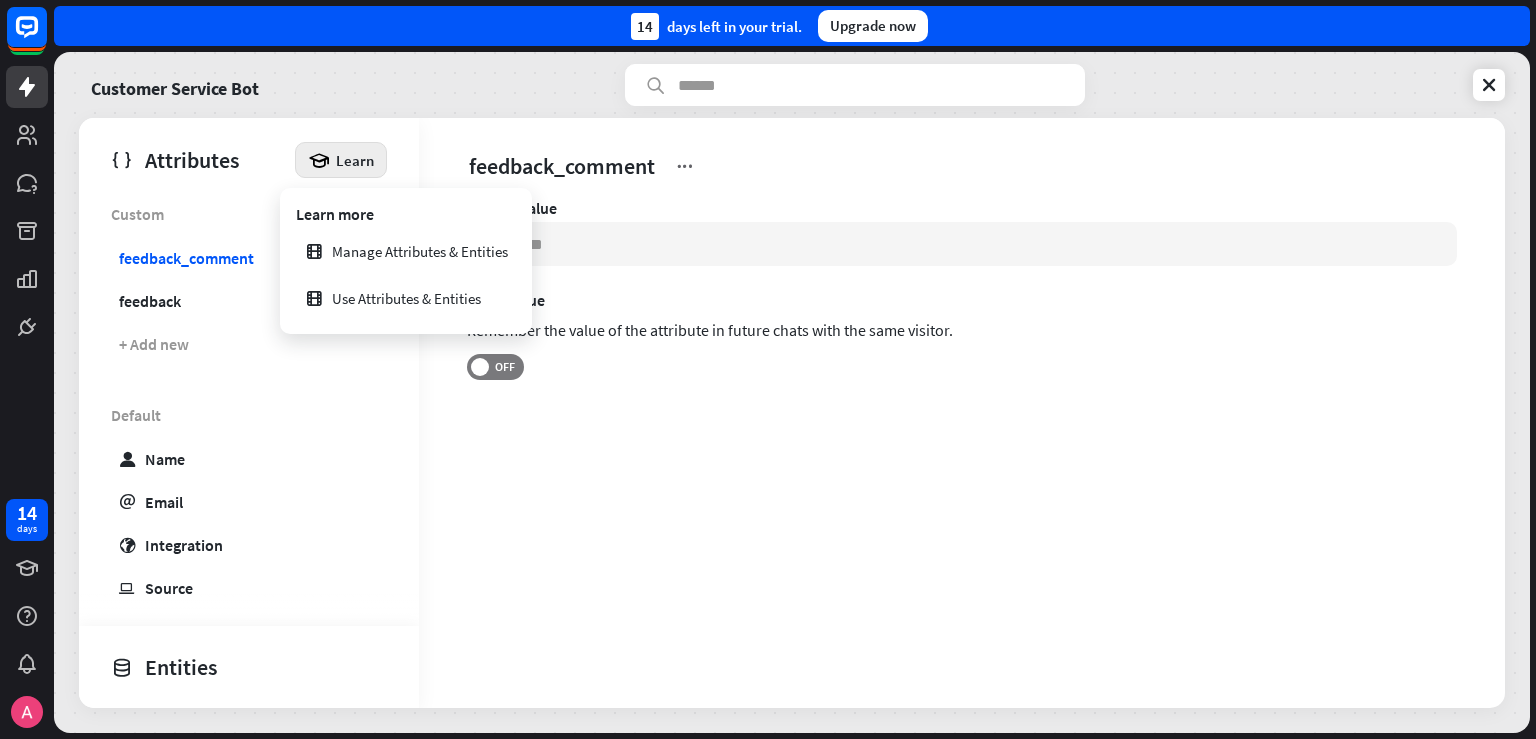 drag, startPoint x: 800, startPoint y: 219, endPoint x: 670, endPoint y: 163, distance: 141.54858 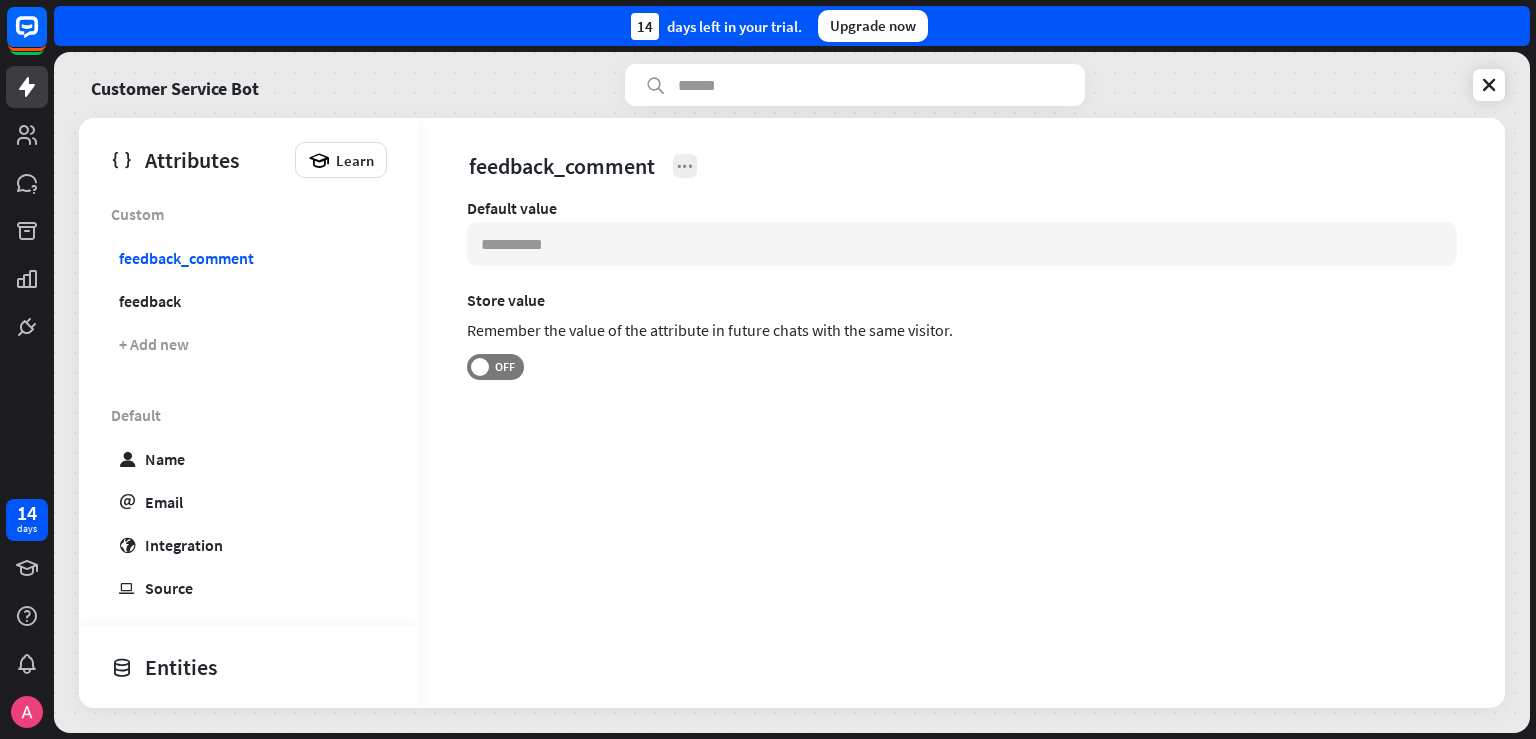 click at bounding box center (685, 166) 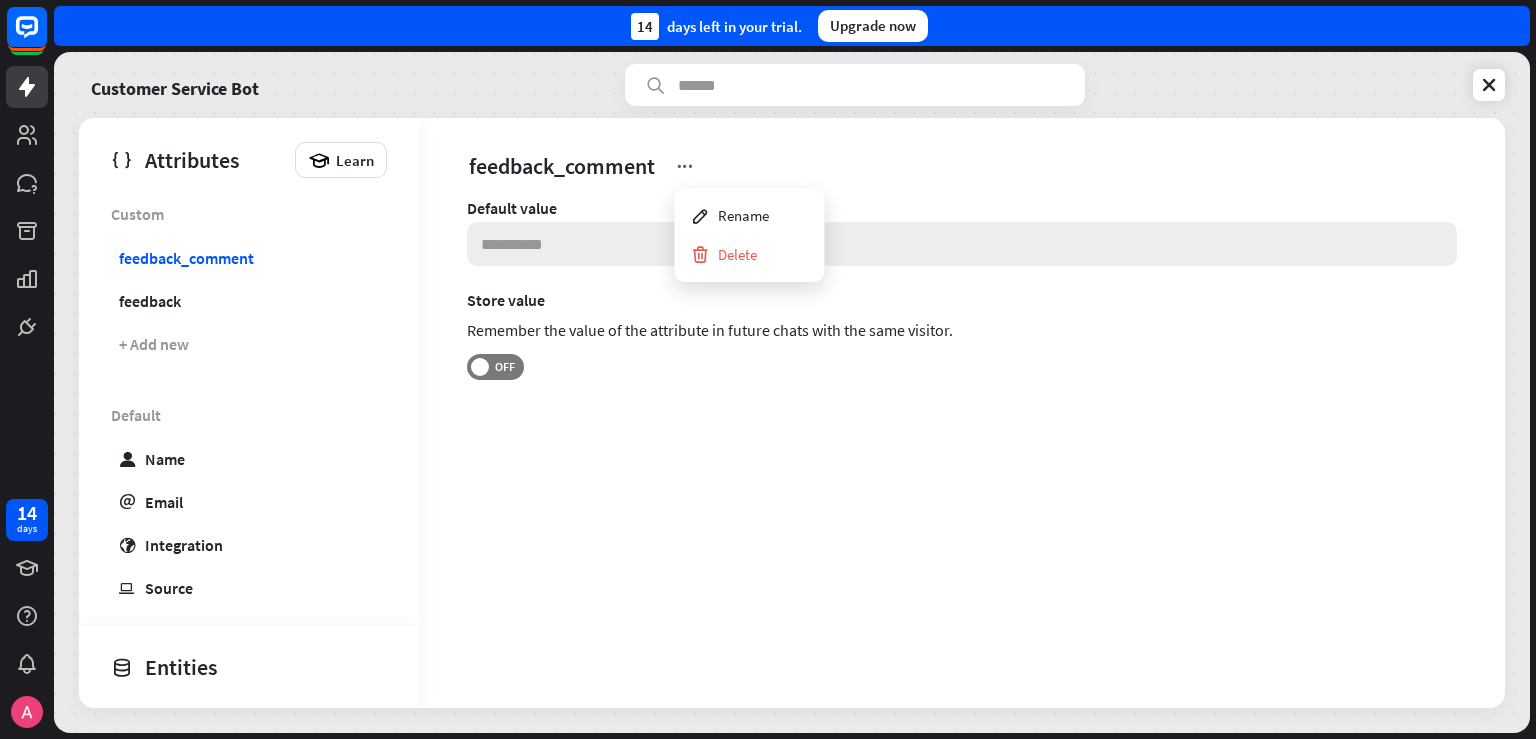 click at bounding box center (962, 244) 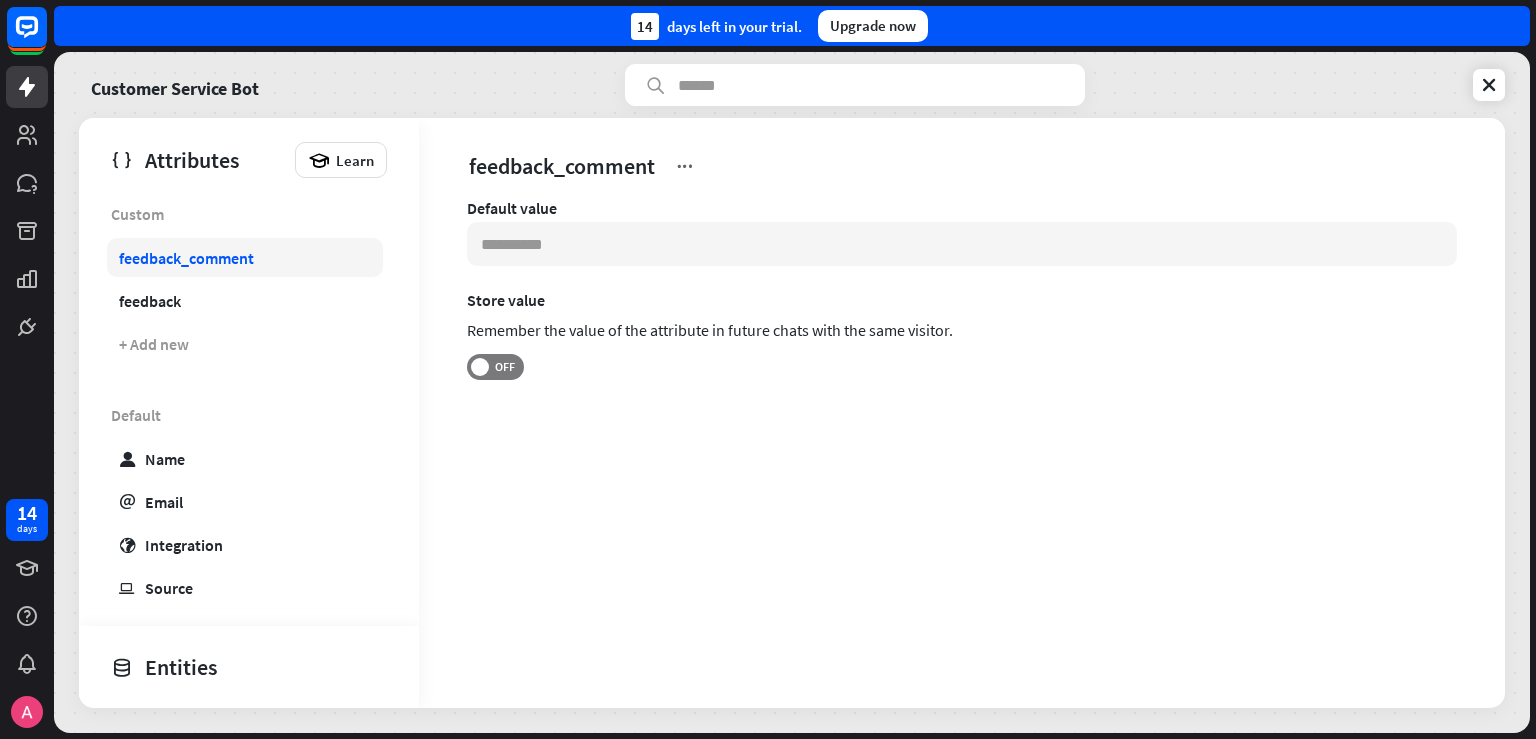 click on "feedback_comment" at bounding box center (245, 257) 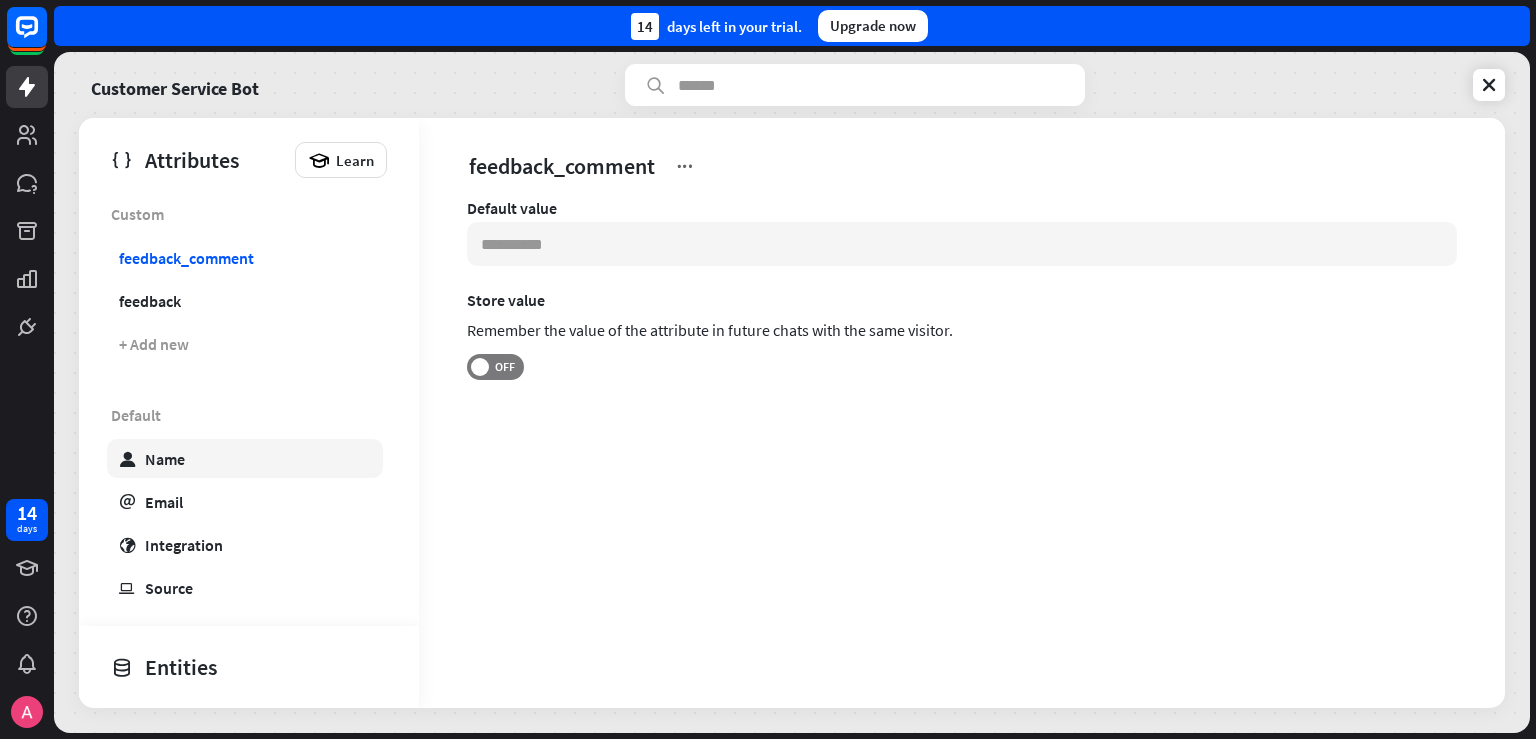 click on "Name" at bounding box center [165, 459] 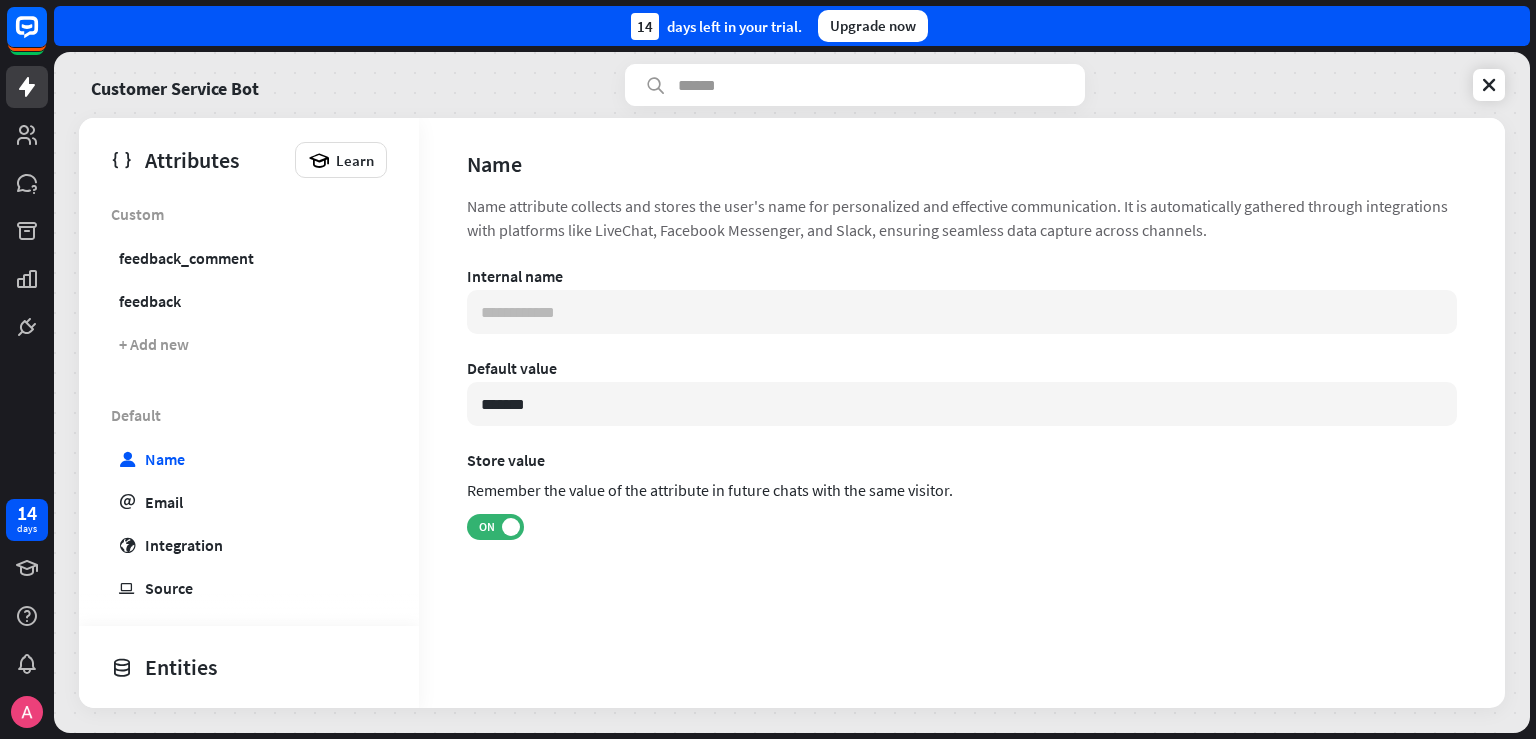click on "**********" at bounding box center [962, 409] 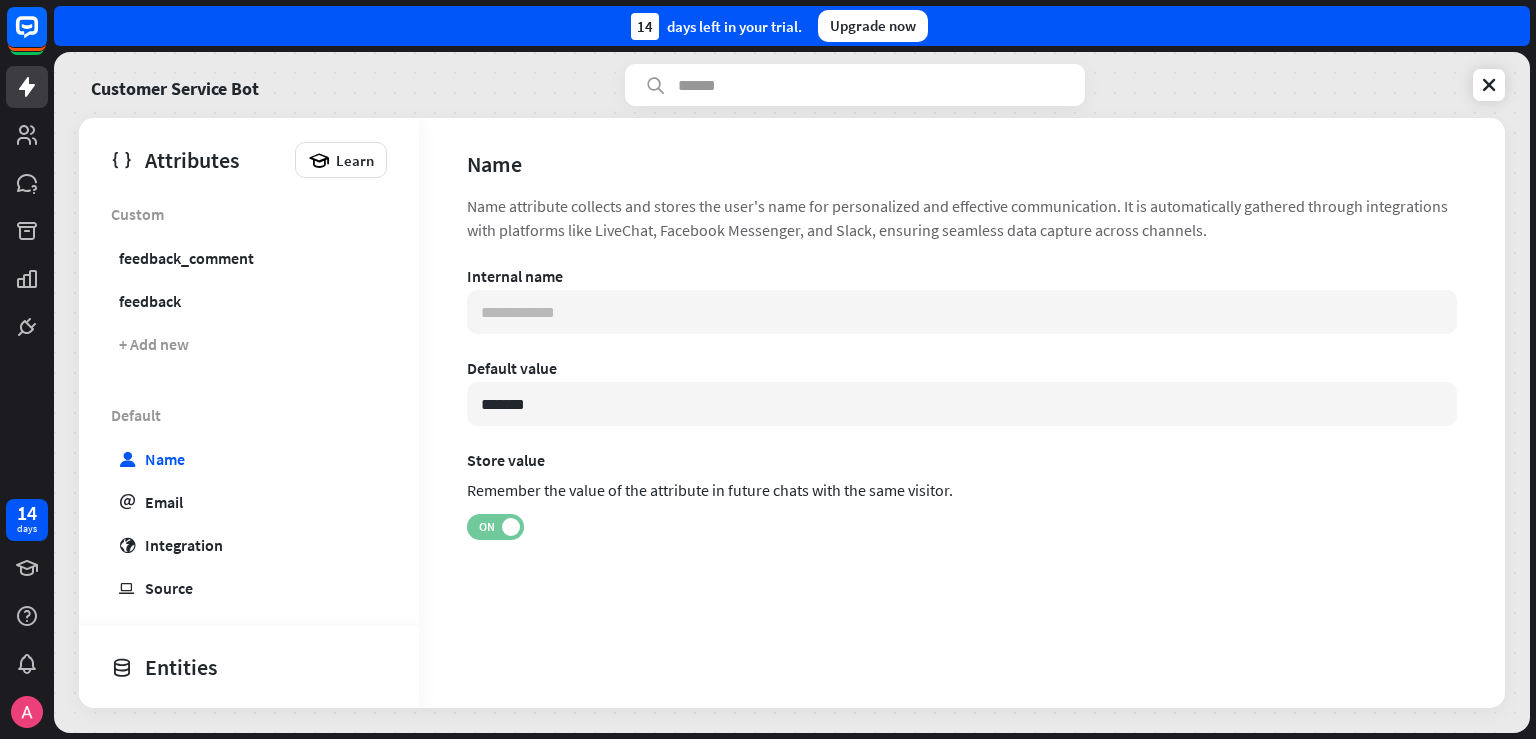 click on "ON" at bounding box center (495, 527) 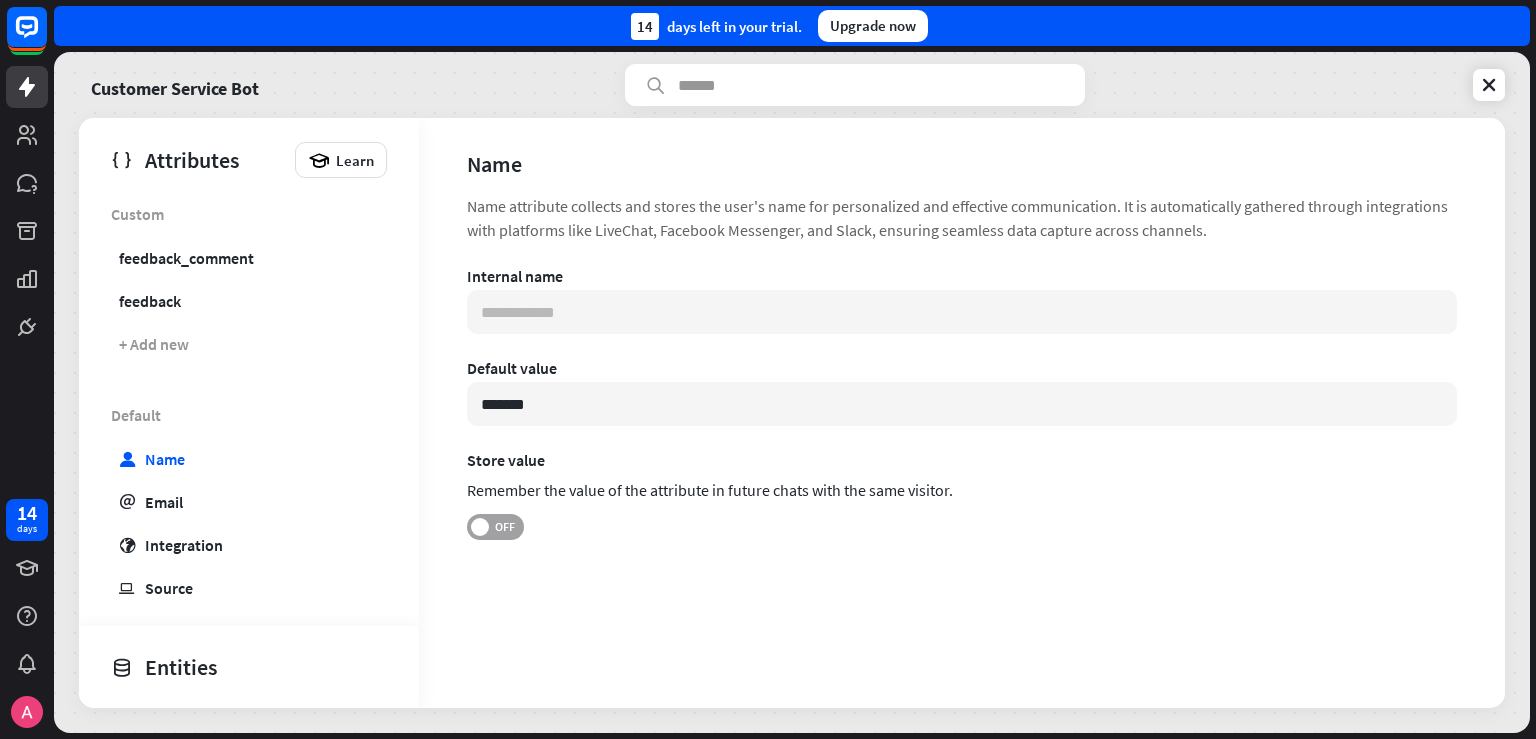 click on "OFF" at bounding box center [504, 527] 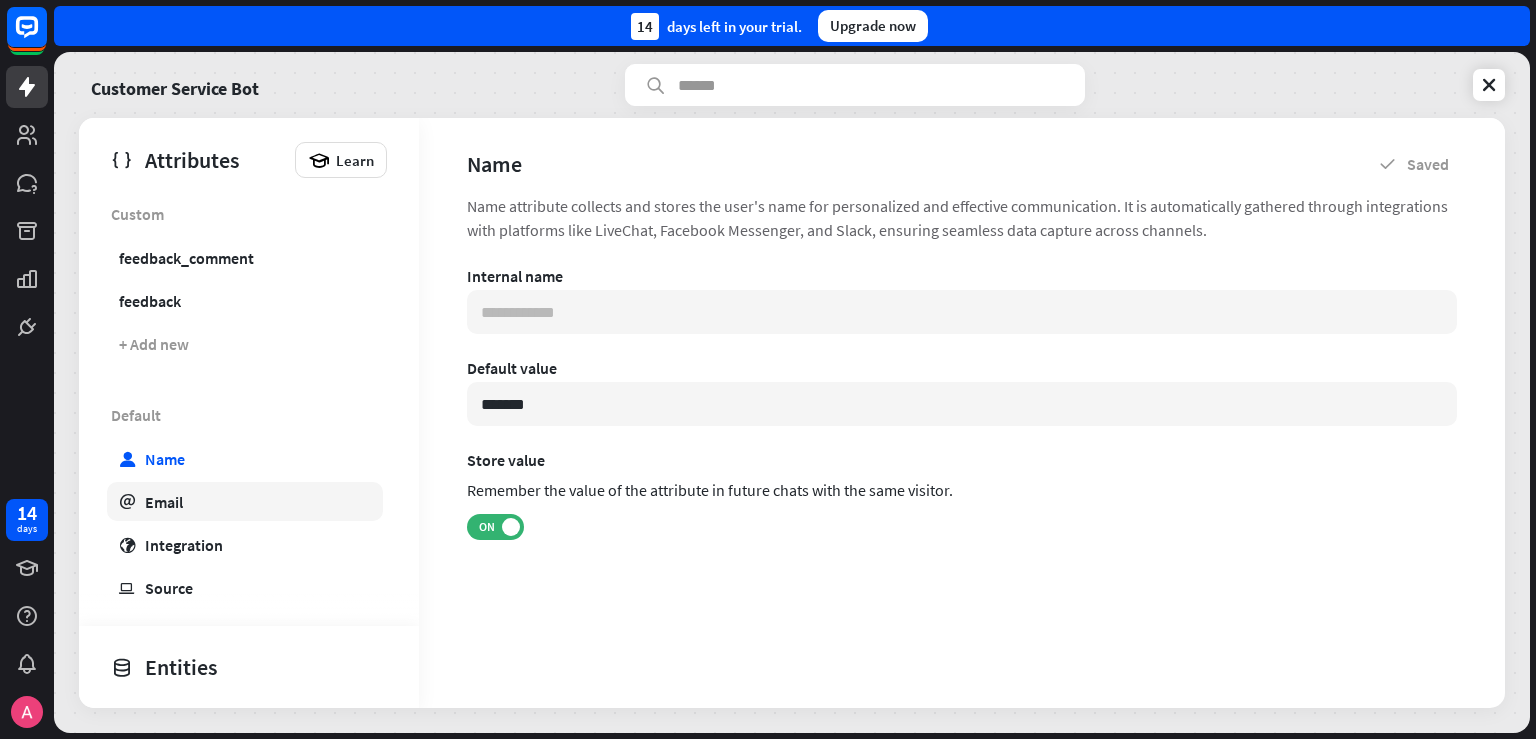 click on "email
Email" at bounding box center [245, 501] 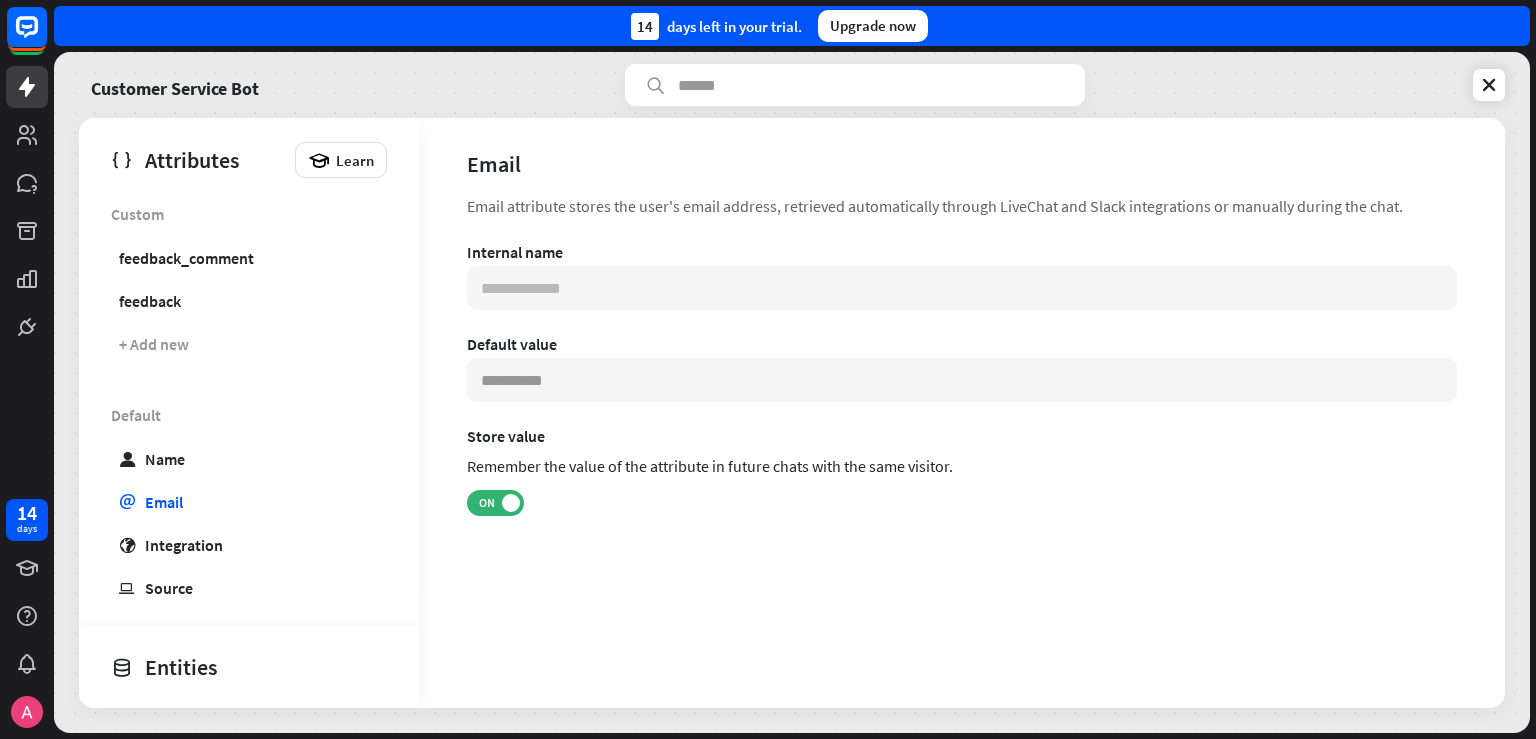 click on "**********" at bounding box center (962, 276) 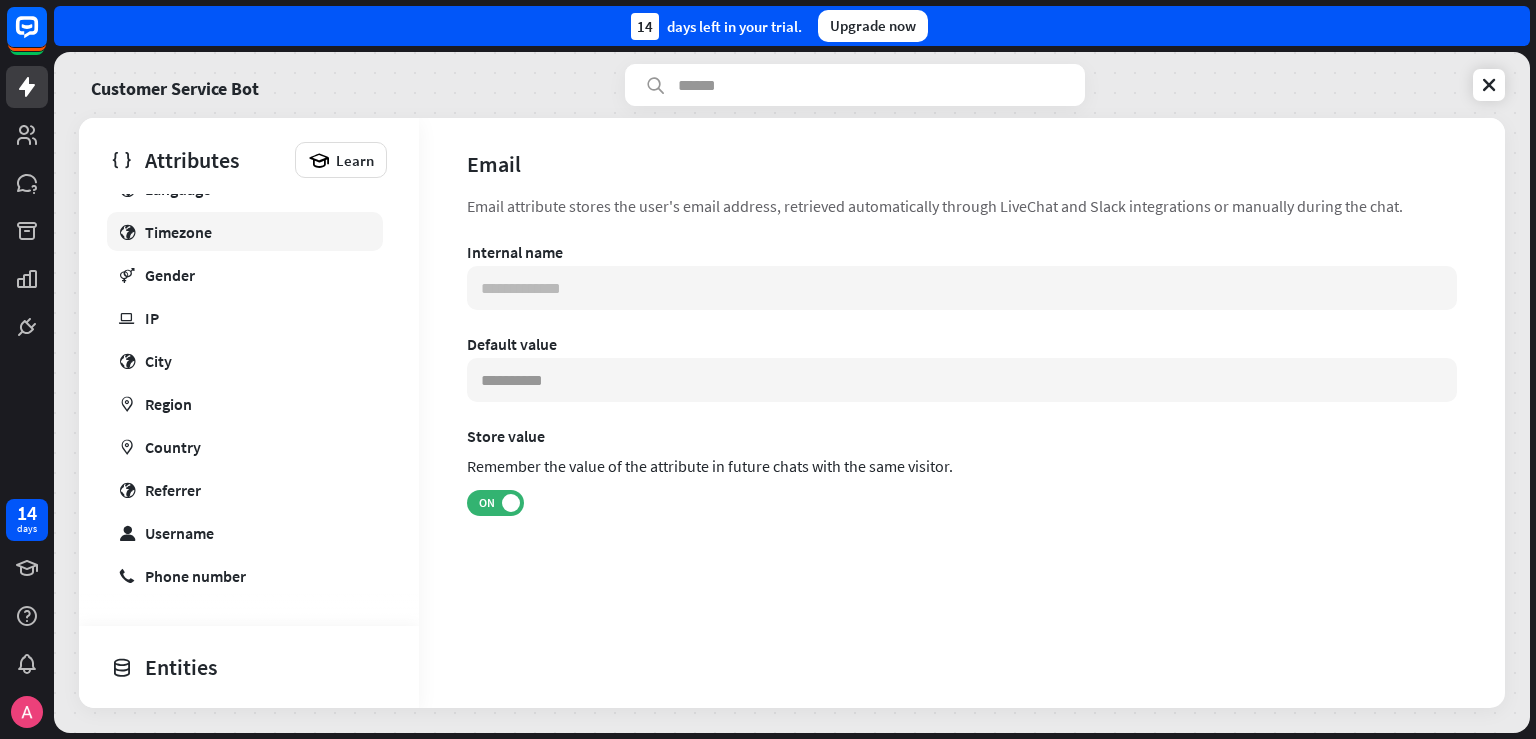 click on "Timezone" at bounding box center (178, 232) 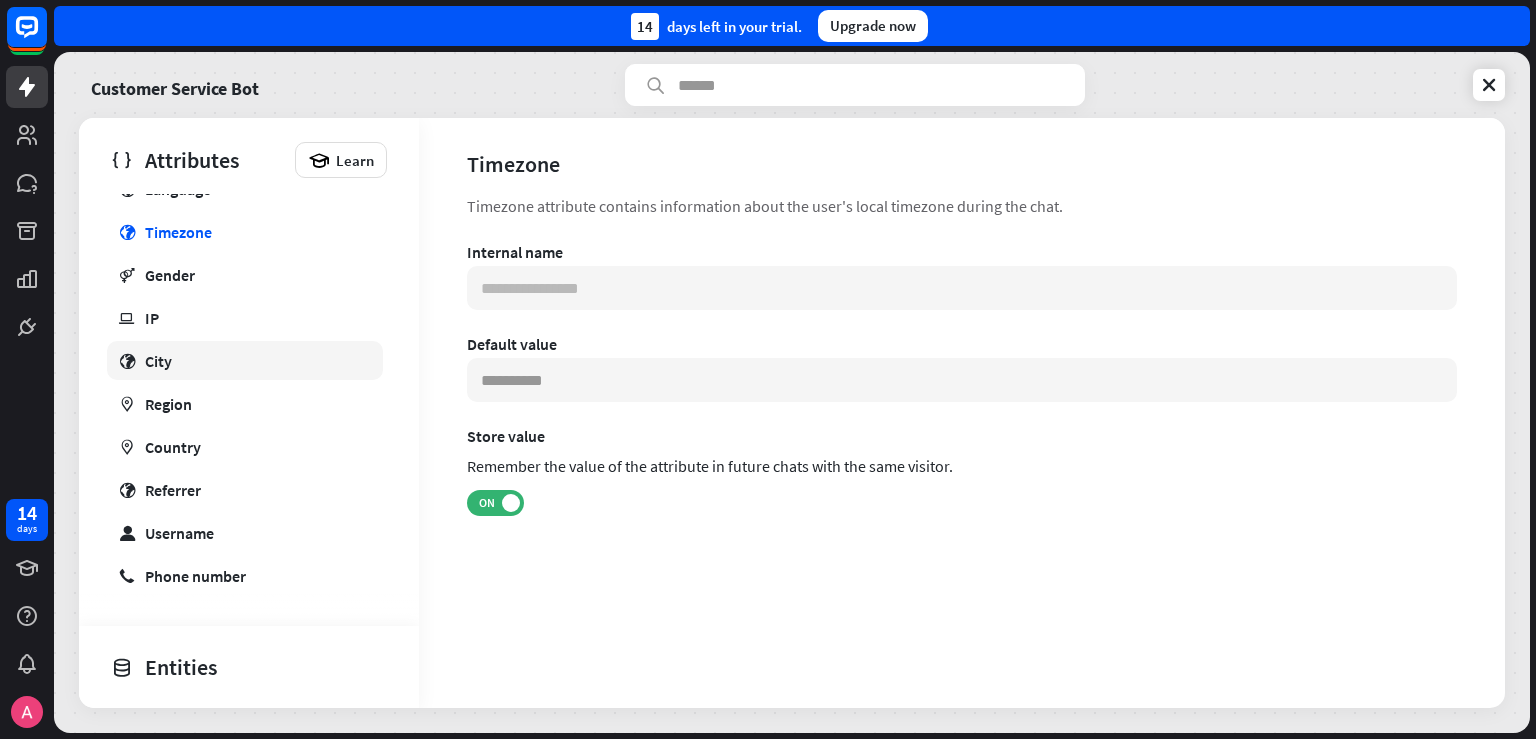 click on "City" at bounding box center [158, 361] 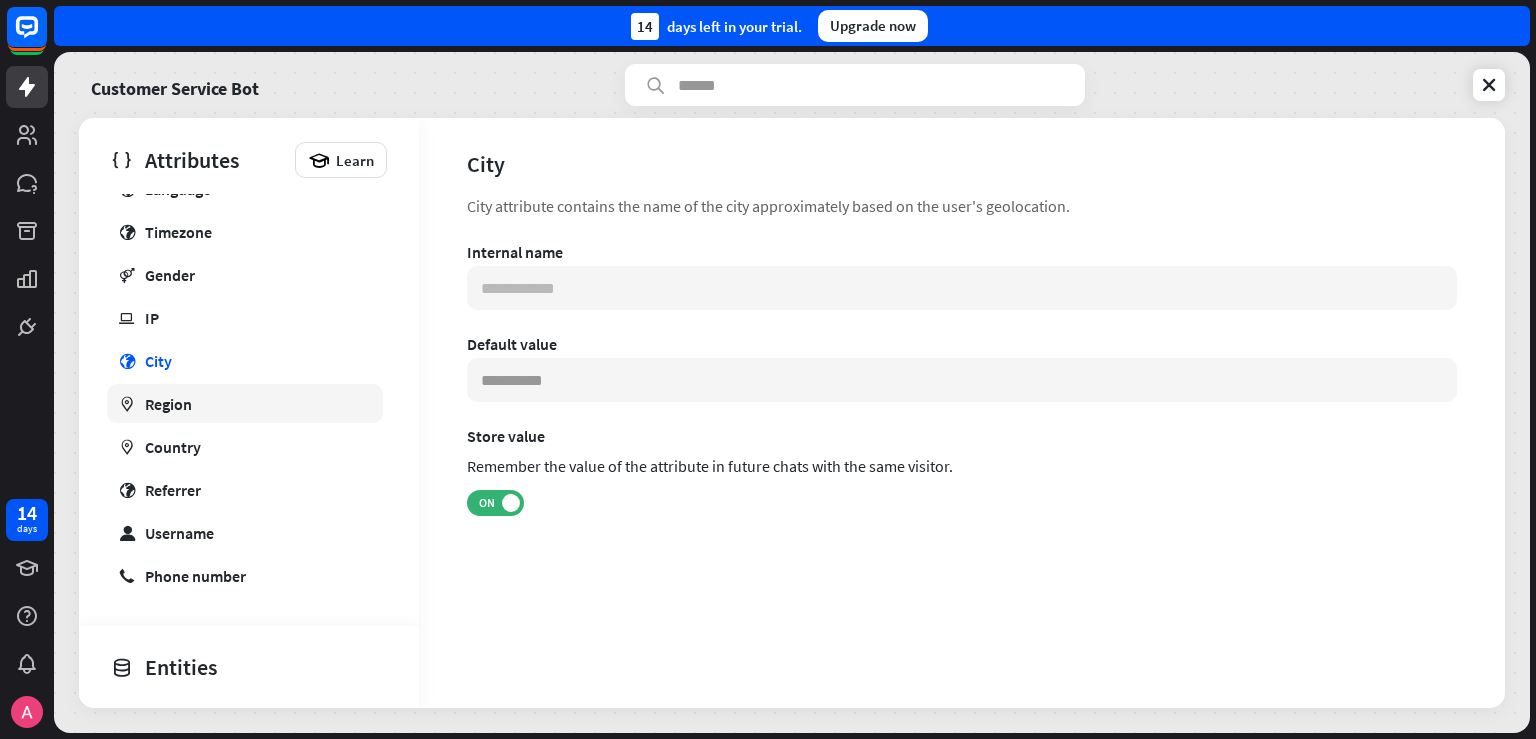 click on "marker
Region" at bounding box center [245, 403] 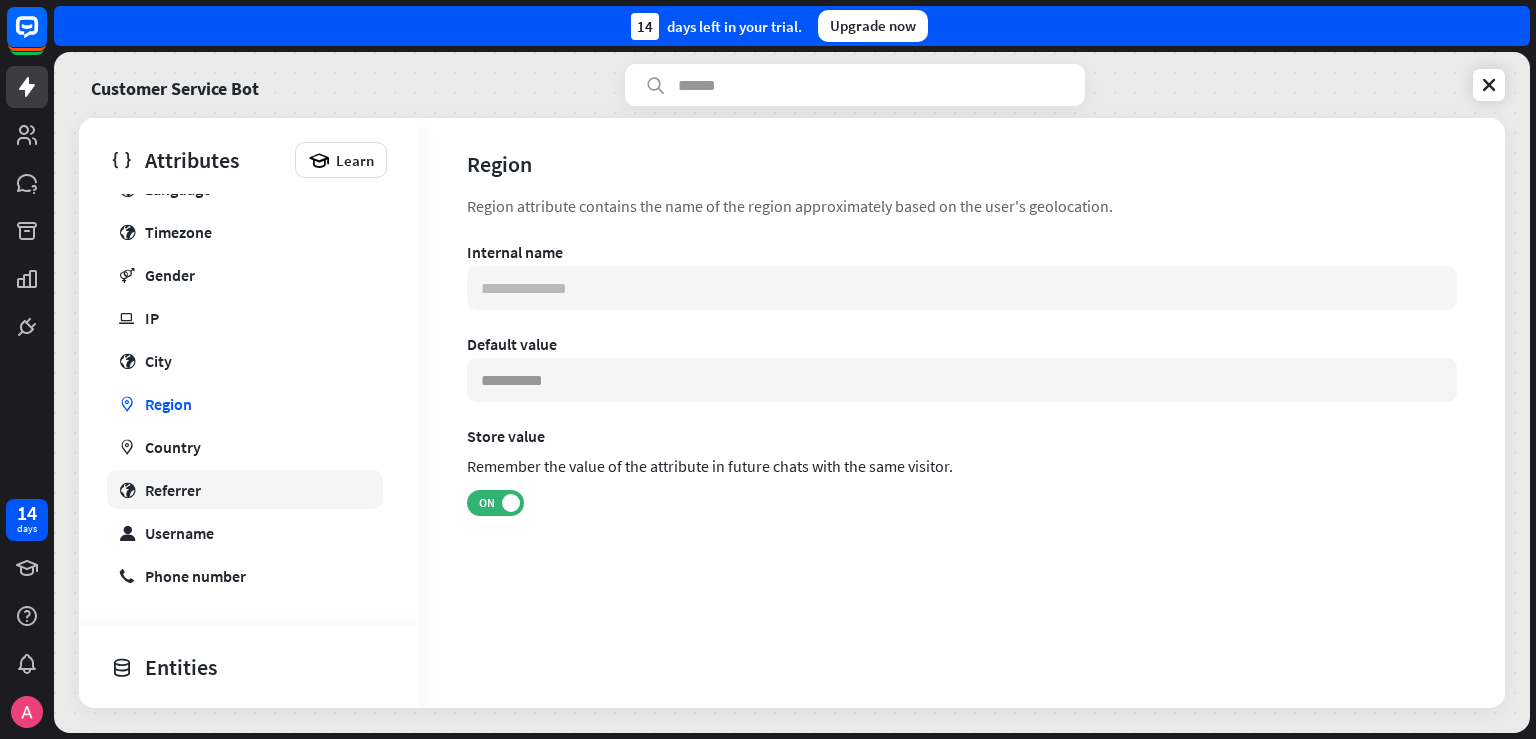 click on "Referrer" at bounding box center [173, 490] 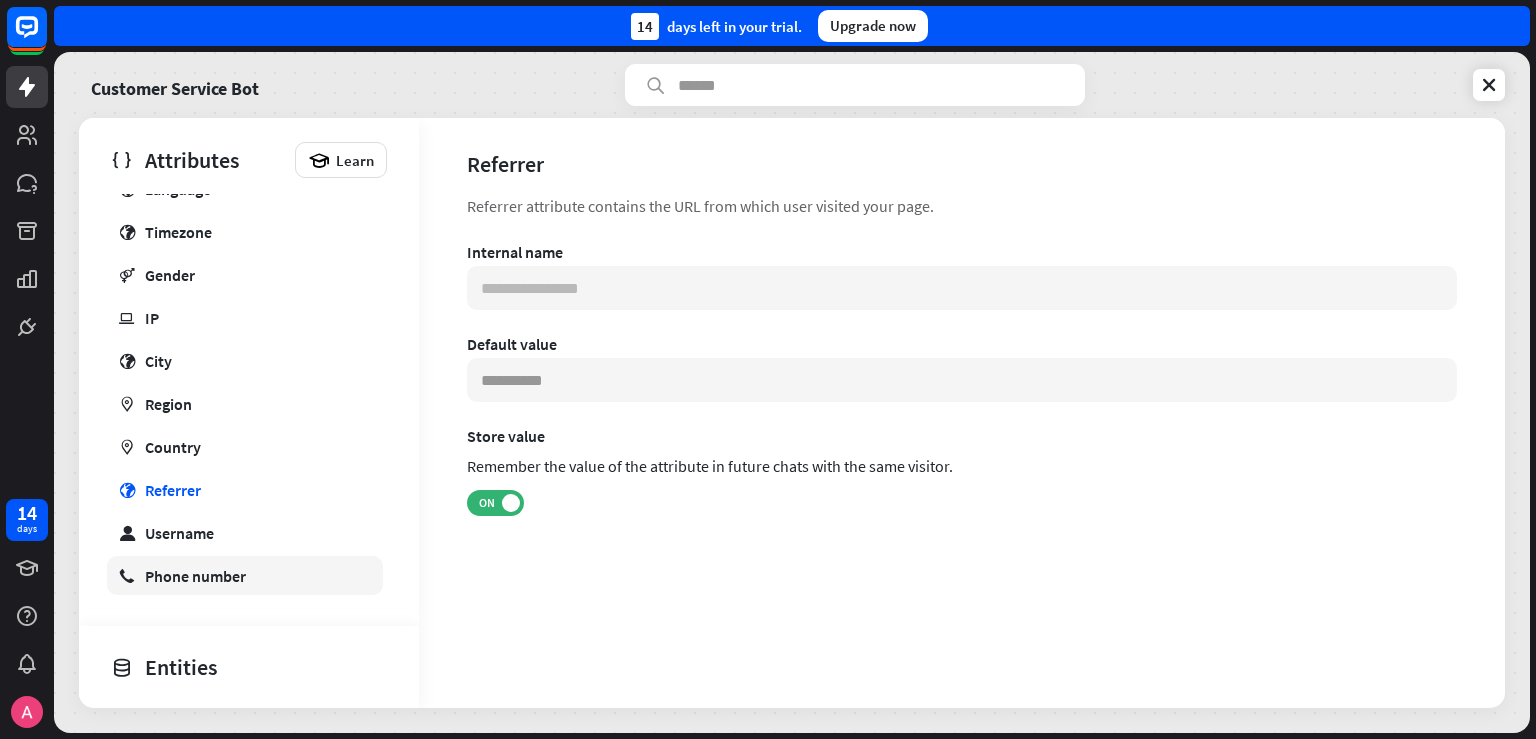 click on "phone
Phone number" at bounding box center [245, 575] 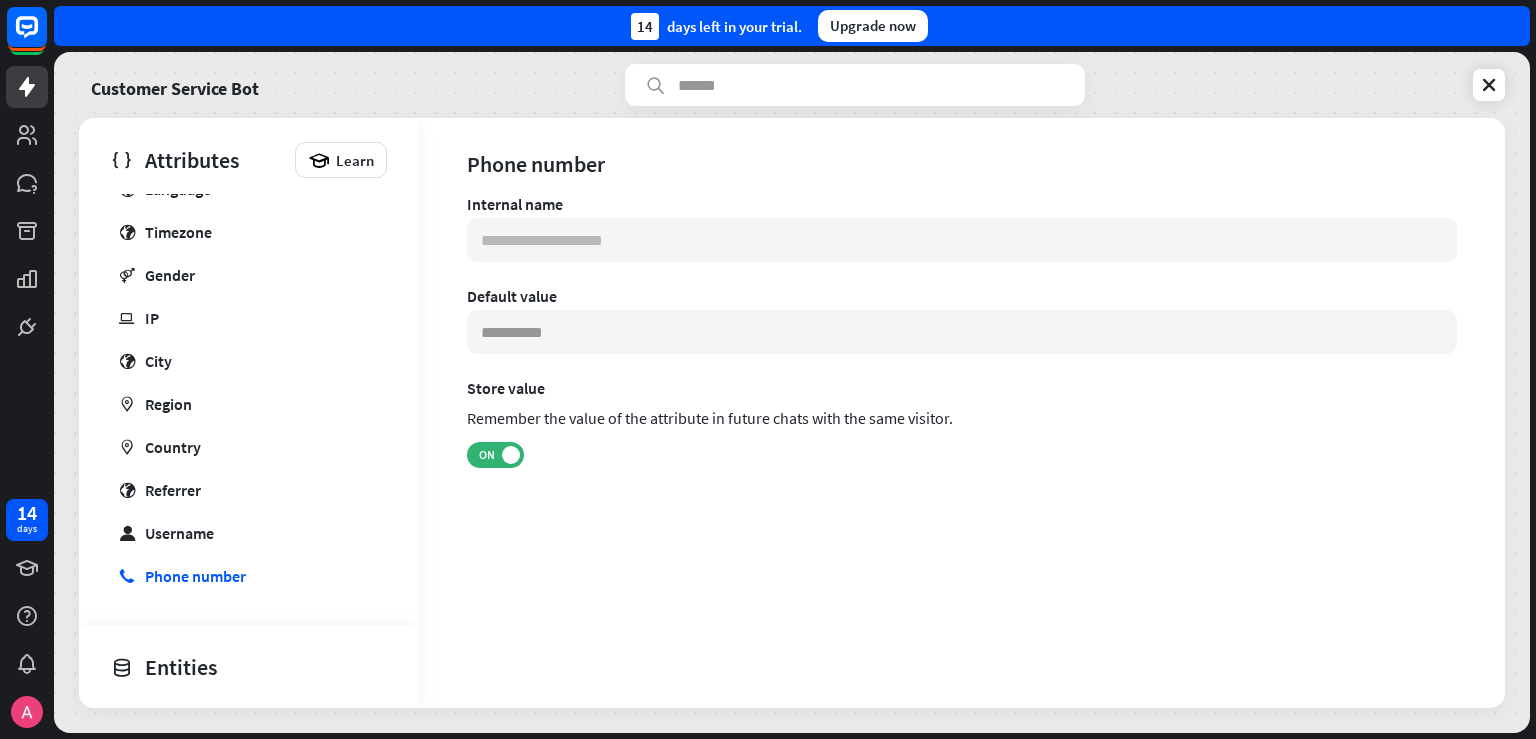 click on "Entities" at bounding box center (244, 667) 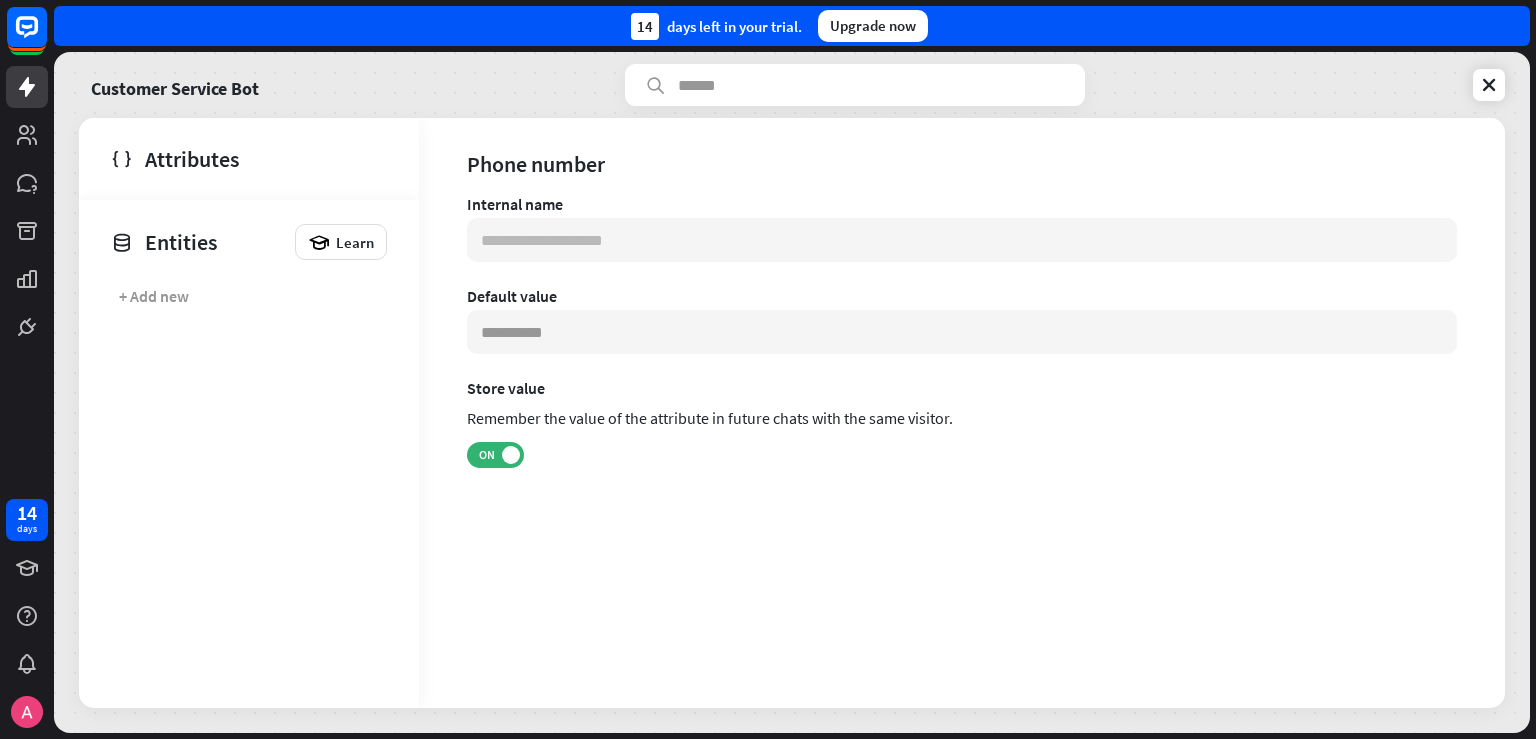 scroll, scrollTop: 0, scrollLeft: 0, axis: both 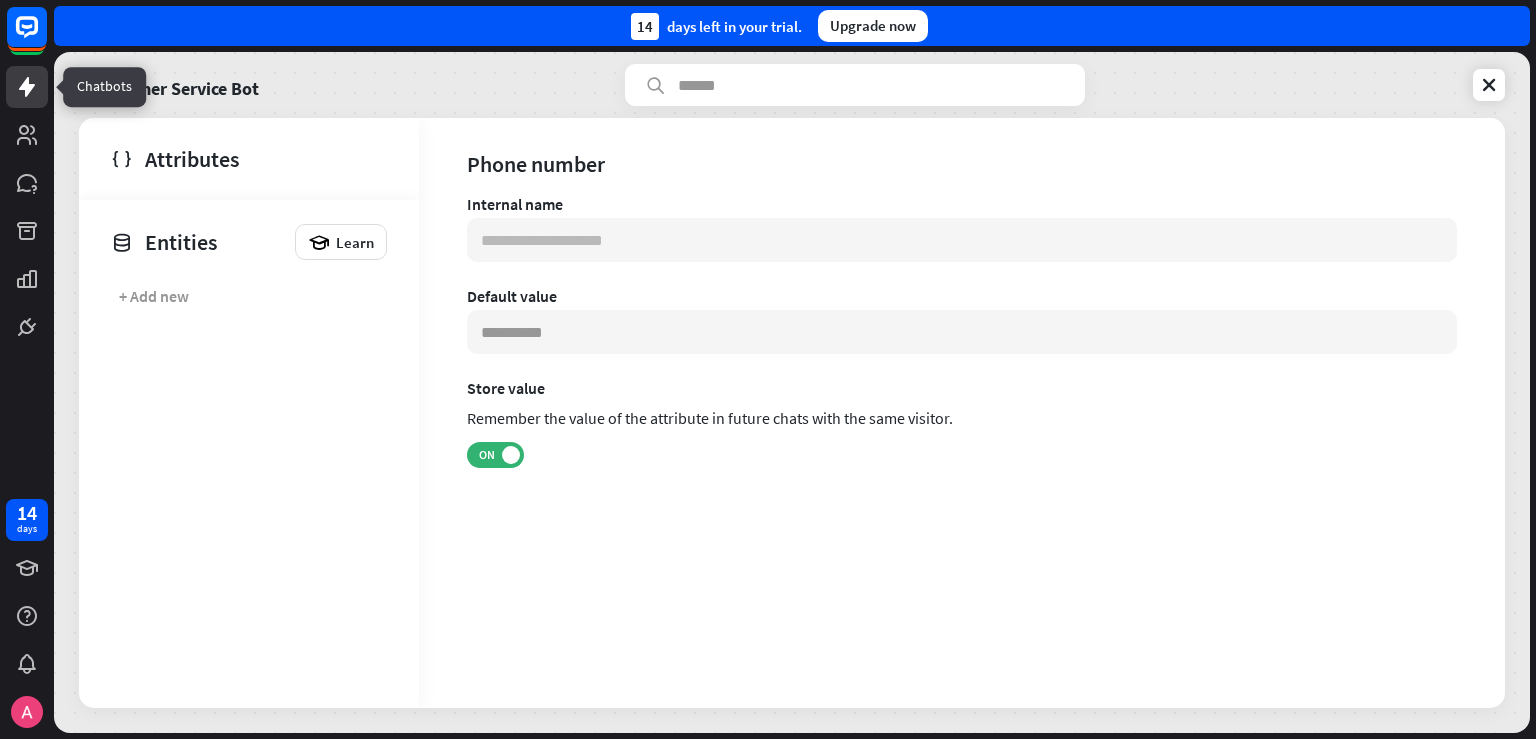 click at bounding box center [27, 87] 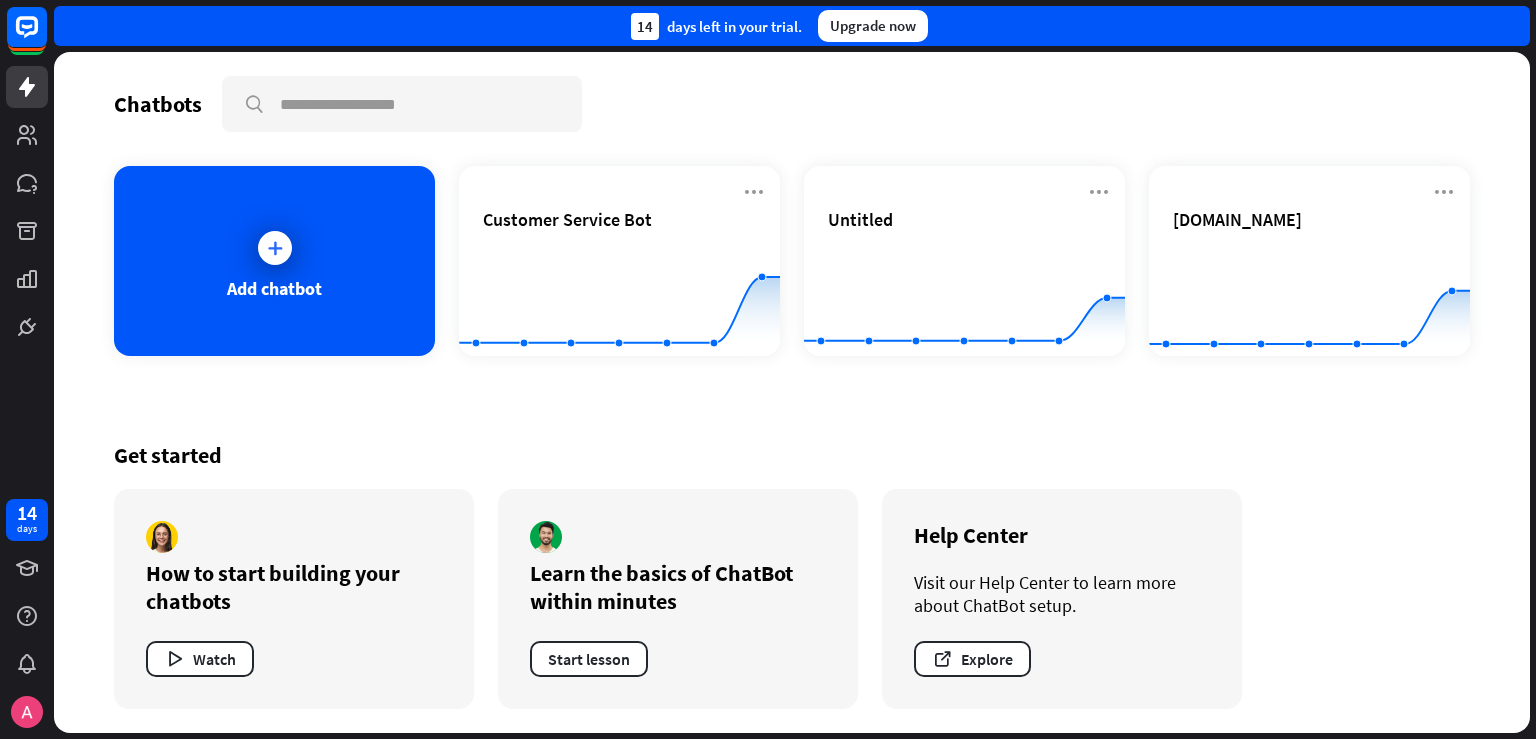 click at bounding box center [27, 174] 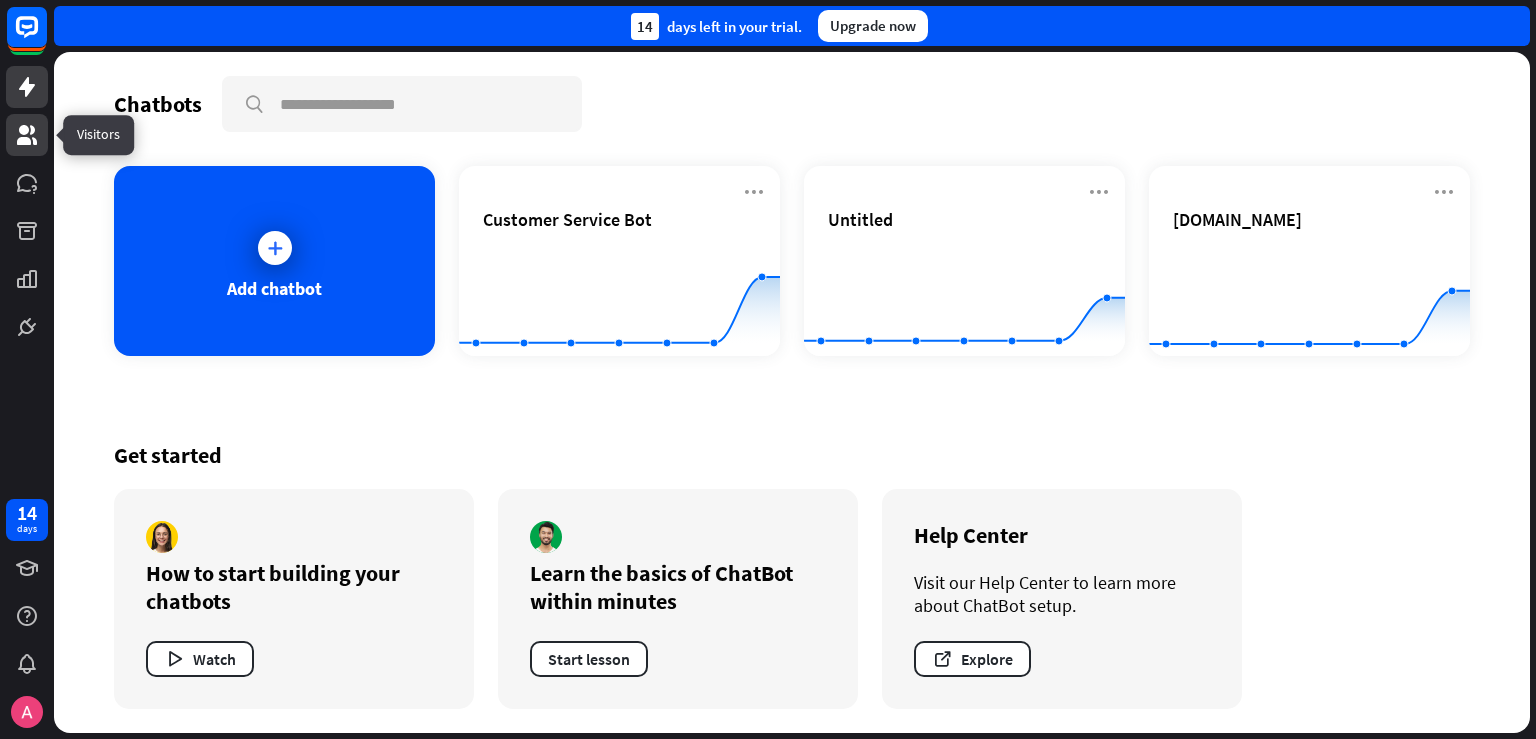 click at bounding box center (27, 135) 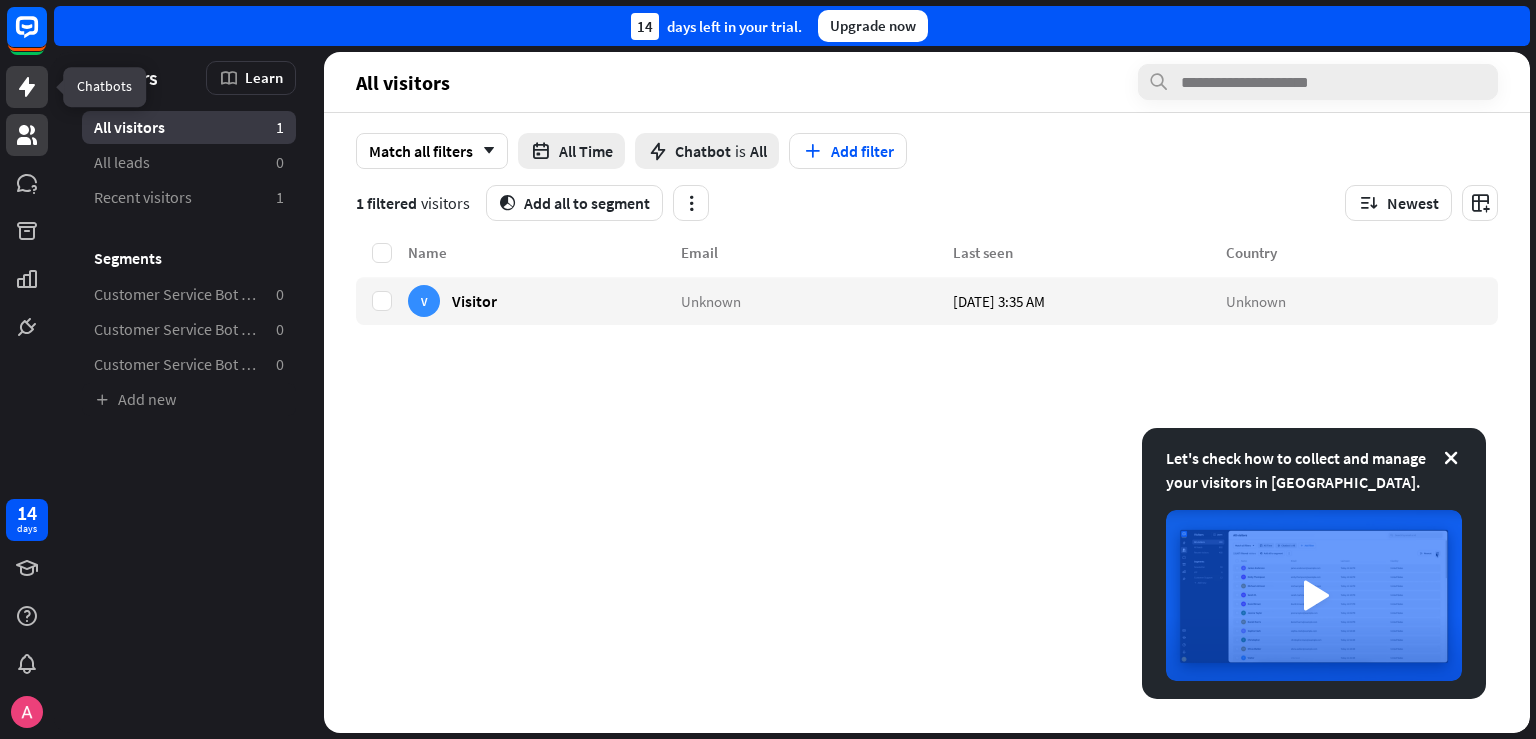 click at bounding box center [27, 87] 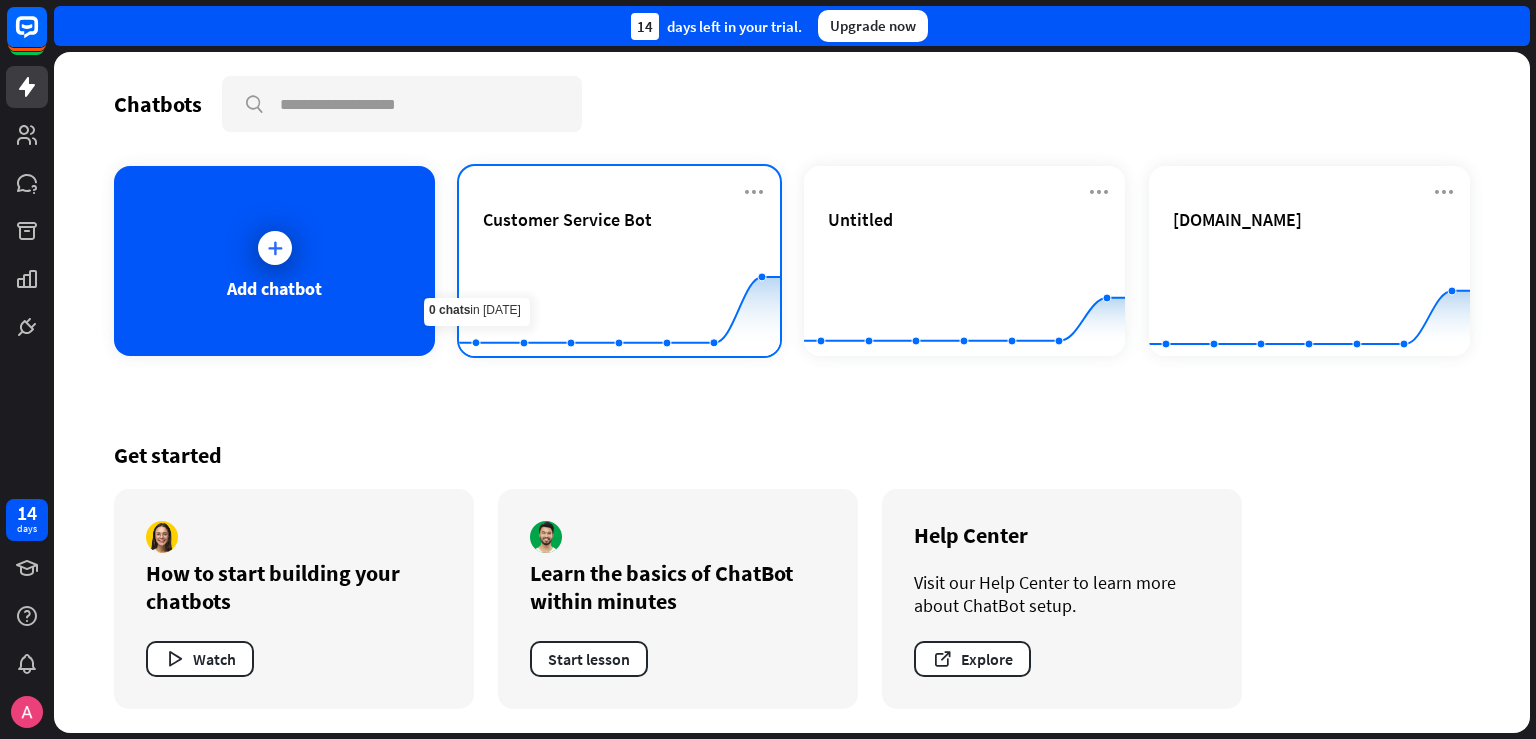 click on "Customer Service Bot" at bounding box center [567, 219] 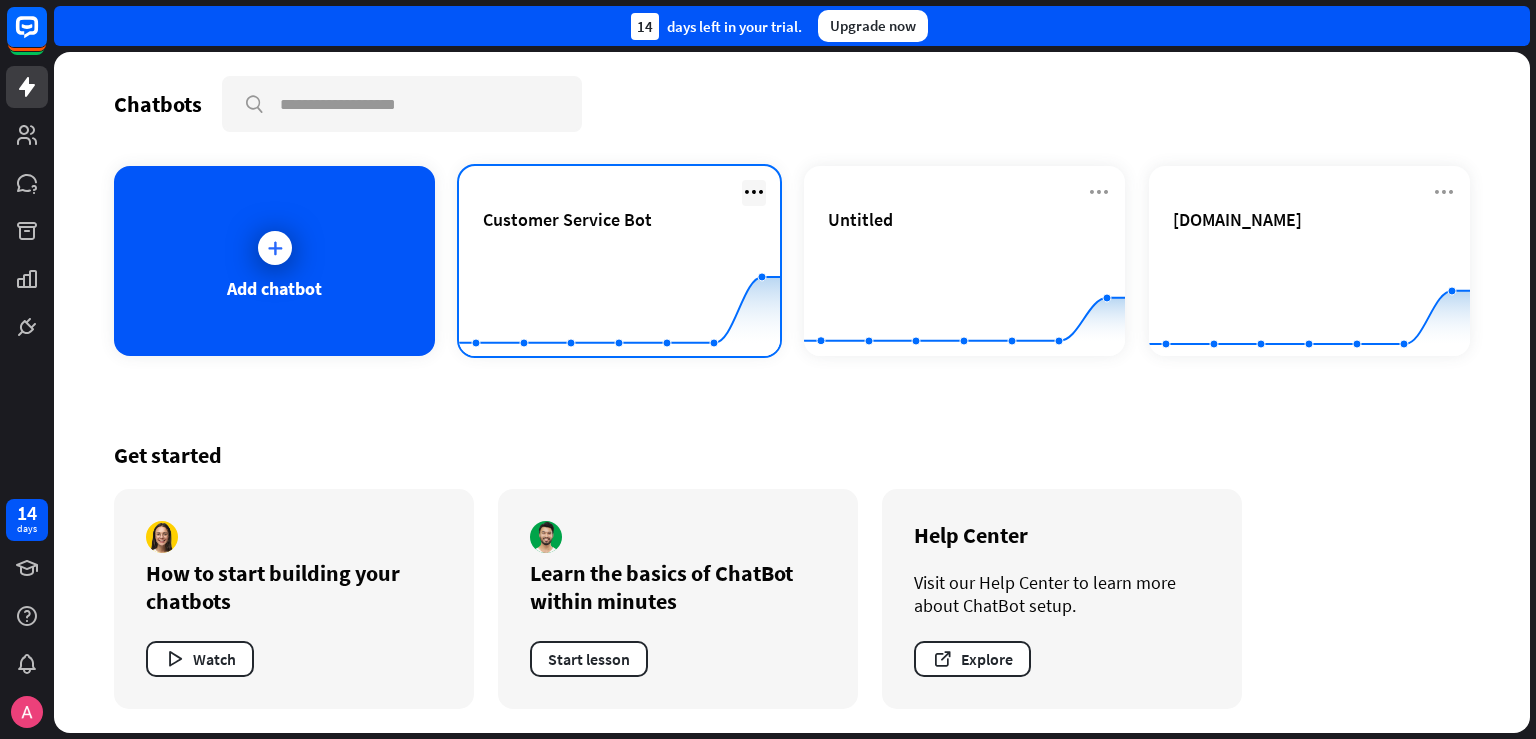 click at bounding box center (754, 192) 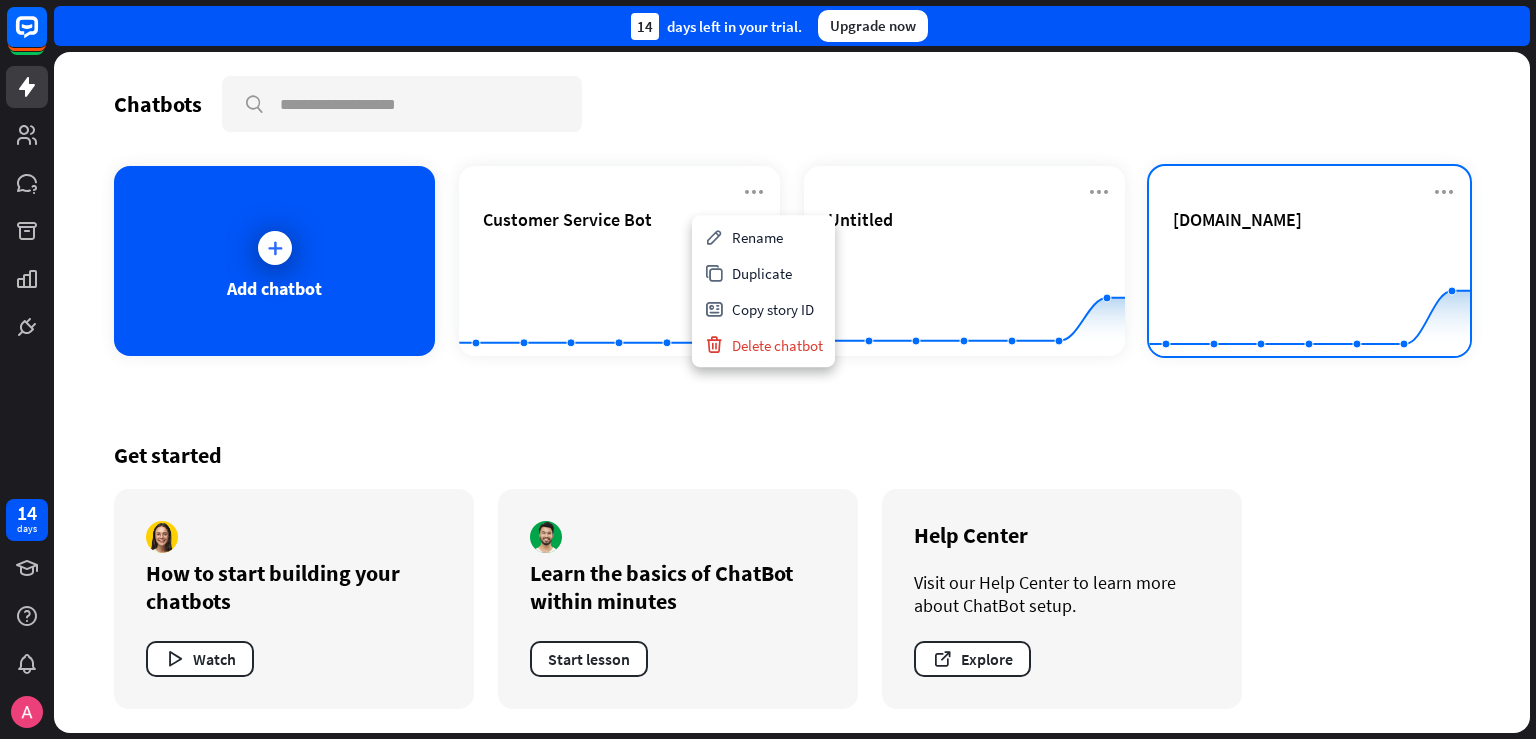 click 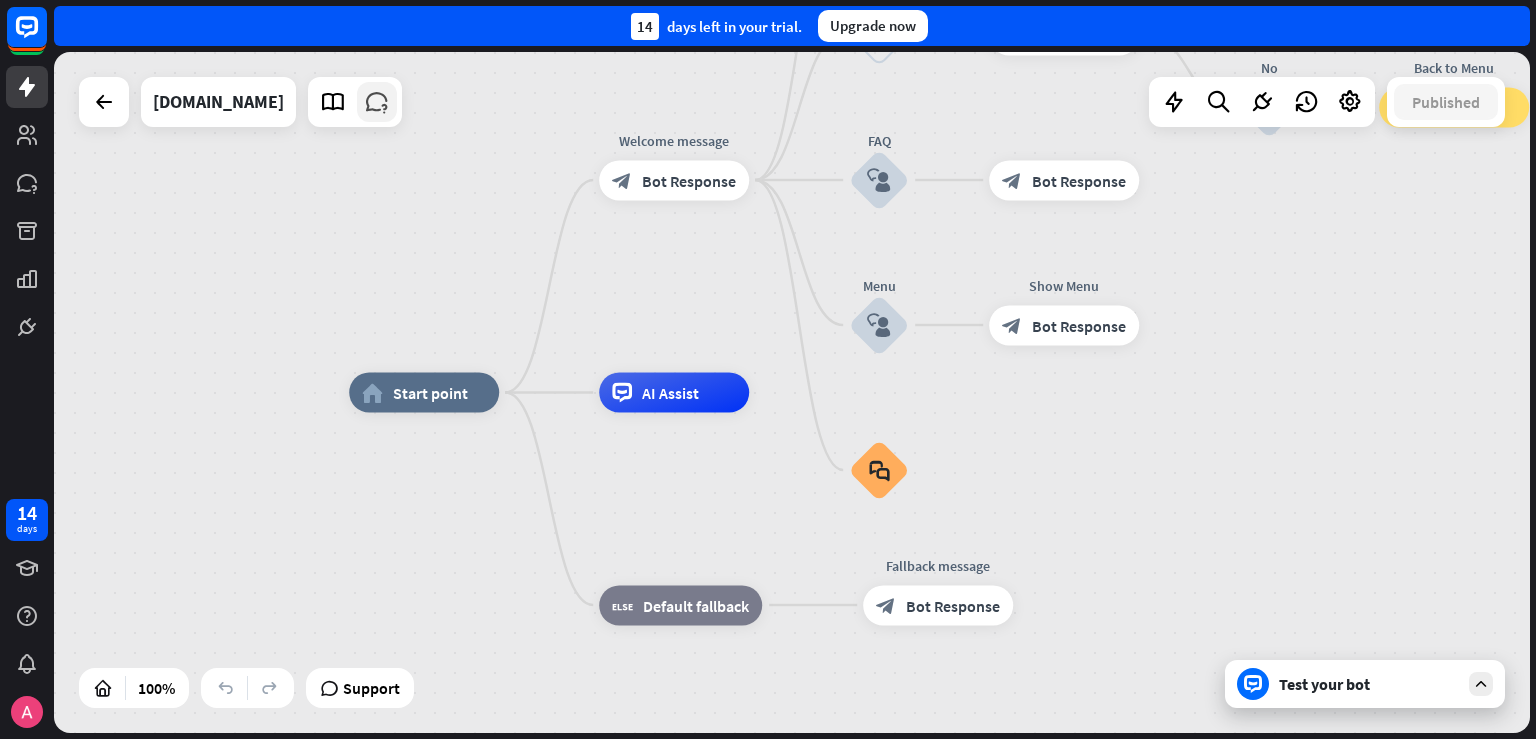 click at bounding box center (377, 102) 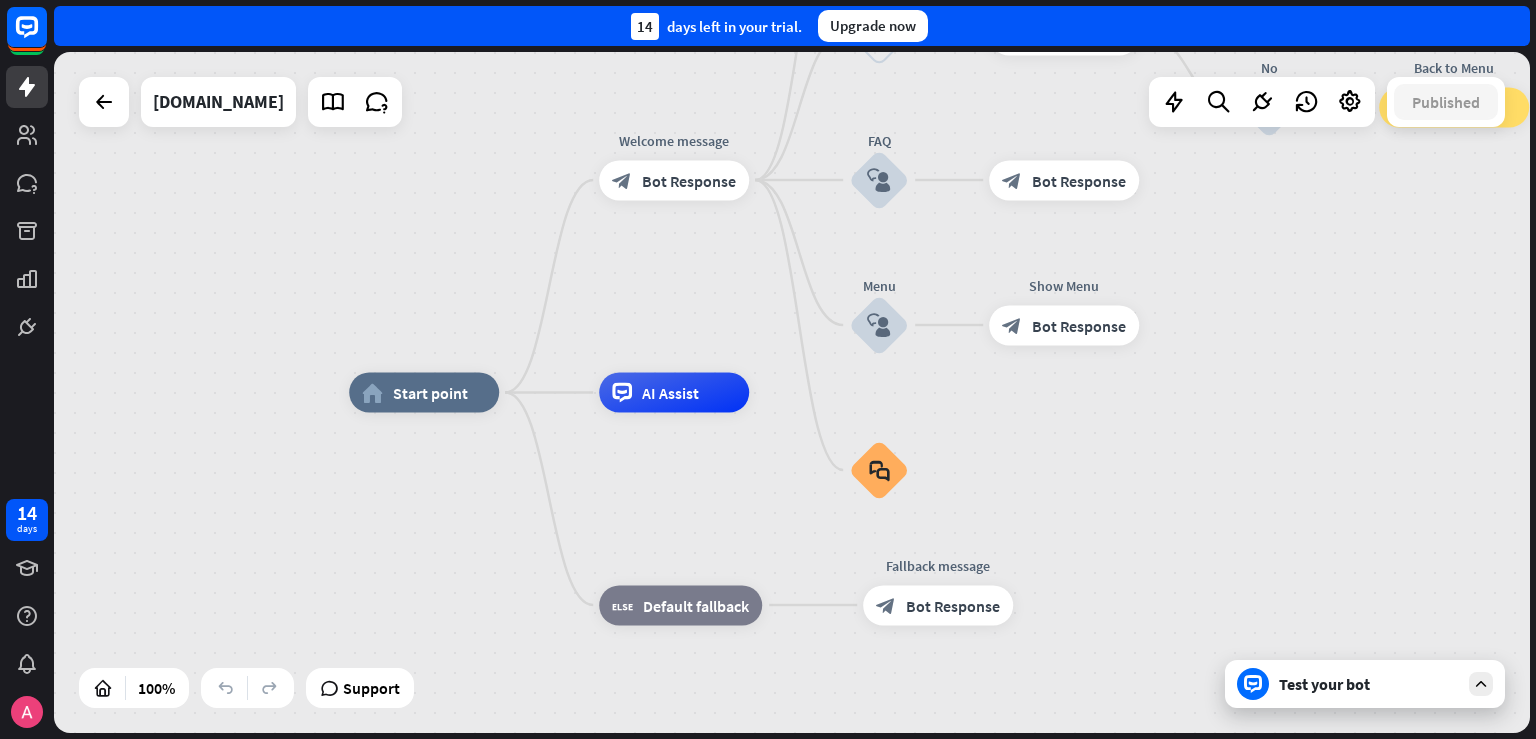 click on "Test your bot" at bounding box center (1365, 684) 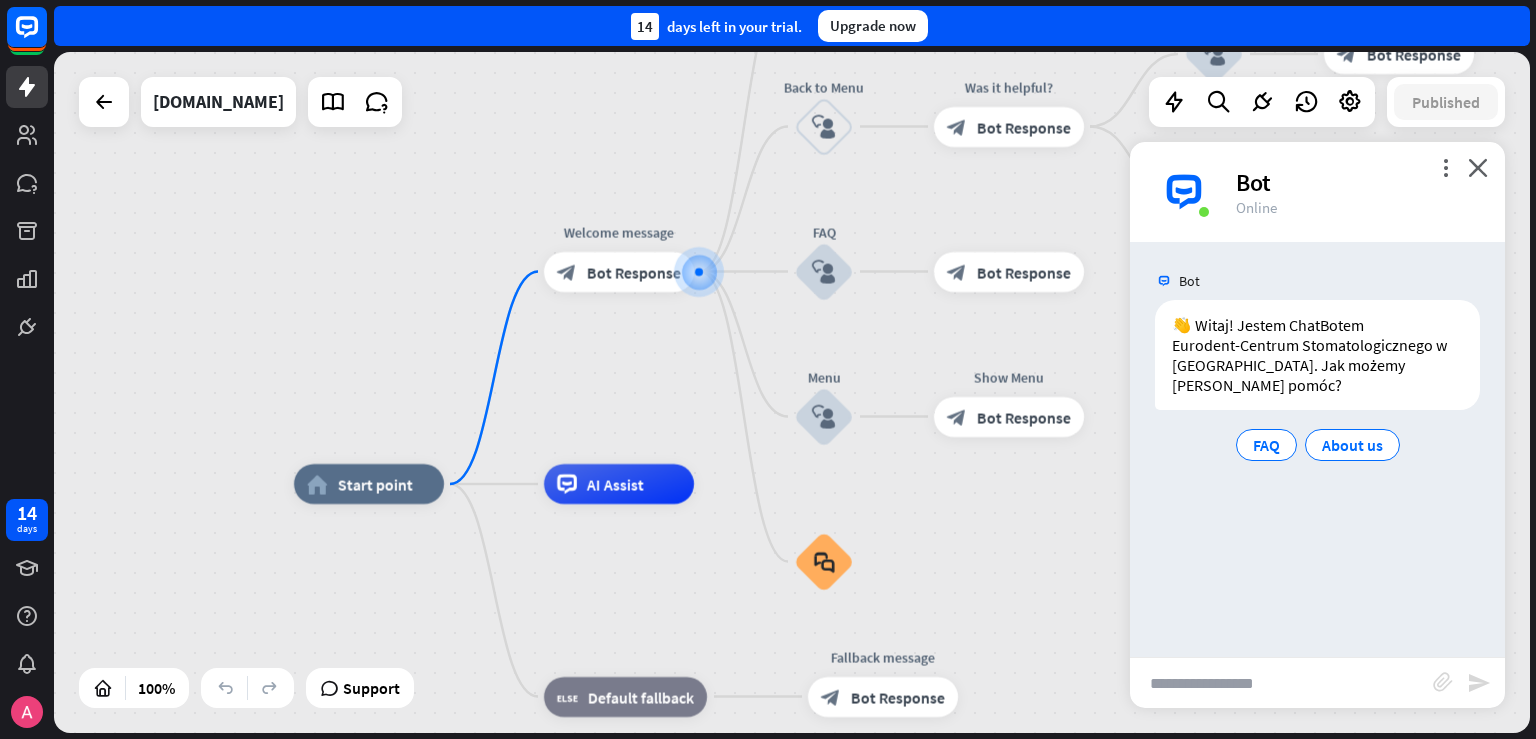 click at bounding box center (1281, 683) 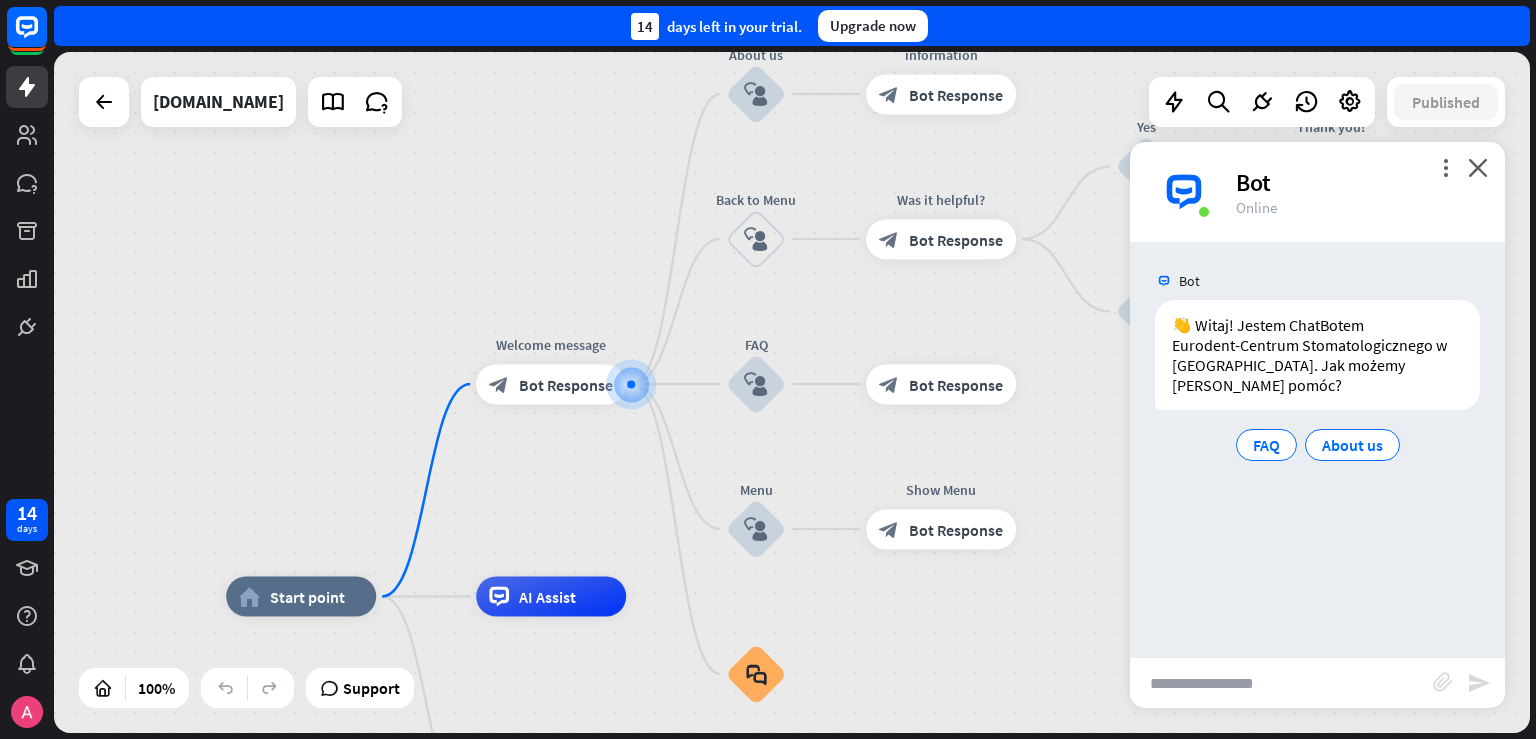 click at bounding box center [1281, 683] 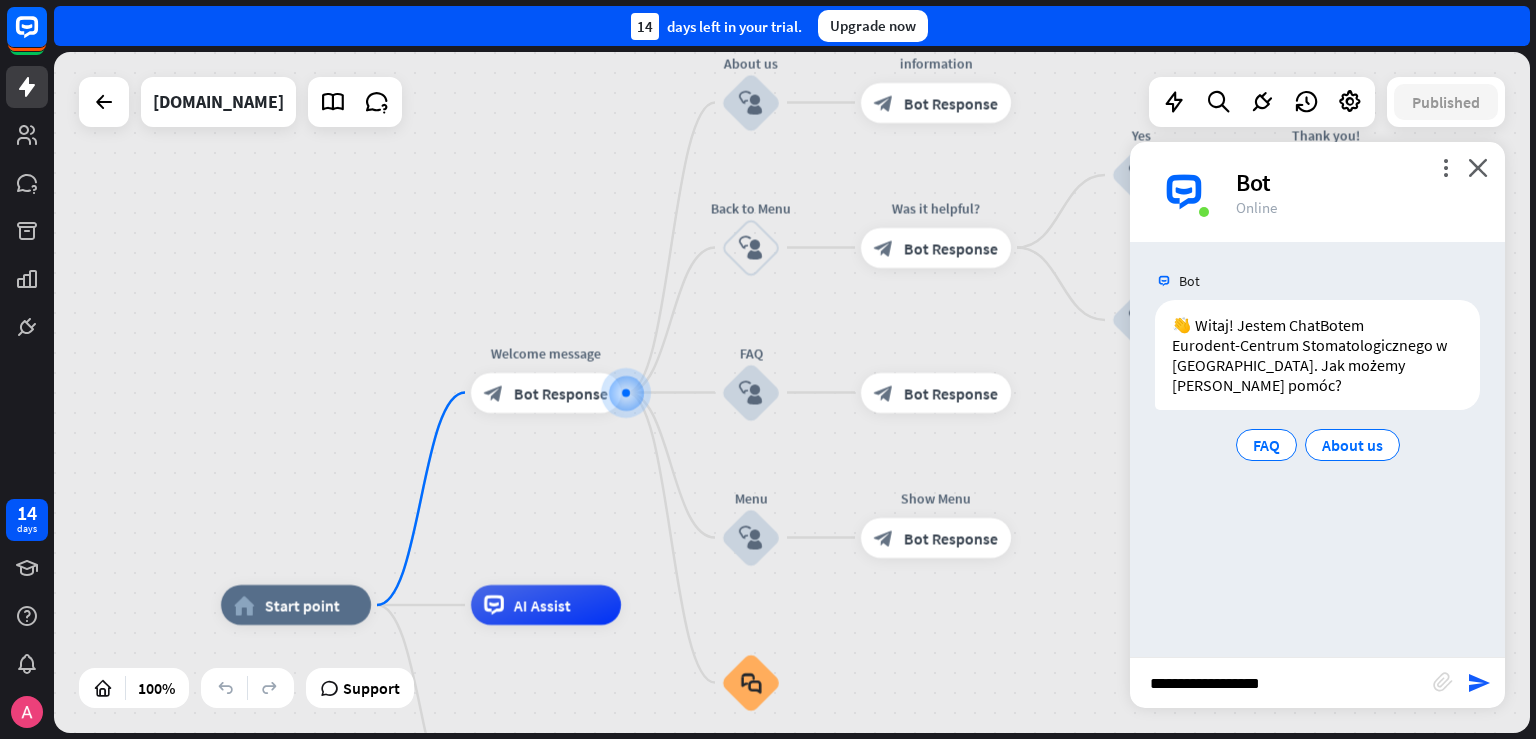 type on "**********" 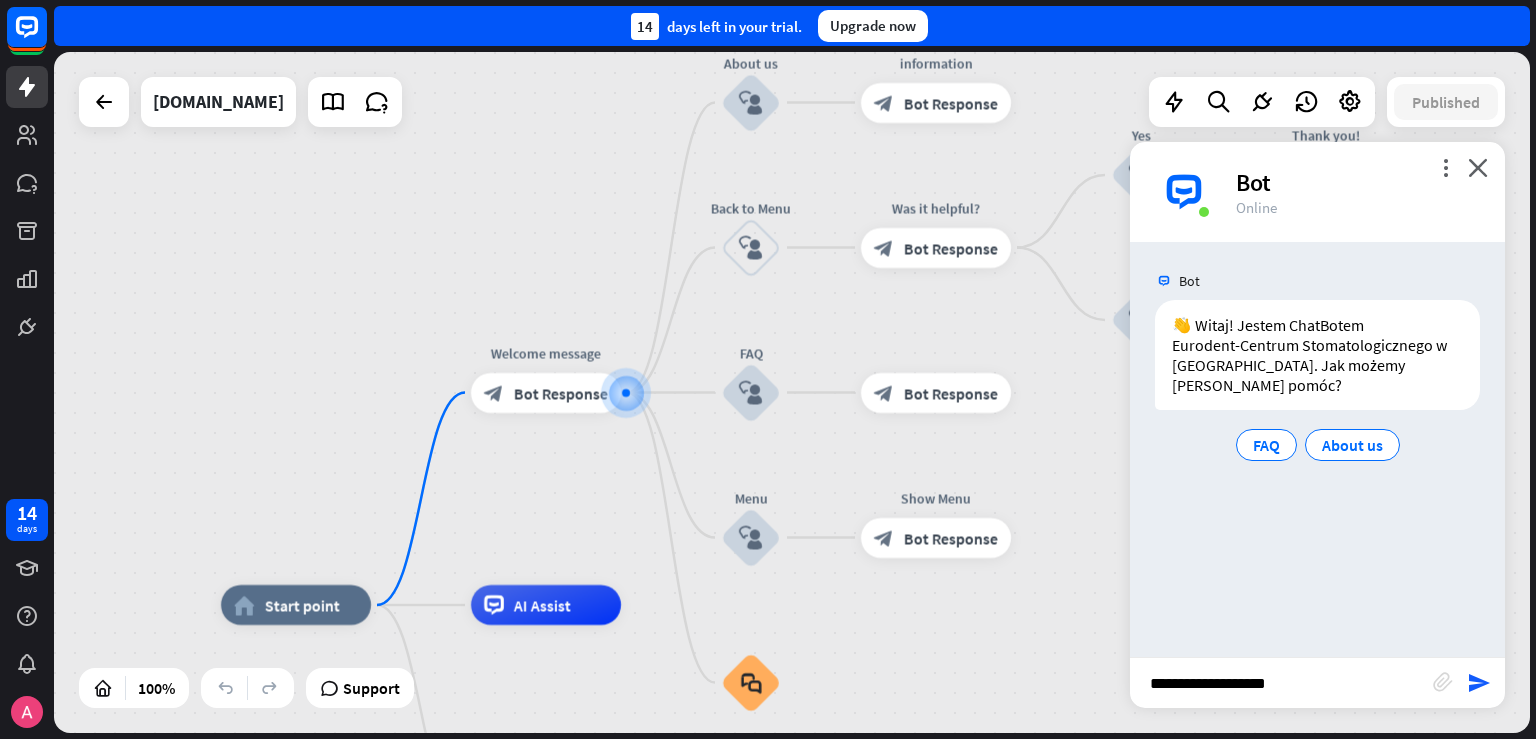 type 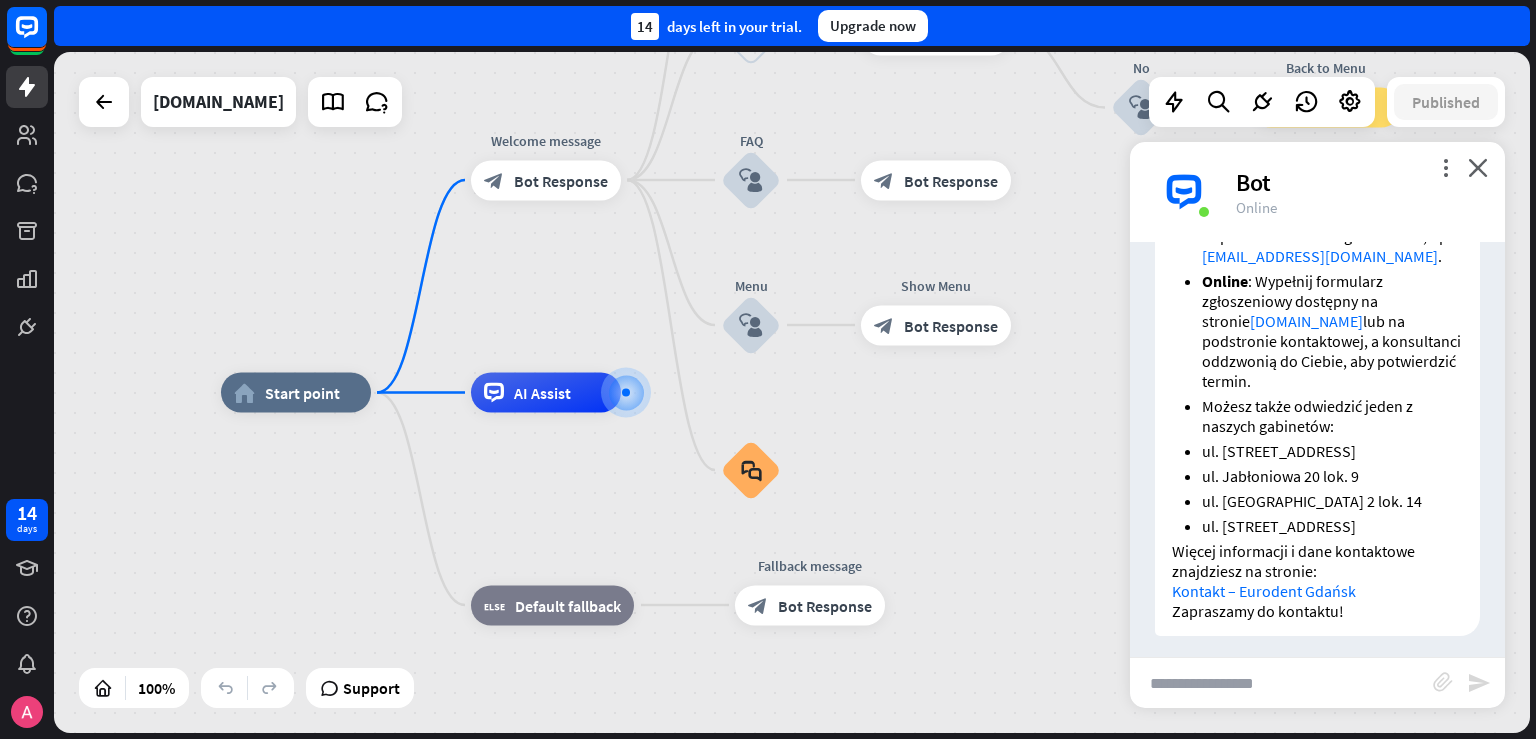 scroll, scrollTop: 523, scrollLeft: 0, axis: vertical 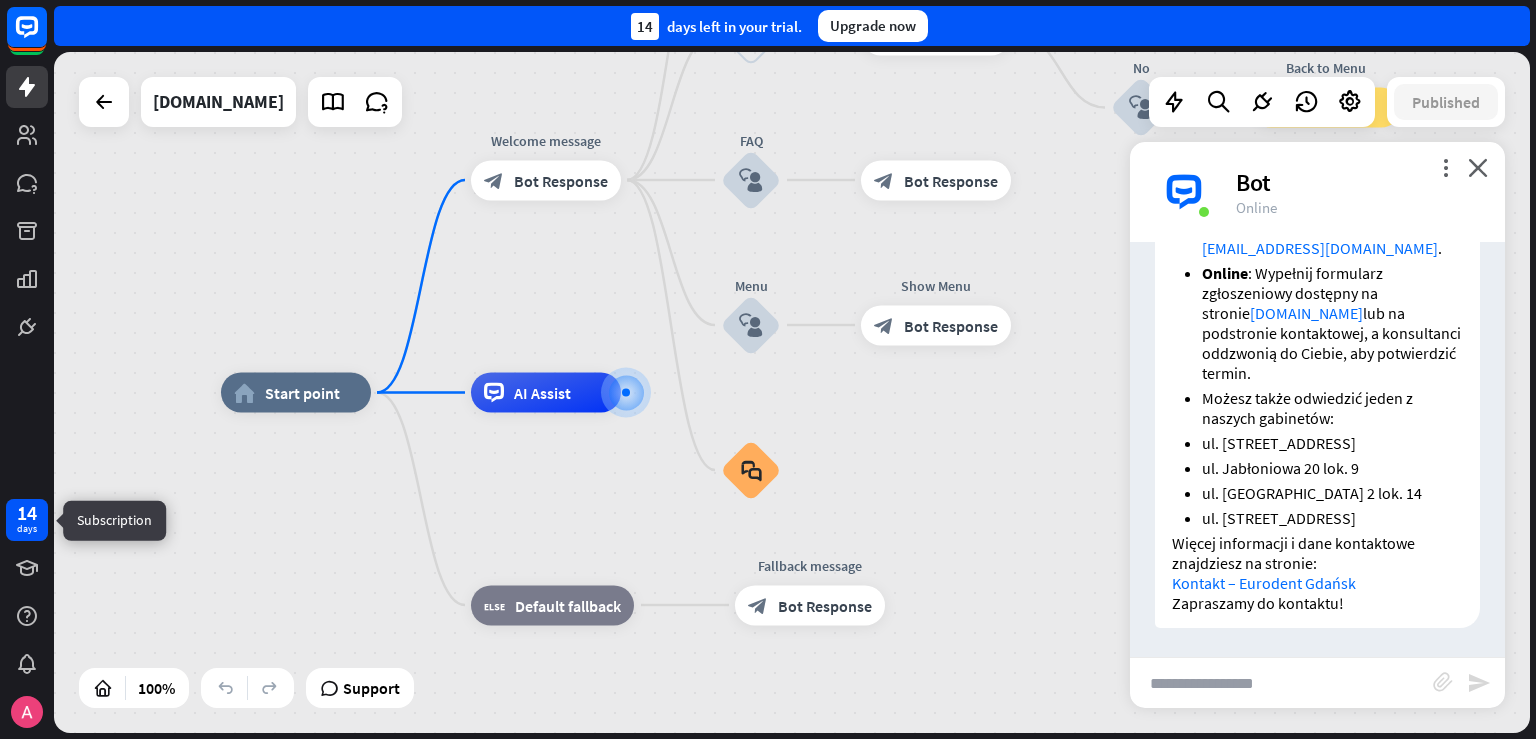 click on "days" at bounding box center (27, 529) 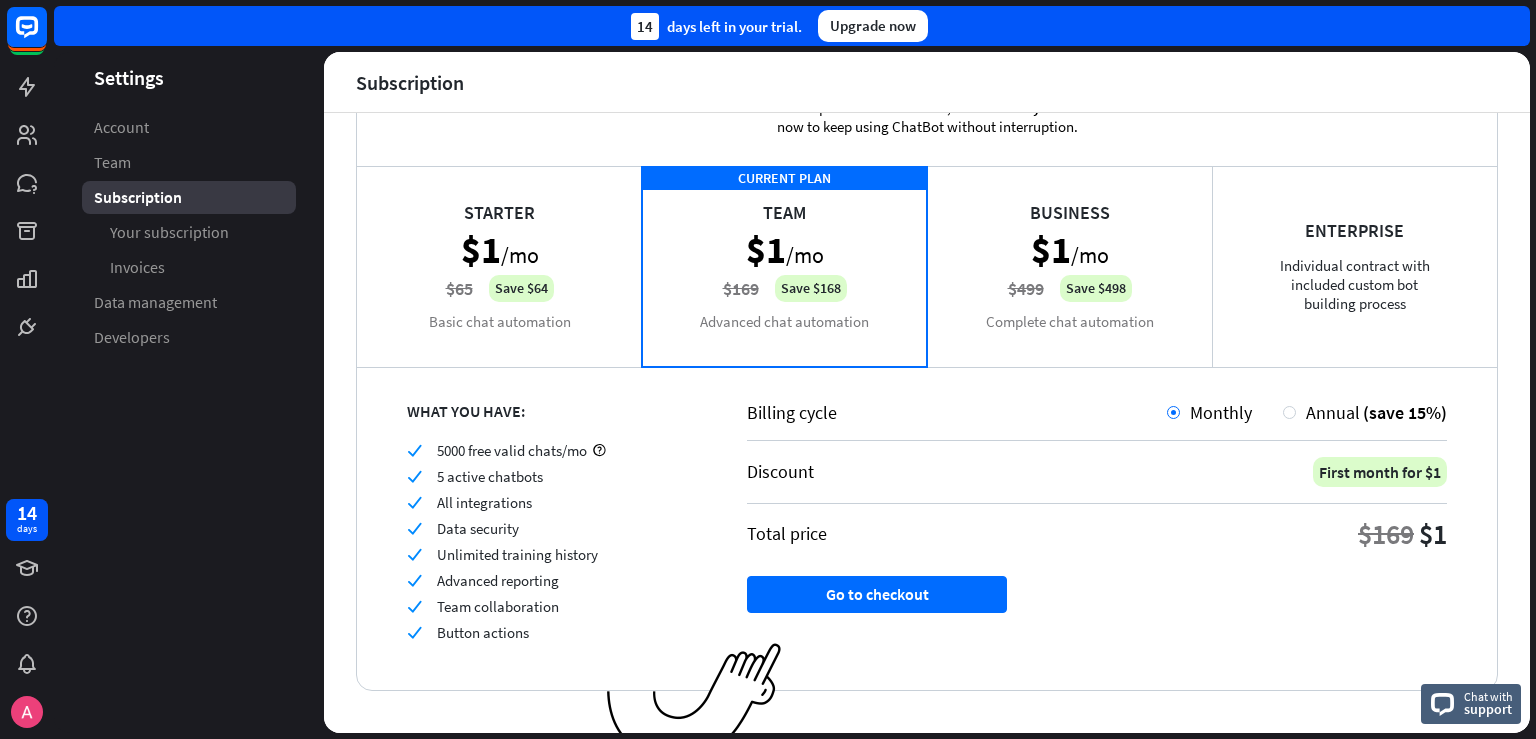 scroll, scrollTop: 104, scrollLeft: 0, axis: vertical 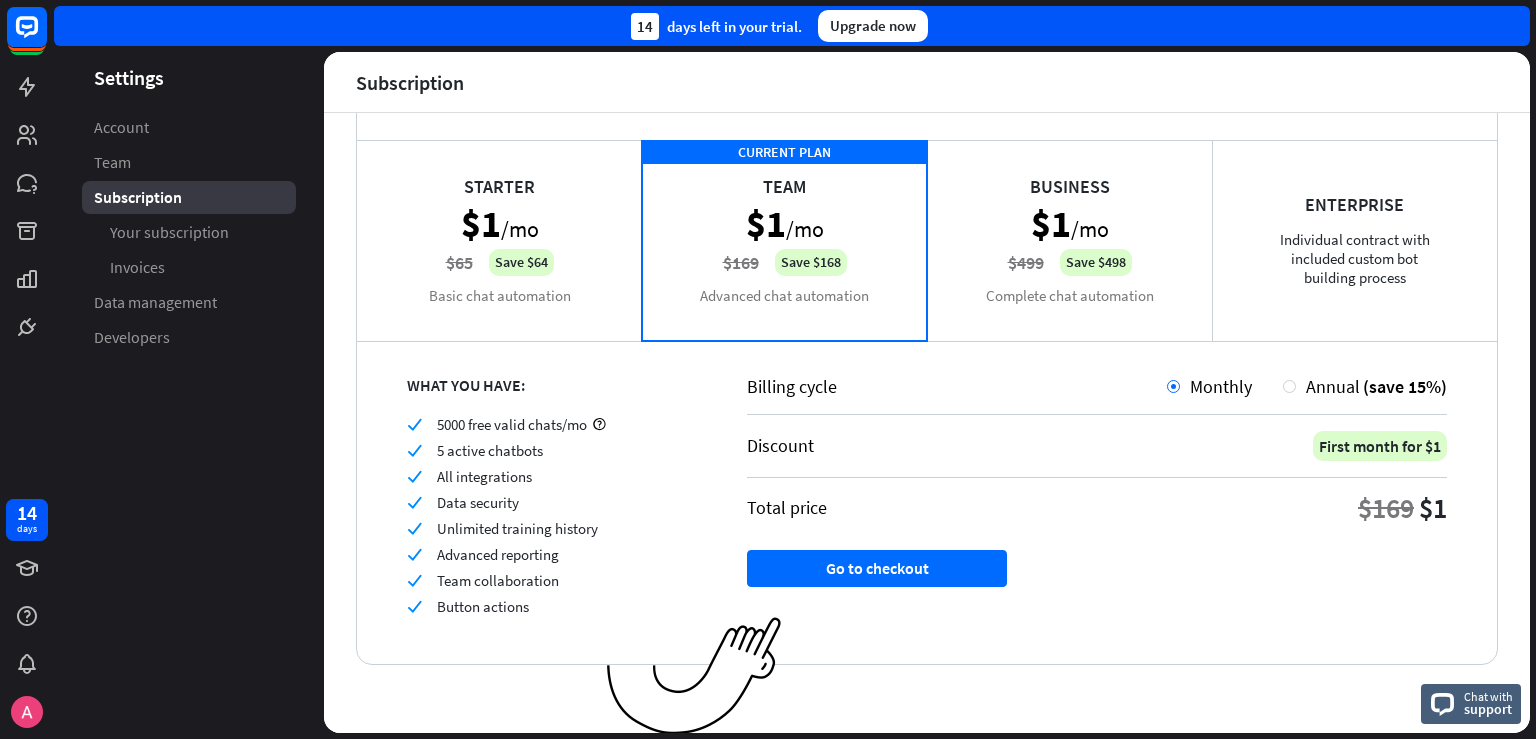 click on "Starter
$1   /mo   $65   Save $64
Basic chat automation" at bounding box center [499, 240] 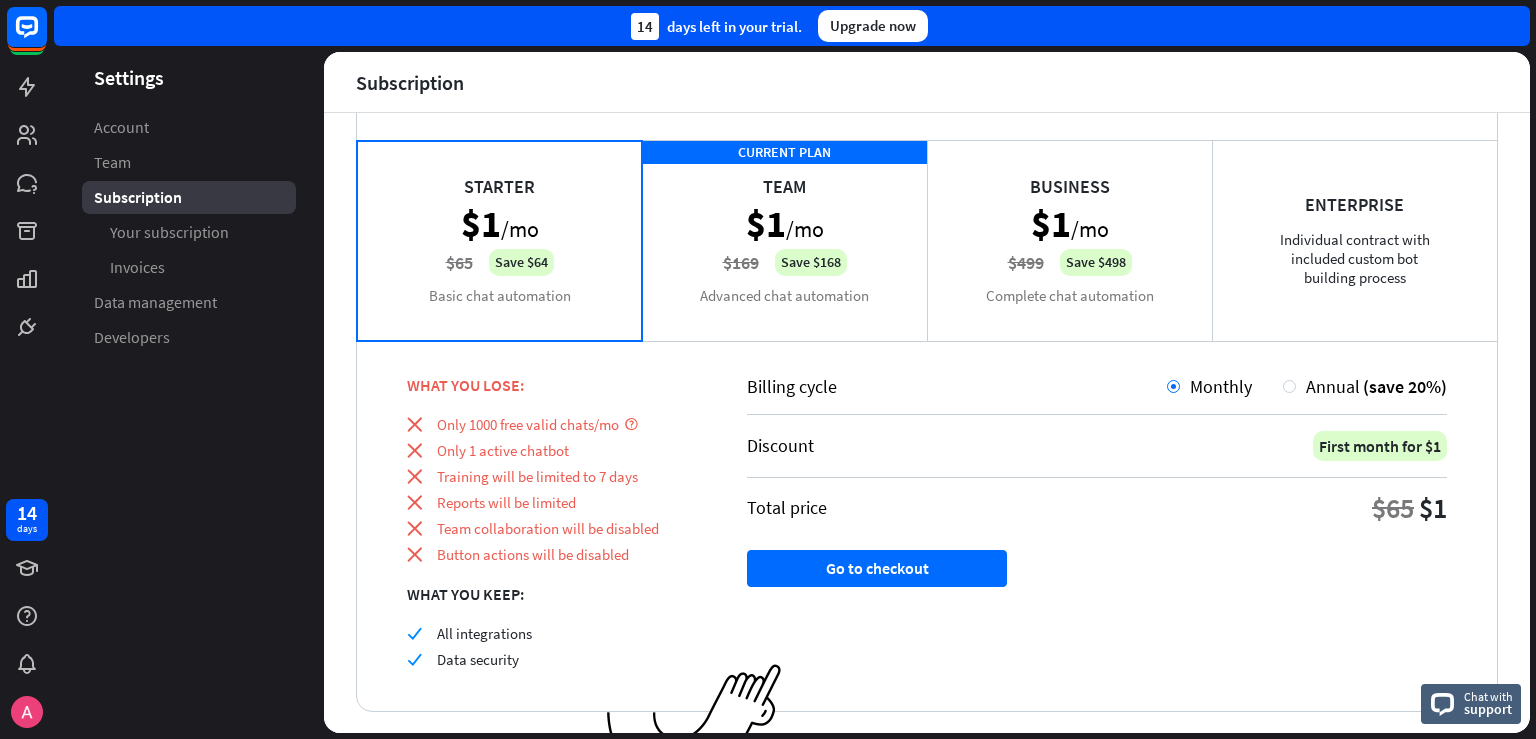 click on "CURRENT PLAN
Team
$1   /mo   $169   Save $168
Advanced chat automation" at bounding box center [784, 240] 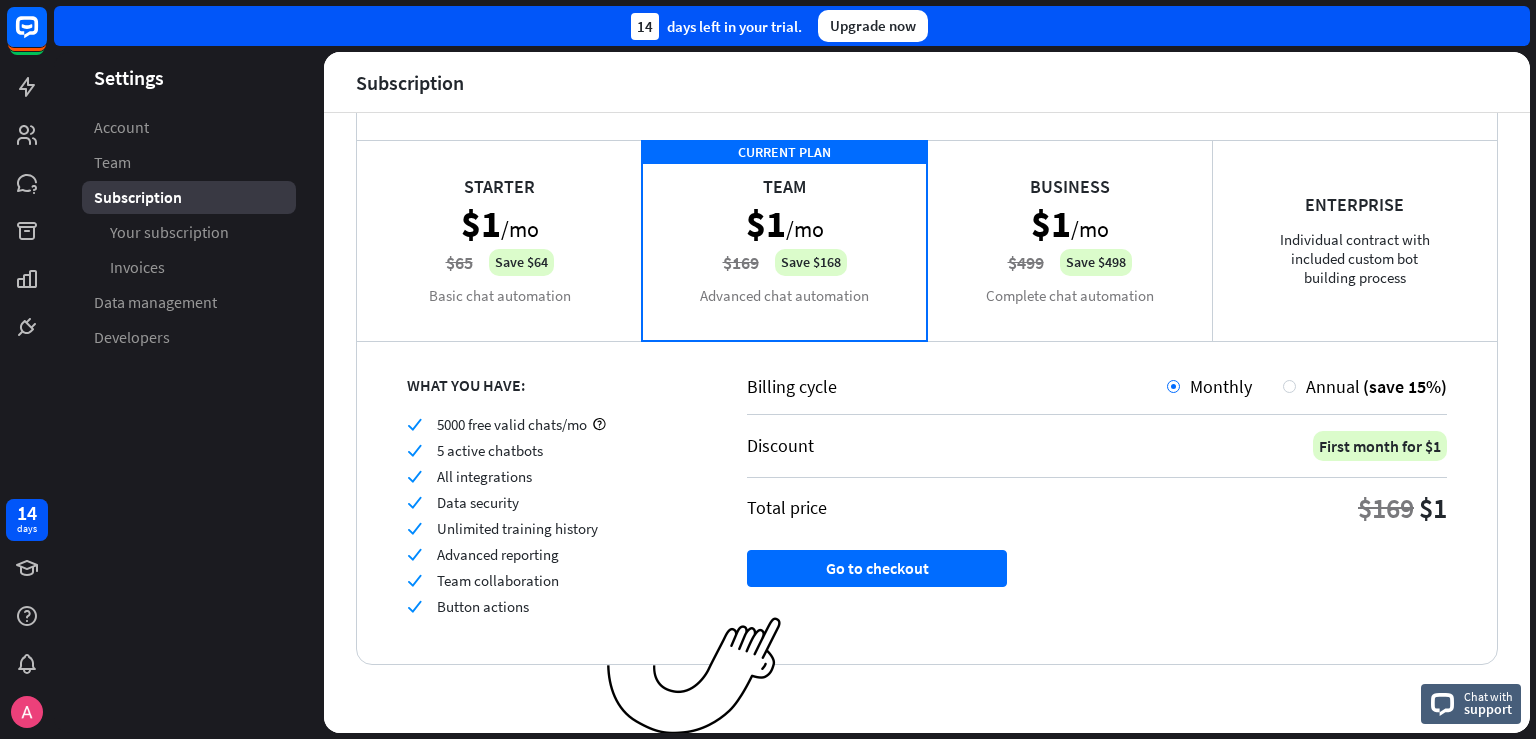 click on "Starter
$1   /mo   $65   Save $64
Basic chat automation" at bounding box center [499, 240] 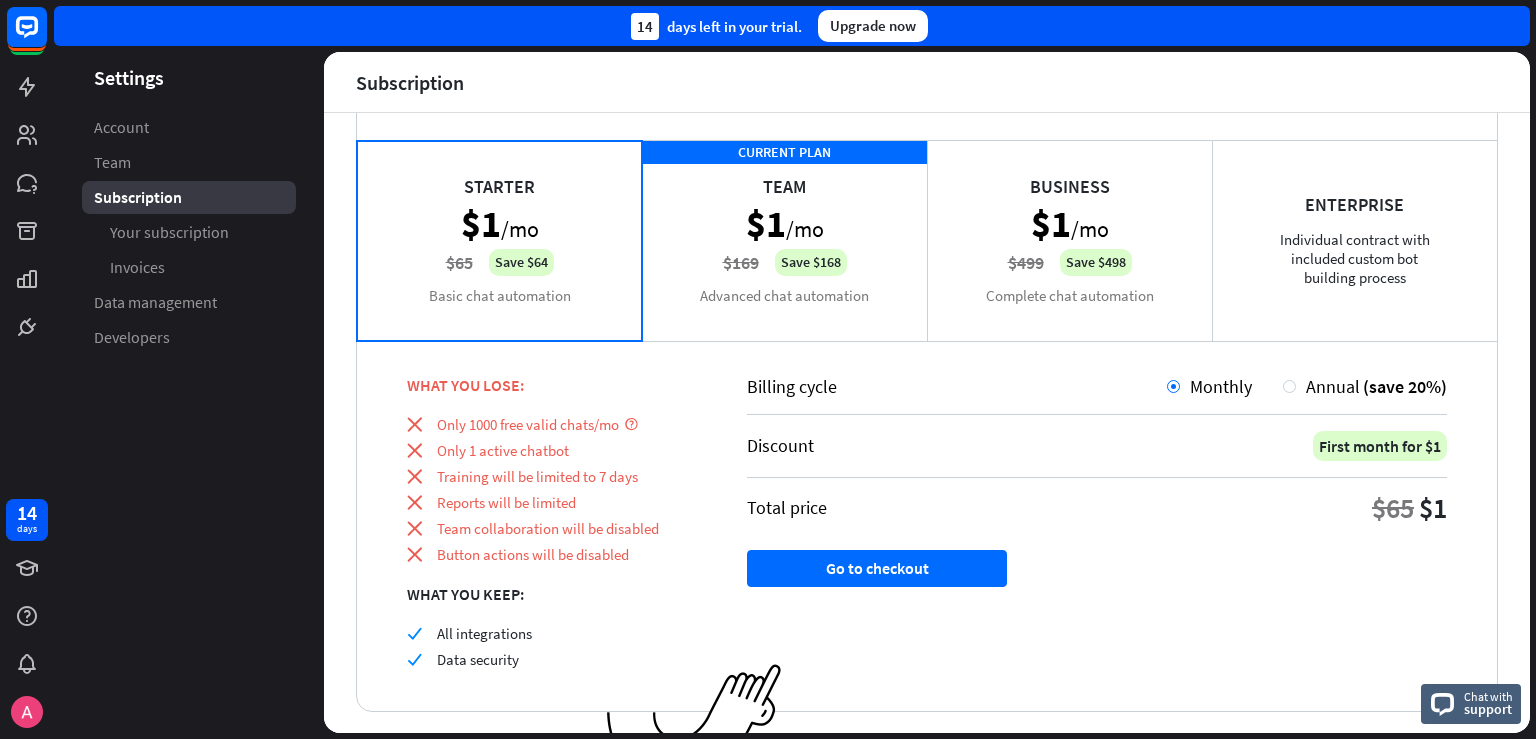 click on "CURRENT PLAN
Team
$1   /mo   $169   Save $168
Advanced chat automation" at bounding box center [784, 240] 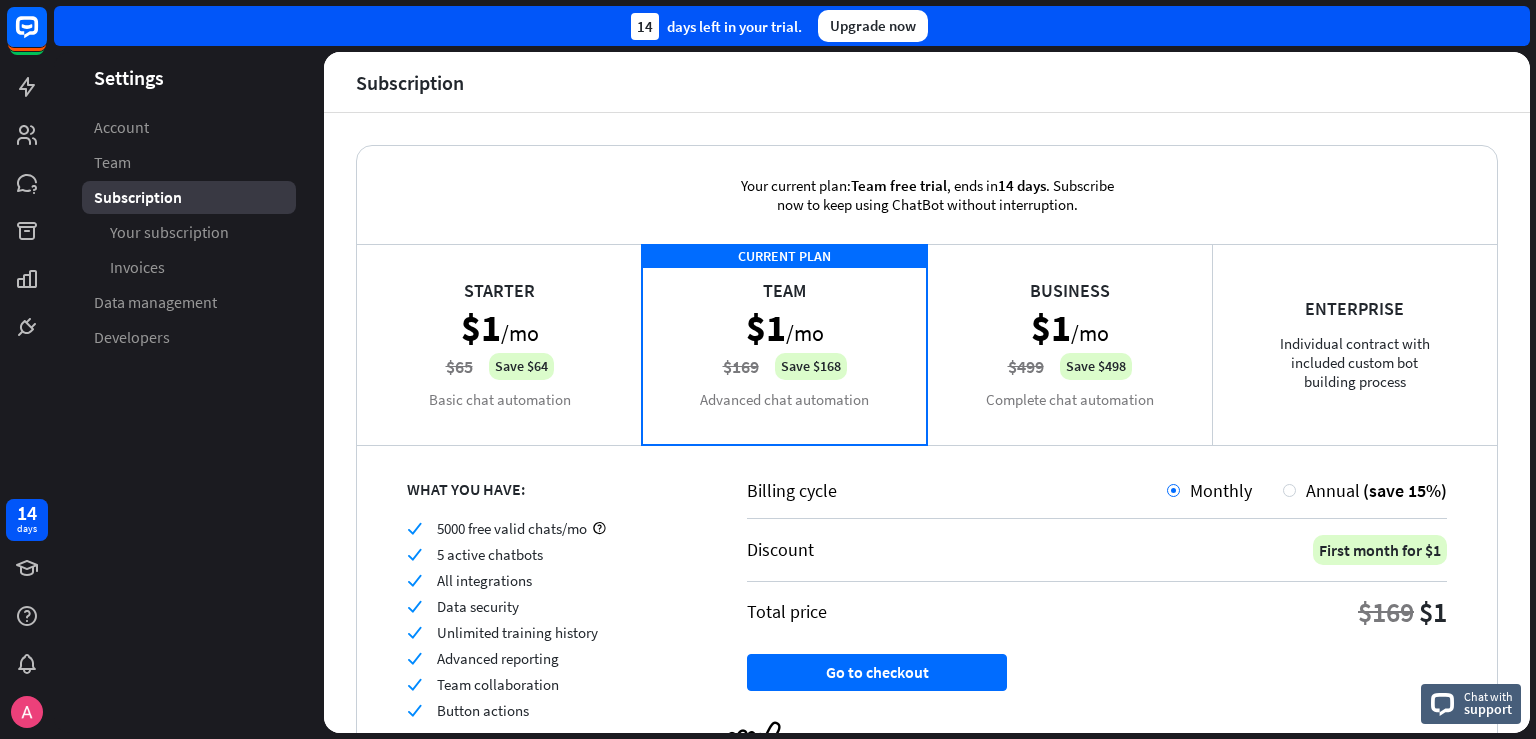 scroll, scrollTop: 0, scrollLeft: 0, axis: both 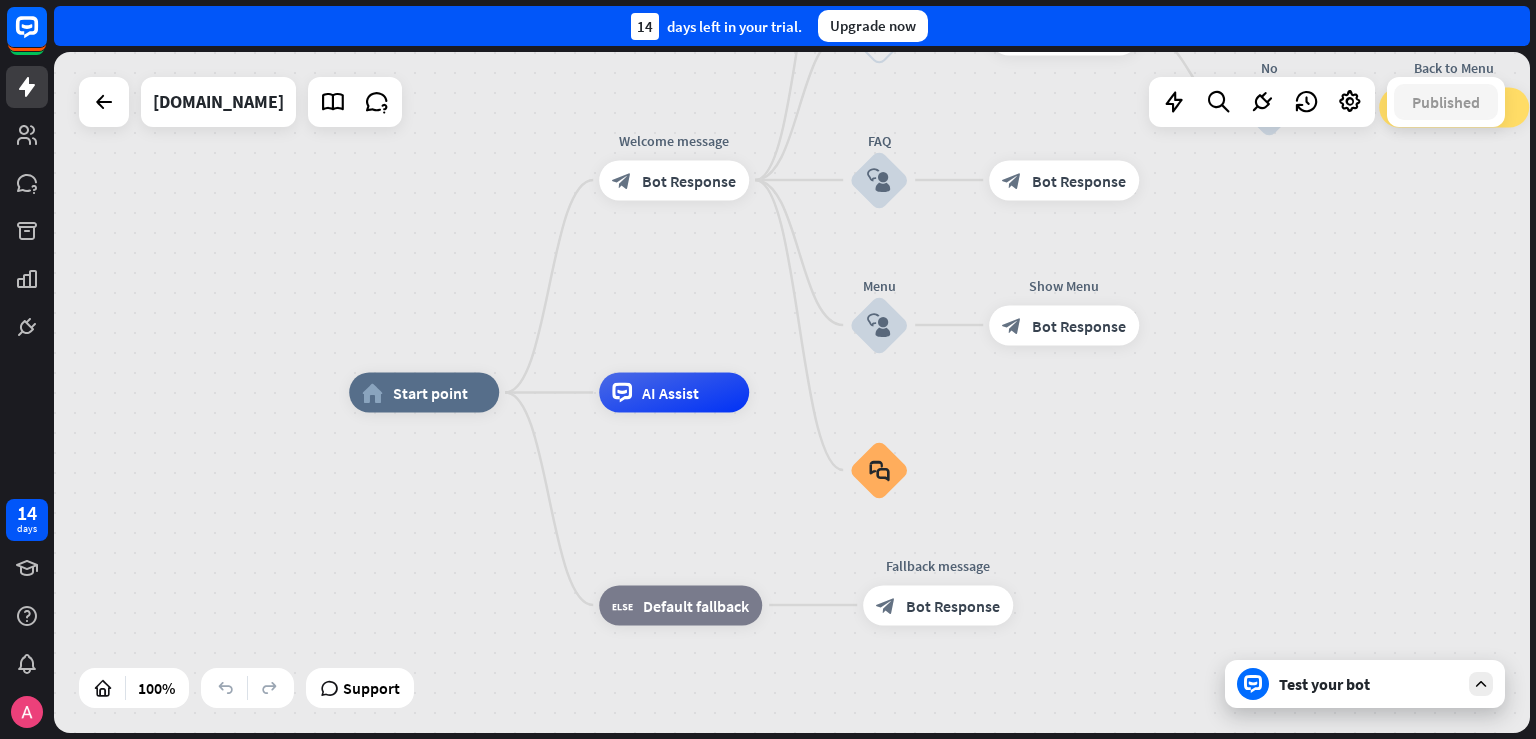 click at bounding box center [104, 102] 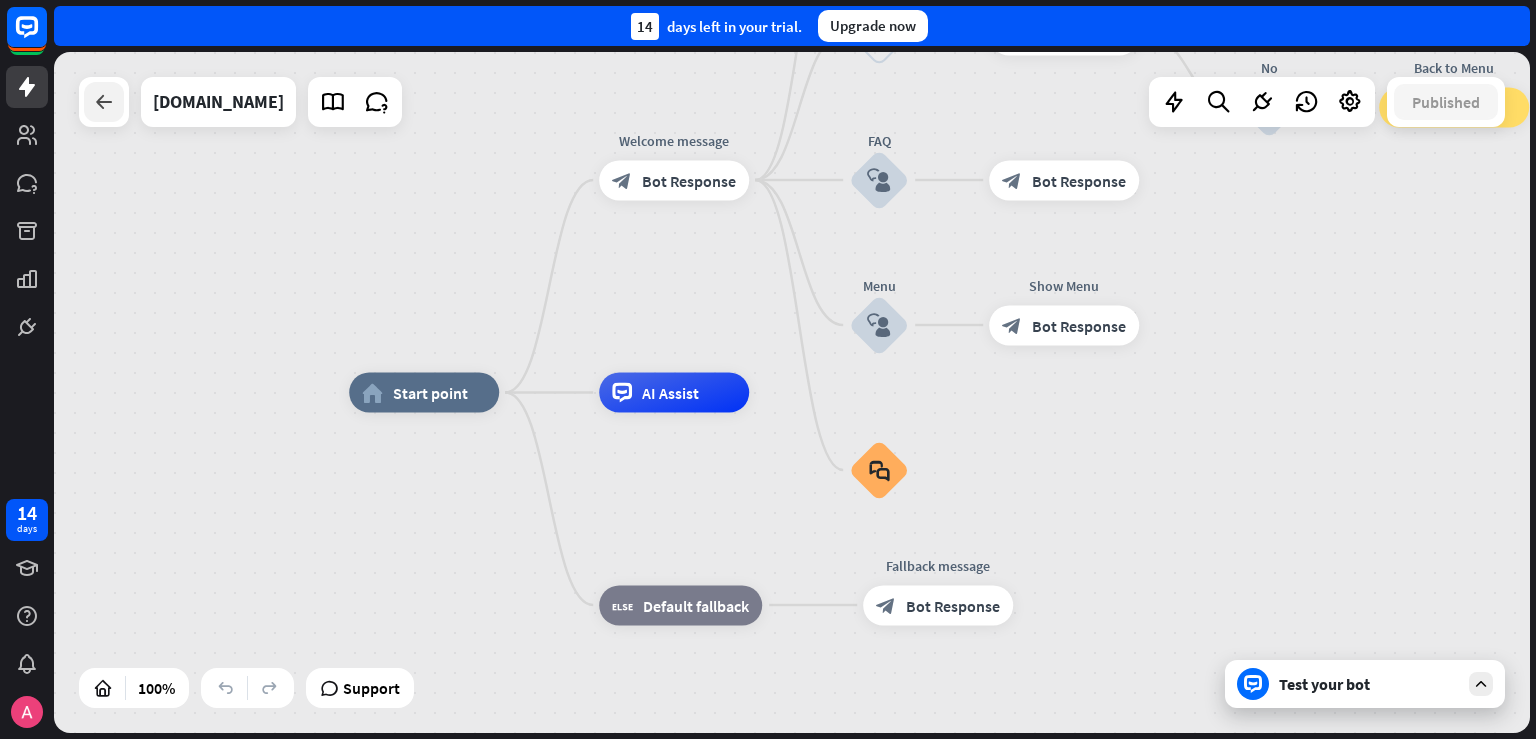 click at bounding box center [104, 102] 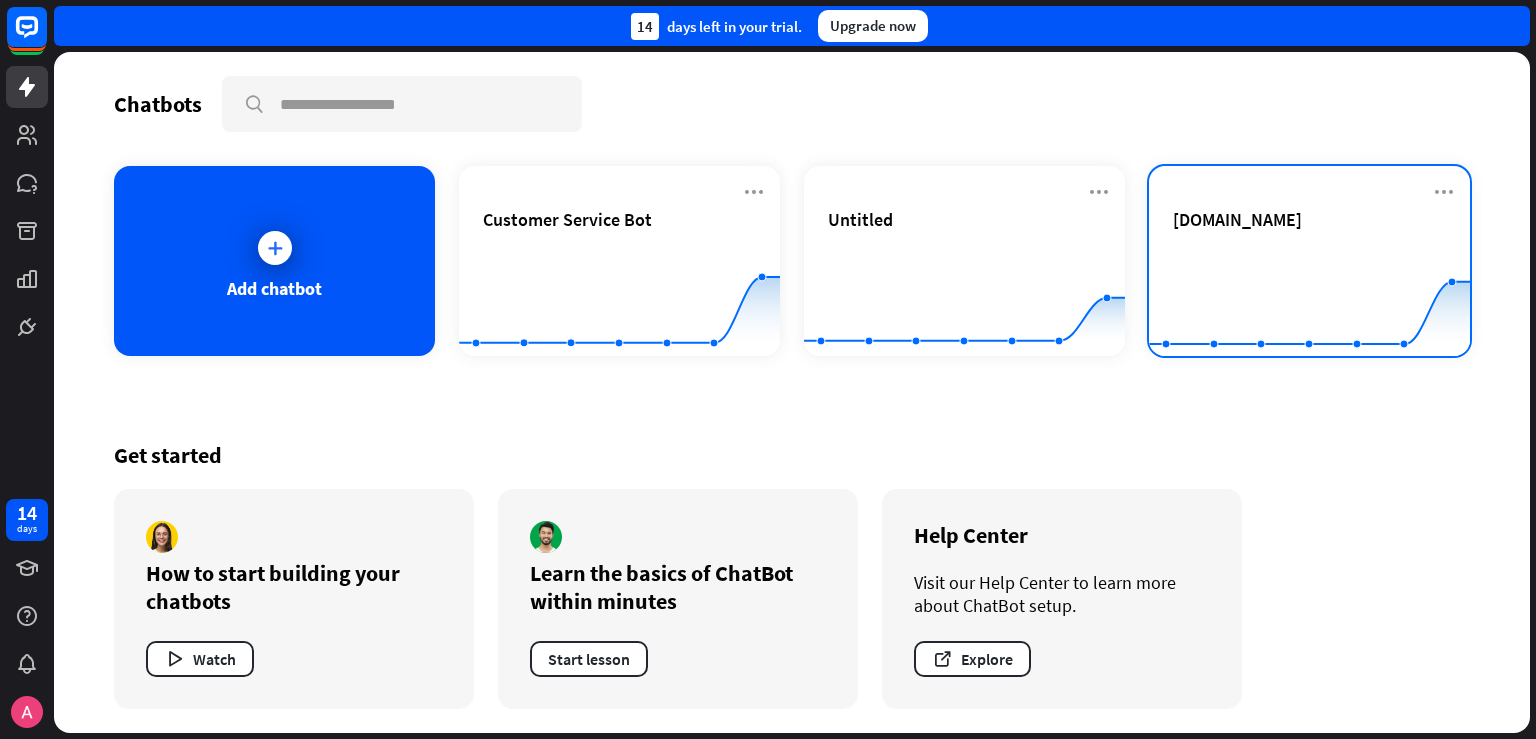 click on "[DOMAIN_NAME]
Created with Highcharts 10.1.0 0 5 10" at bounding box center (1309, 261) 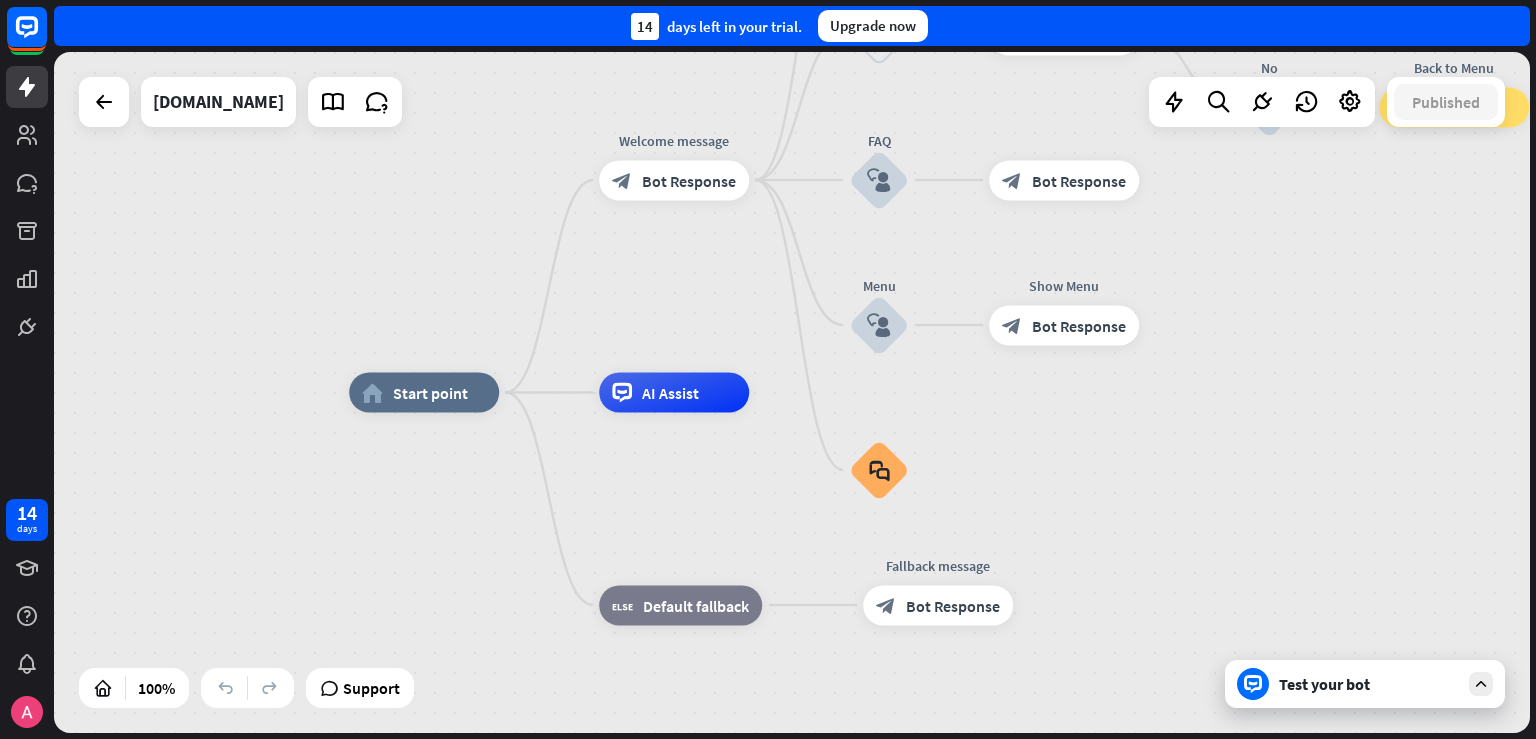 click on "Test your bot" at bounding box center (1369, 684) 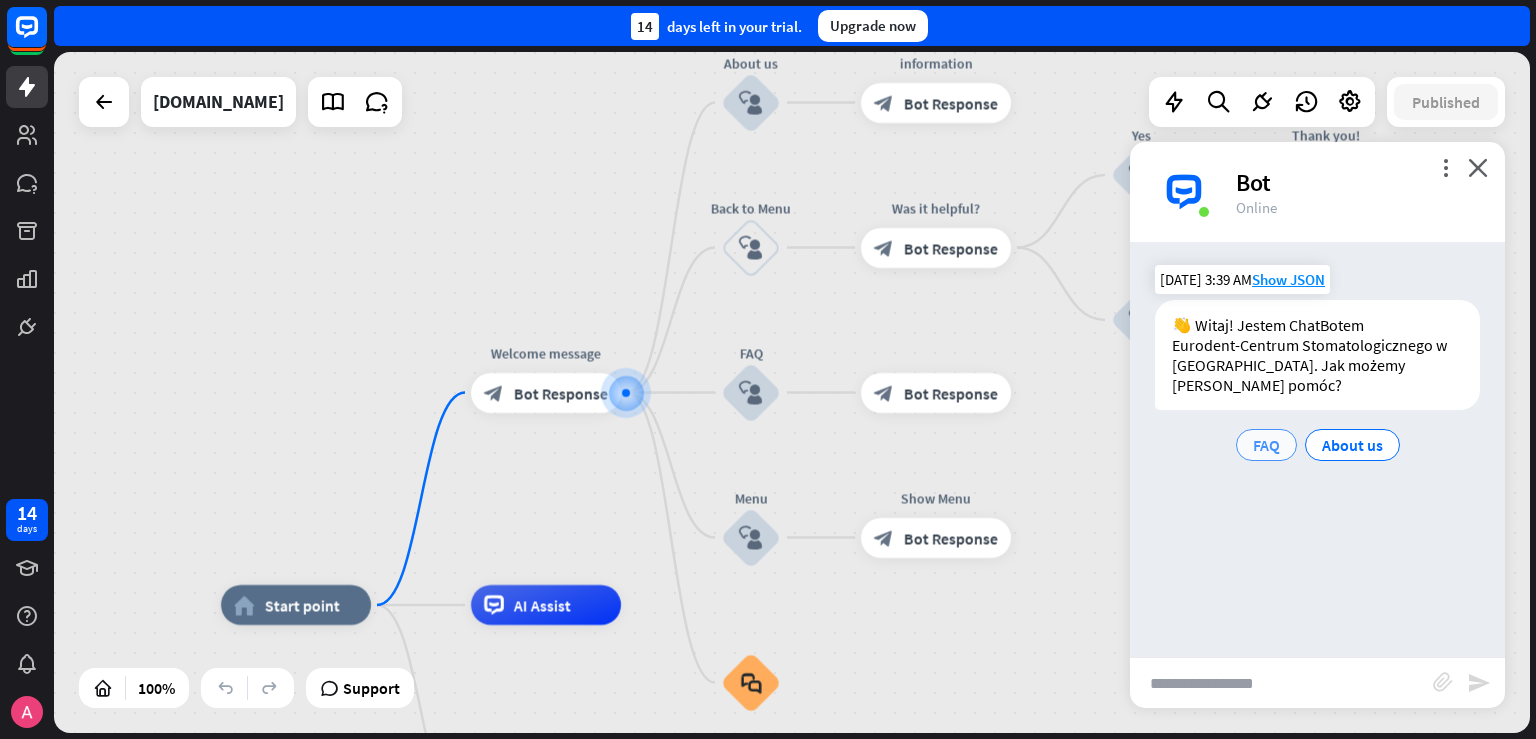 click on "FAQ" at bounding box center (1266, 445) 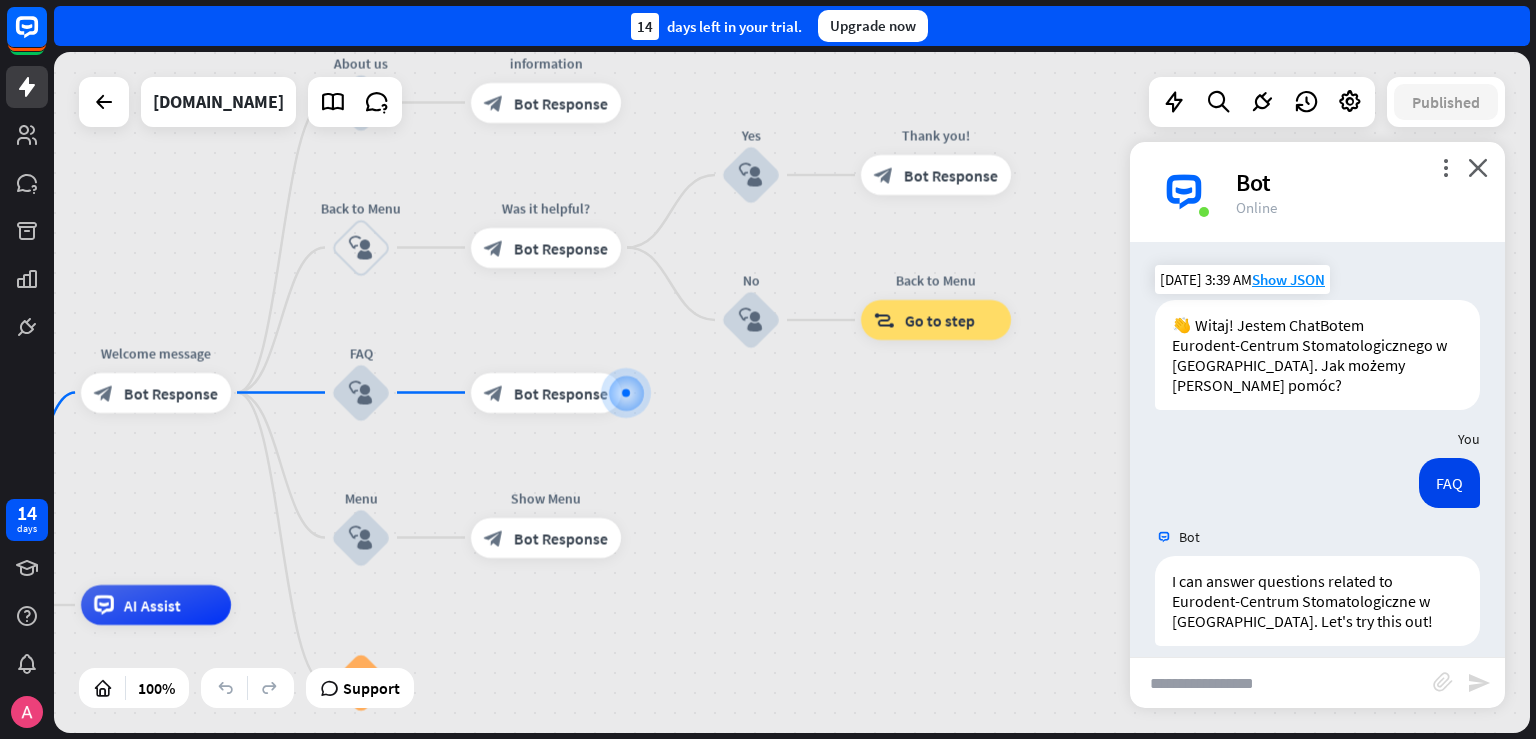 click at bounding box center (1281, 683) 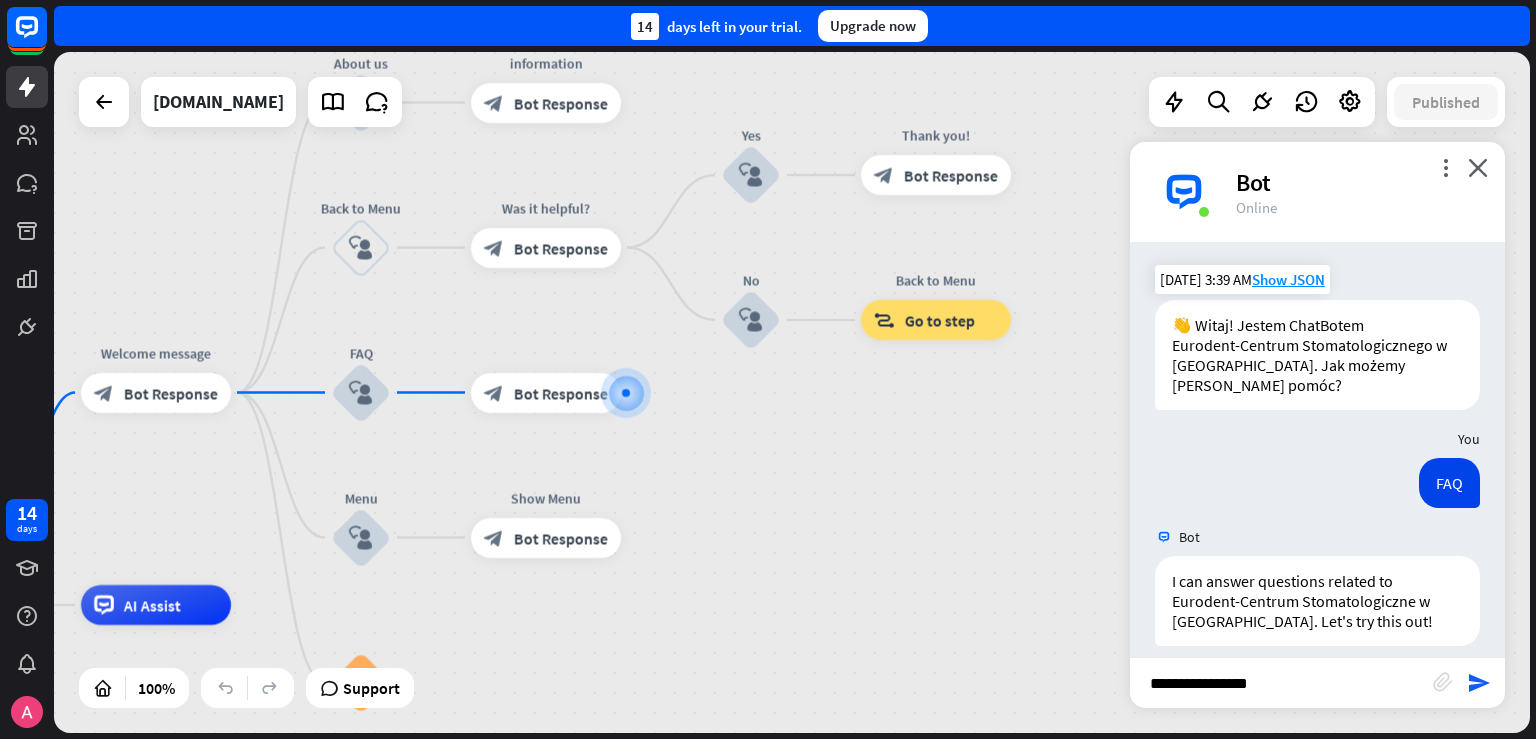 type on "**********" 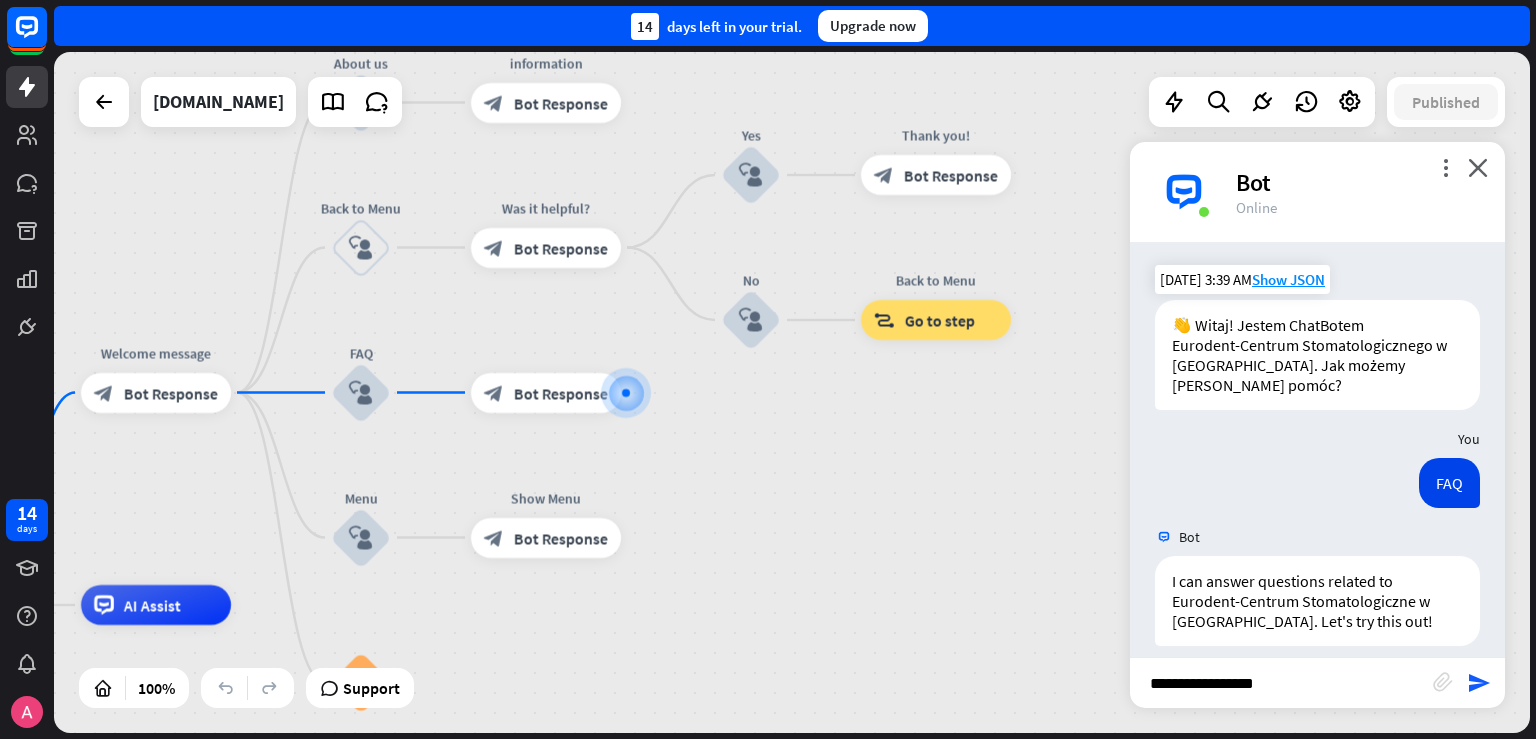 type 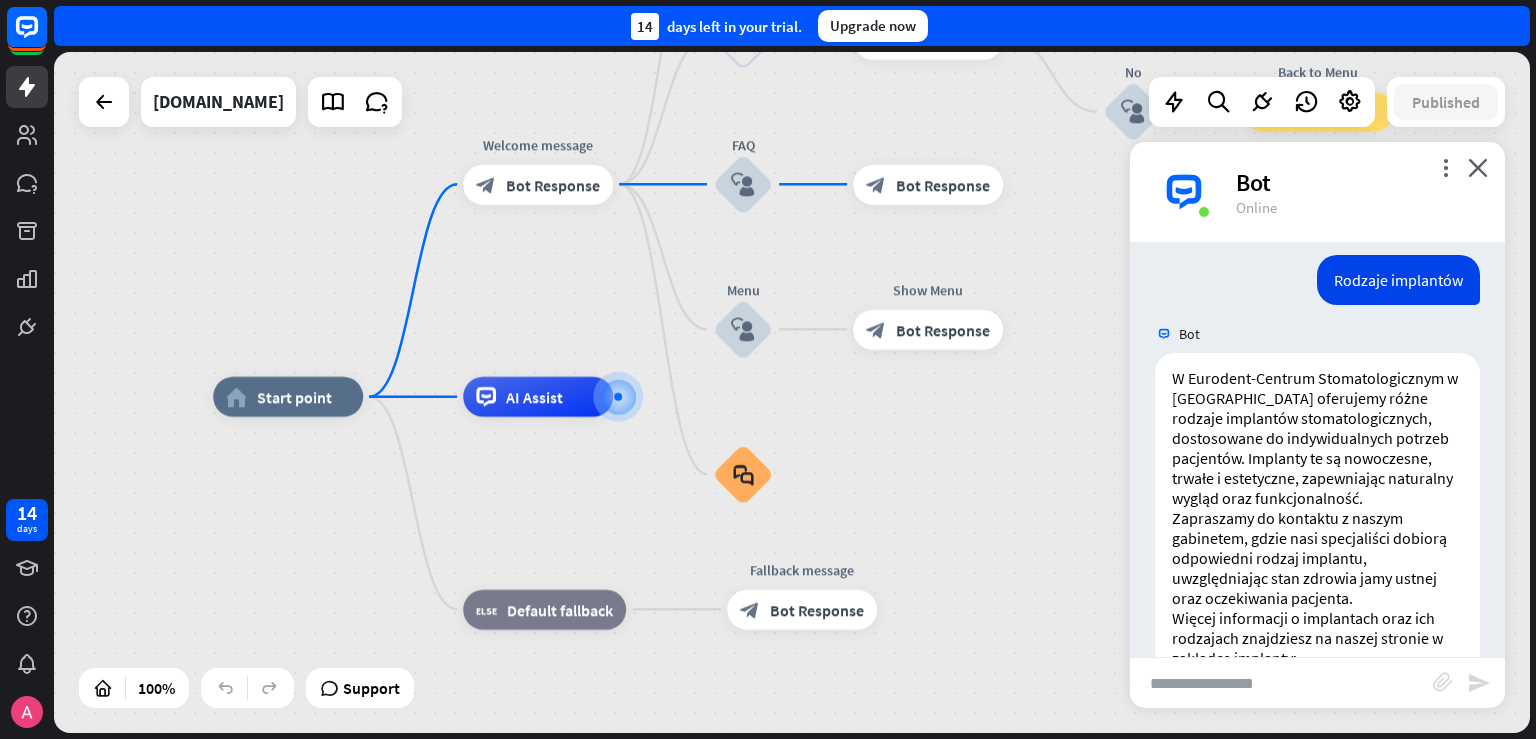 scroll, scrollTop: 514, scrollLeft: 0, axis: vertical 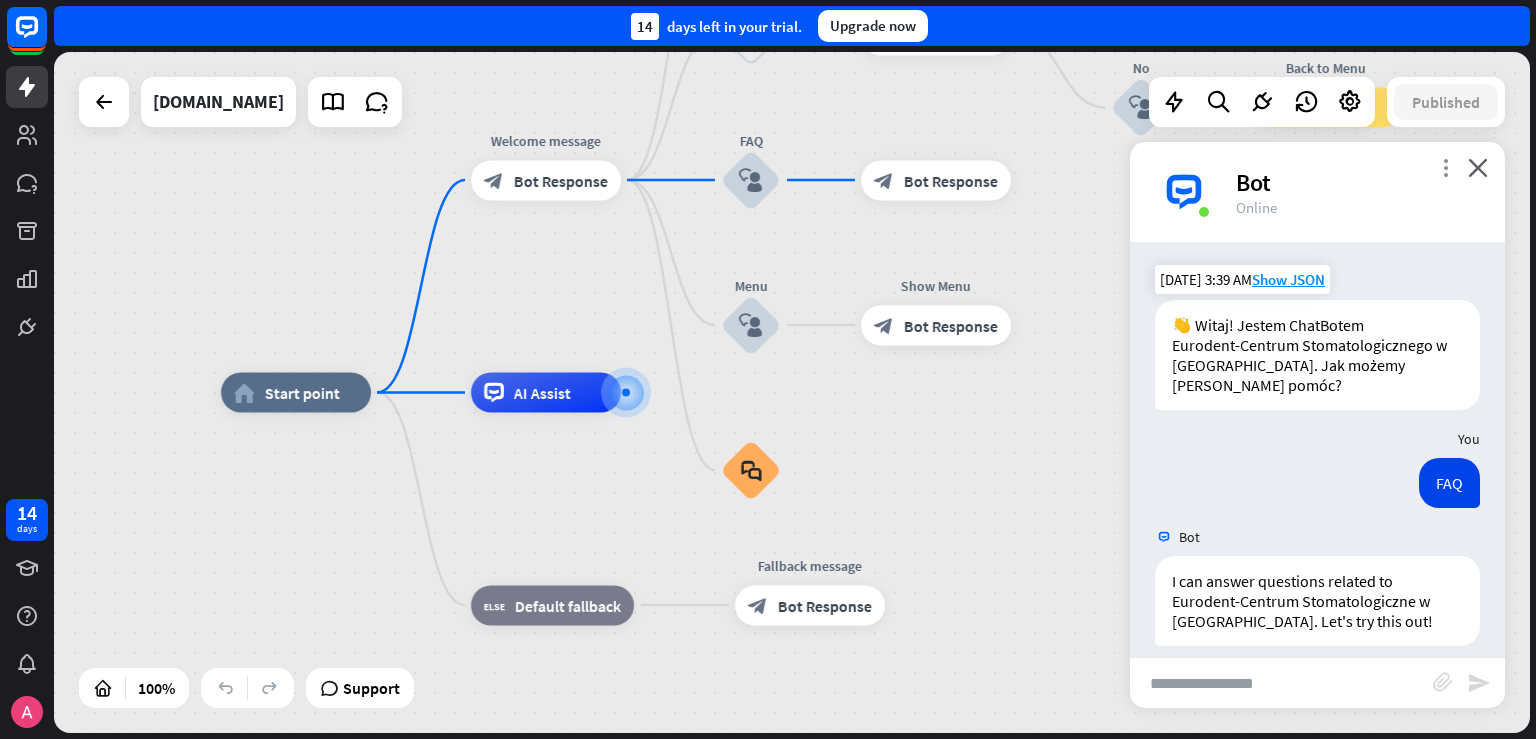 click on "more_vert" at bounding box center (1445, 167) 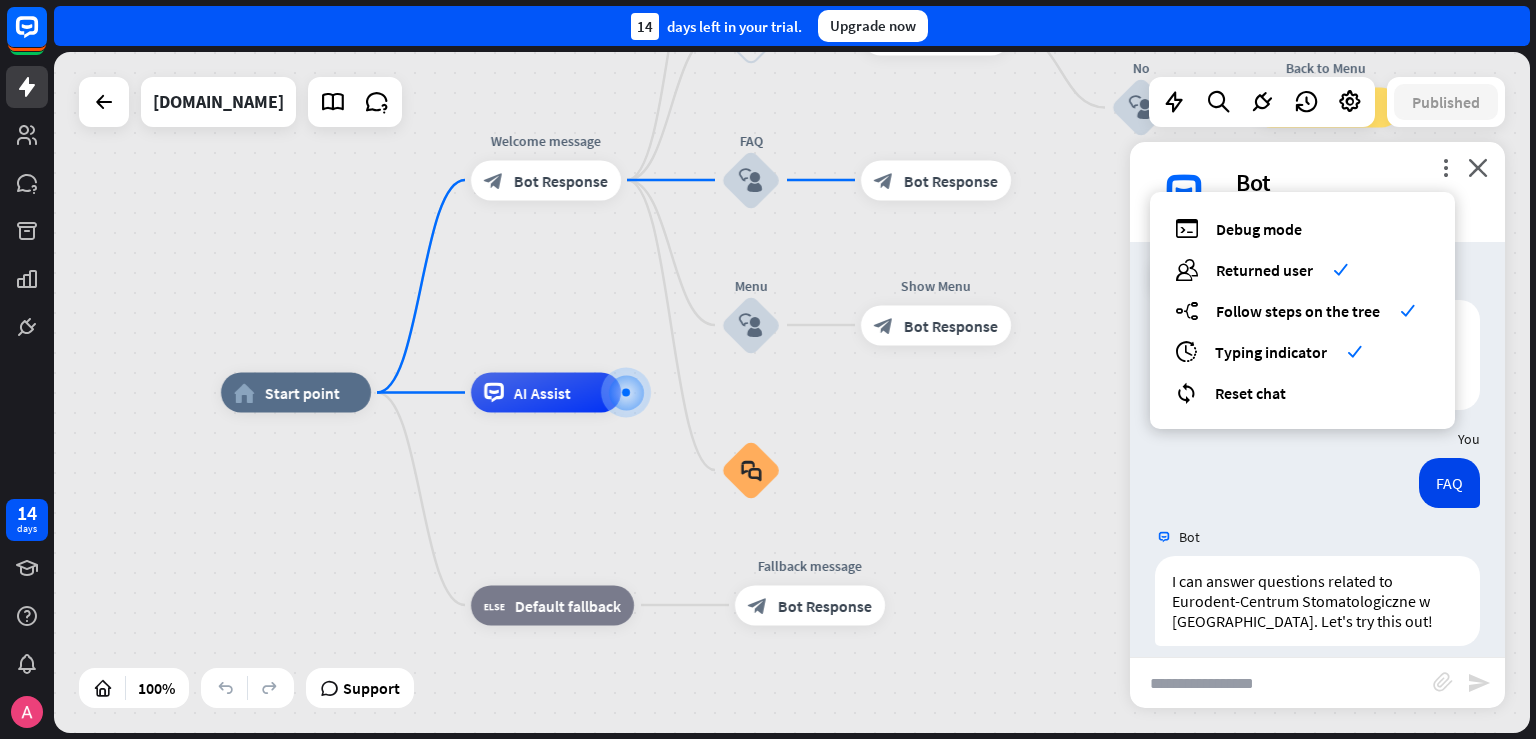 click on "FAQ
[DATE] 3:39 AM
Show JSON" at bounding box center (1317, 488) 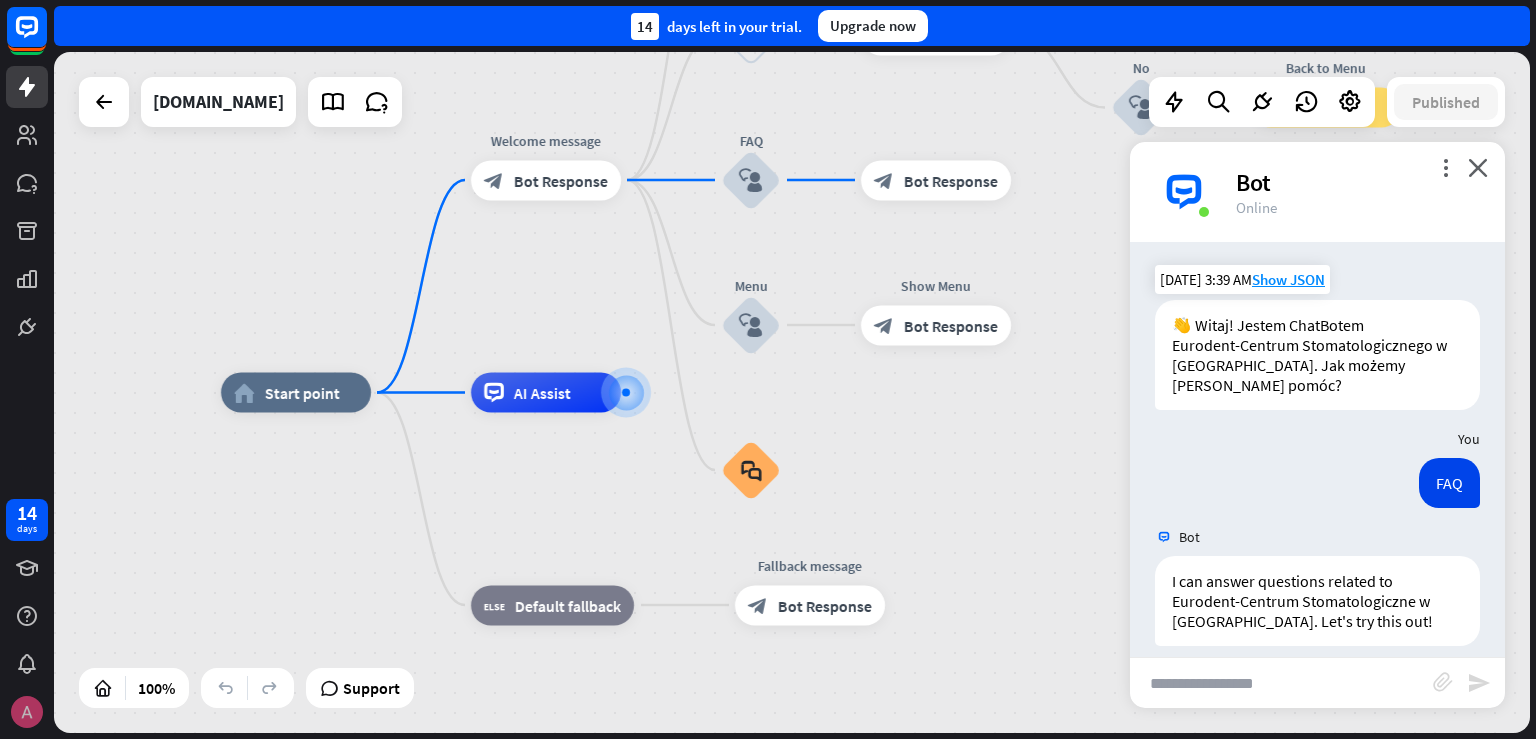 click at bounding box center (27, 712) 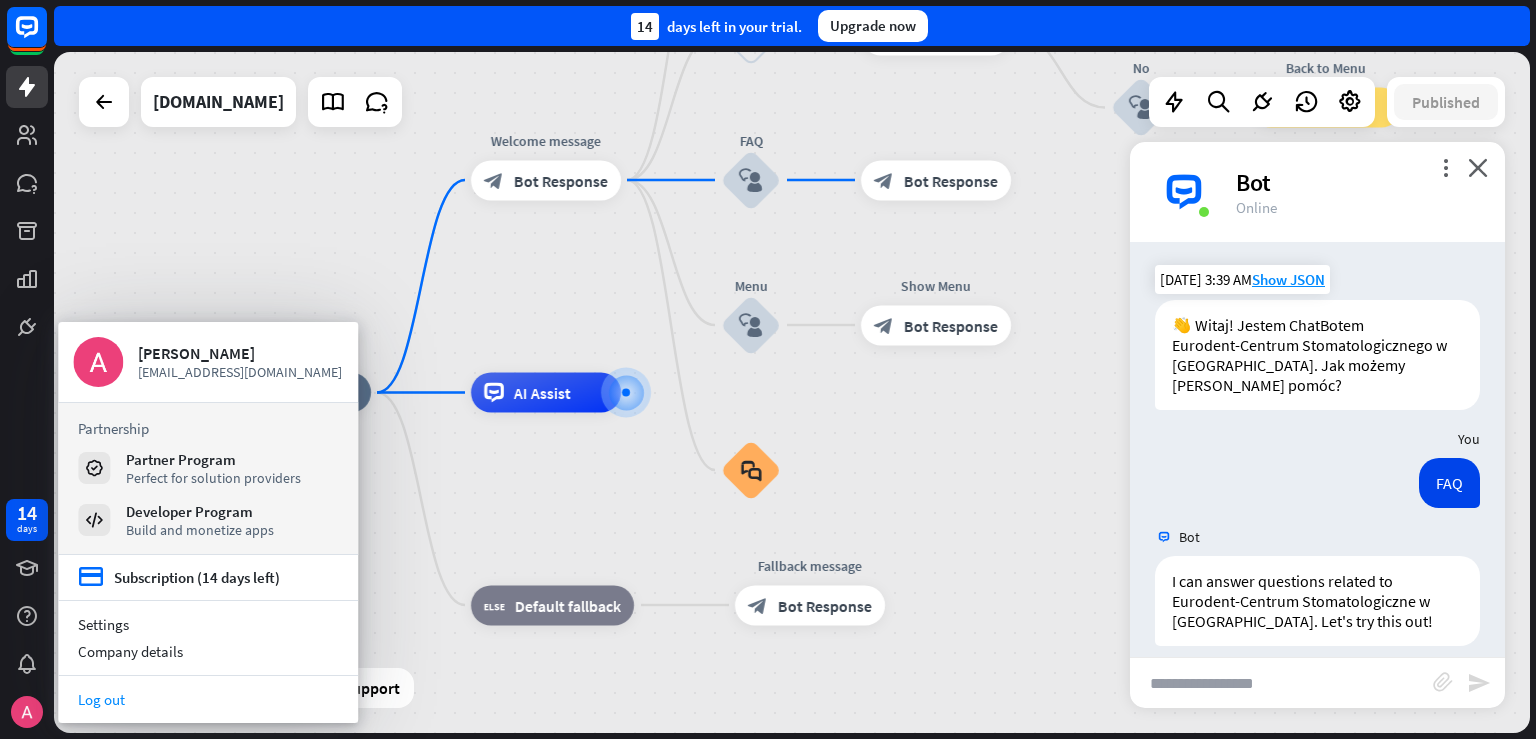 click on "Log out" at bounding box center [208, 699] 